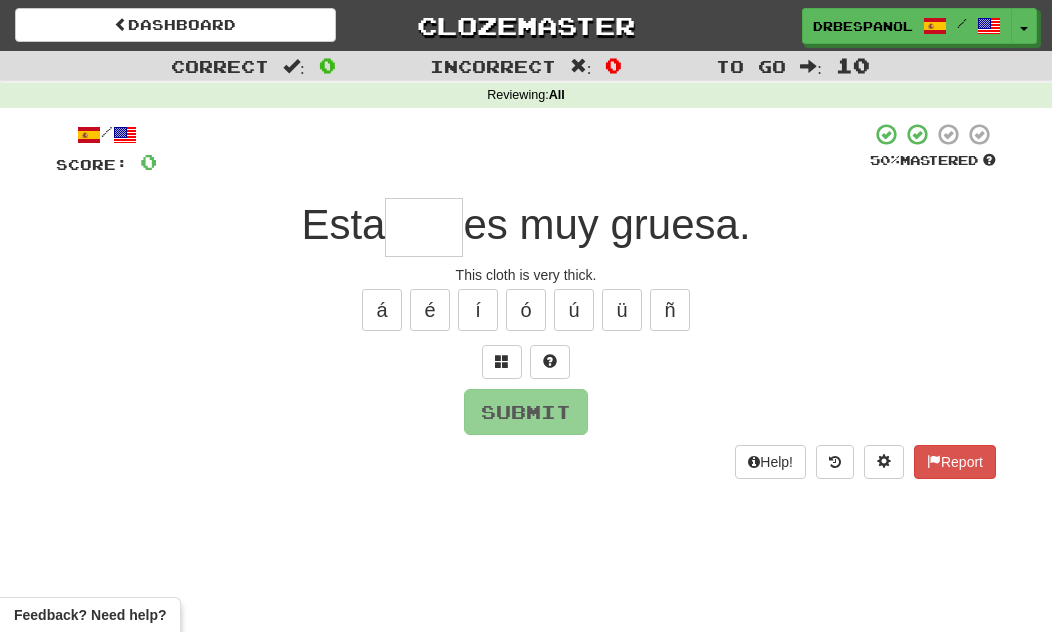scroll, scrollTop: 93, scrollLeft: 0, axis: vertical 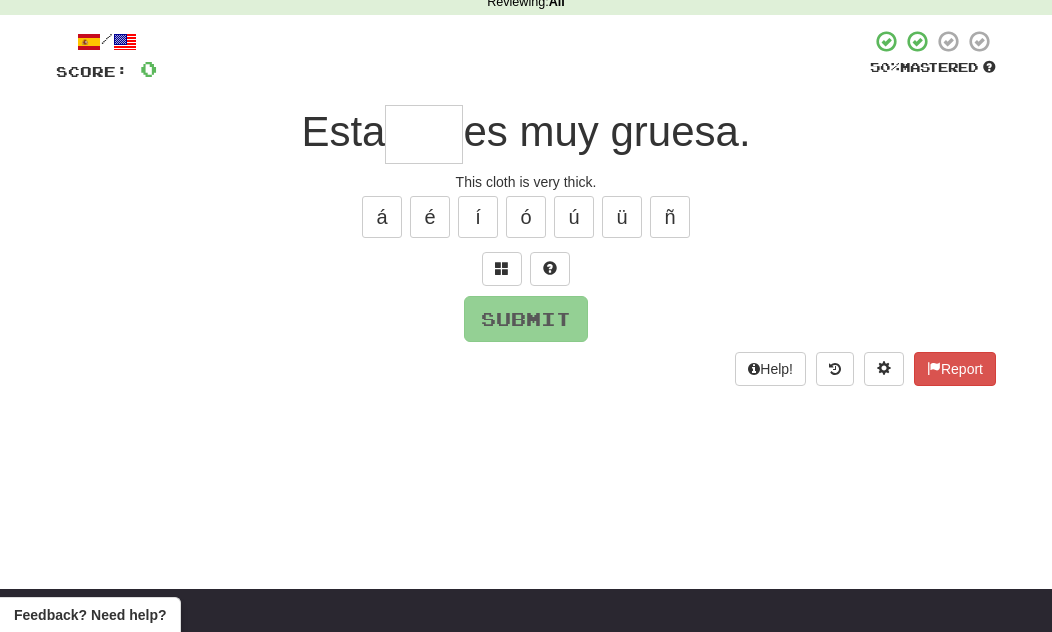 click on "á é í ó ú ü ñ" at bounding box center [526, 217] 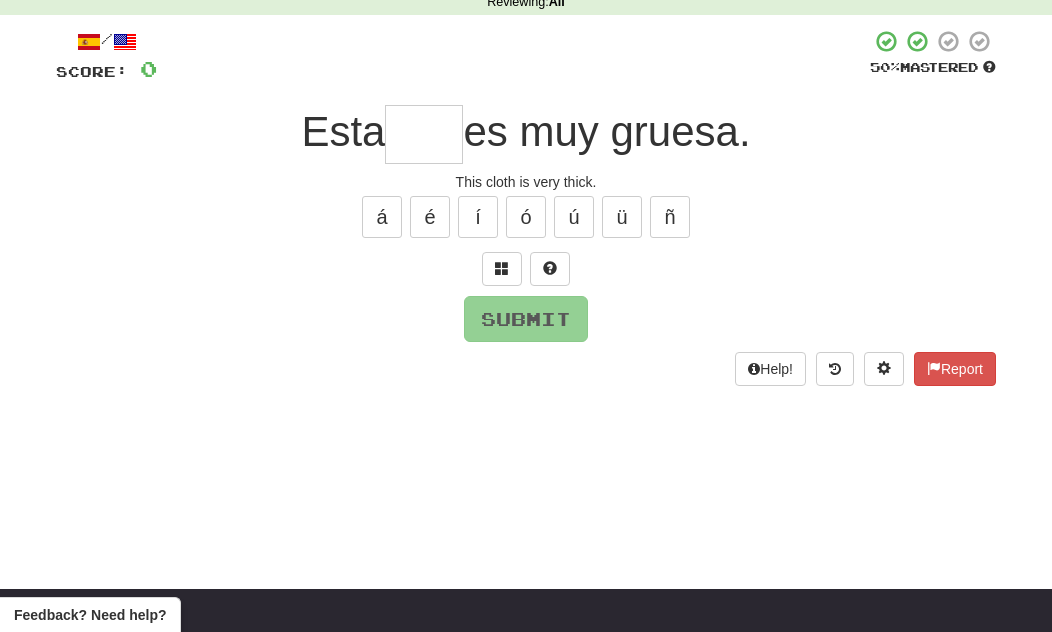 click on "á é í ó ú ü ñ" at bounding box center [526, 217] 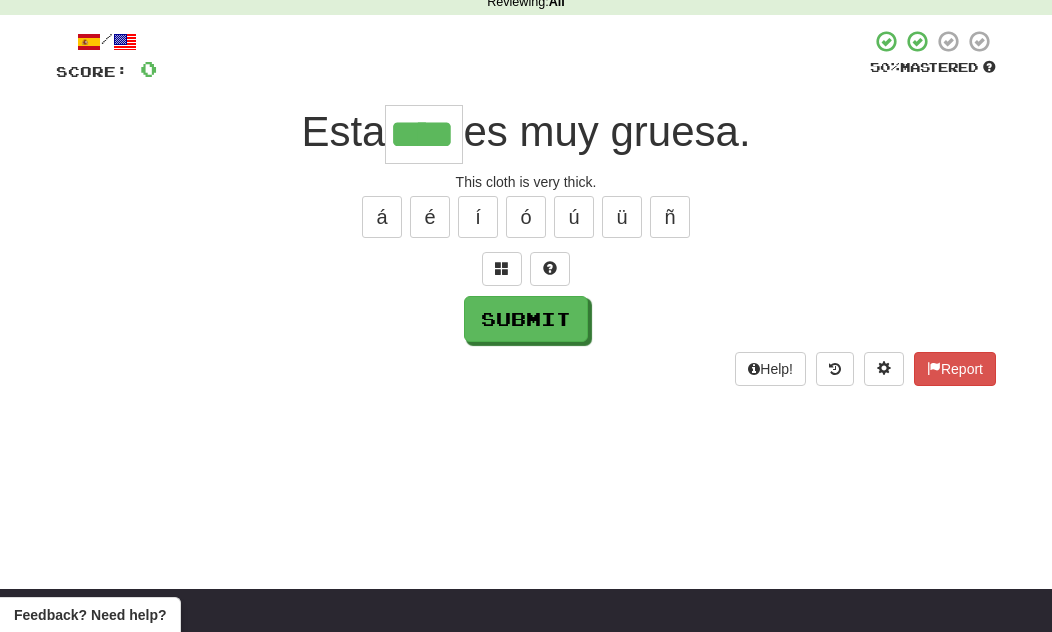 type on "****" 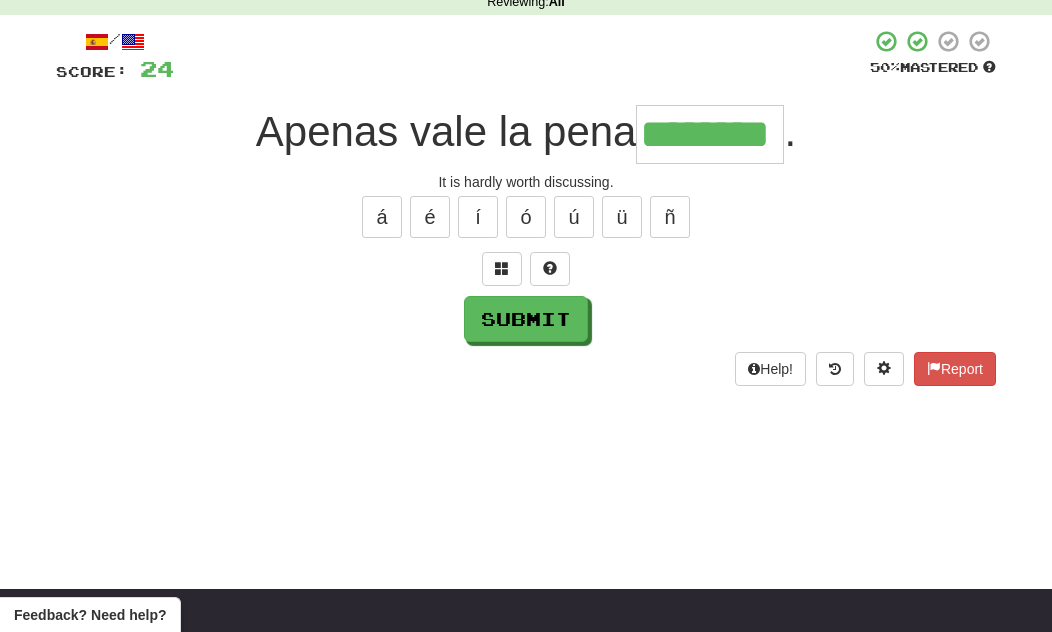 type on "********" 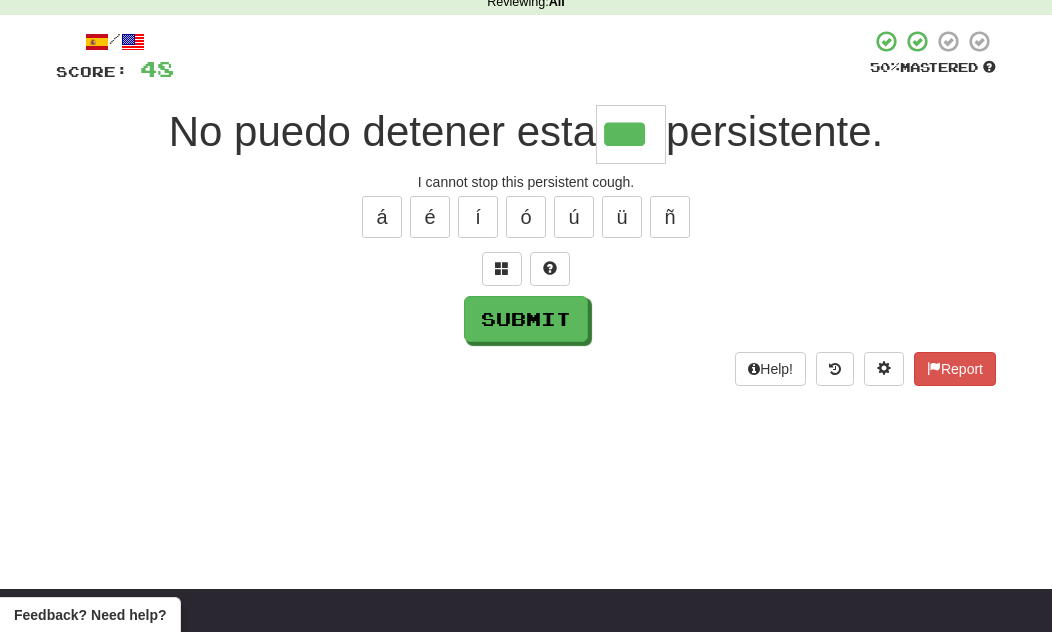 type on "***" 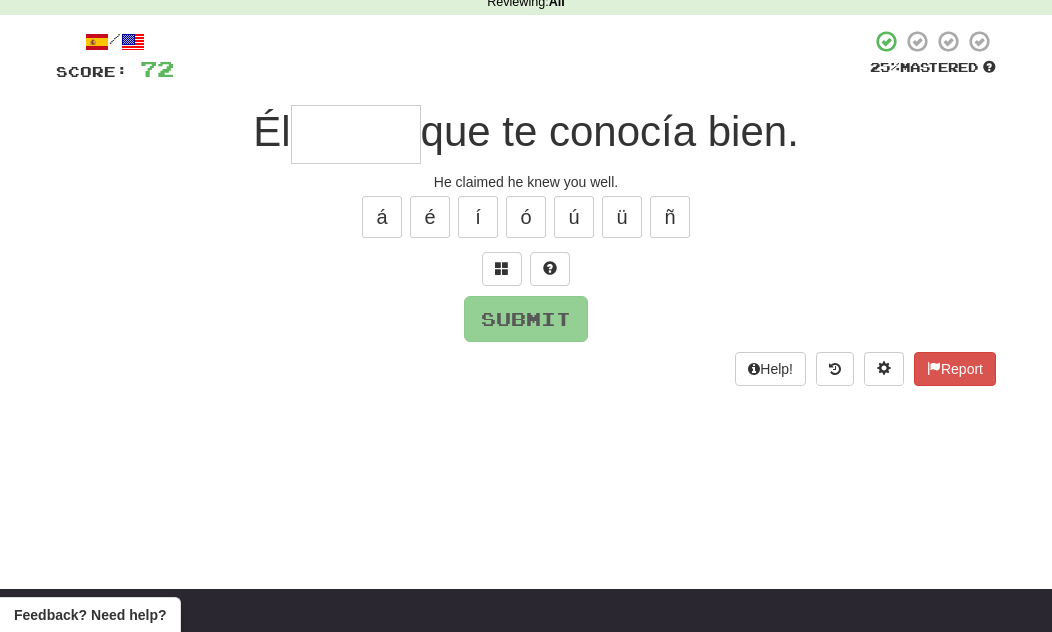 type on "*" 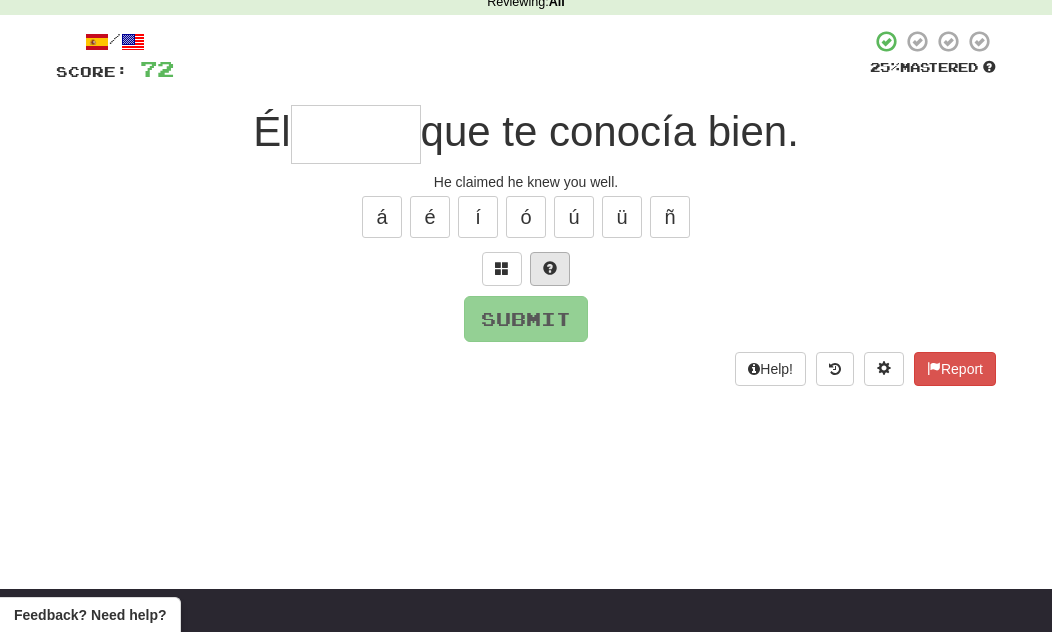 click at bounding box center (550, 268) 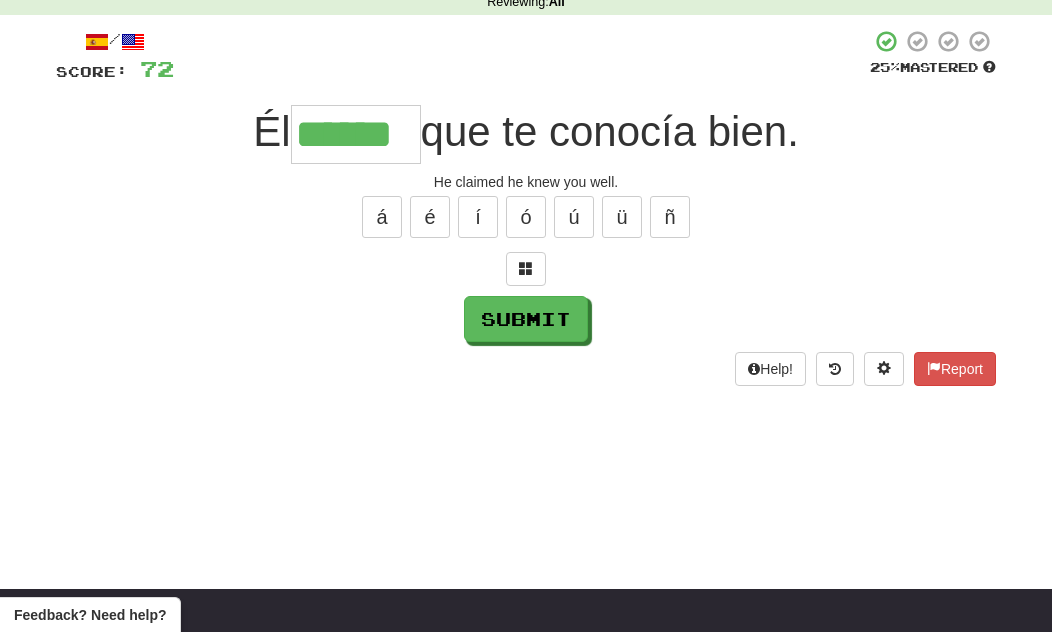 type on "******" 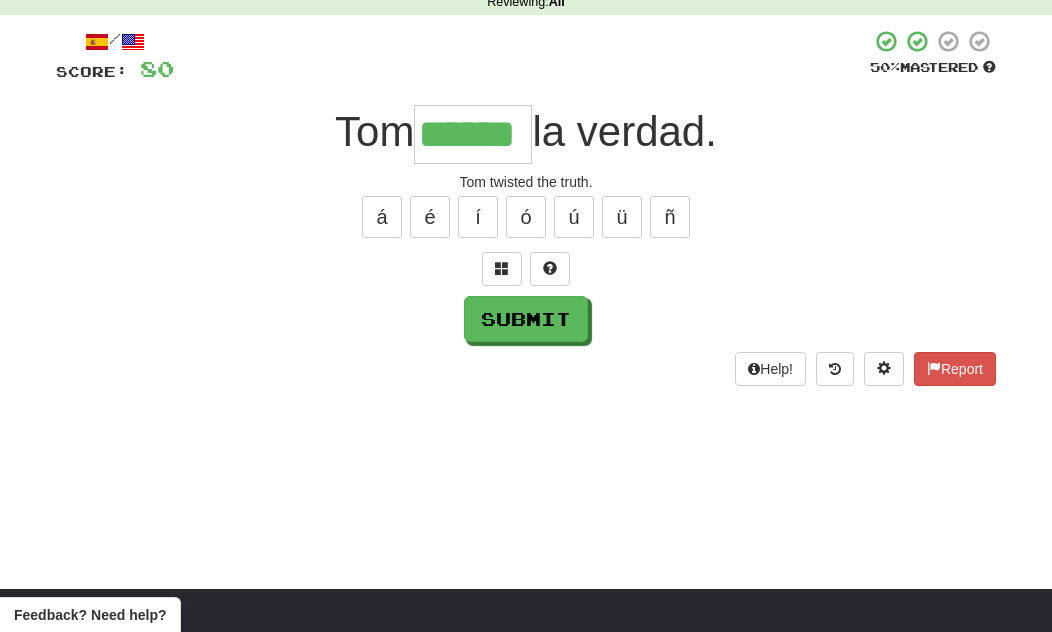 type on "******" 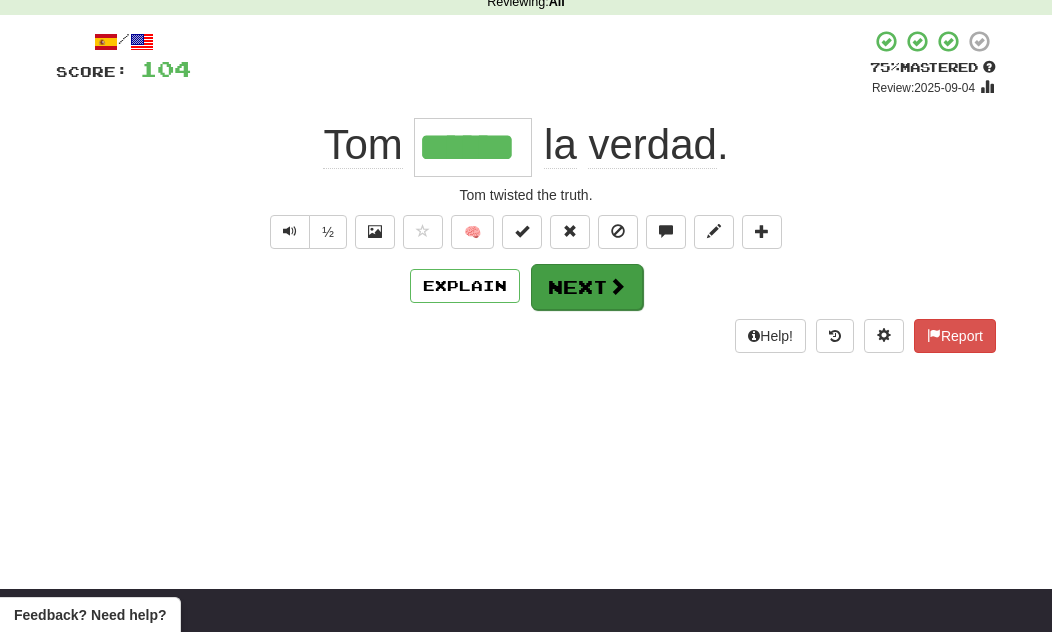 click on "Next" at bounding box center (587, 287) 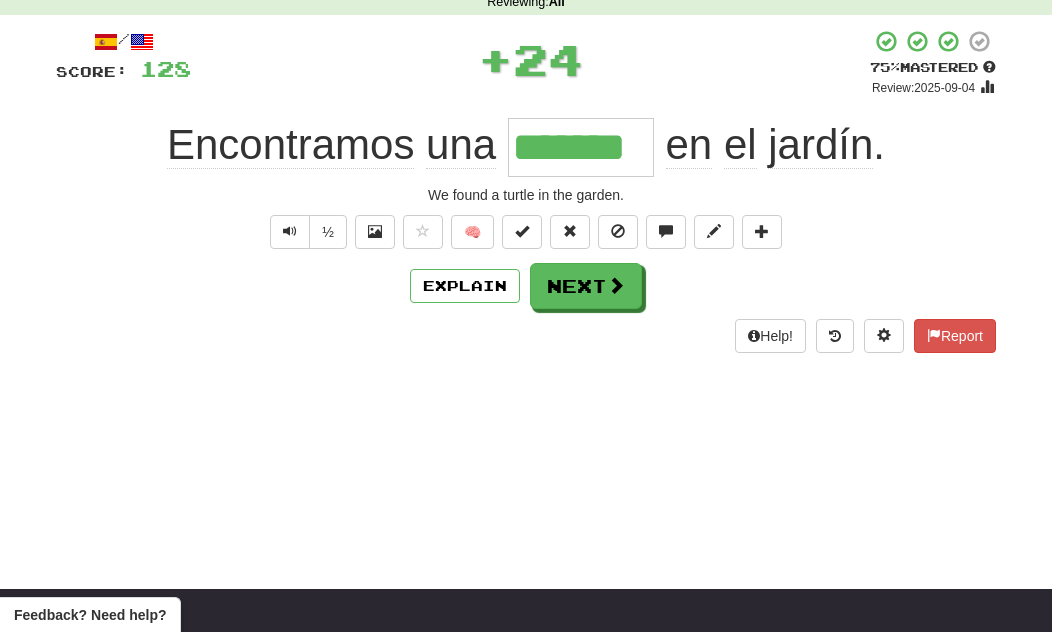 type on "*******" 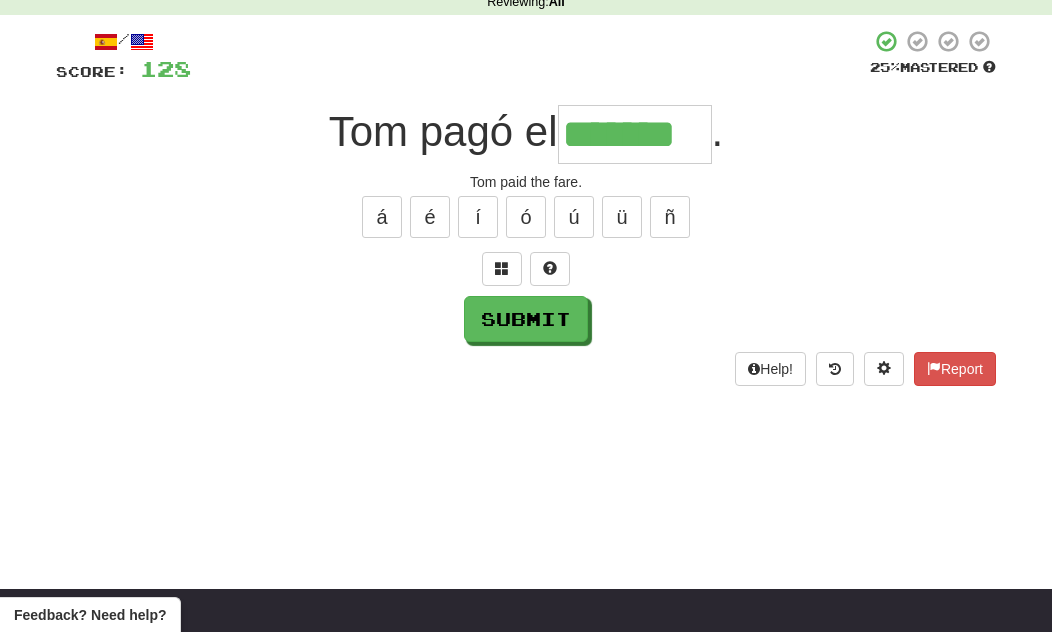 type on "*******" 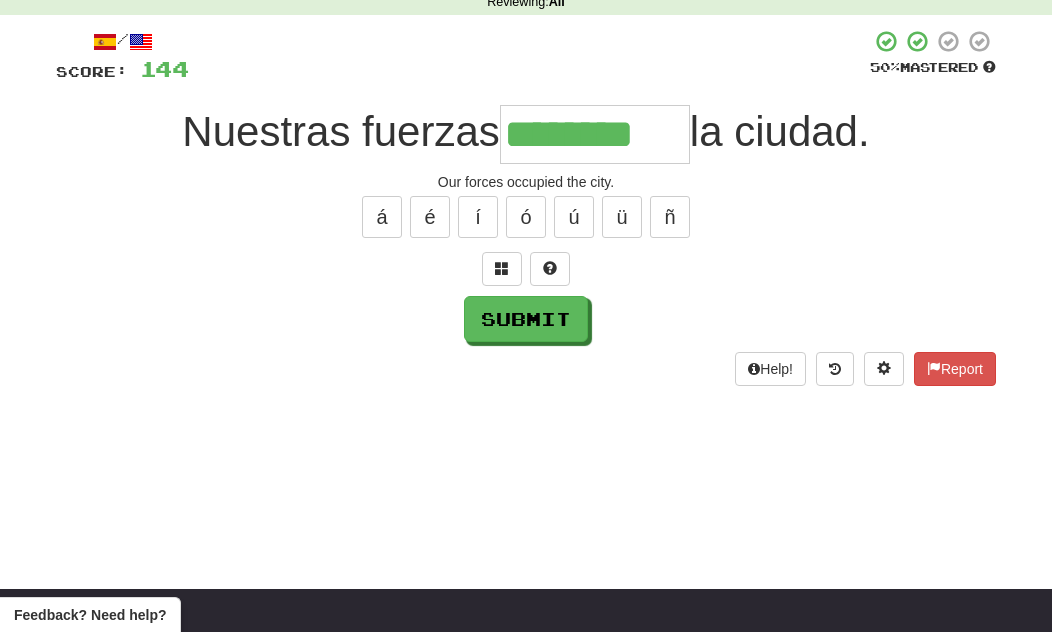 type on "********" 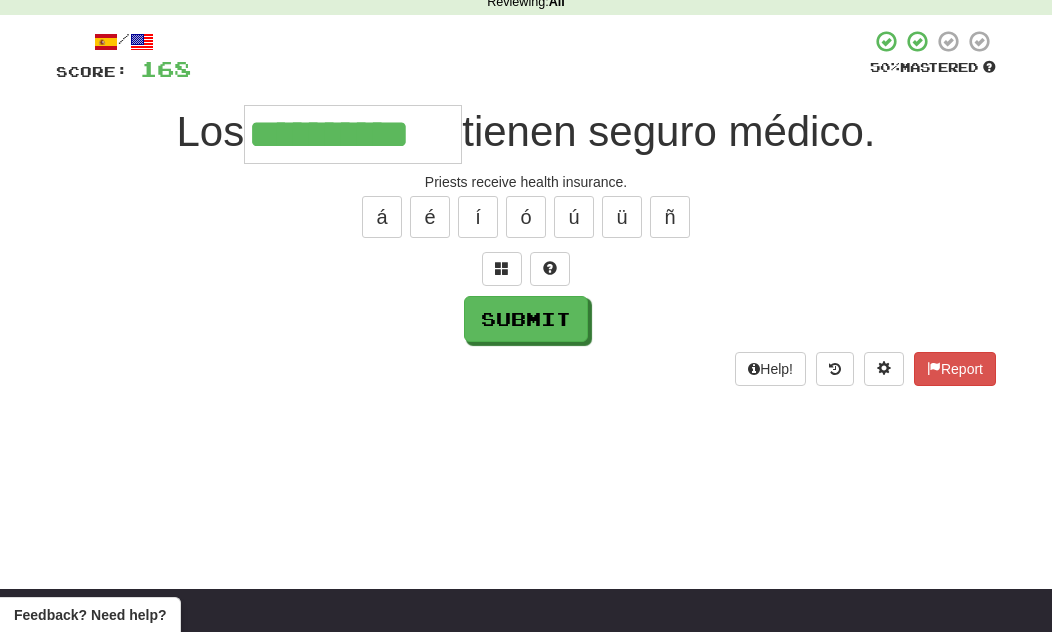 type on "**********" 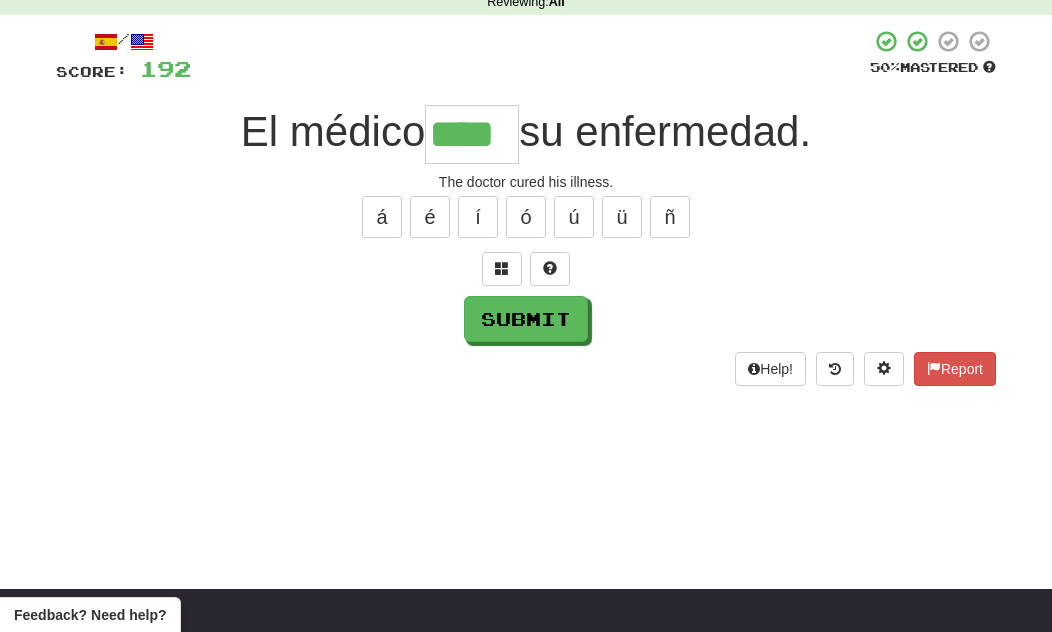 type on "****" 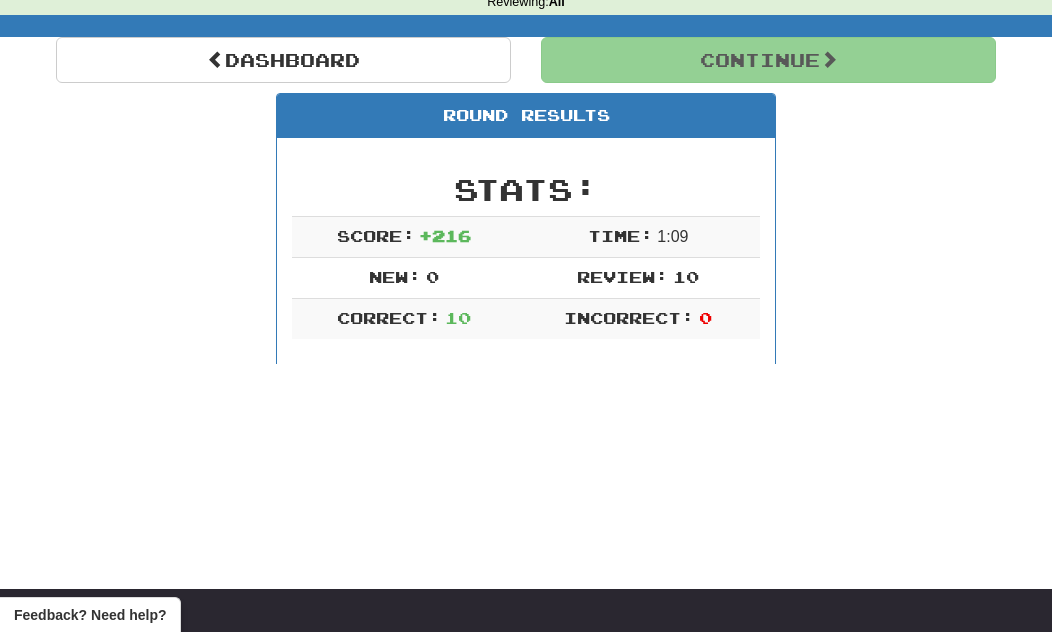 scroll, scrollTop: 93, scrollLeft: 0, axis: vertical 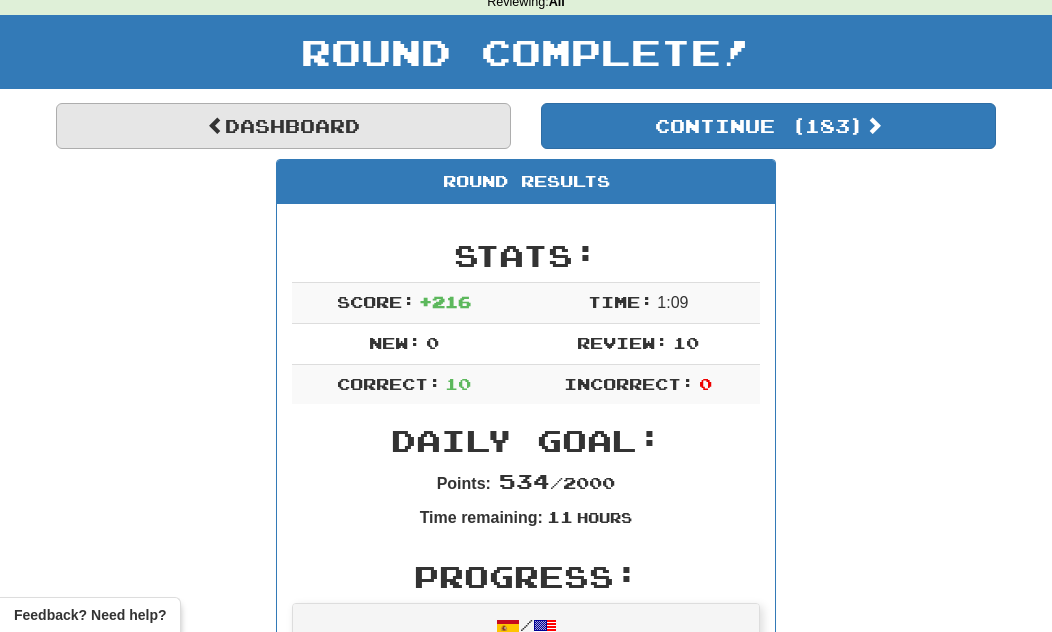 click on "Dashboard" at bounding box center [283, 126] 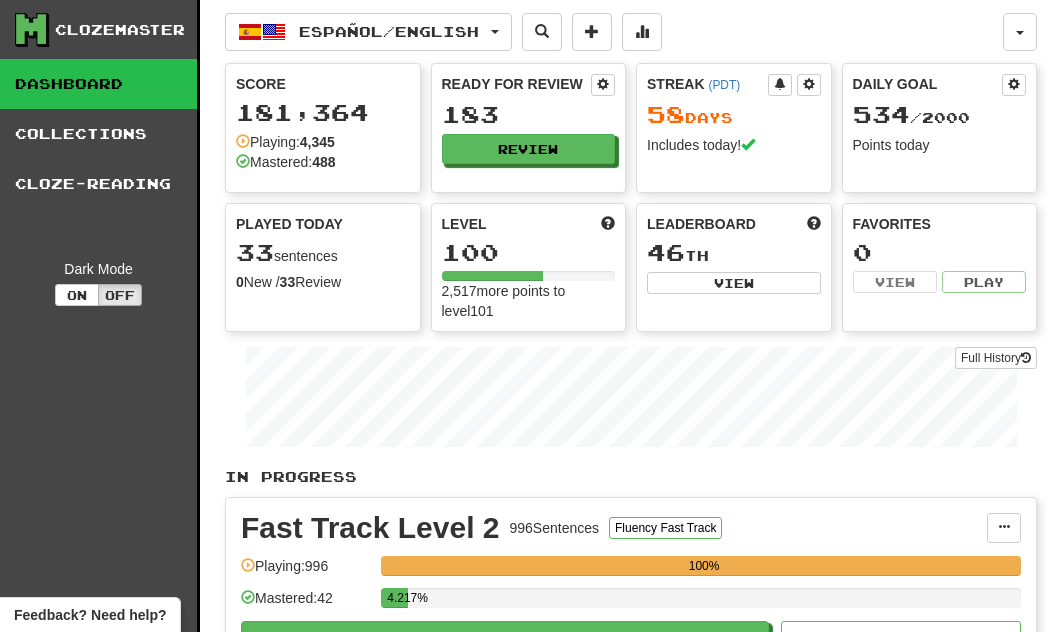 scroll, scrollTop: 0, scrollLeft: 0, axis: both 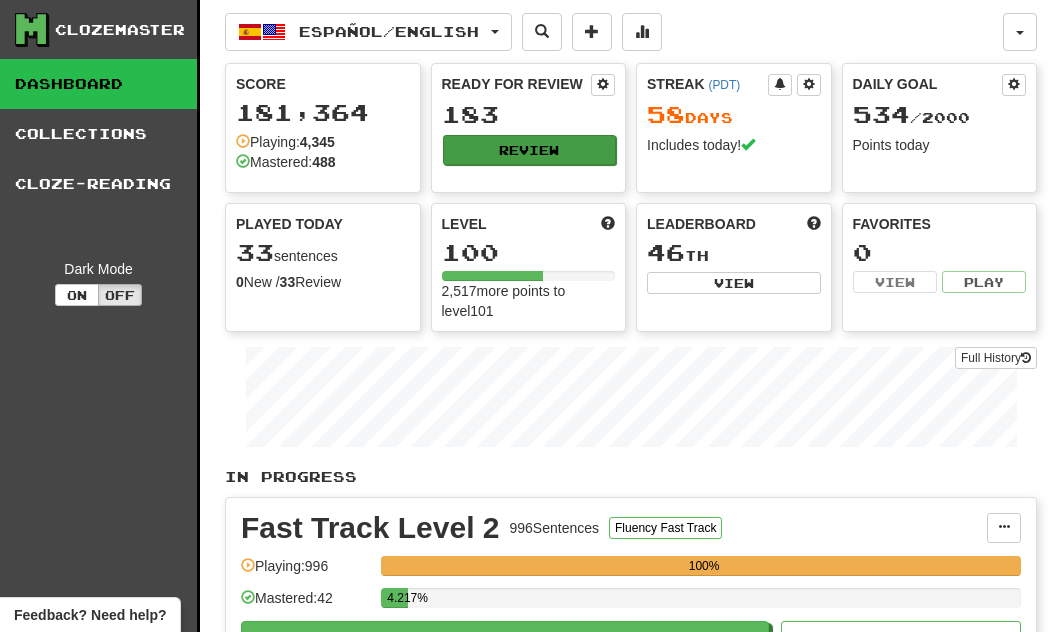 click on "Review" at bounding box center (530, 150) 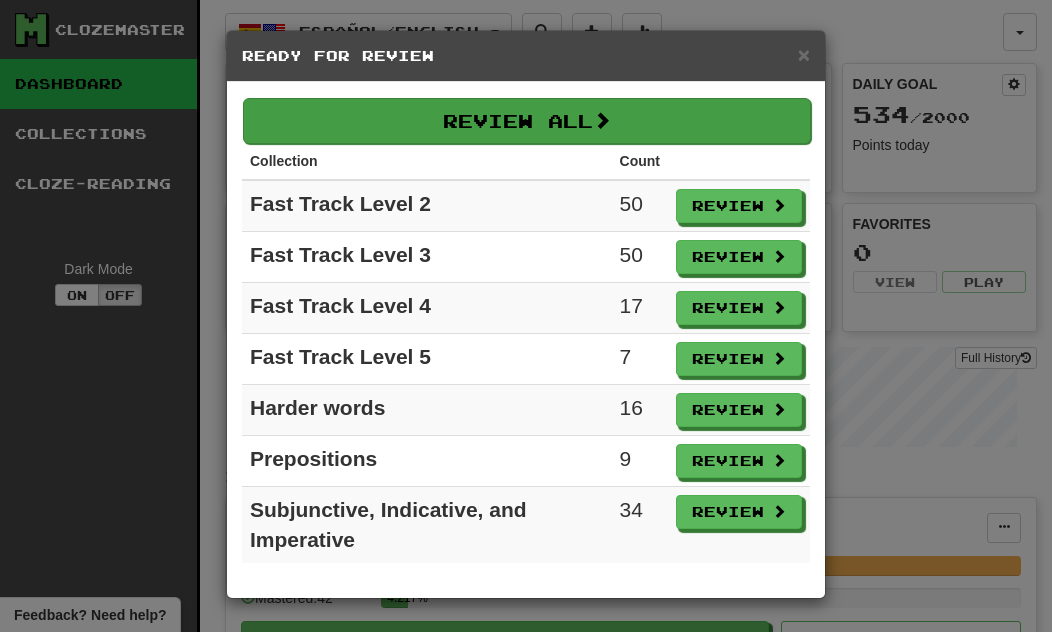 click on "Review All" at bounding box center [527, 121] 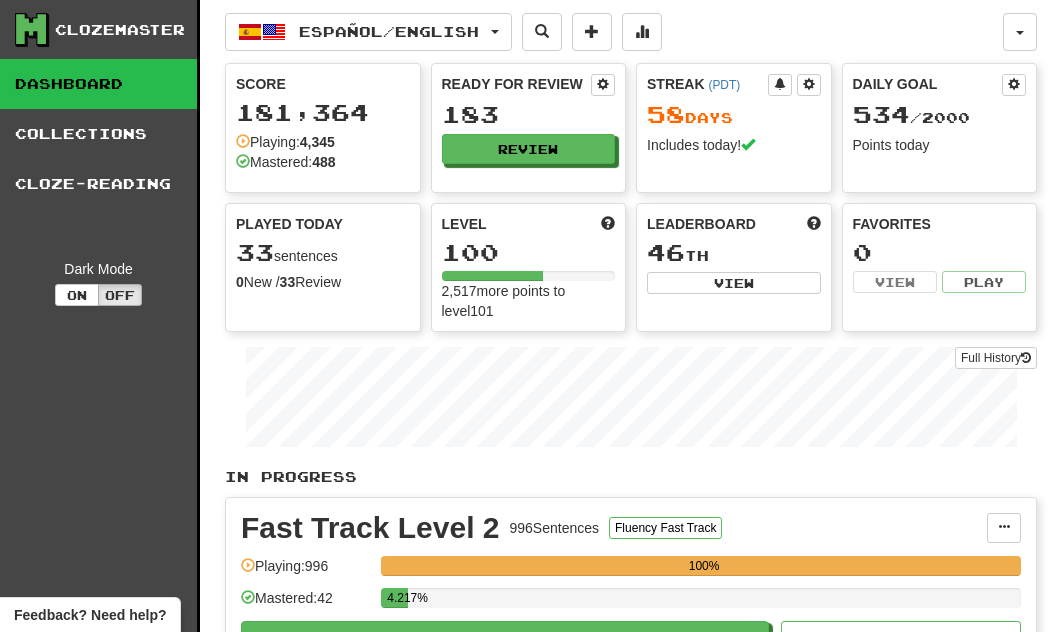 select on "**" 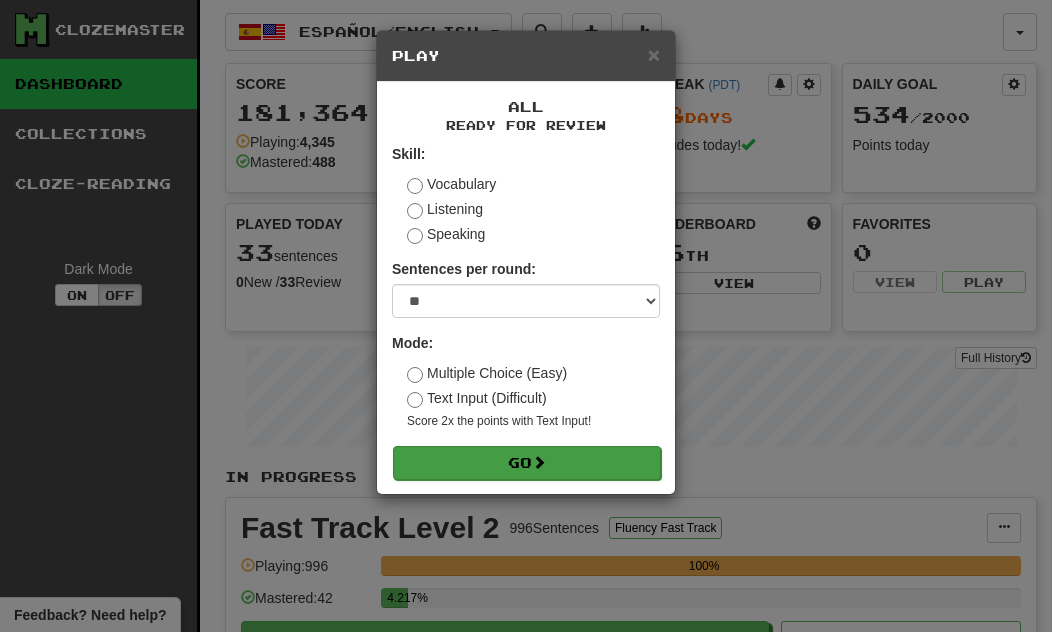 click on "Go" at bounding box center (527, 463) 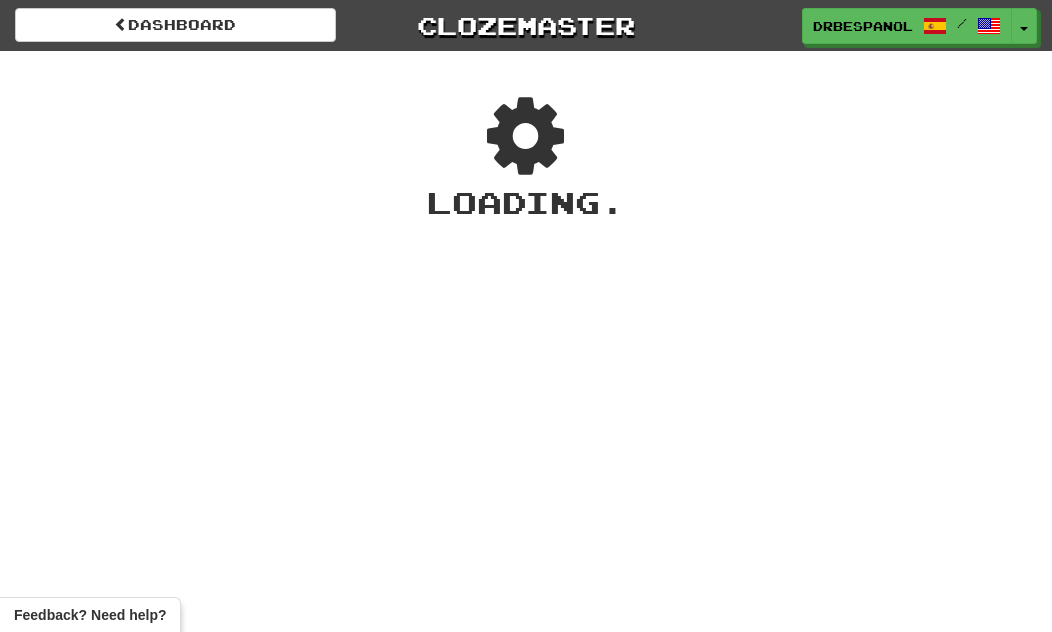 scroll, scrollTop: 0, scrollLeft: 0, axis: both 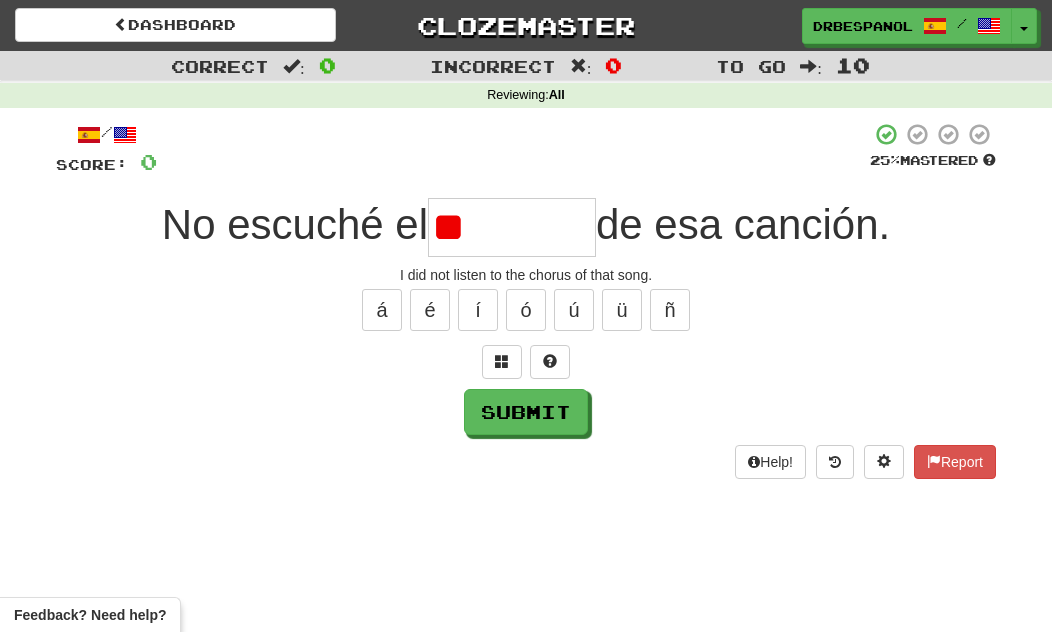 type on "*" 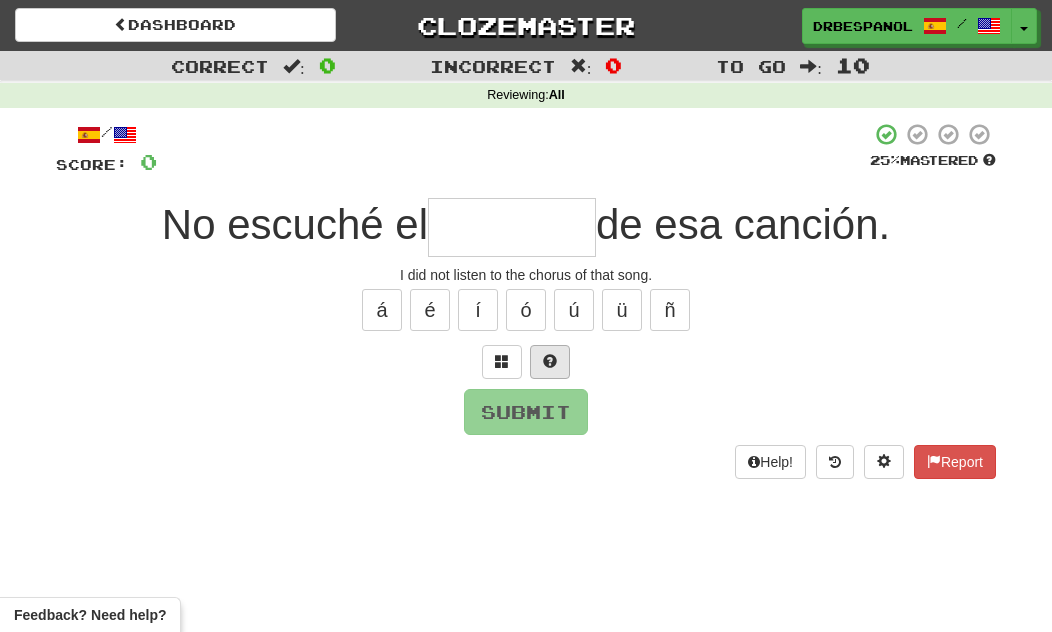 click at bounding box center [550, 362] 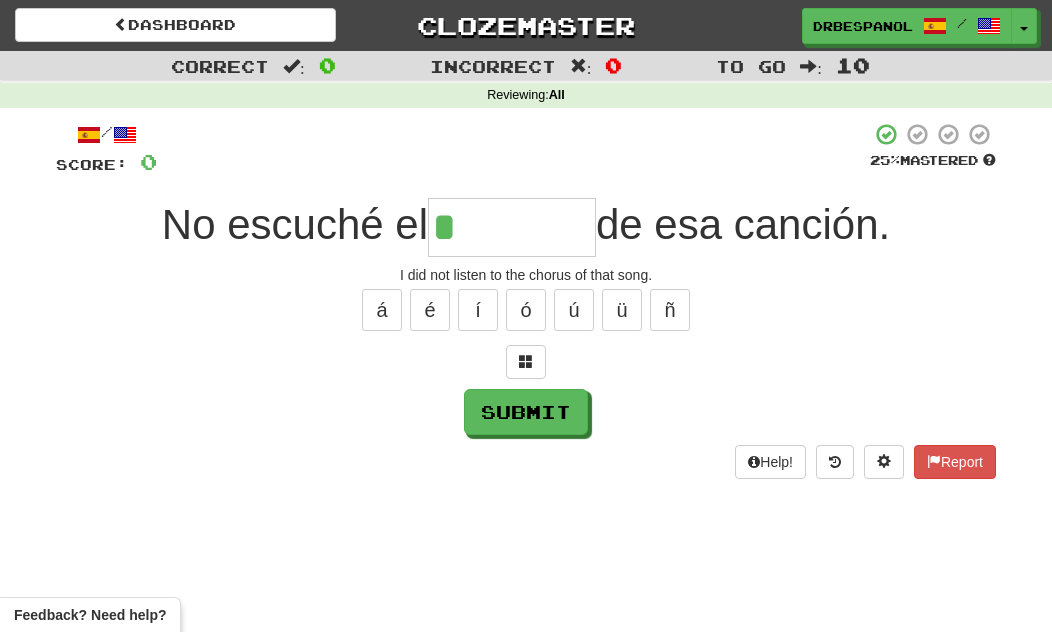 type on "**********" 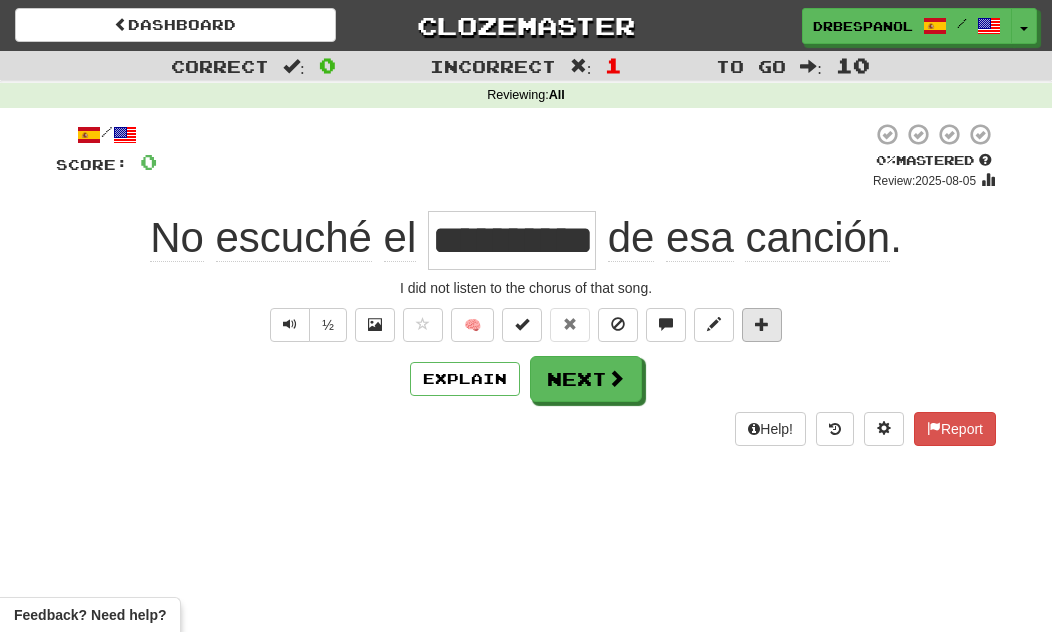click at bounding box center [762, 325] 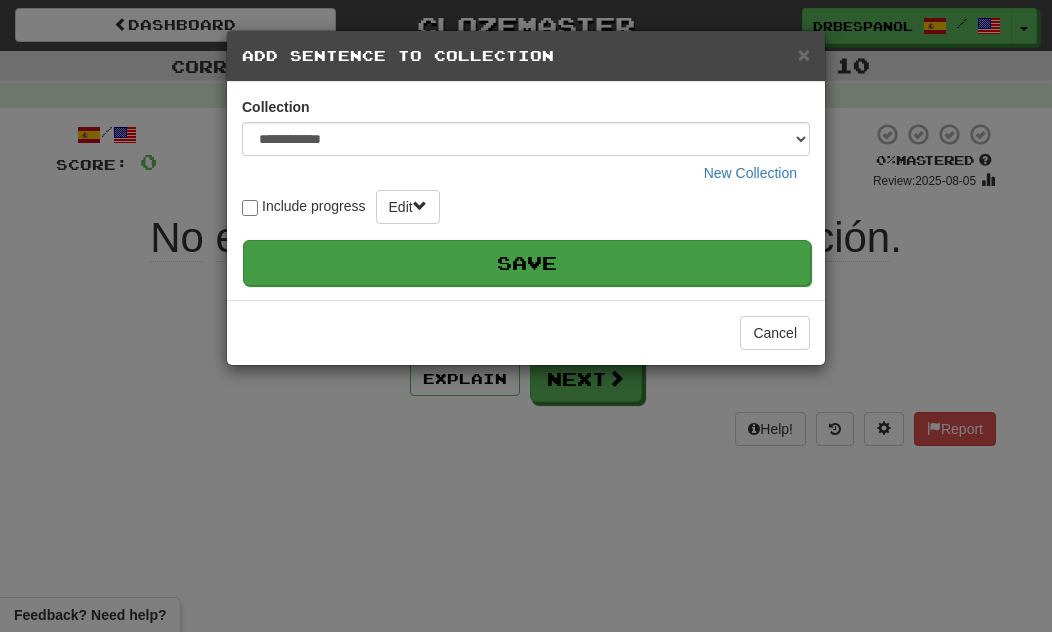 click on "Save" at bounding box center [527, 263] 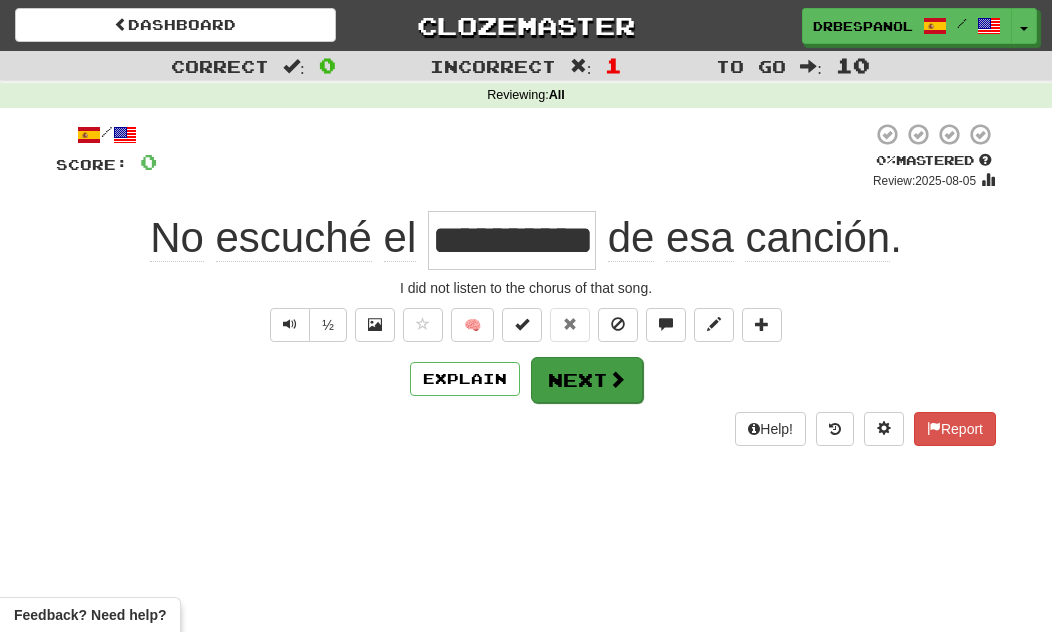 click on "Next" at bounding box center [587, 380] 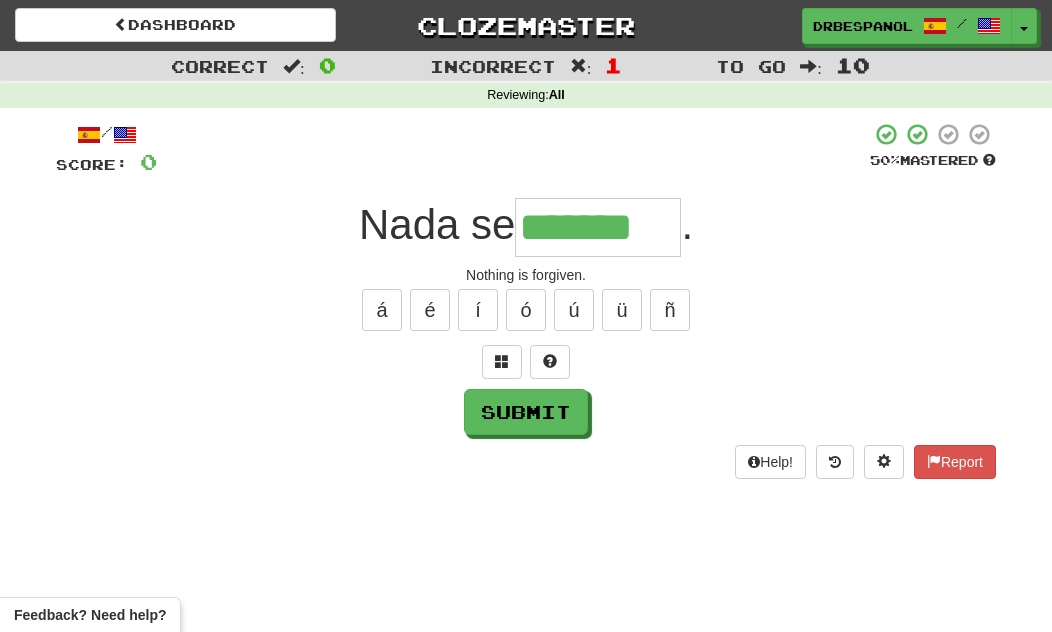 type on "*******" 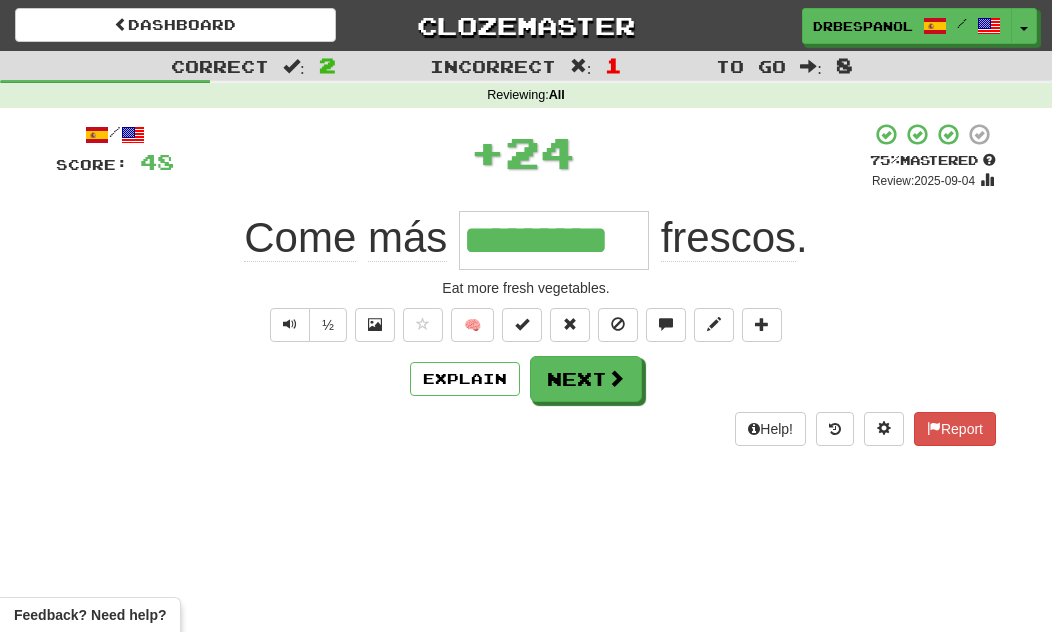 type on "*********" 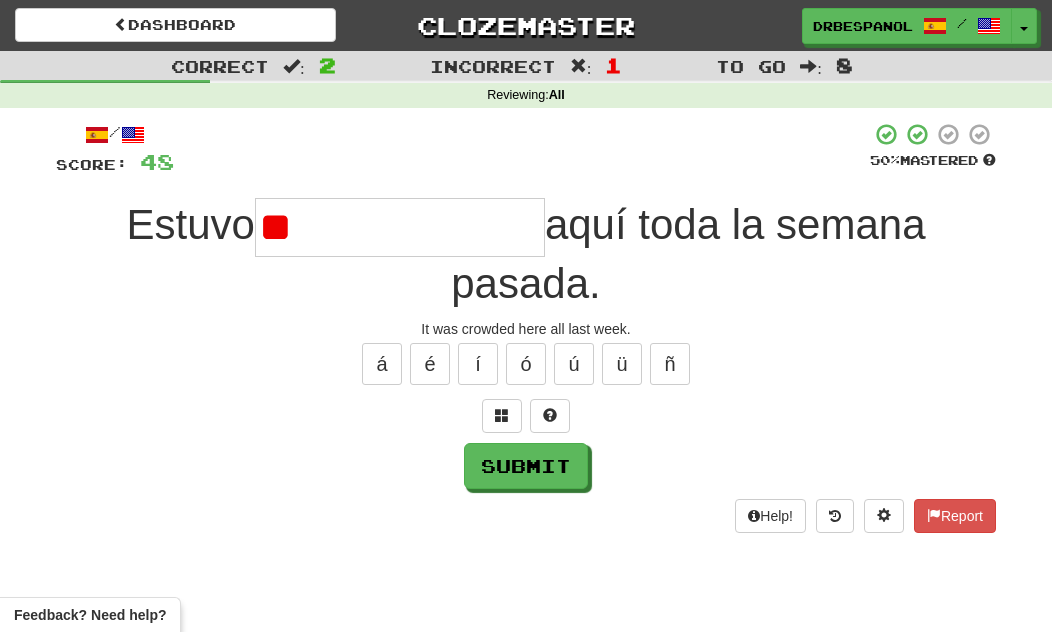 type on "*" 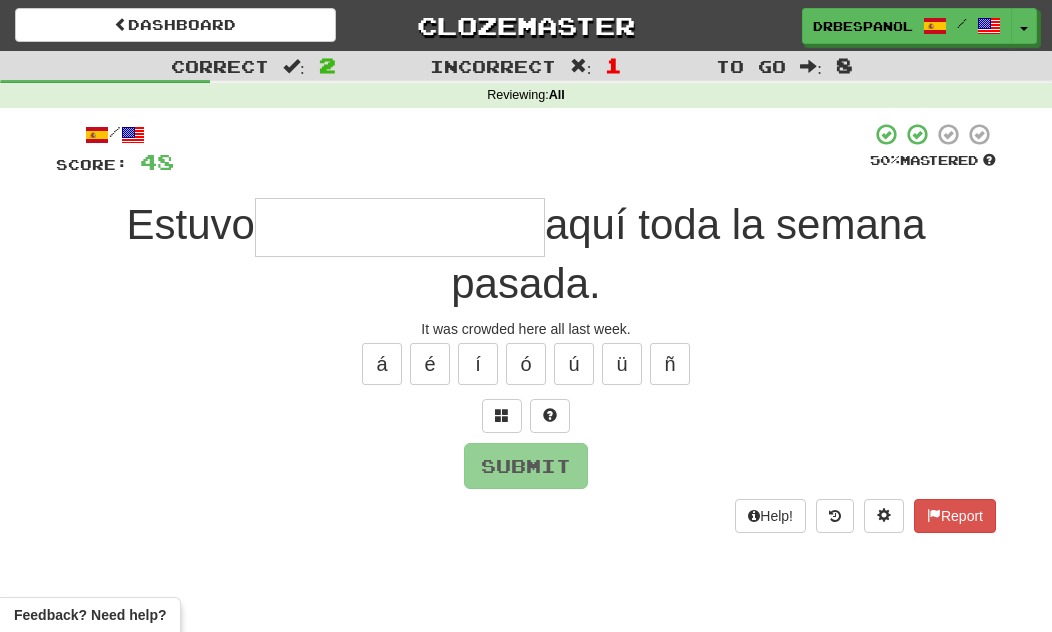 type on "*" 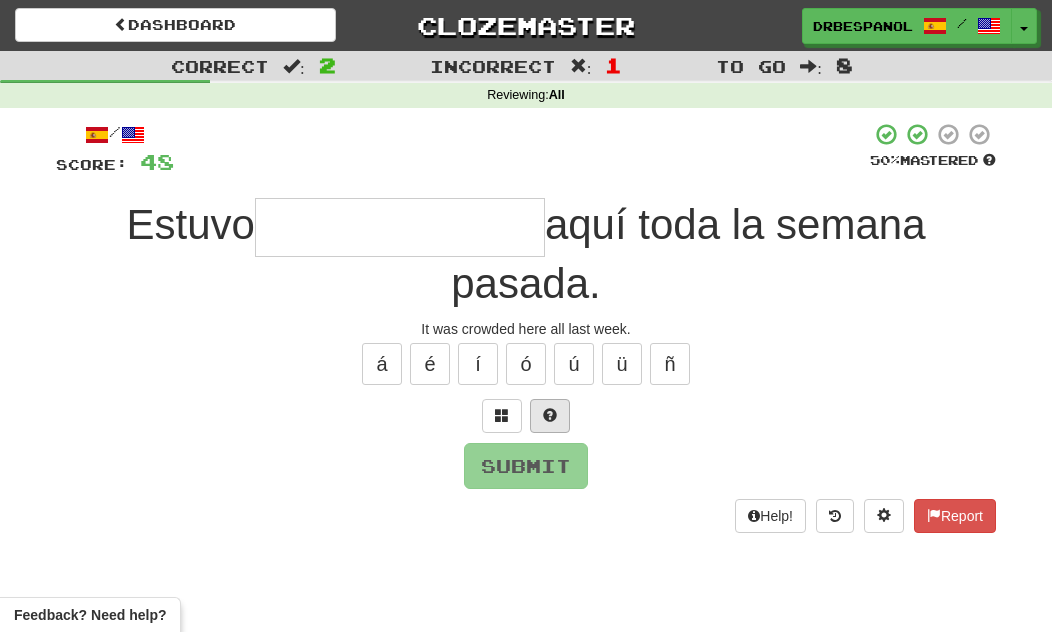 click at bounding box center (550, 416) 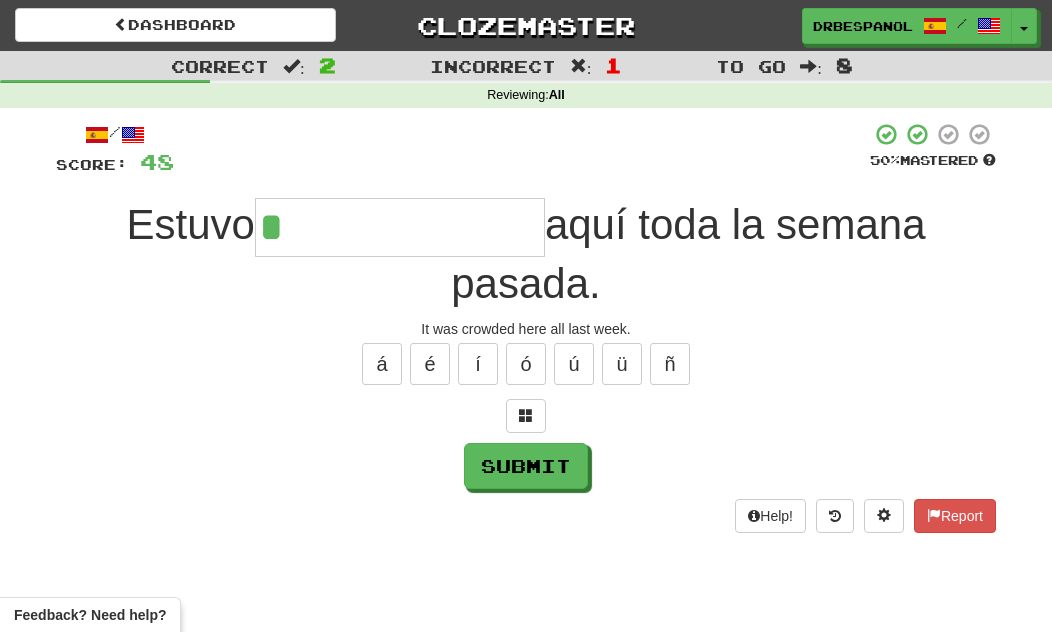 type on "**********" 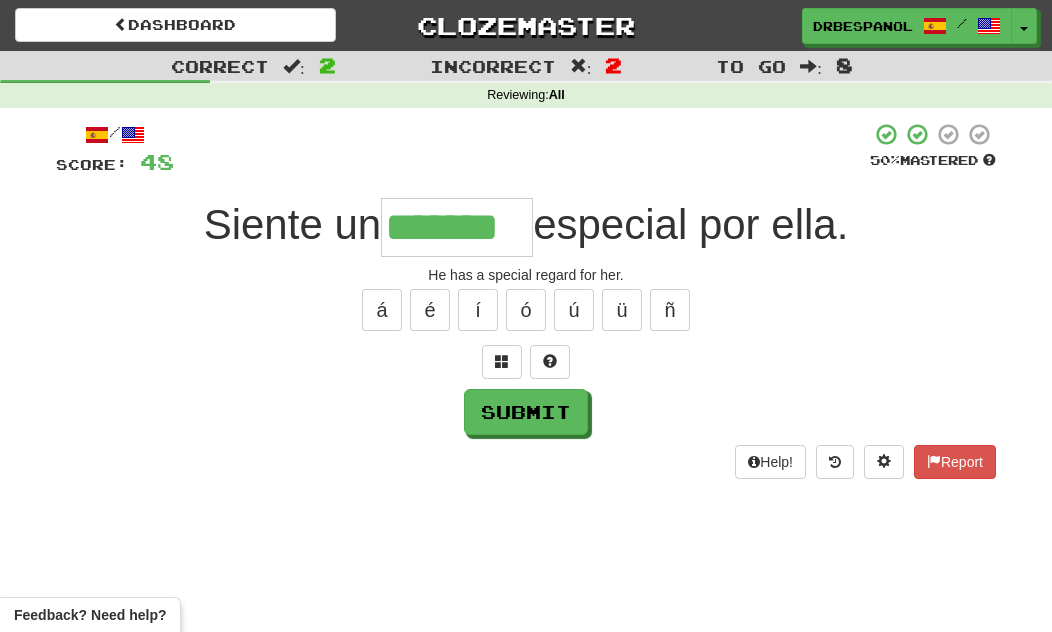 type on "*******" 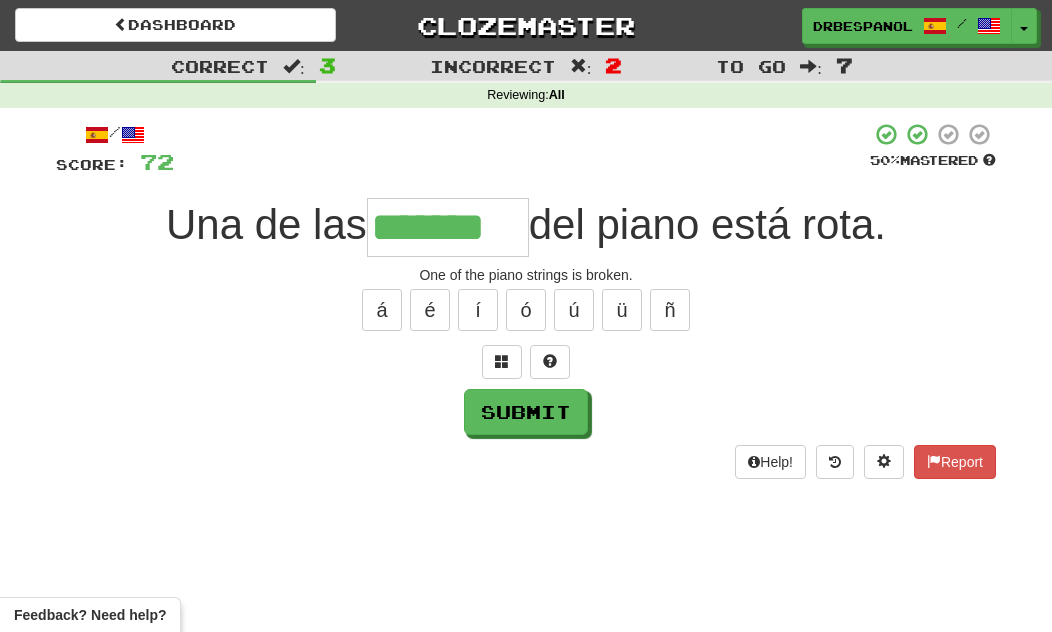 type on "*******" 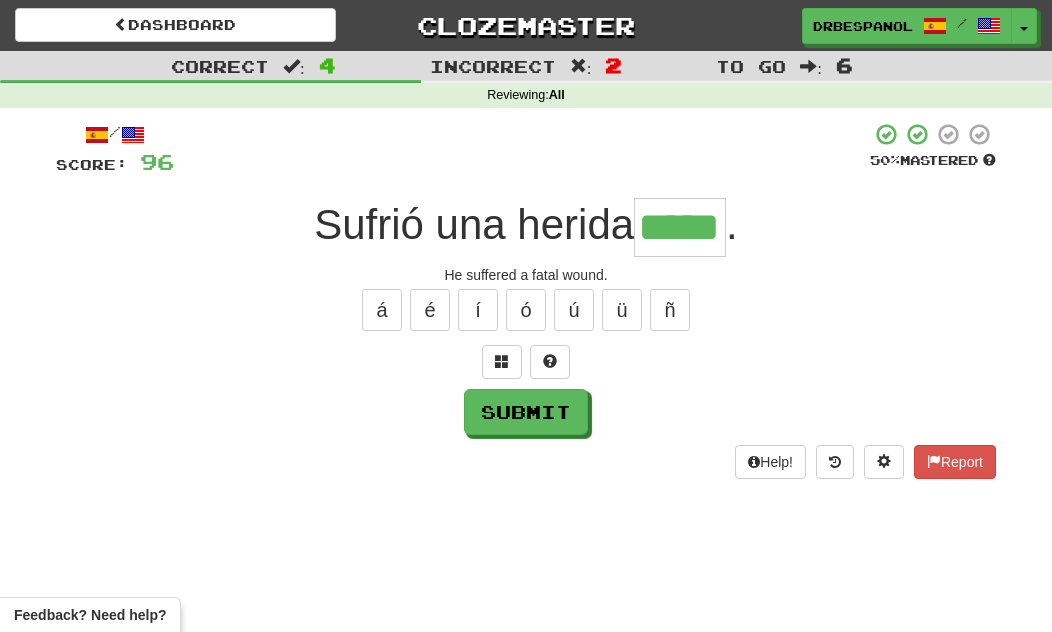 type on "*****" 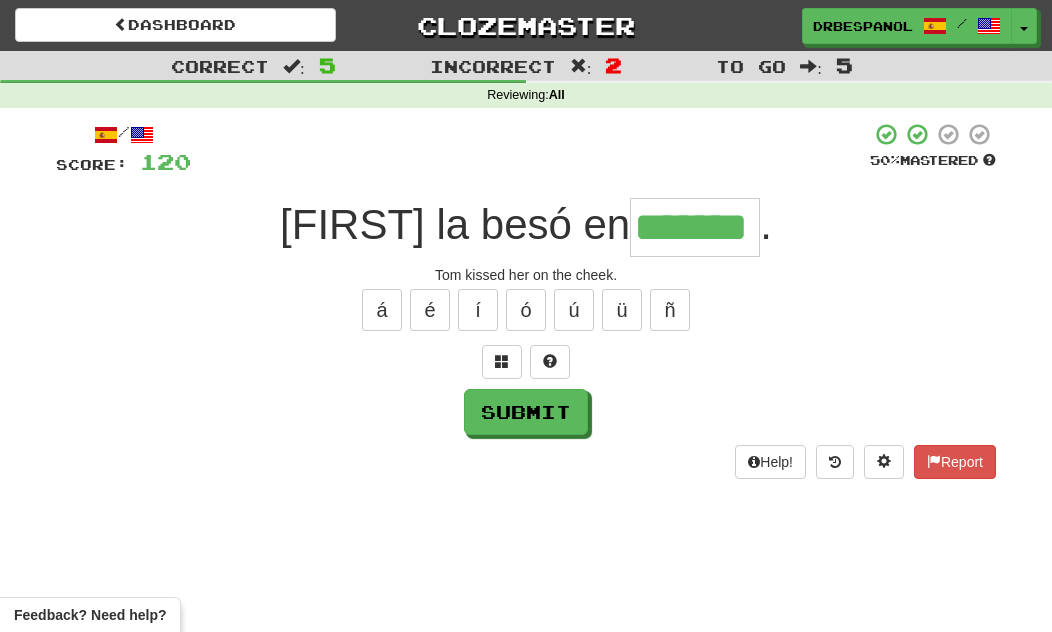 type on "*******" 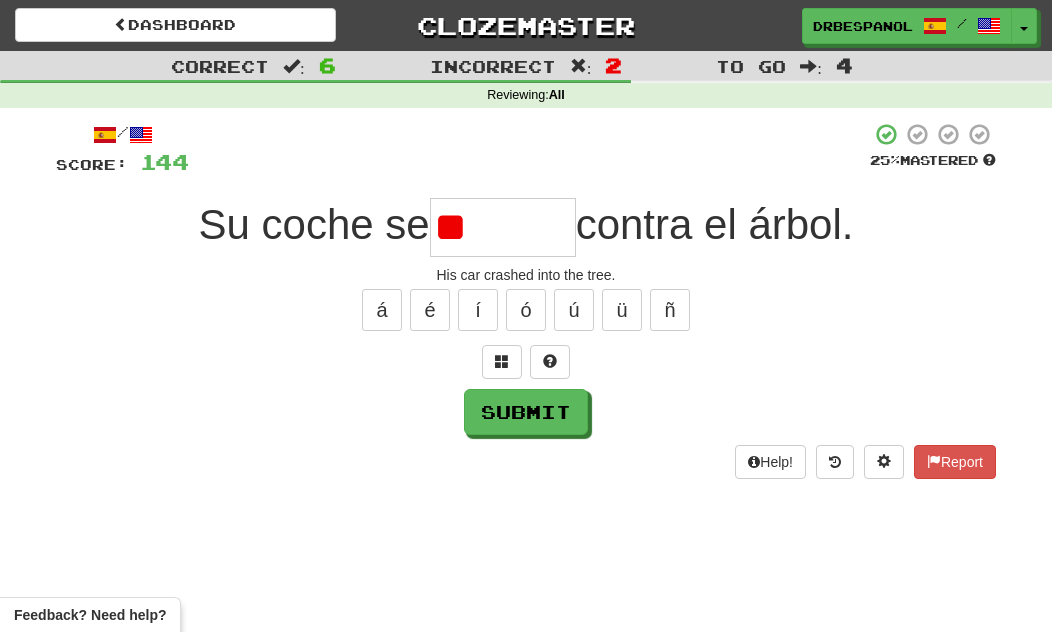 type on "*" 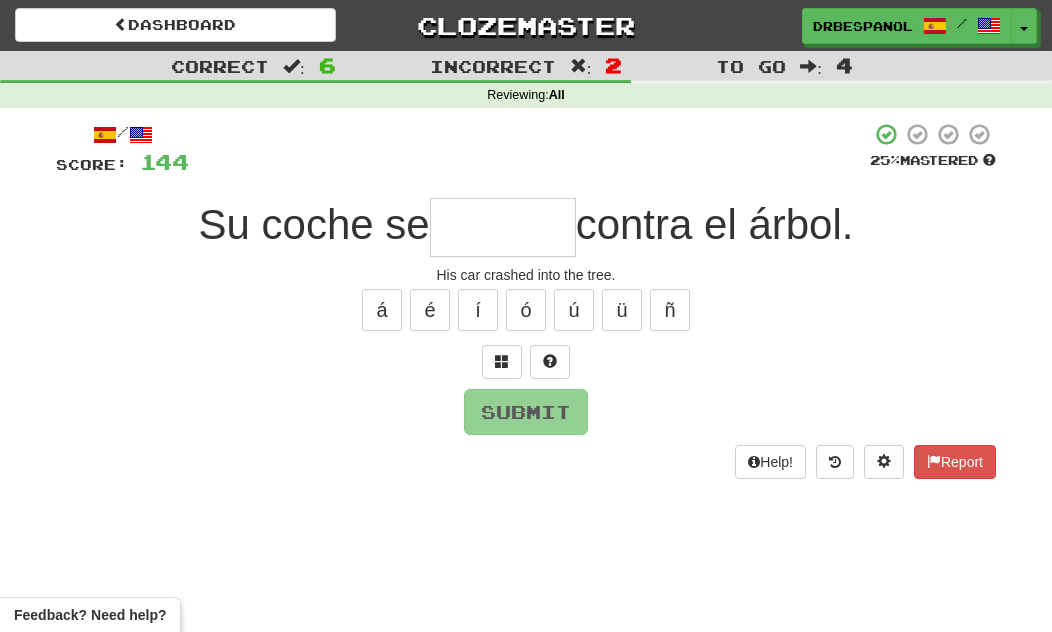 type on "*" 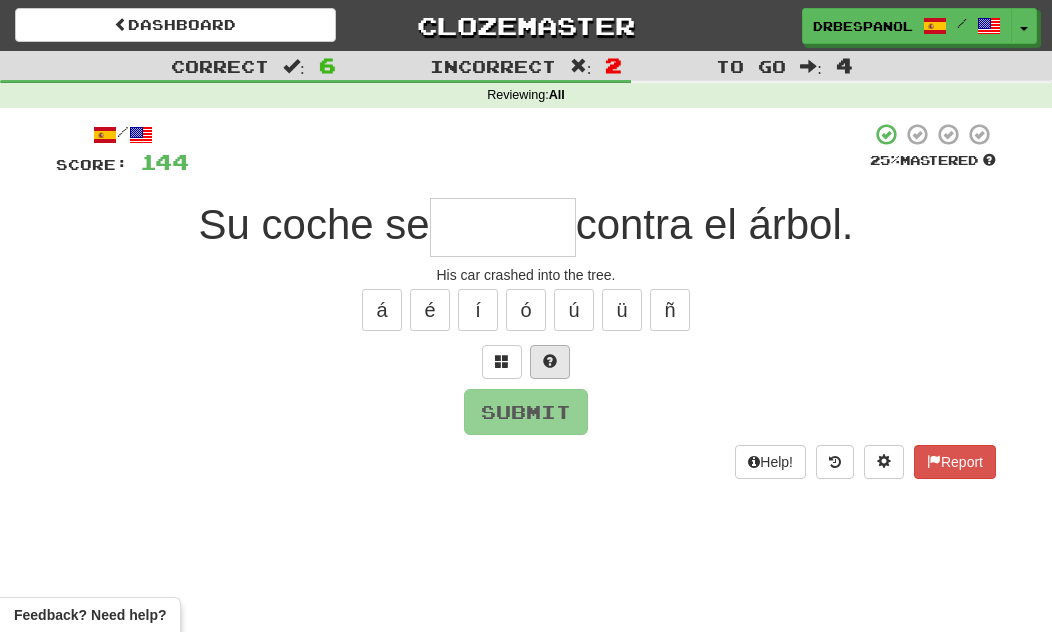 click at bounding box center (550, 361) 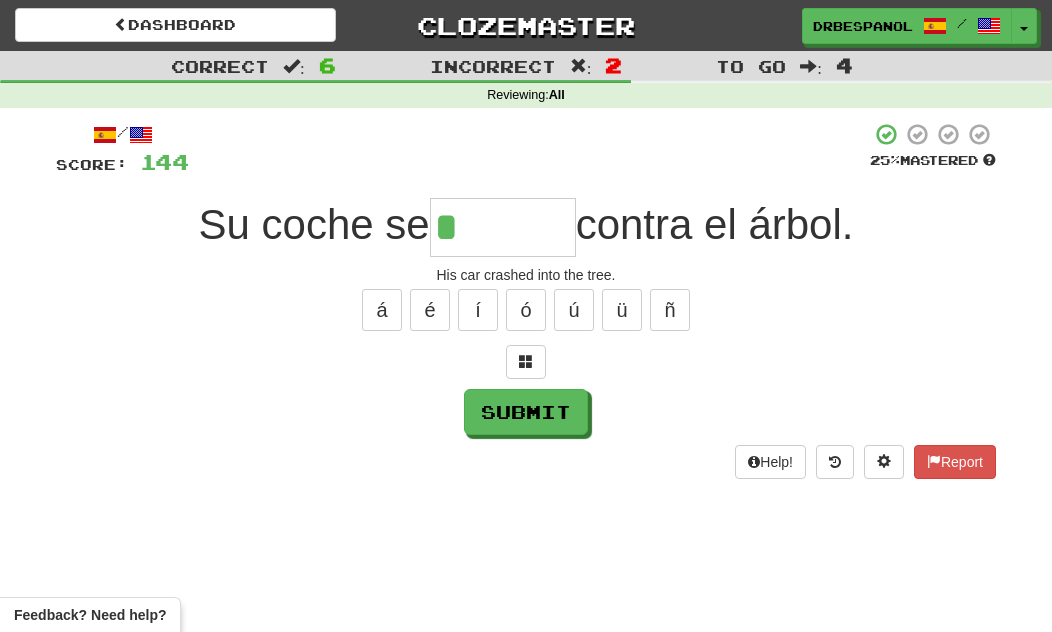 type on "********" 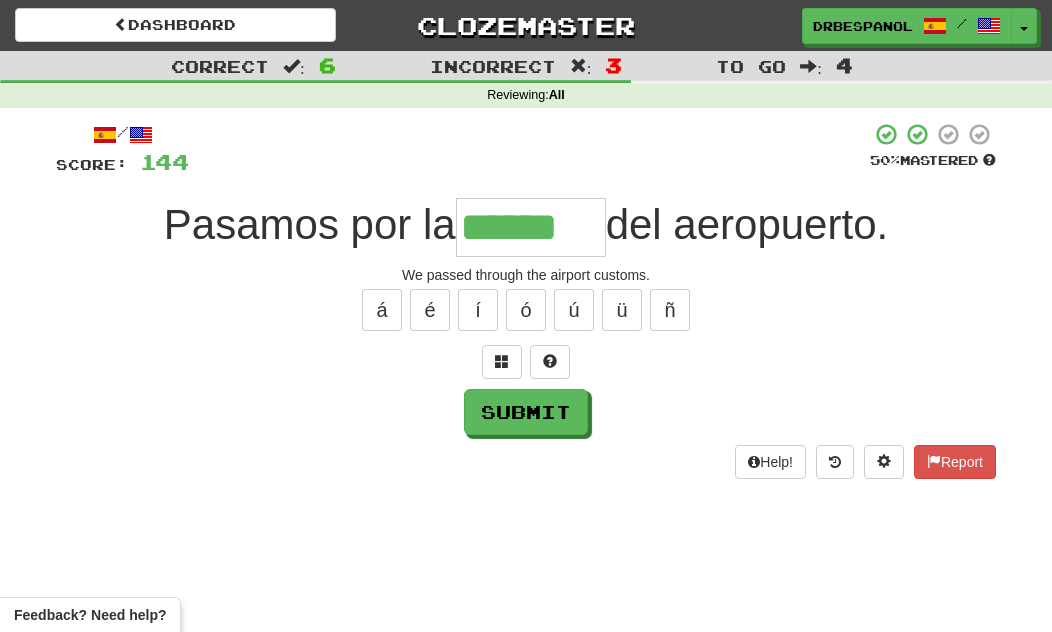 type on "******" 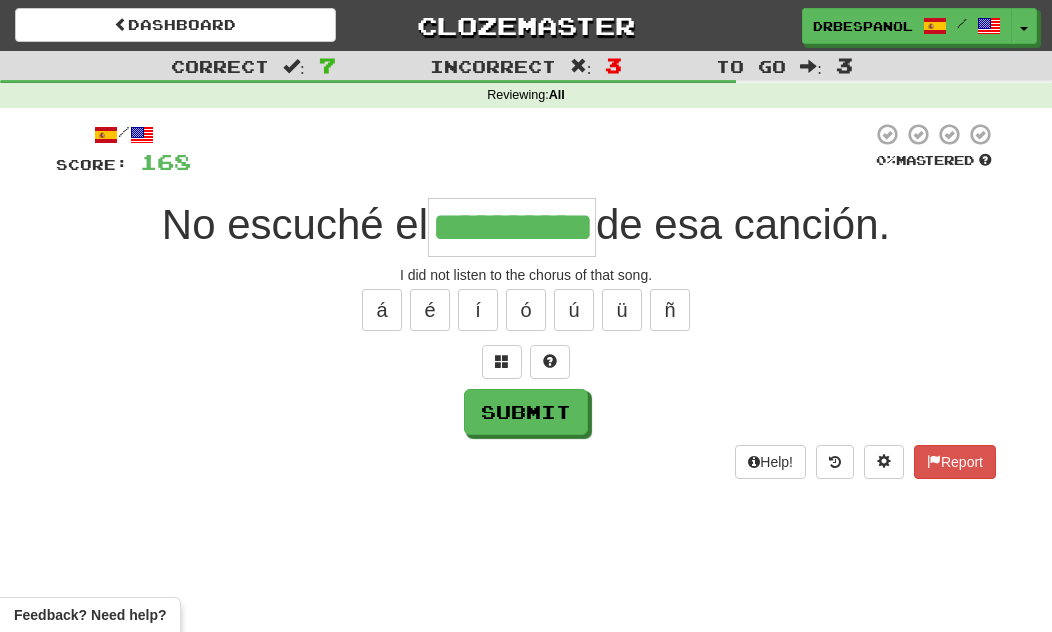 type on "**********" 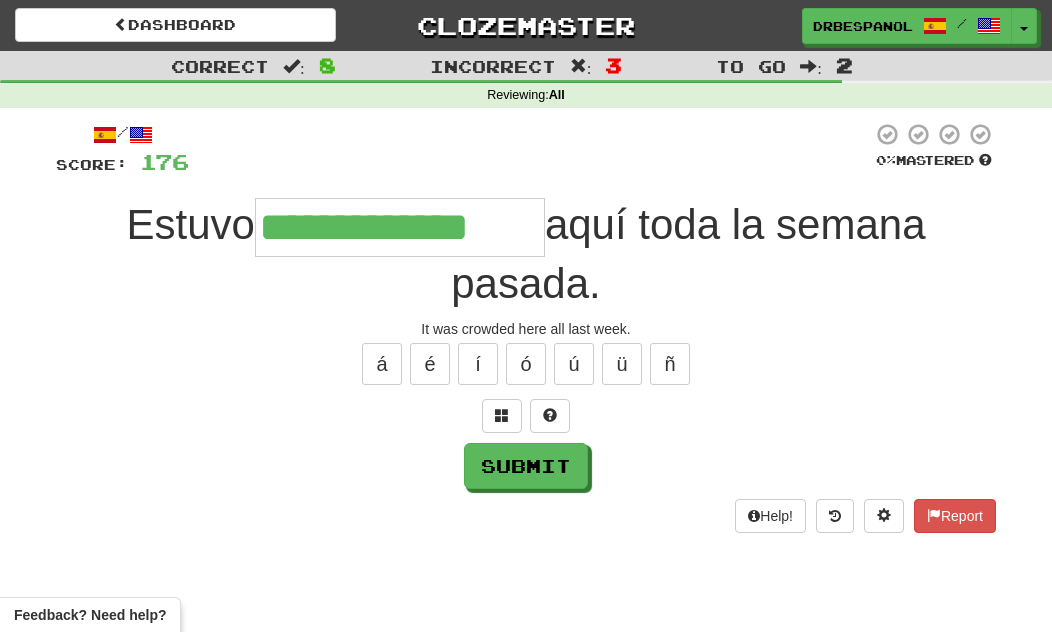 type on "**********" 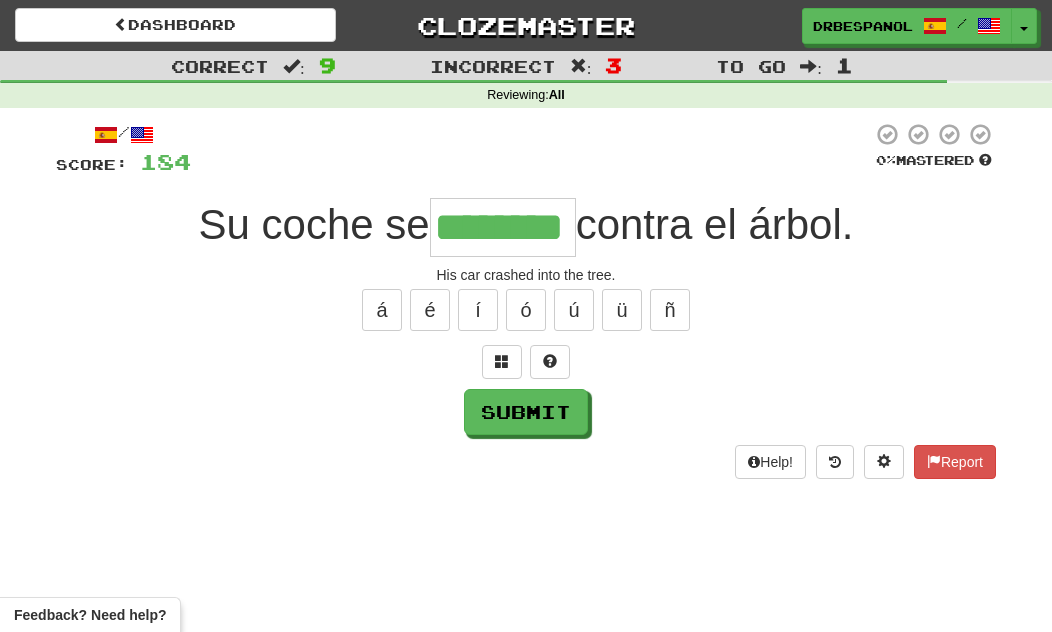 type on "********" 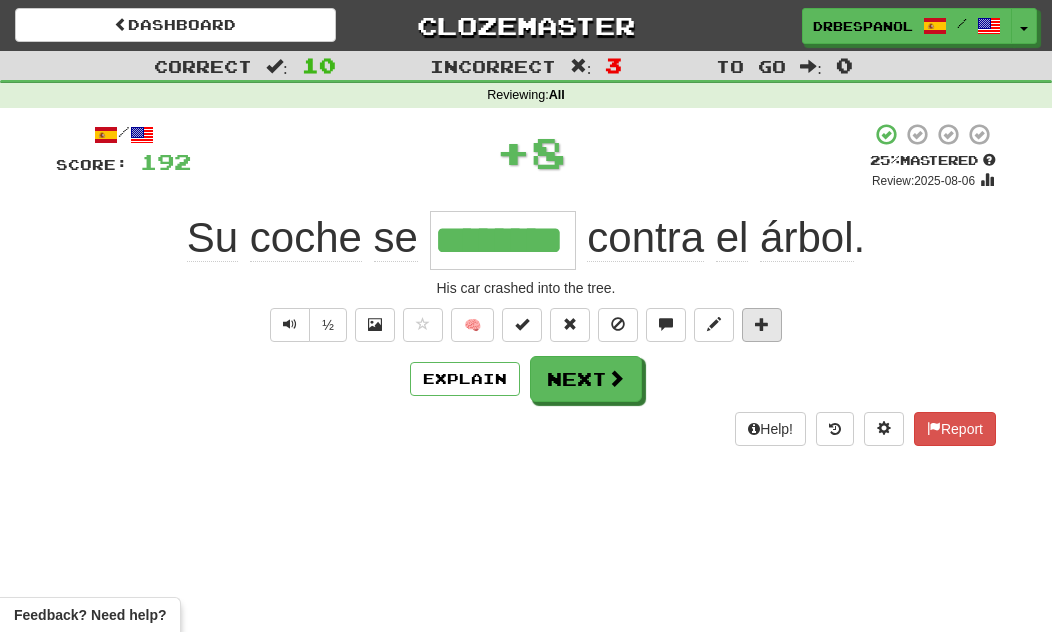 click at bounding box center (762, 324) 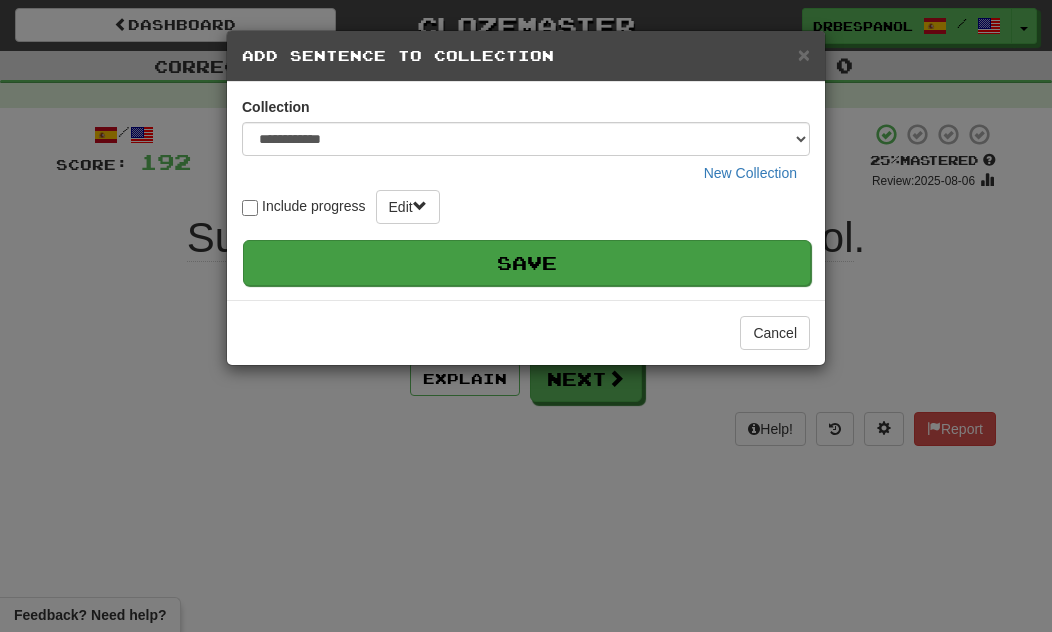 click on "Save" at bounding box center [527, 263] 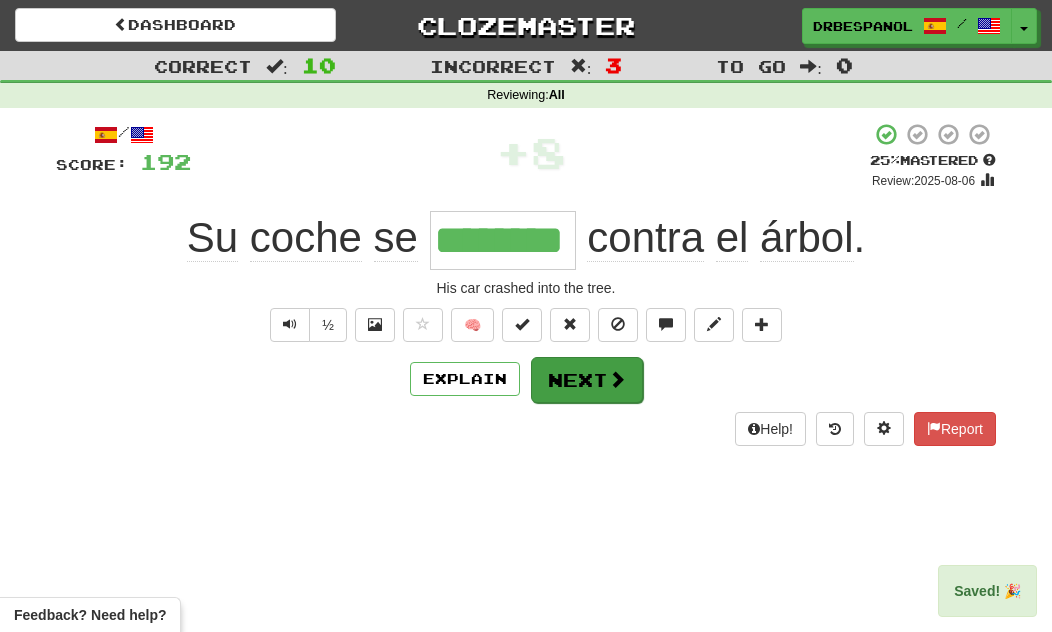 click on "Next" at bounding box center [587, 380] 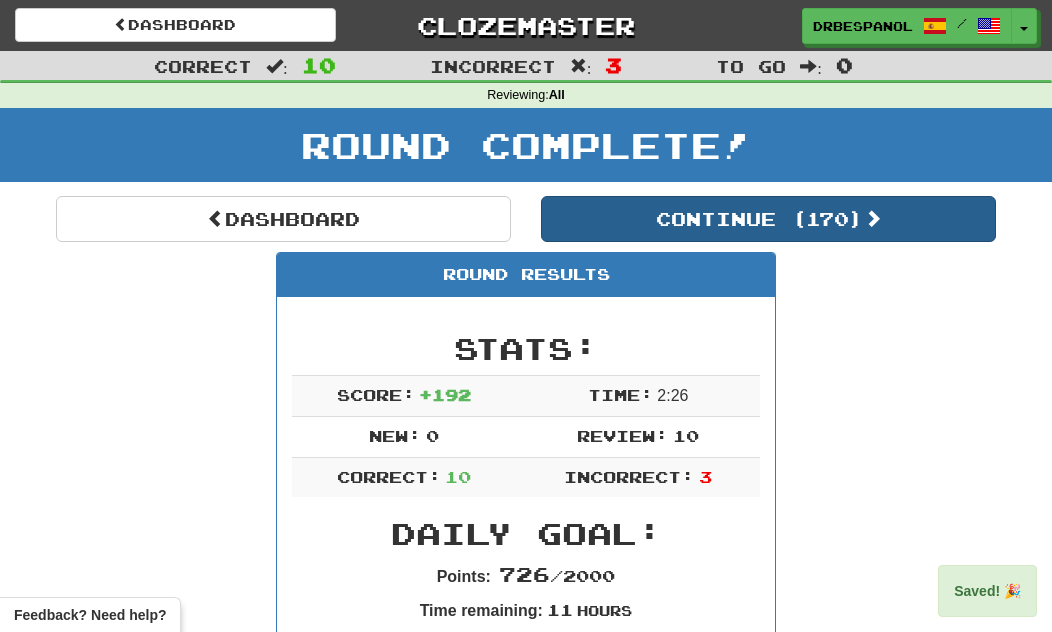 click on "Continue ( 170 )" at bounding box center [768, 219] 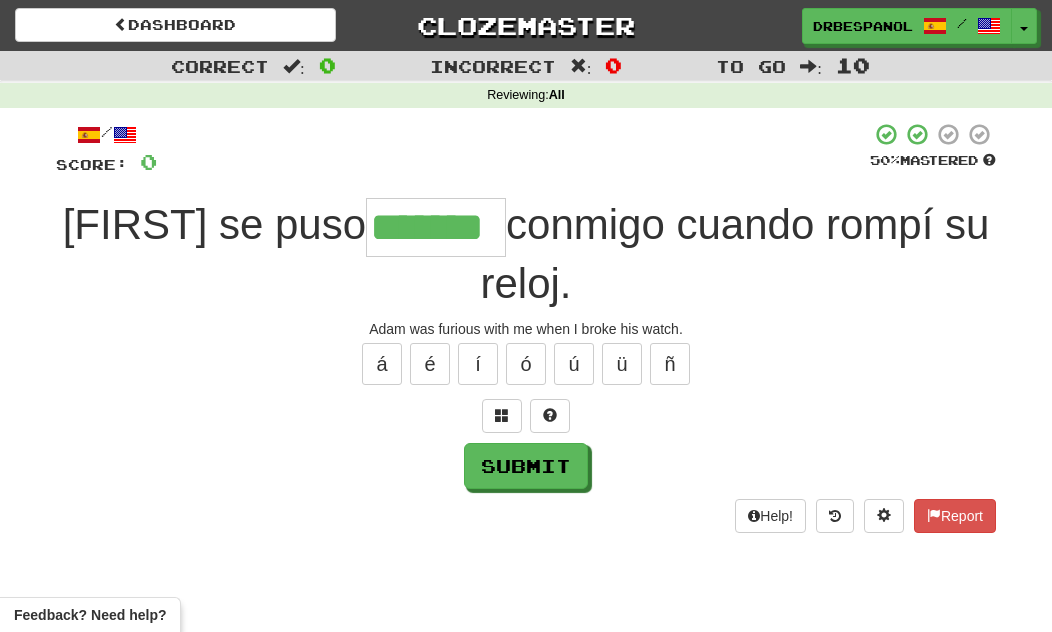 type on "*******" 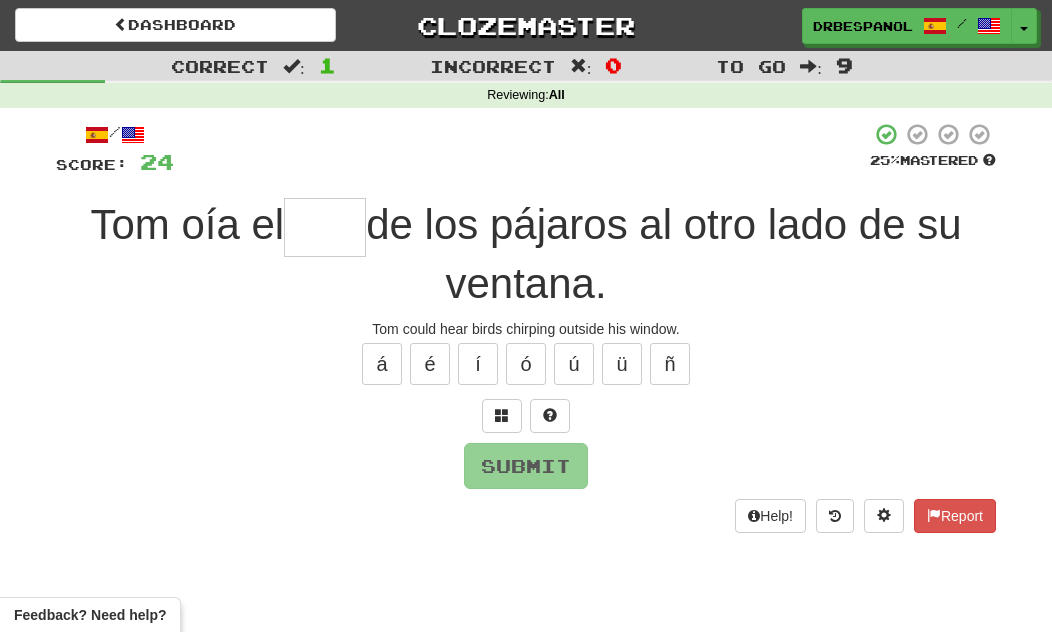 type on "*" 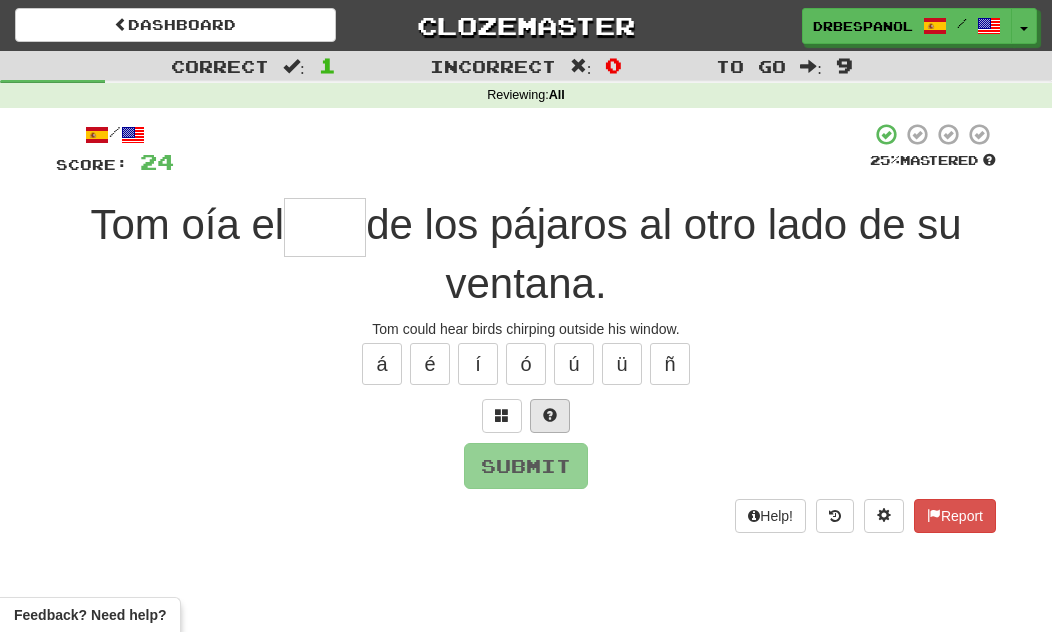 click at bounding box center [550, 416] 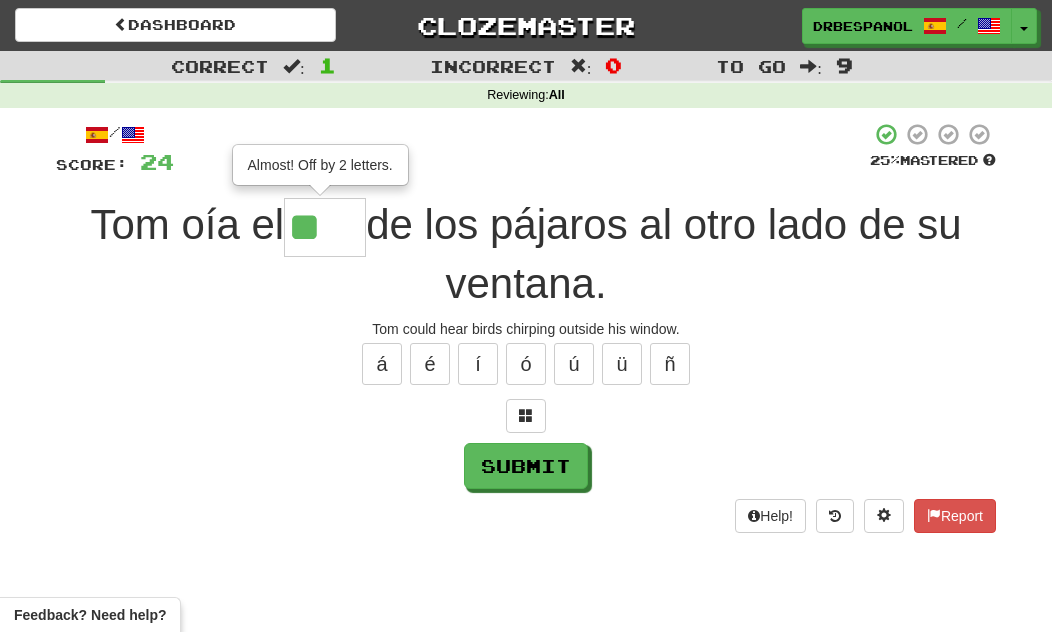 type on "****" 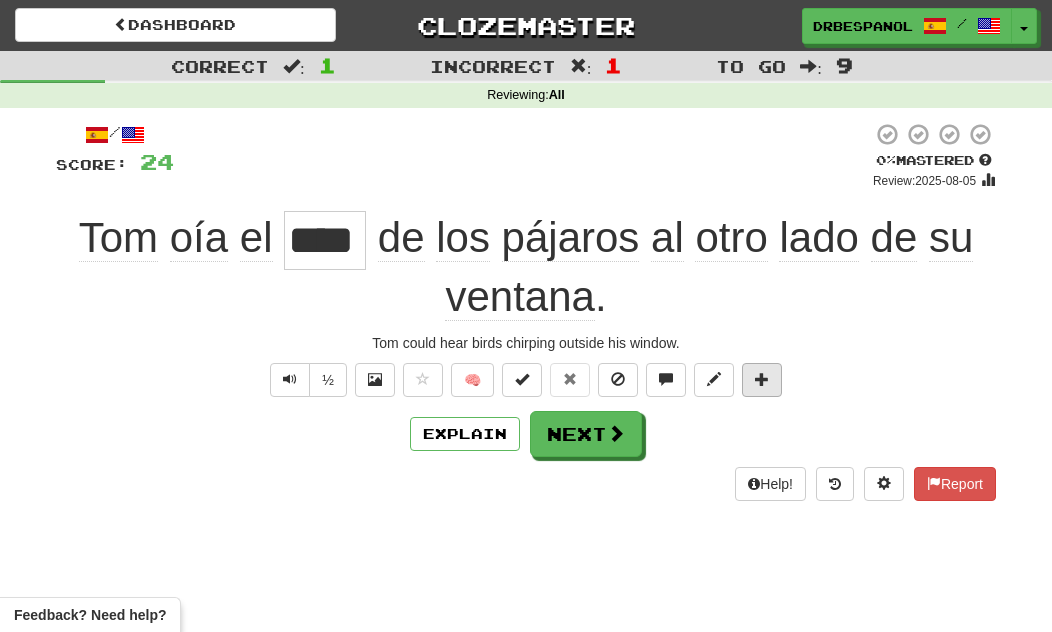 click at bounding box center [762, 380] 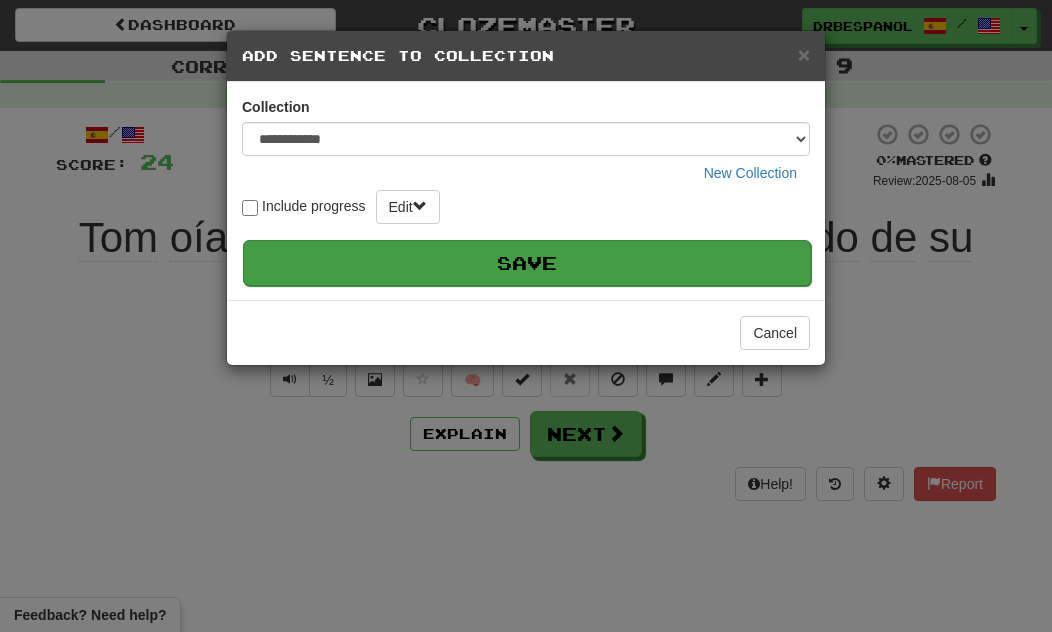 click on "Save" at bounding box center (527, 263) 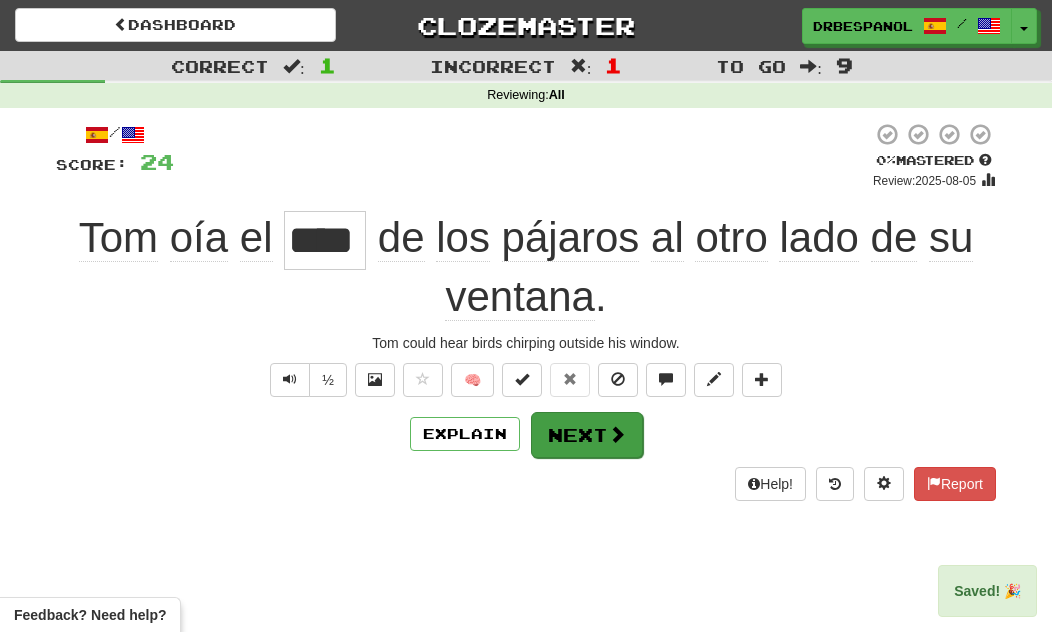 click on "Next" at bounding box center [587, 435] 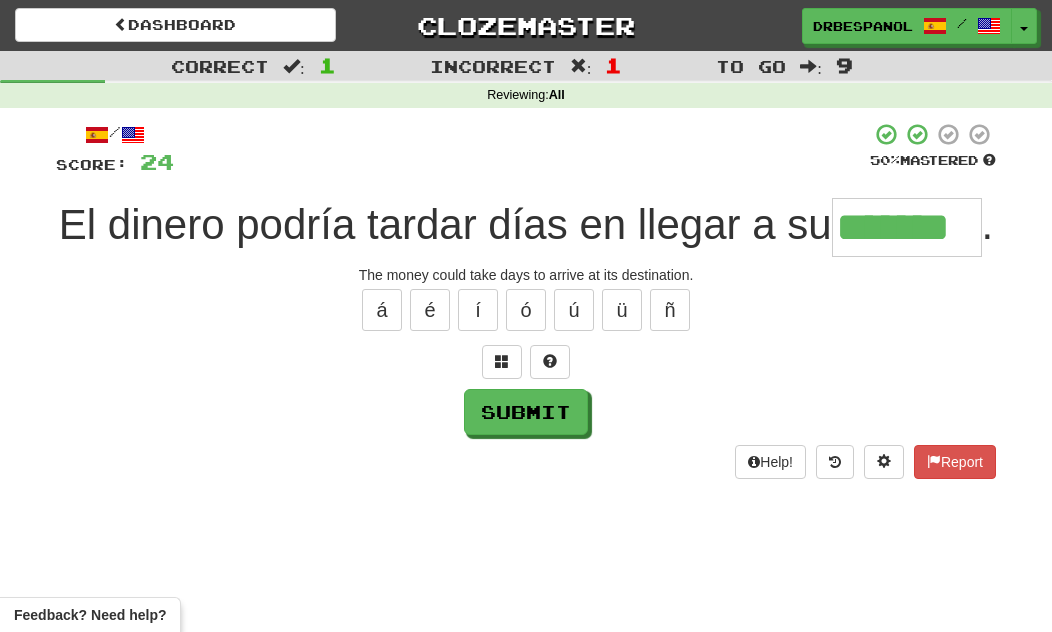 type on "*******" 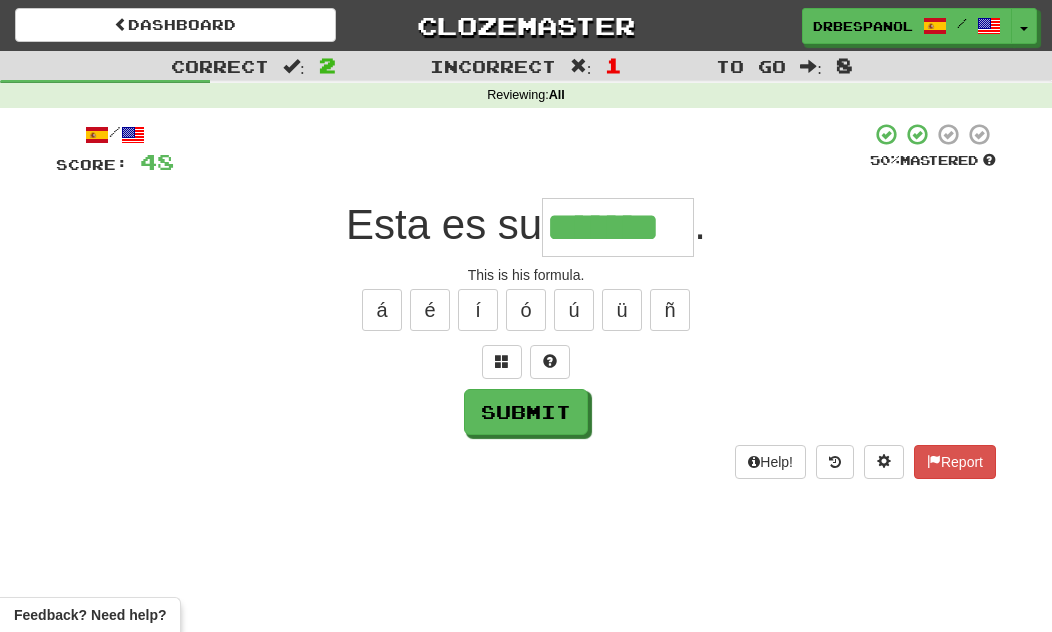 type on "*******" 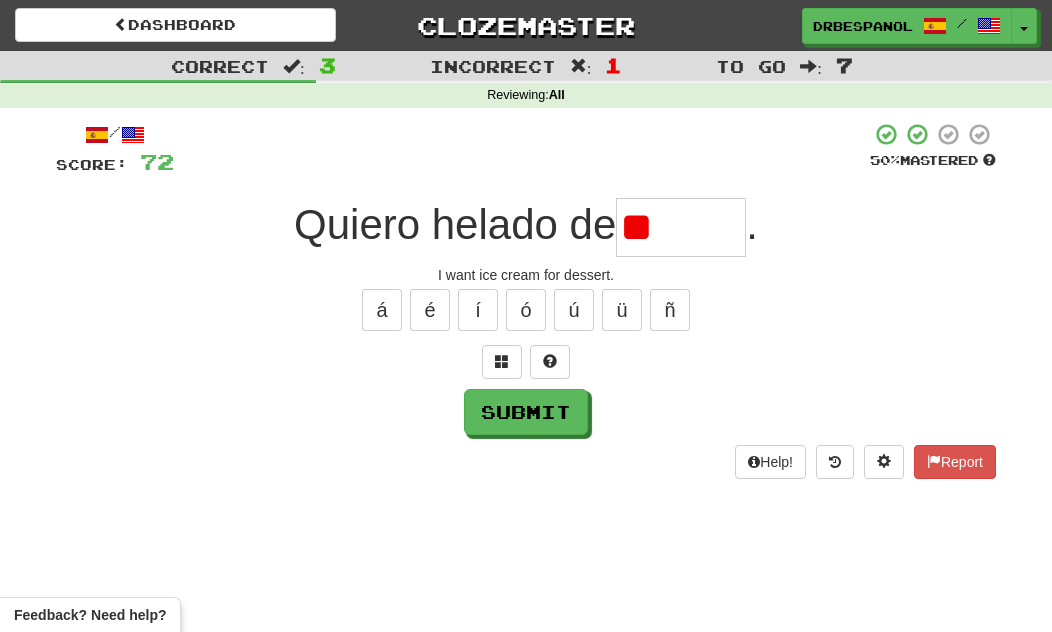 type on "*" 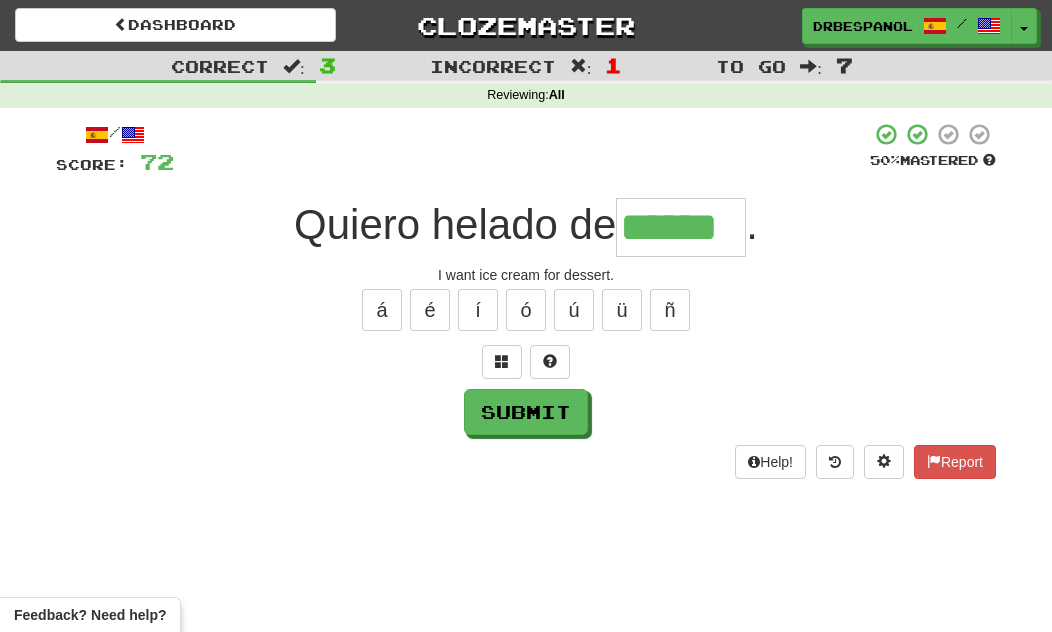 type on "******" 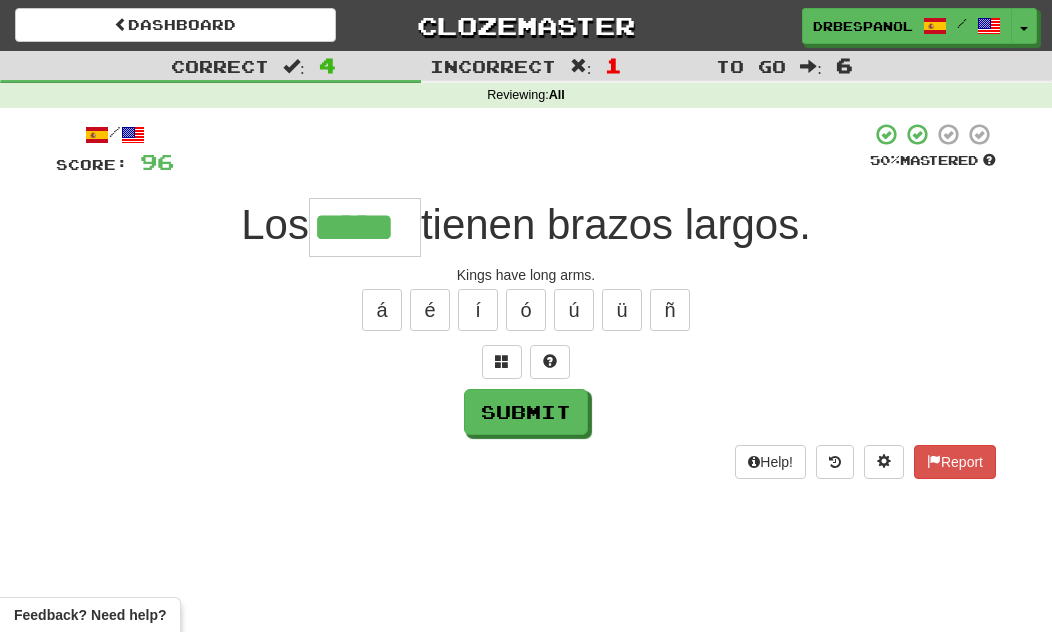 type on "*****" 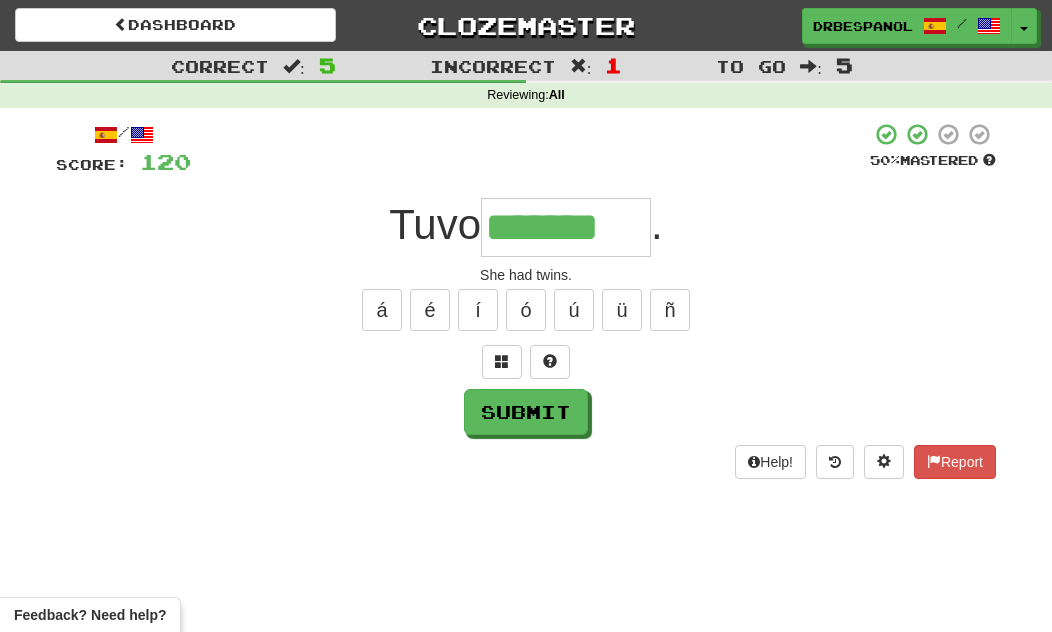 type on "*******" 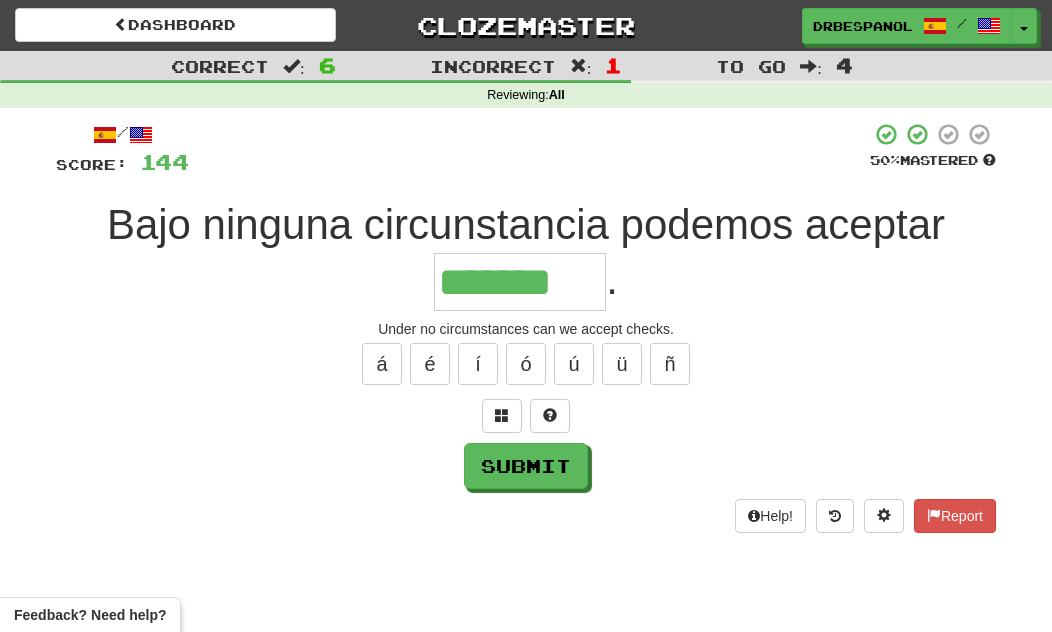 type on "*******" 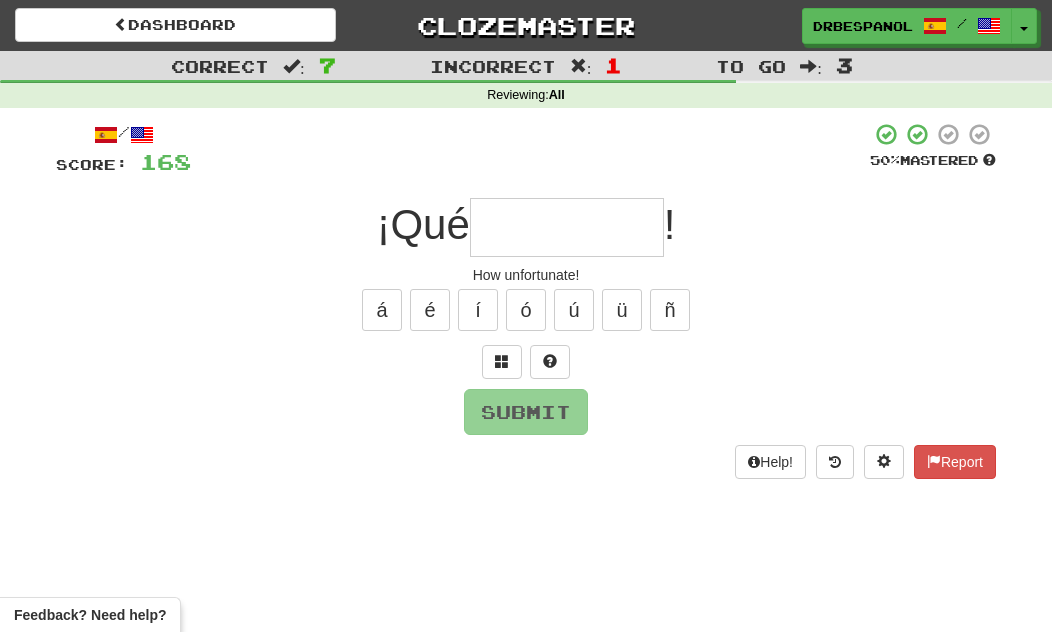type on "*" 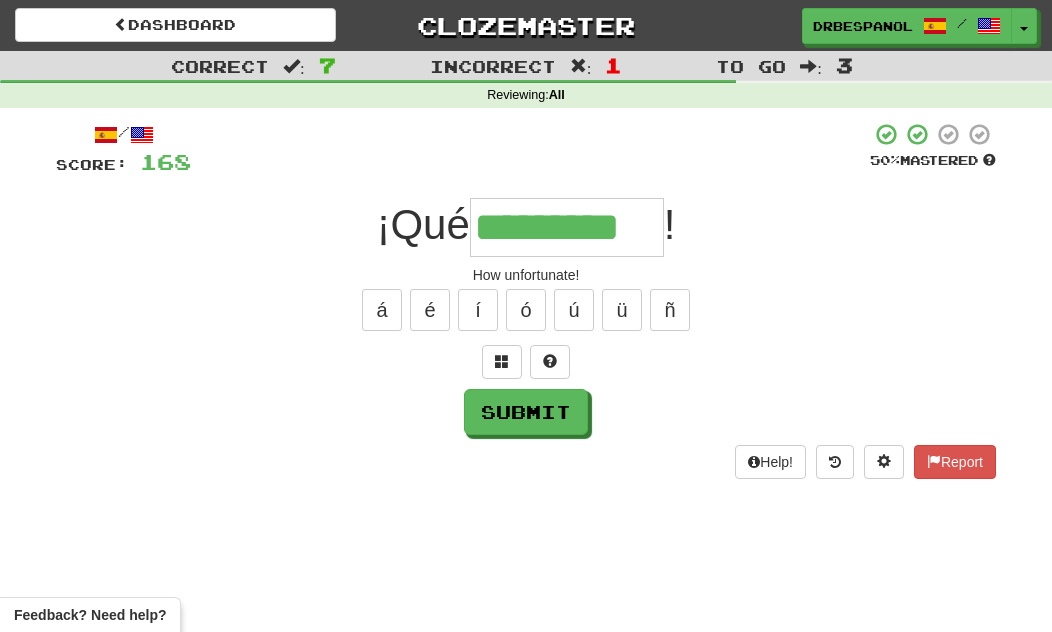 type on "*********" 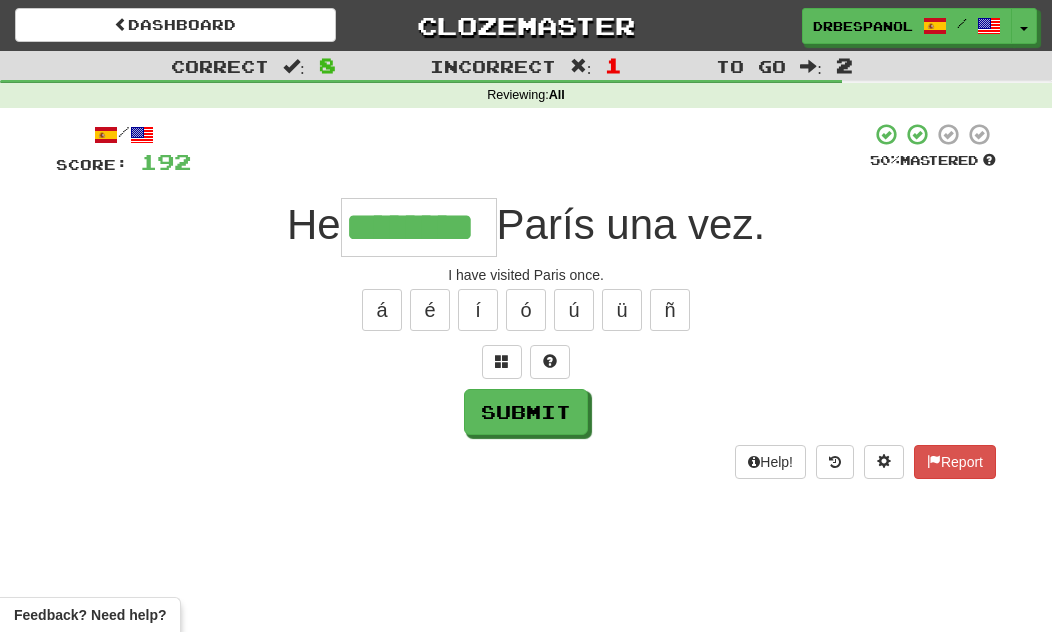 type on "********" 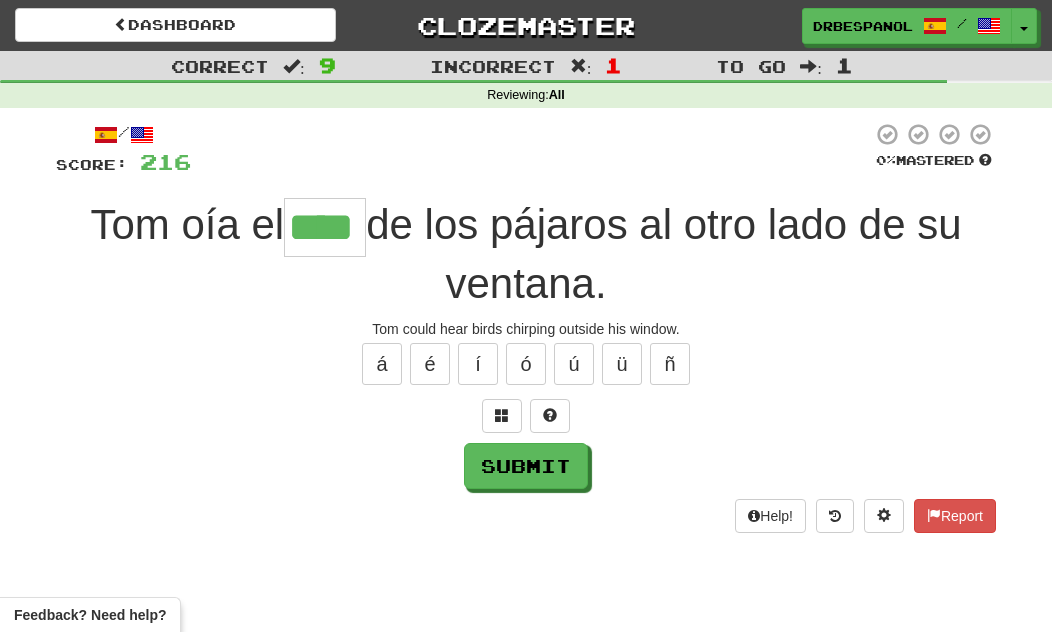 type on "****" 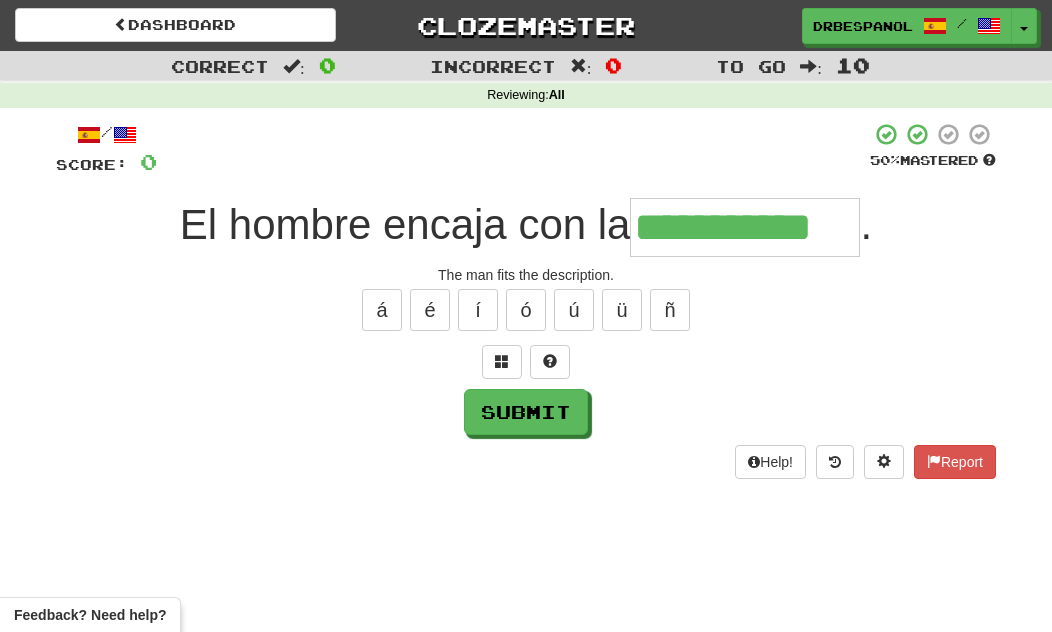 type on "**********" 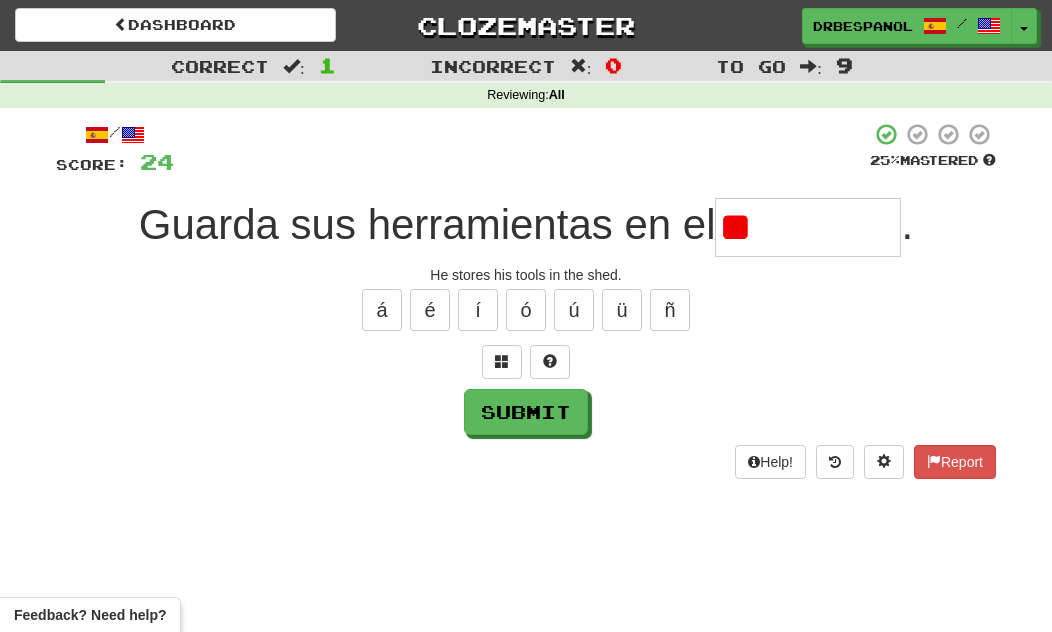 type on "*" 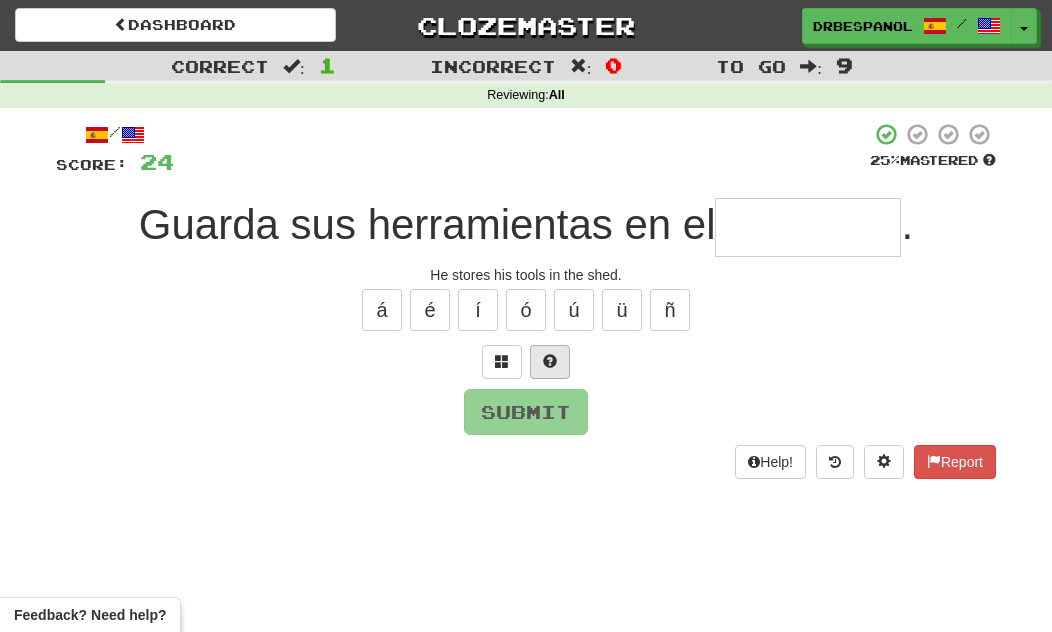 click at bounding box center (550, 362) 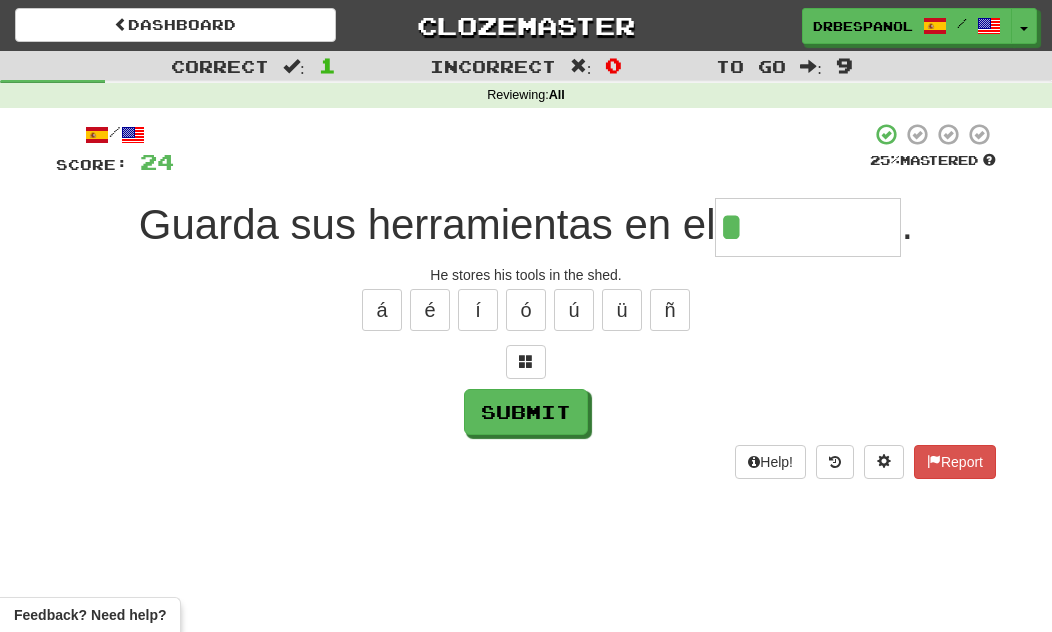 type on "*********" 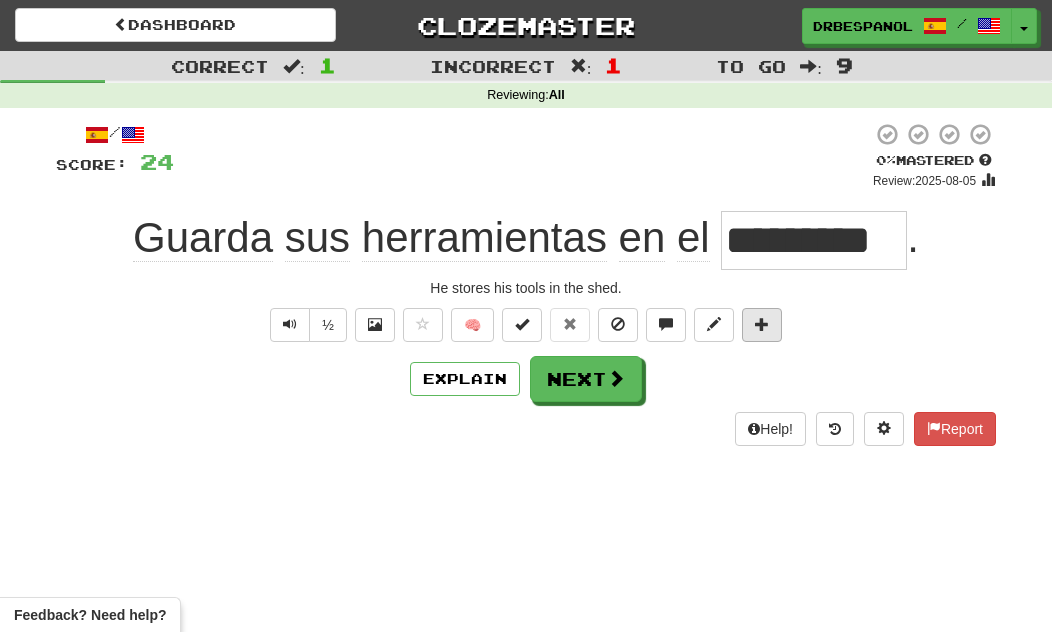 click at bounding box center (762, 324) 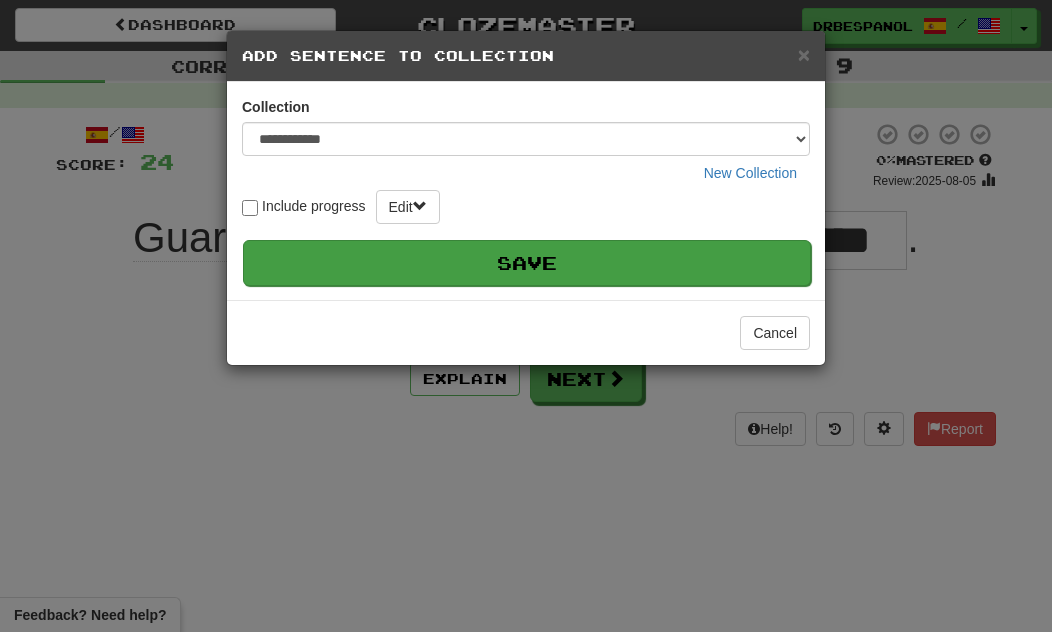 click on "Save" at bounding box center (527, 263) 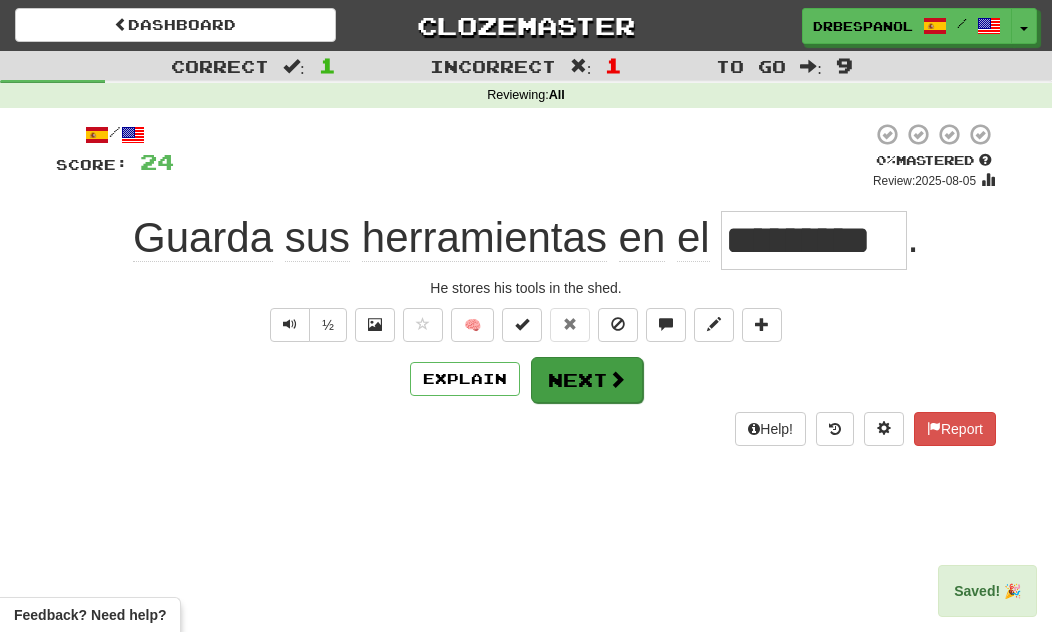 click on "Next" at bounding box center [587, 380] 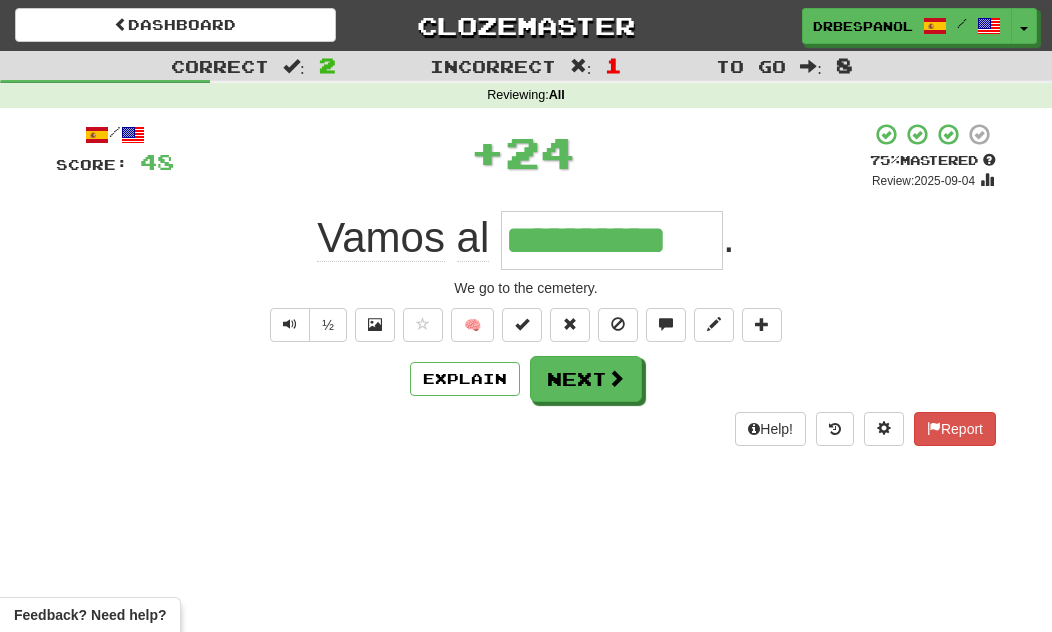 type on "**********" 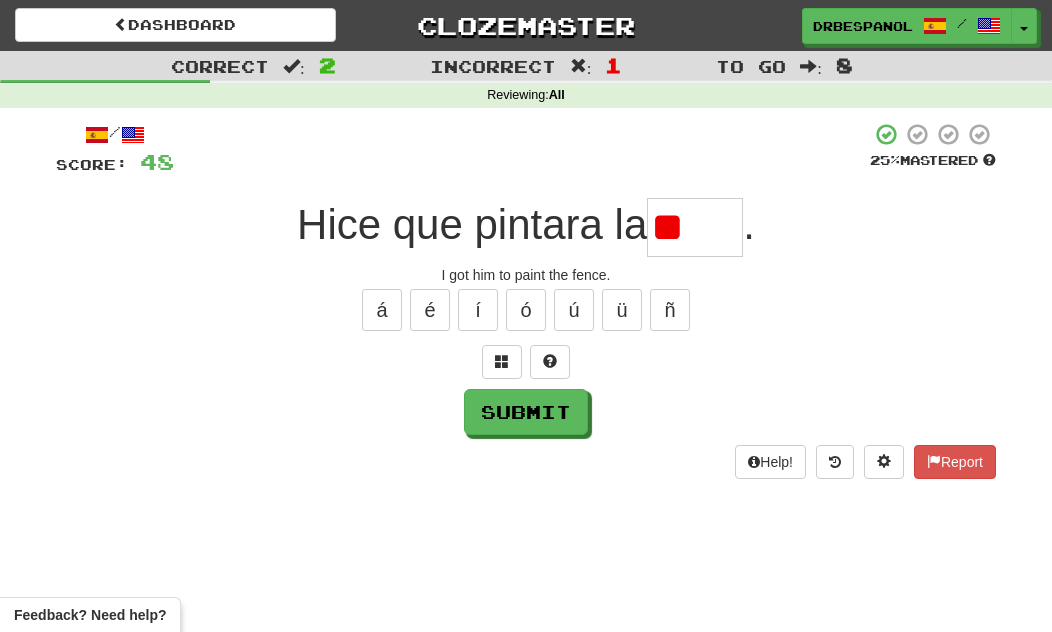 type on "*" 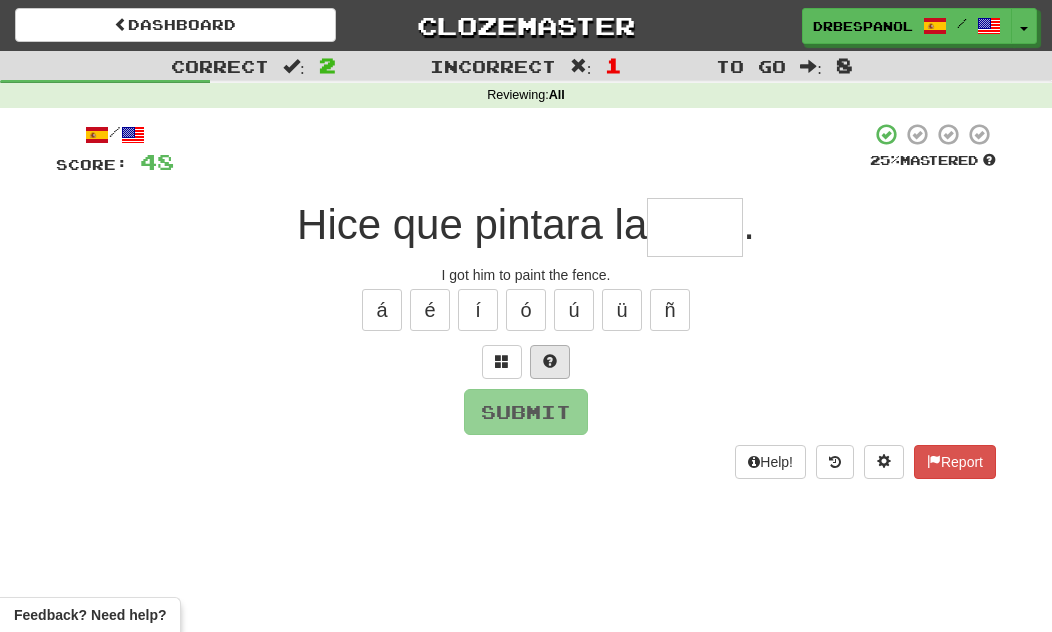click at bounding box center [550, 362] 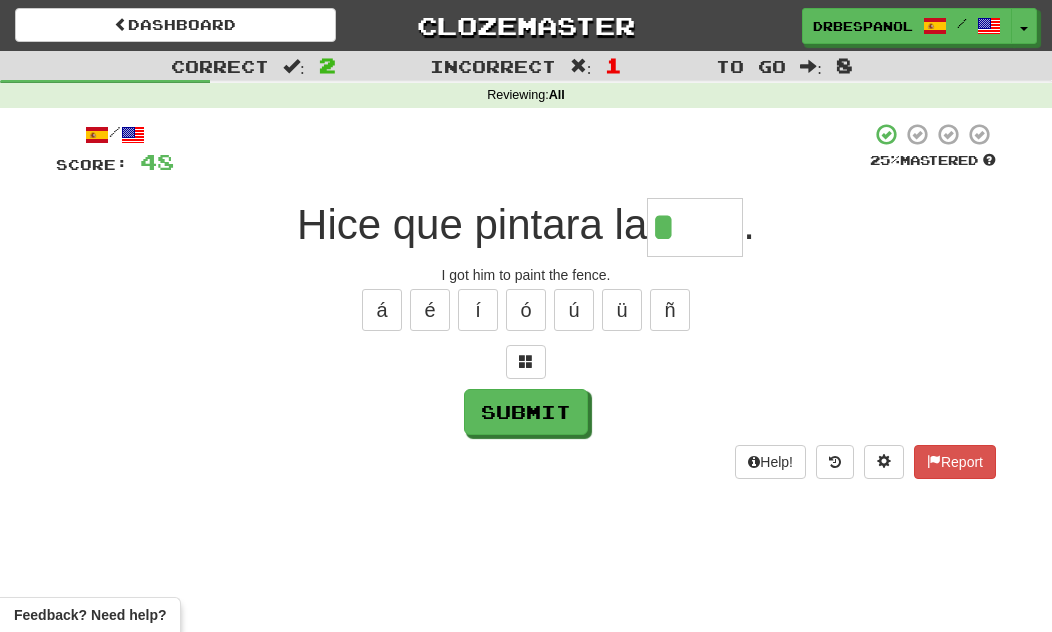 type on "*****" 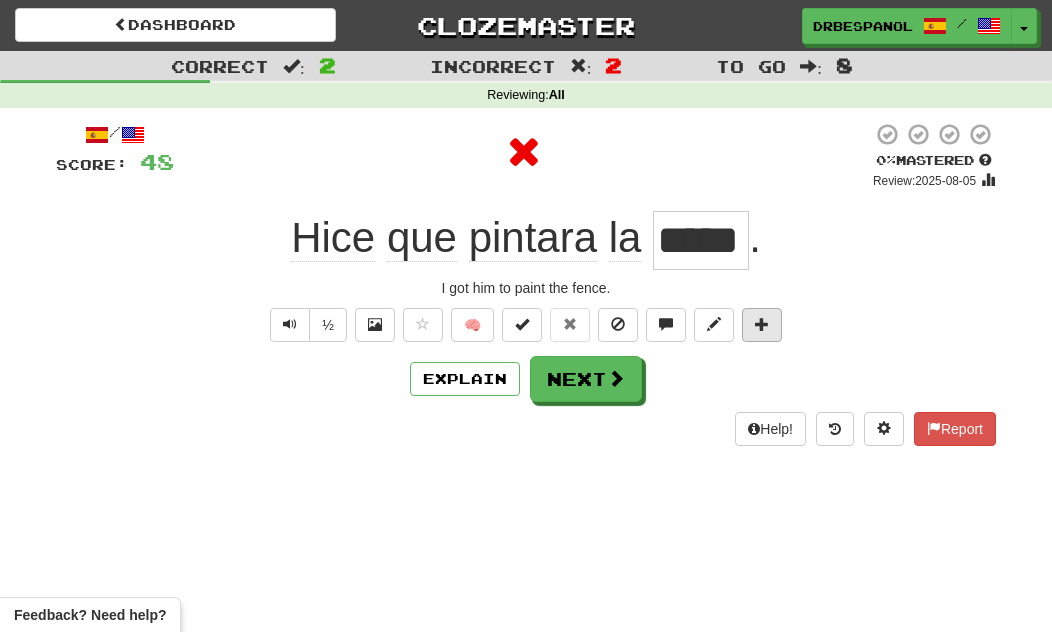 click at bounding box center (762, 324) 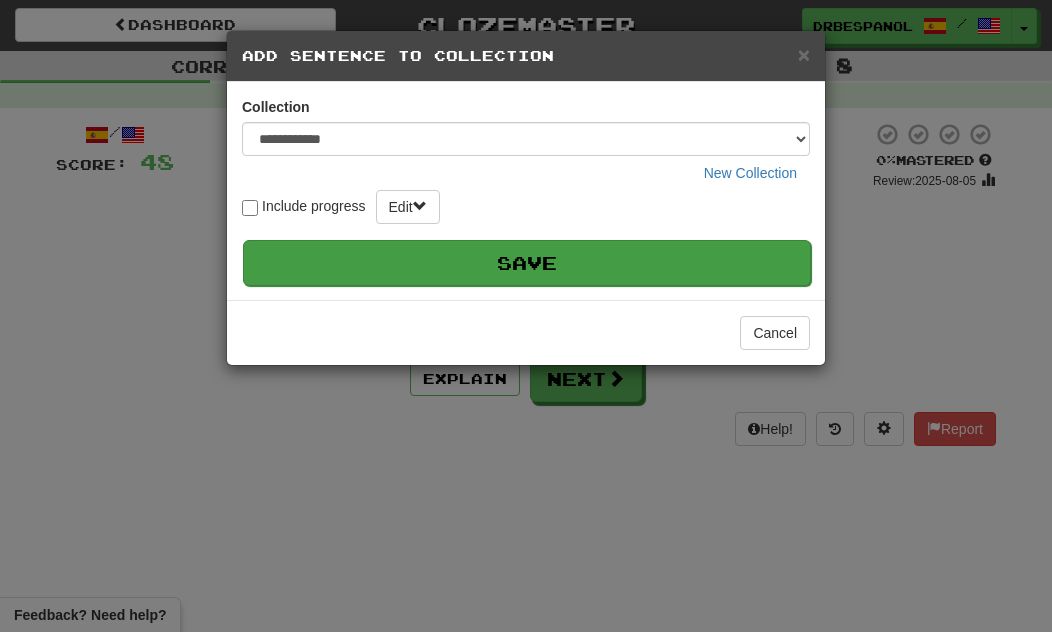 click on "Save" at bounding box center (527, 263) 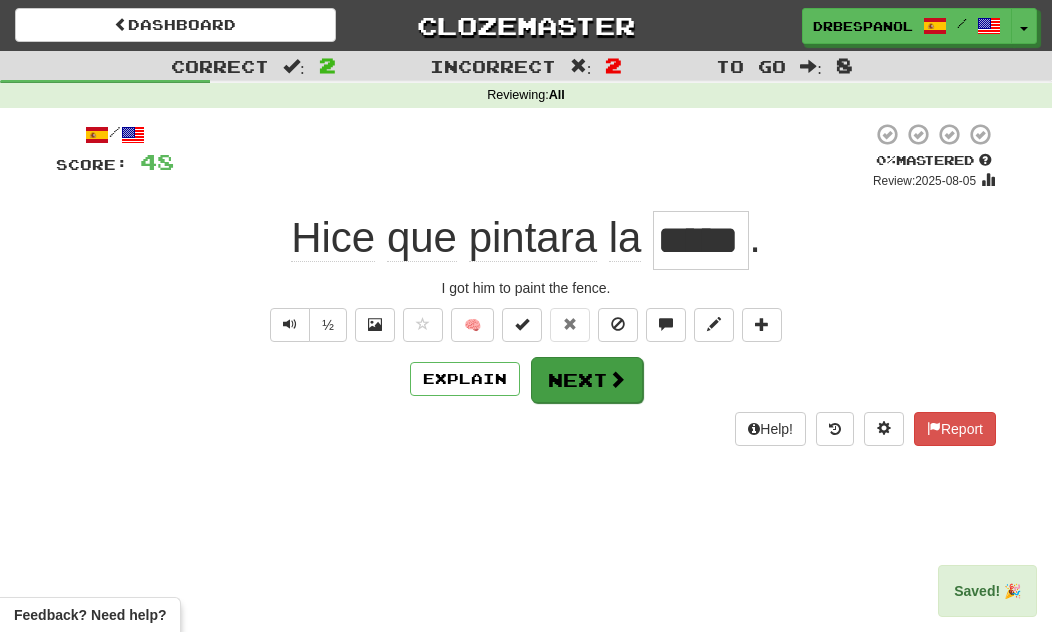 click at bounding box center [617, 379] 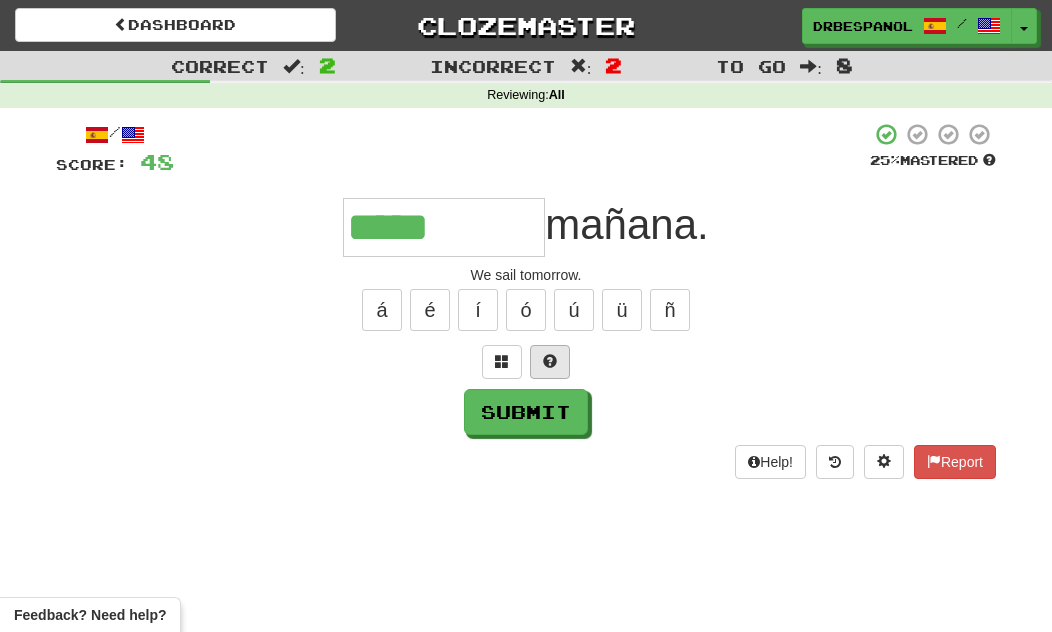 click at bounding box center (550, 362) 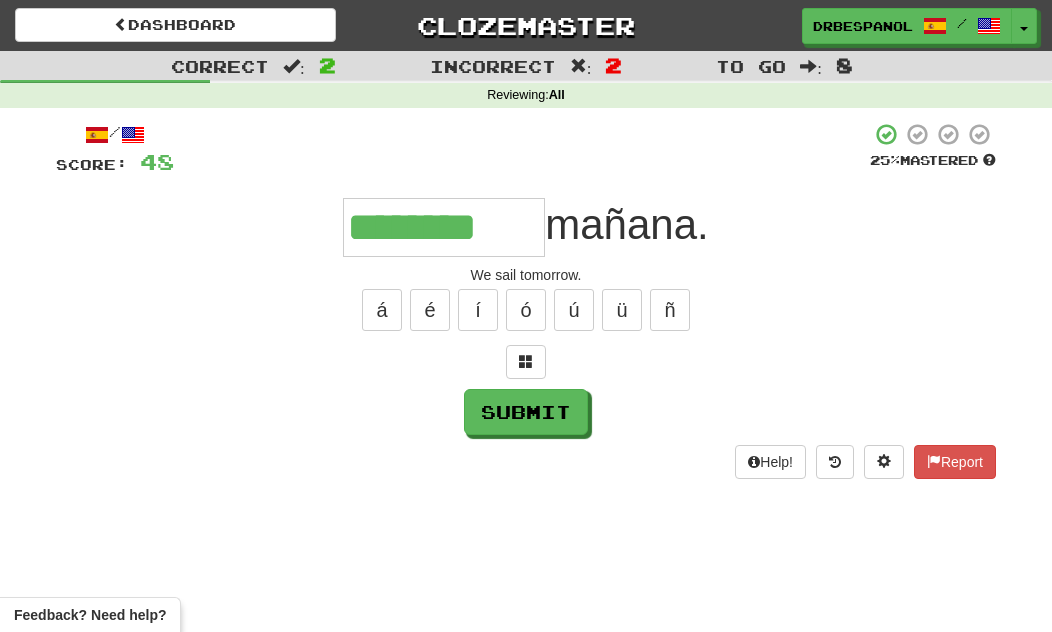 type on "********" 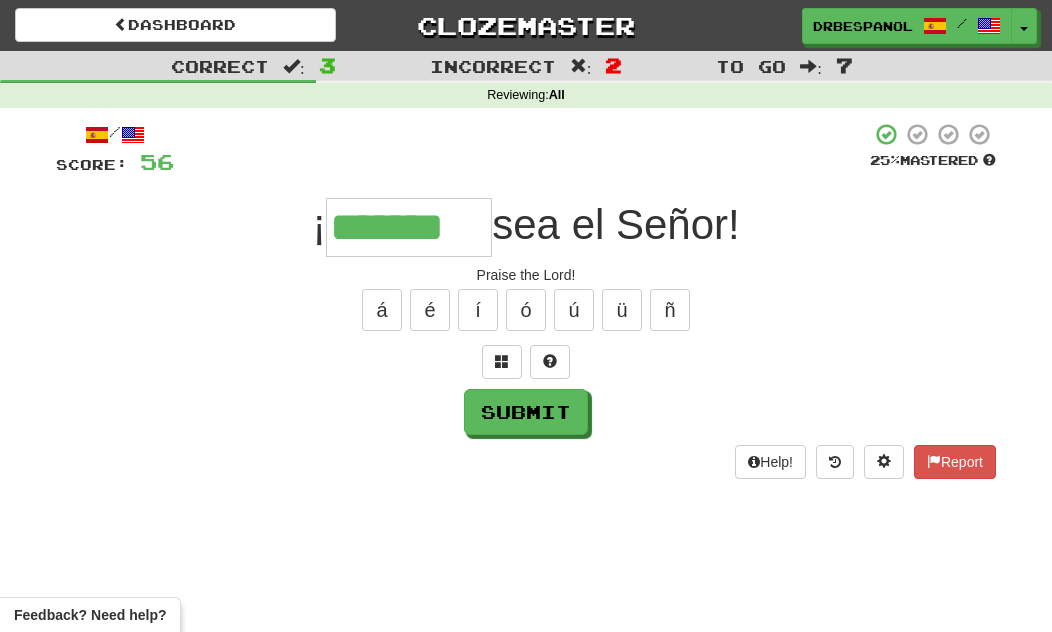 type on "*******" 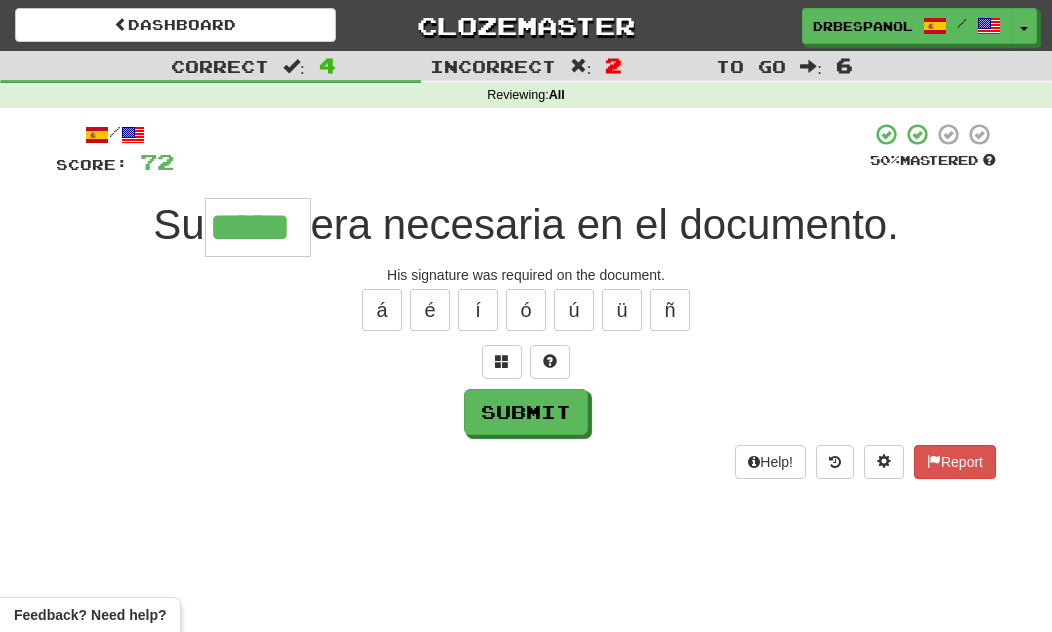 type on "*****" 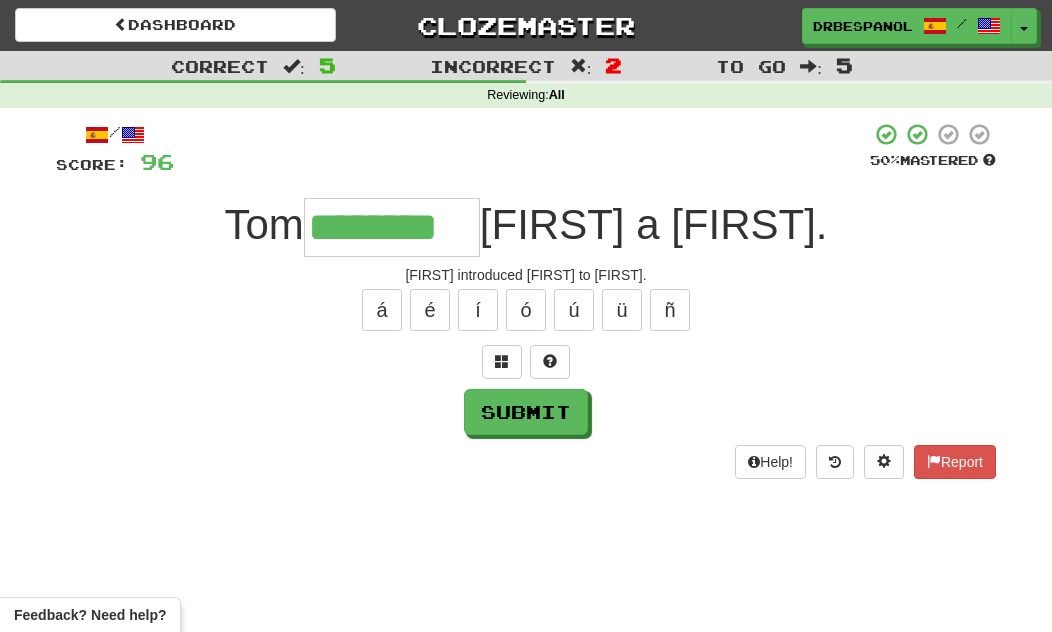 type on "********" 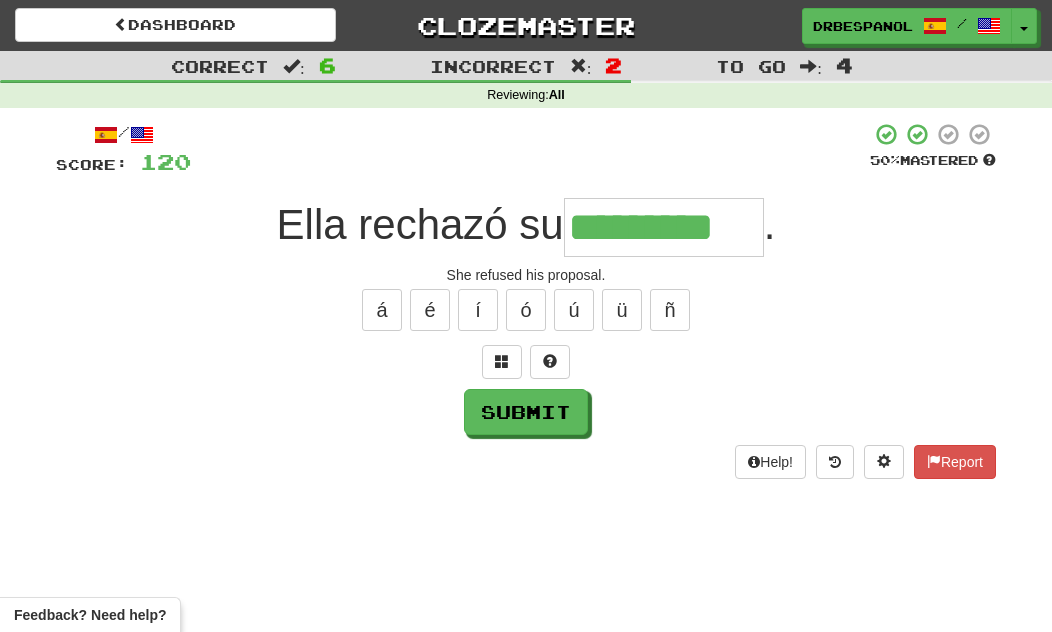 type on "*********" 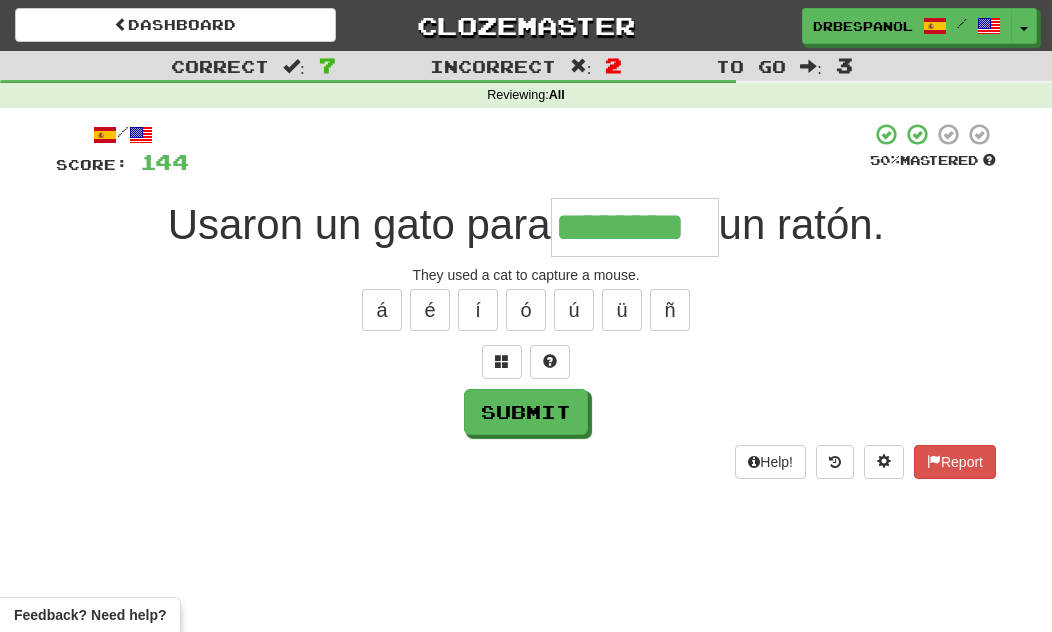 type on "********" 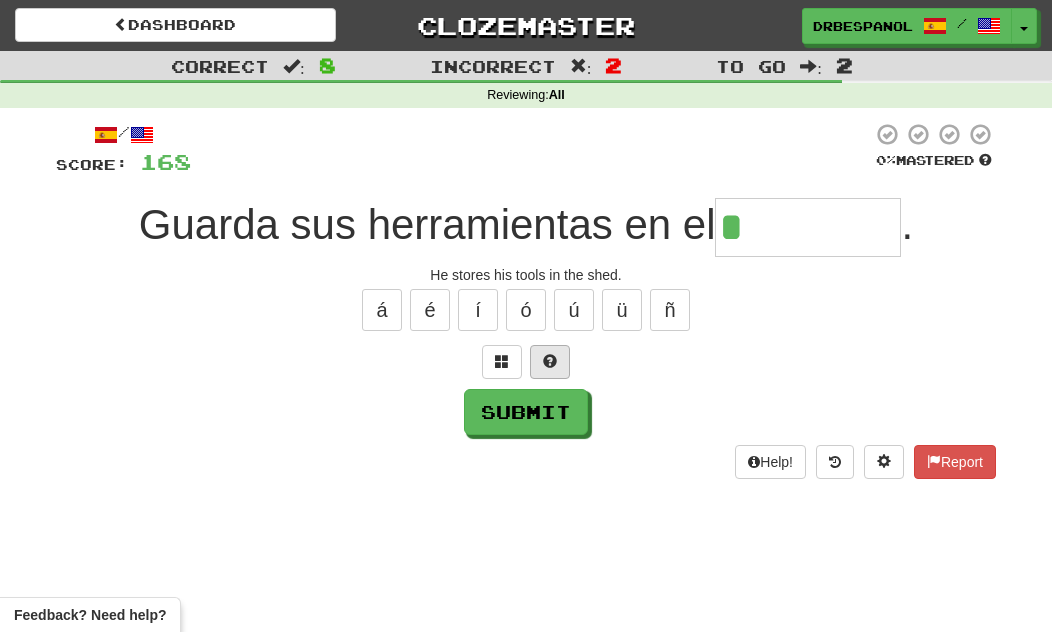 click at bounding box center [550, 361] 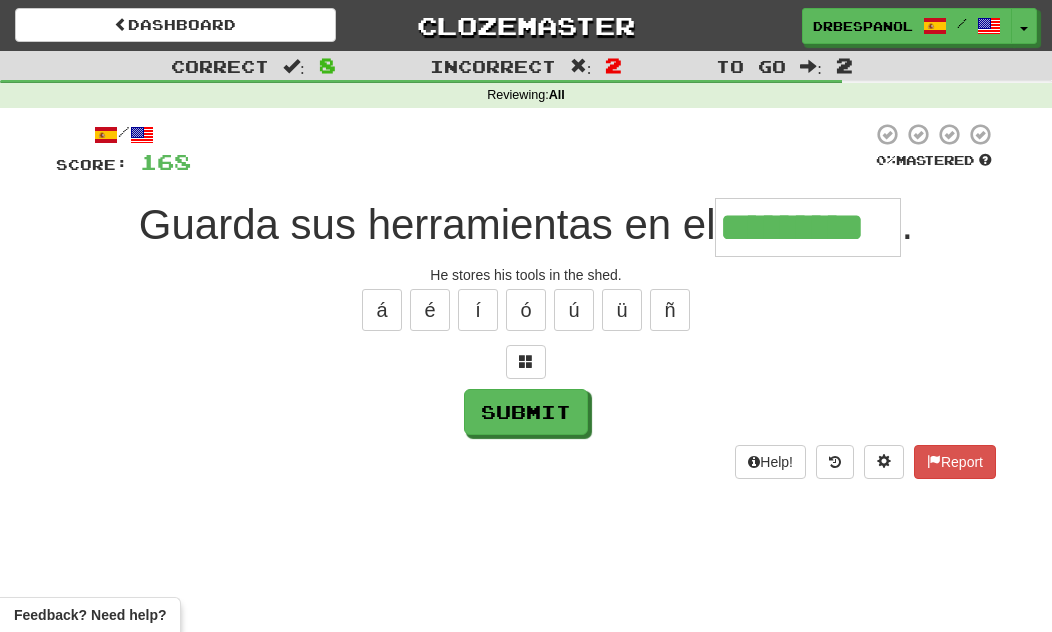 type on "*********" 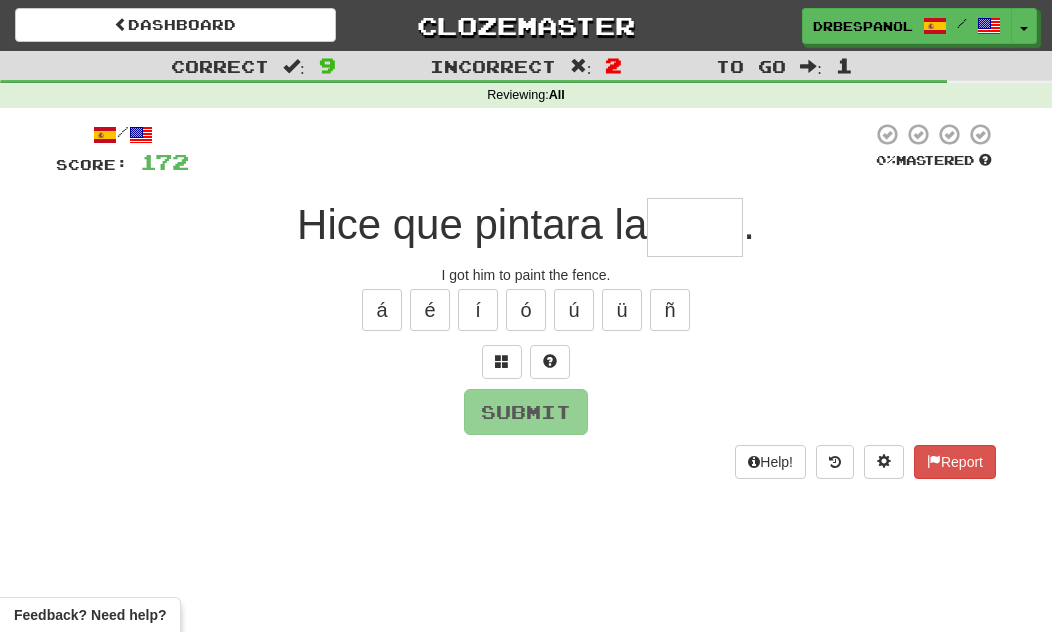 type on "*****" 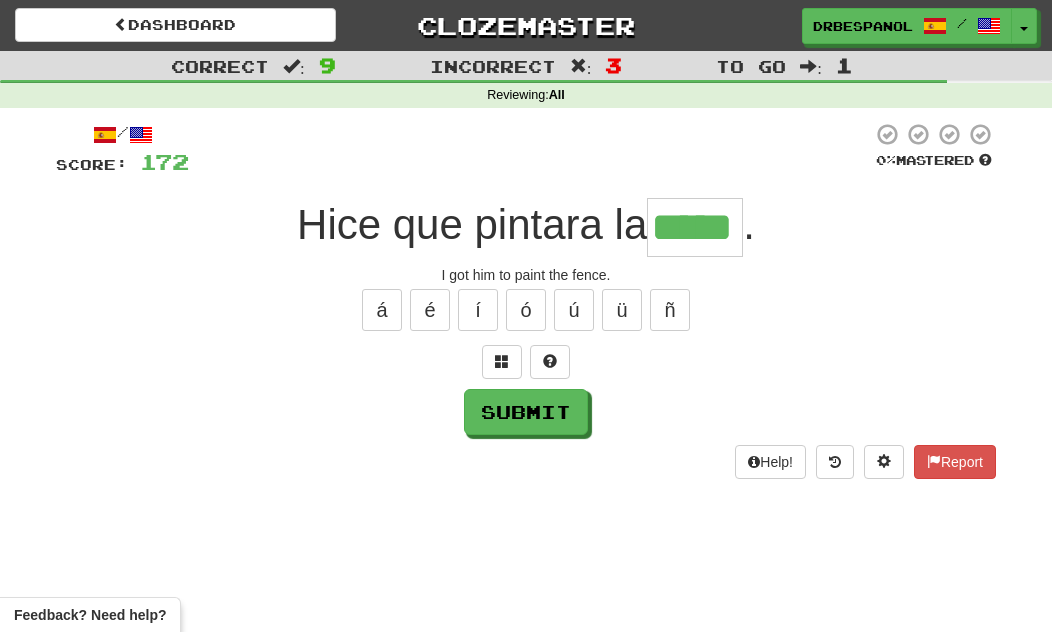 type on "*****" 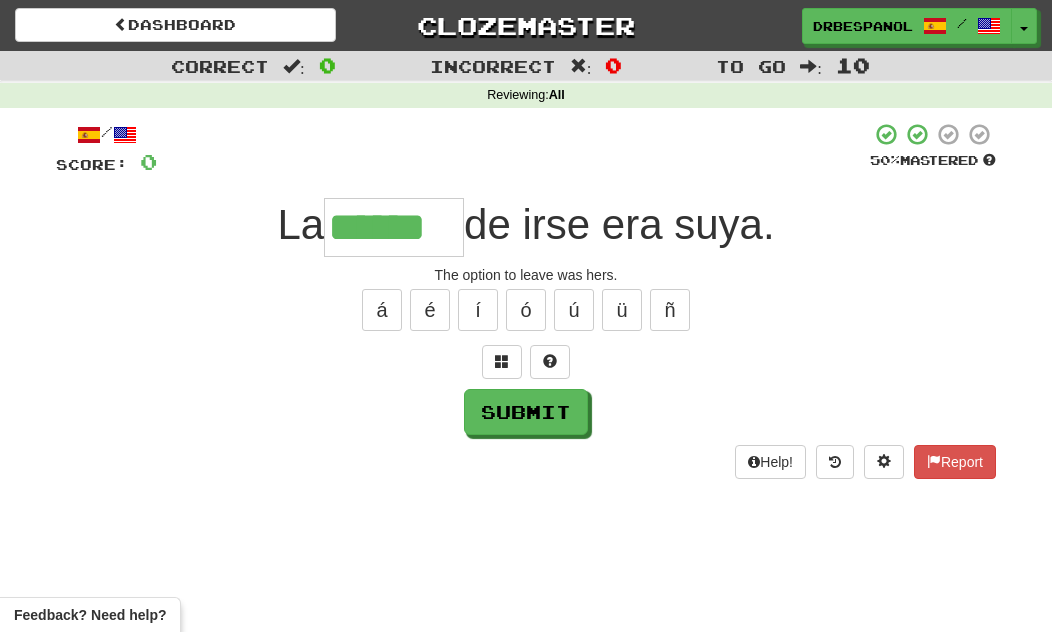 type on "******" 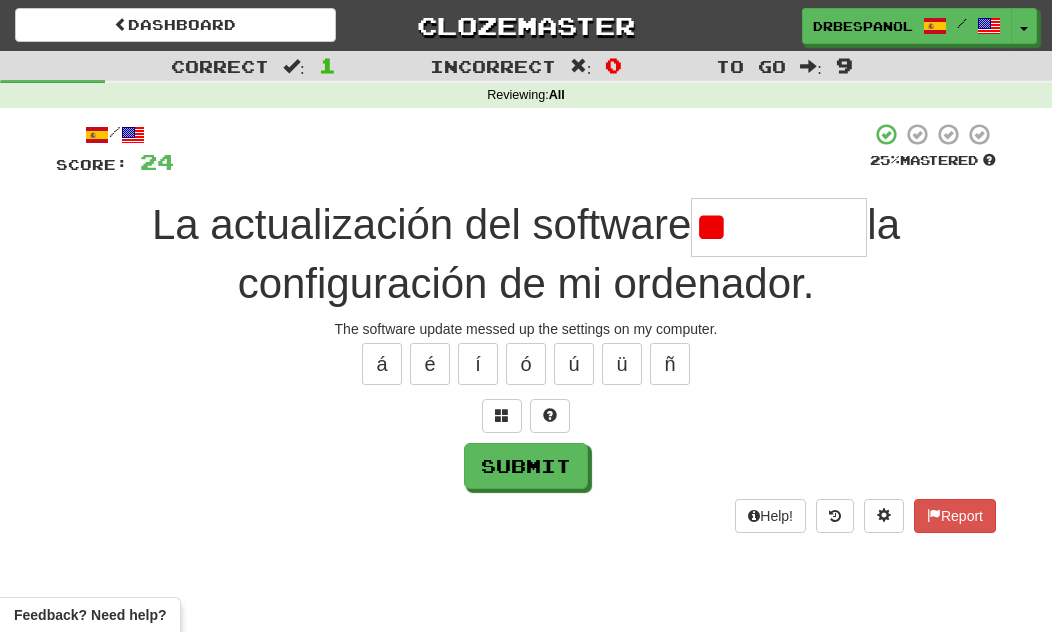 type on "*" 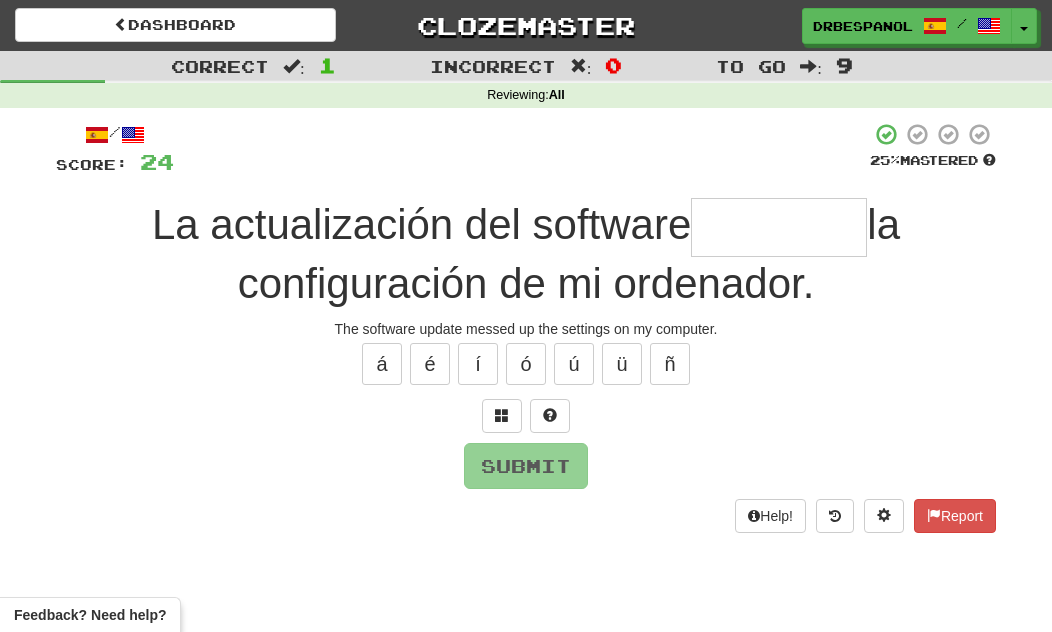 type on "*" 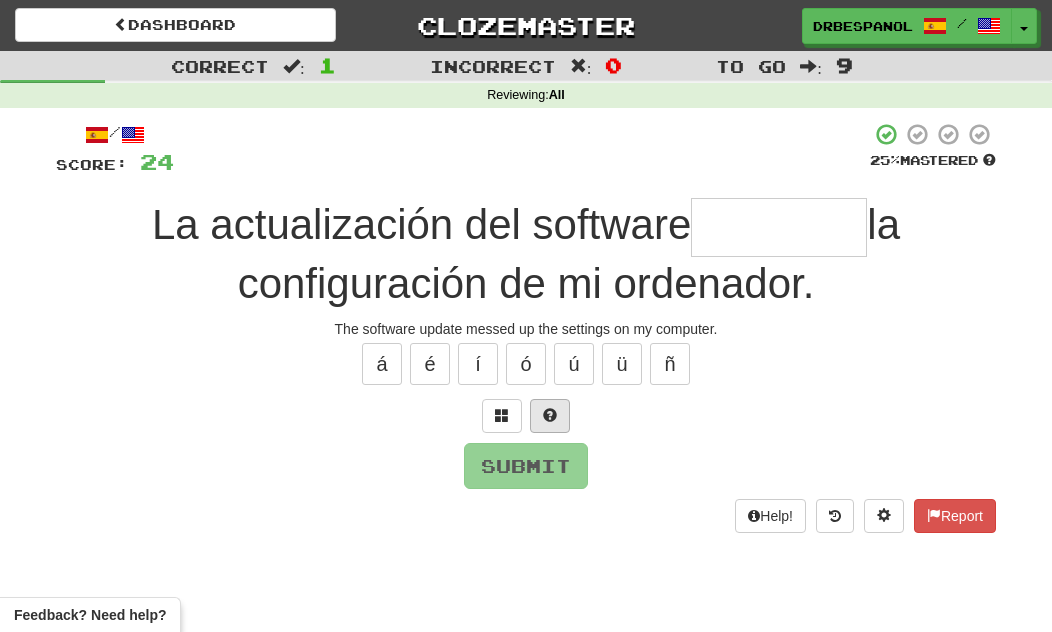 click at bounding box center [550, 416] 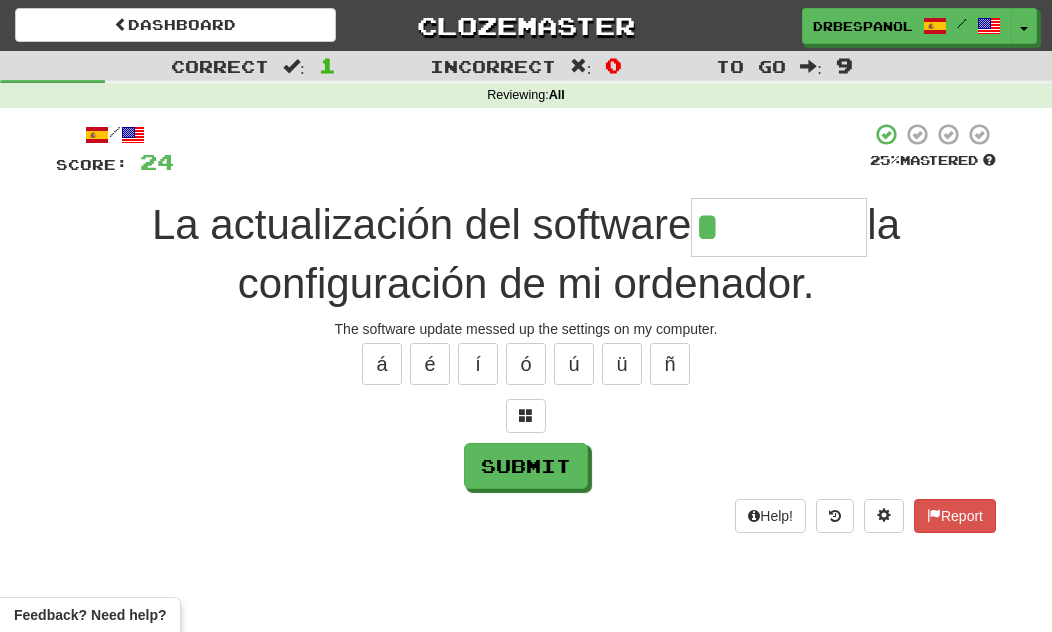 type on "********" 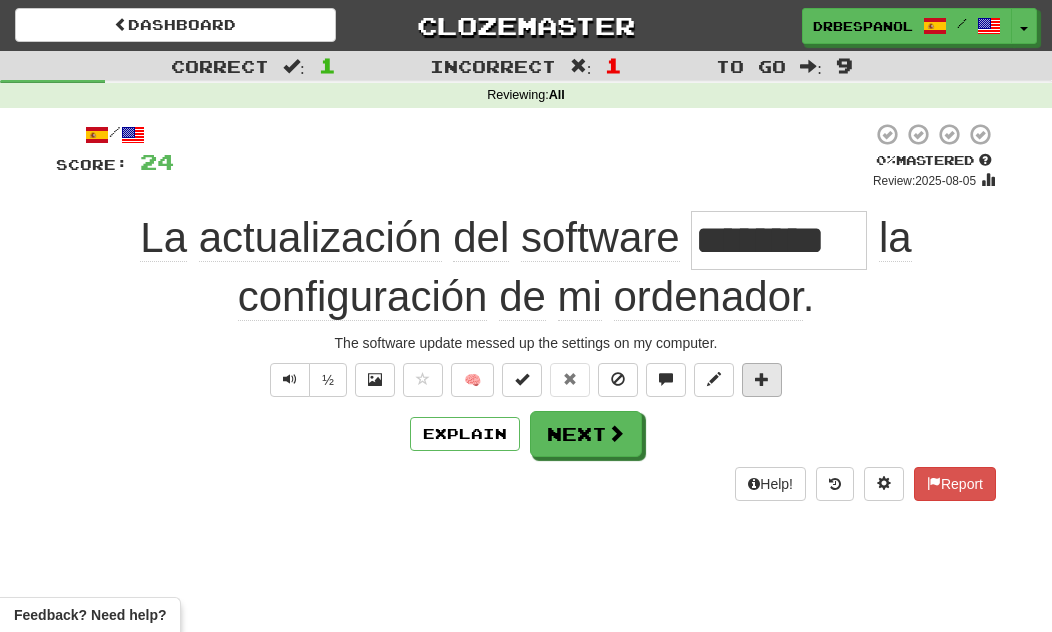 click at bounding box center (762, 379) 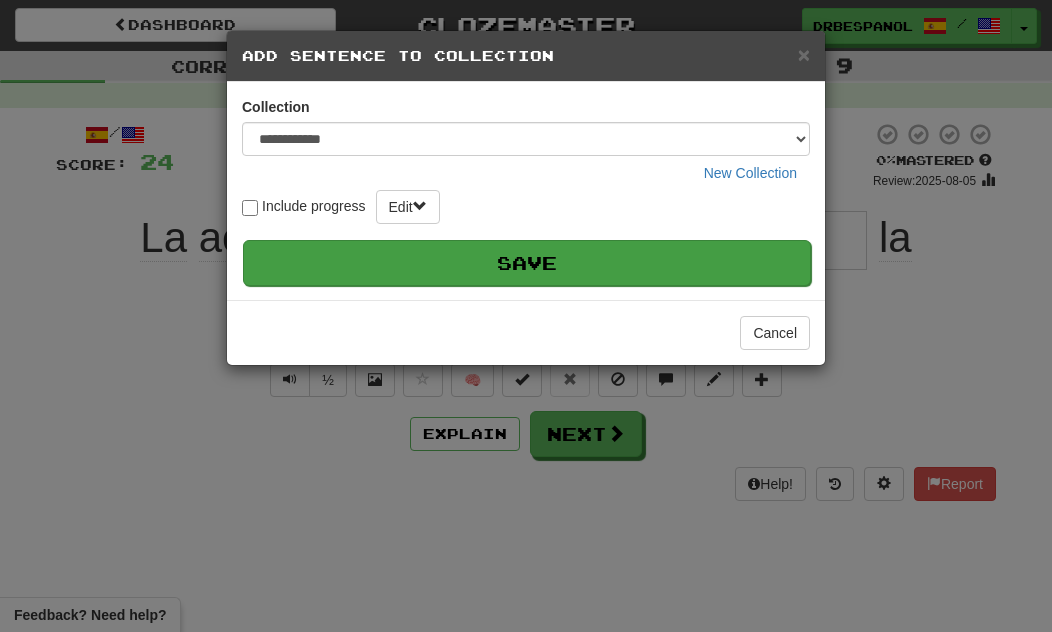 click on "Save" at bounding box center [527, 263] 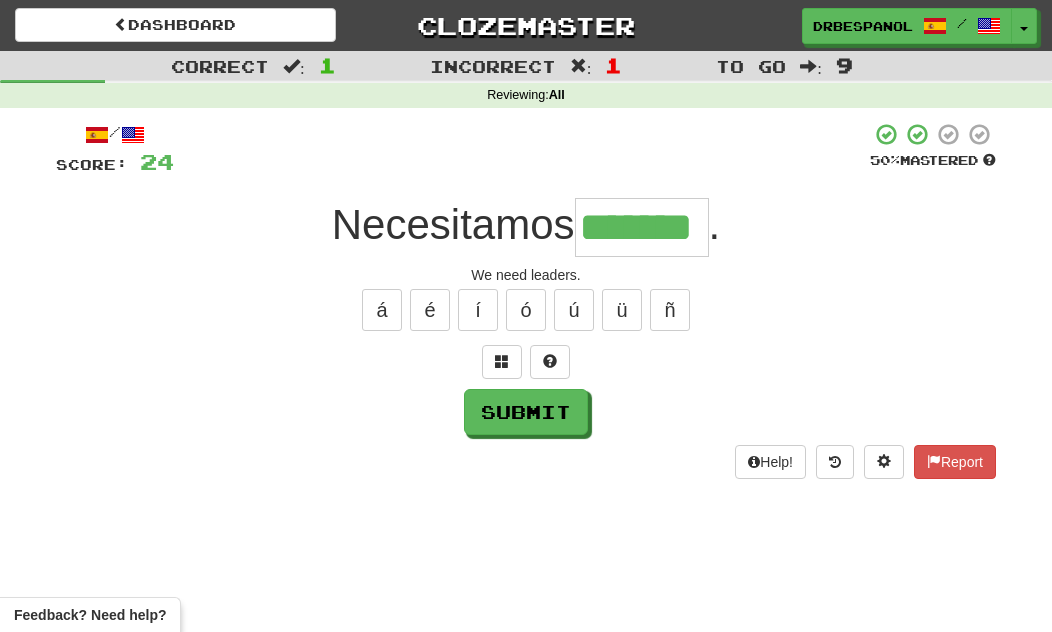type on "*******" 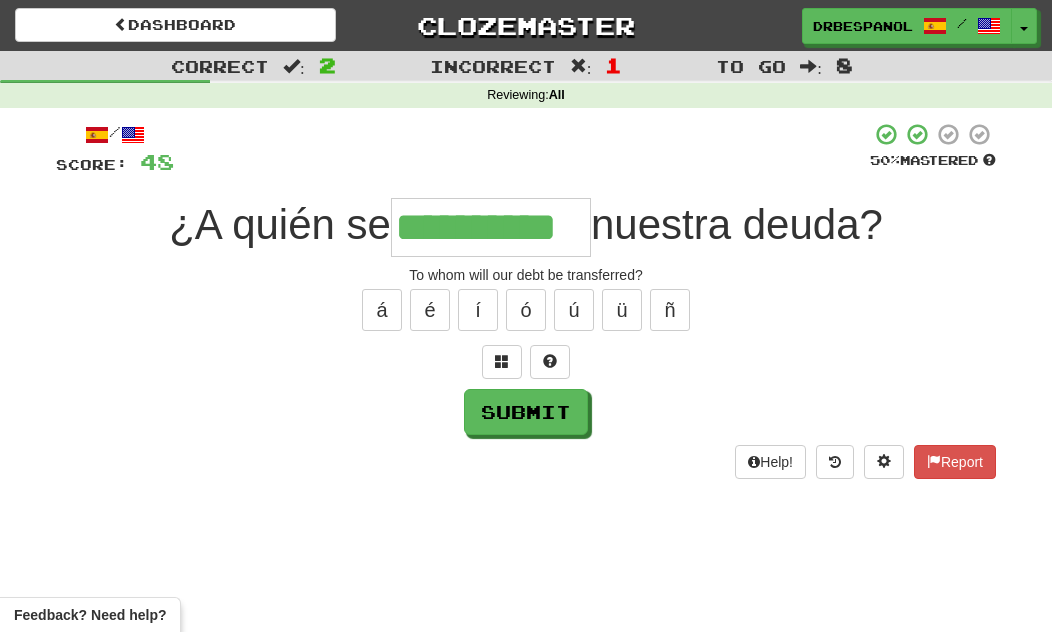 type on "**********" 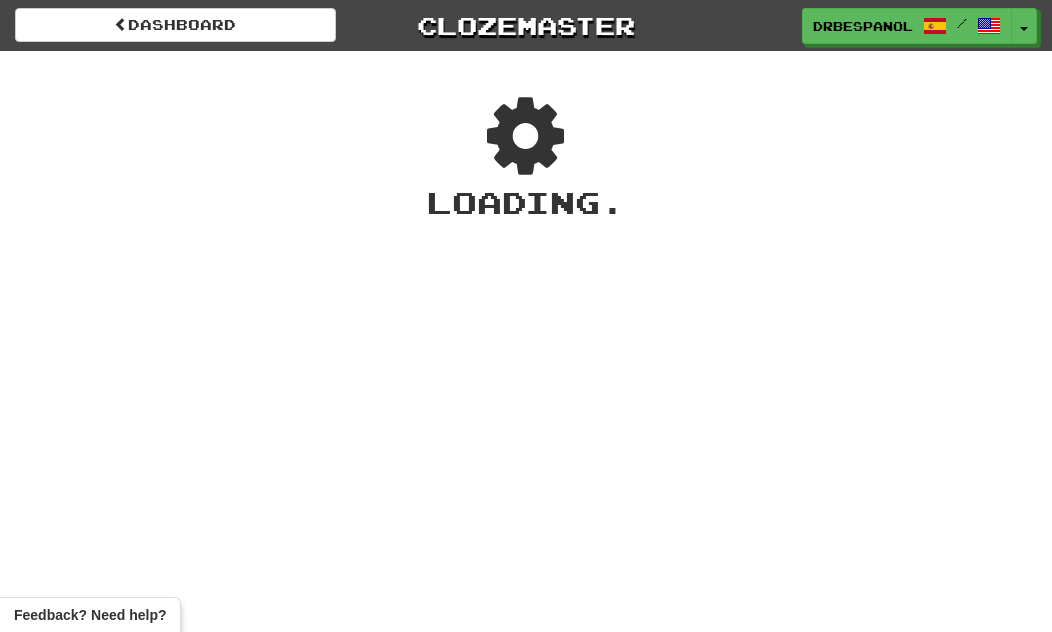 scroll, scrollTop: 0, scrollLeft: 0, axis: both 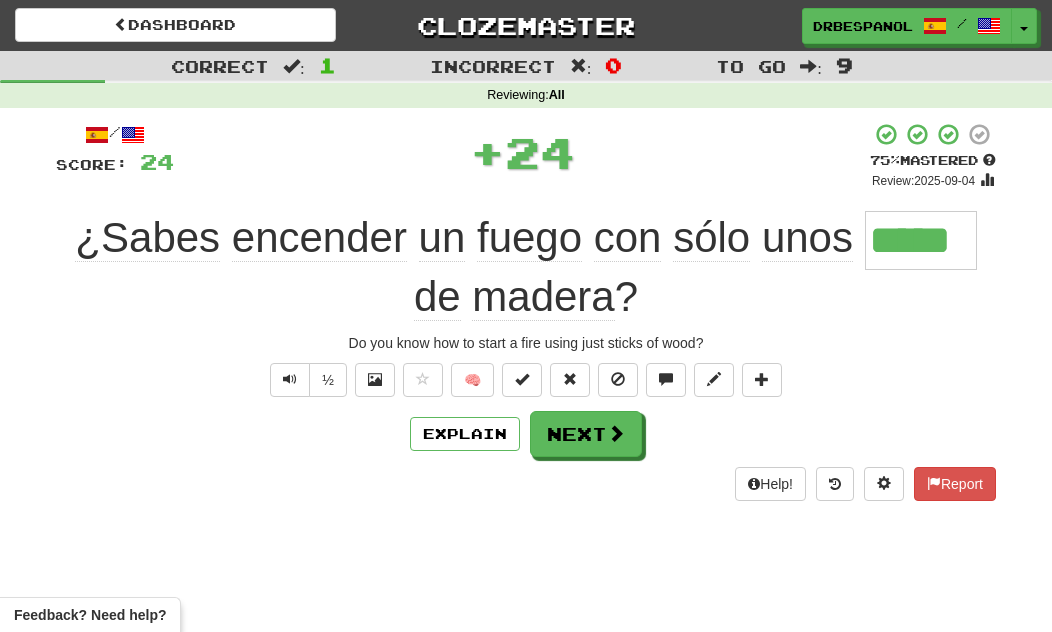 type on "*****" 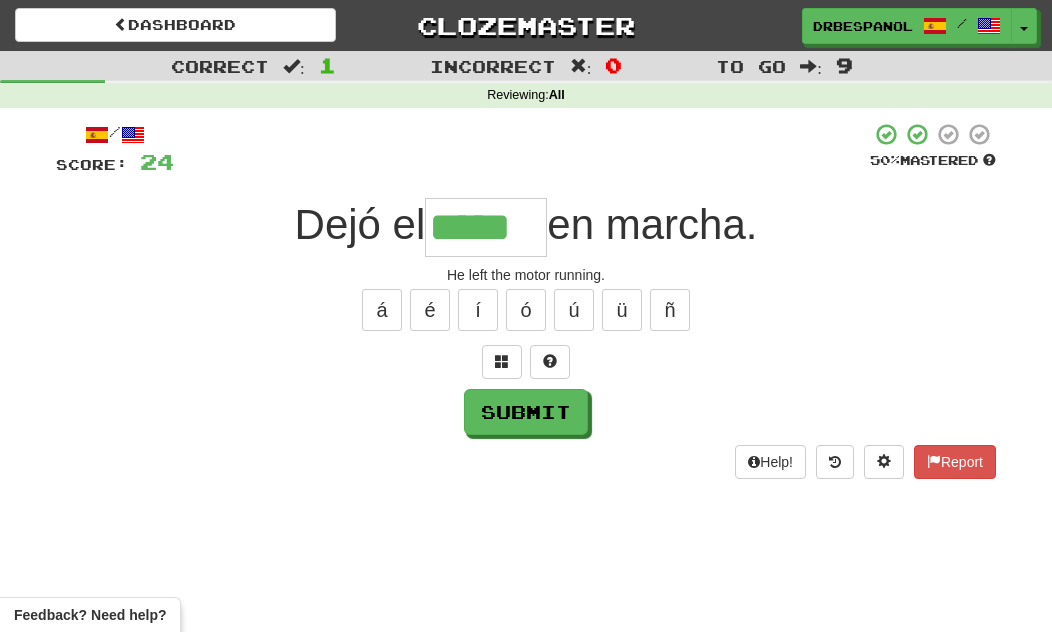 type on "*****" 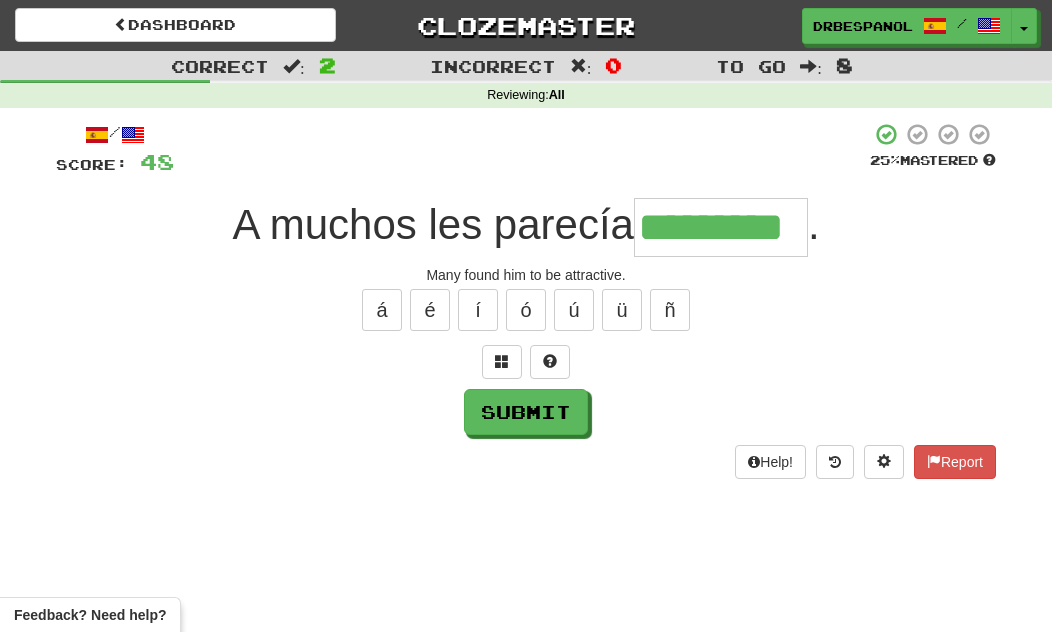 type on "*********" 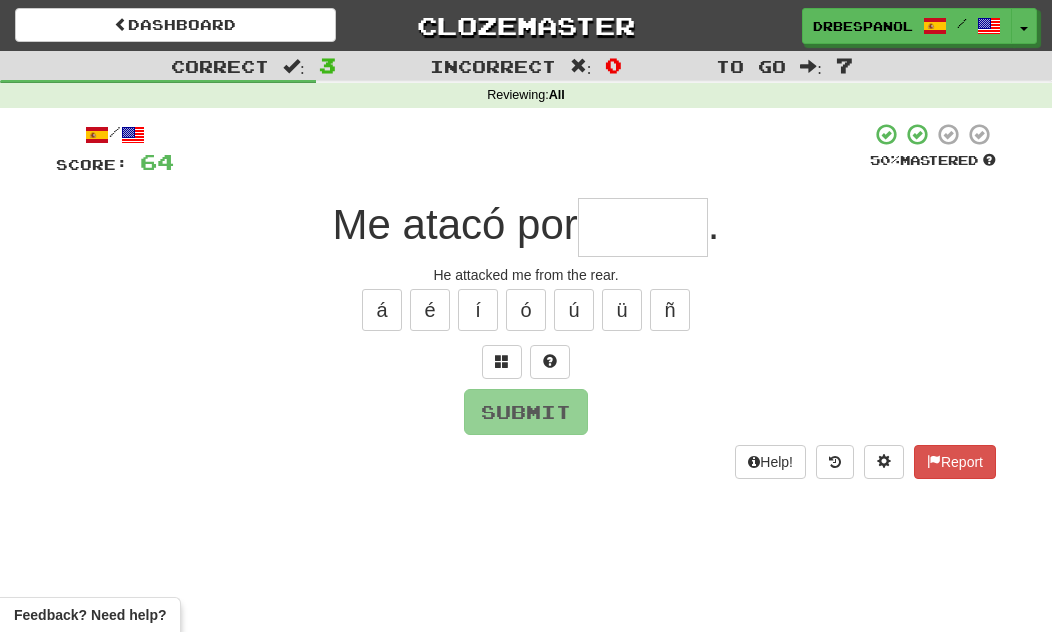 type on "*" 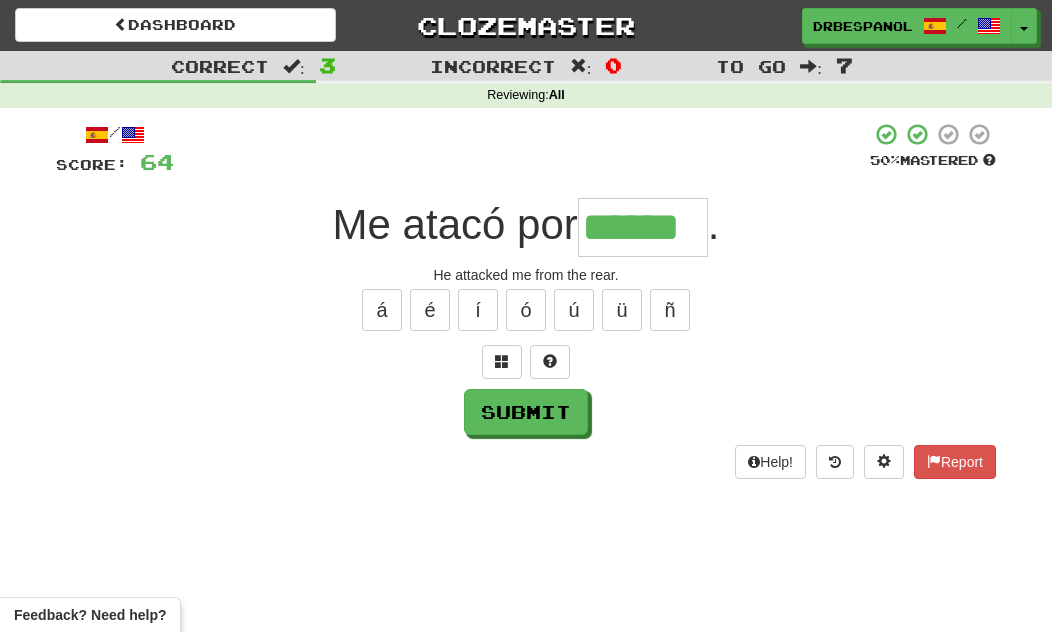 type on "******" 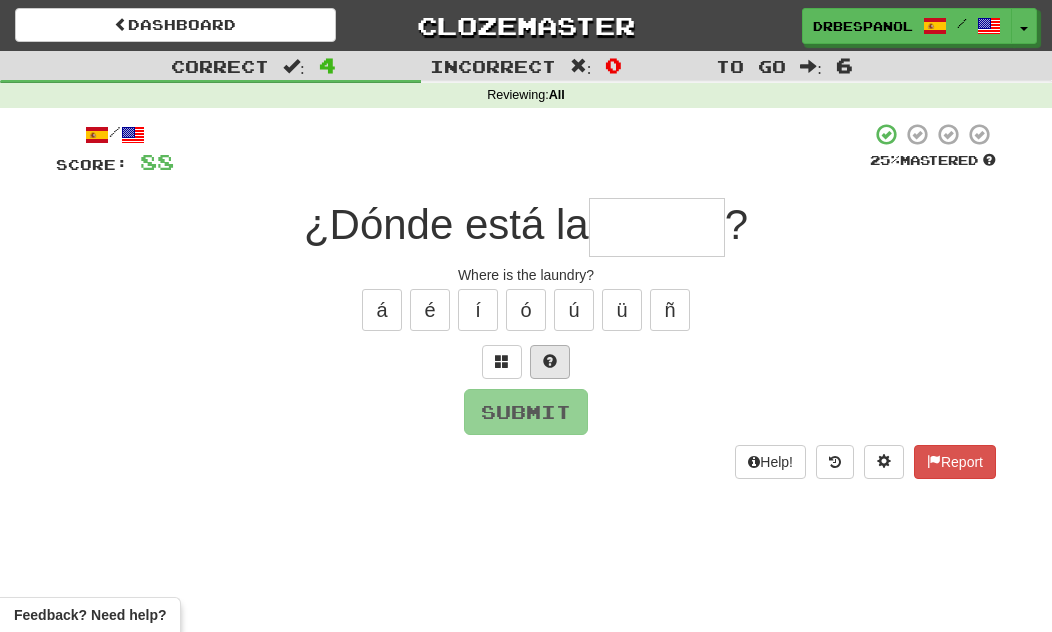 click at bounding box center [550, 362] 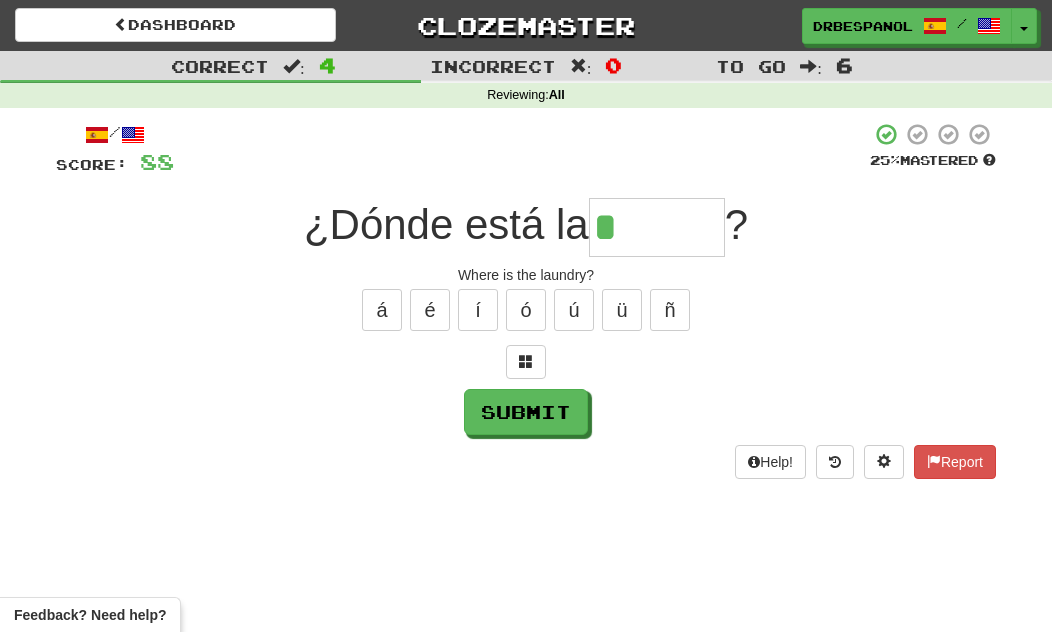 type on "******" 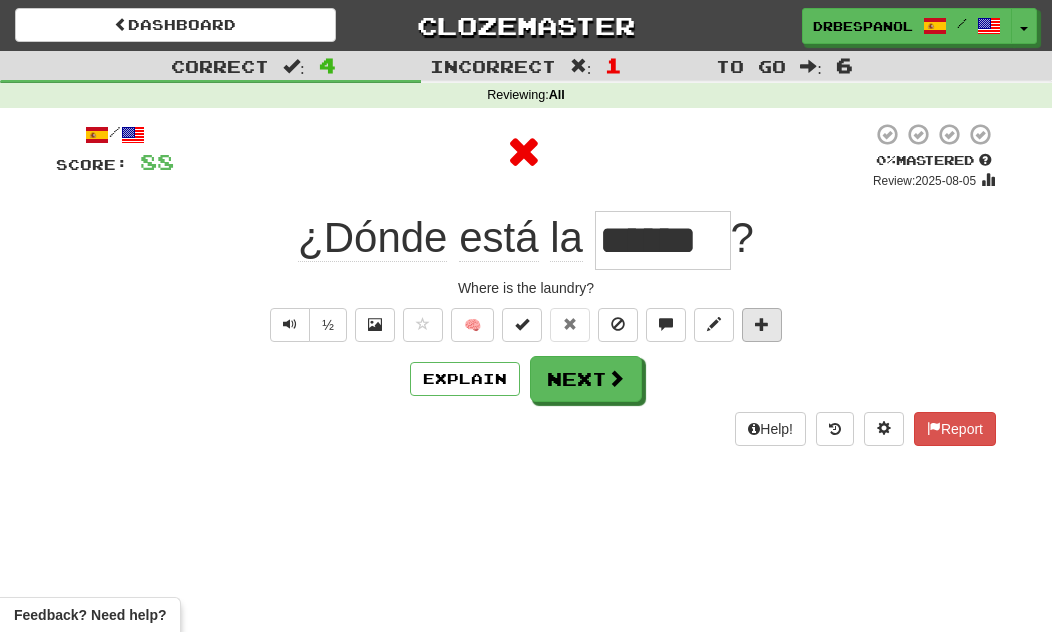 click at bounding box center [762, 325] 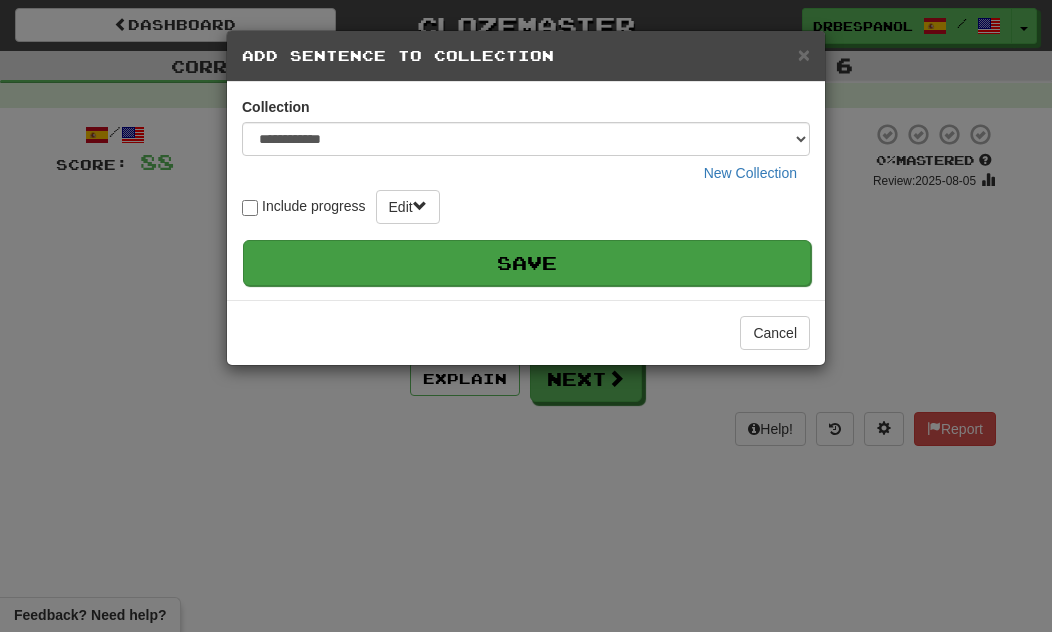 click on "Save" at bounding box center [527, 263] 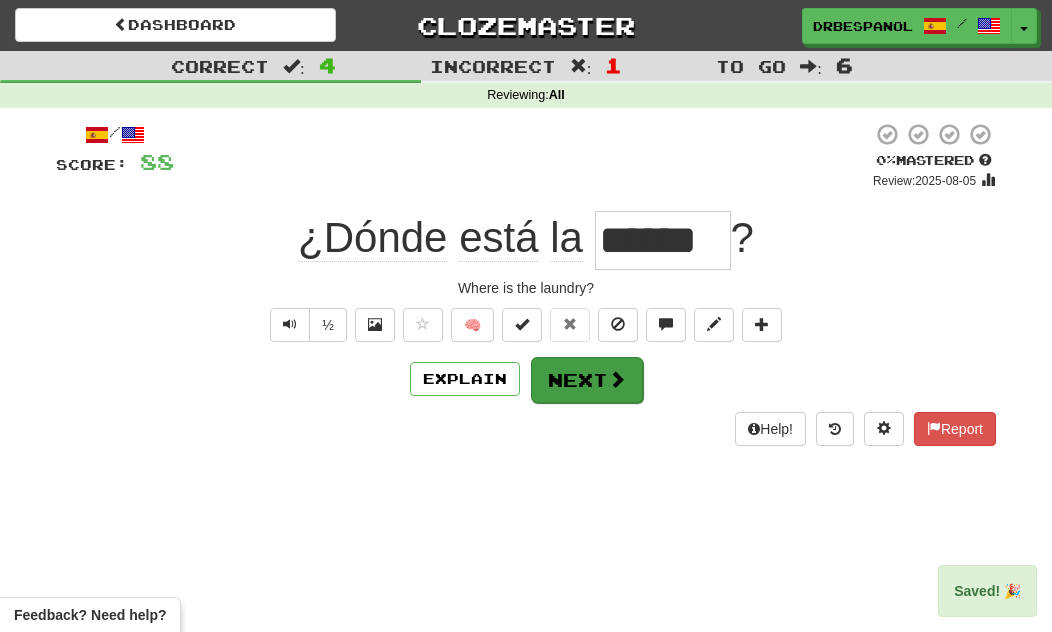 click at bounding box center (617, 379) 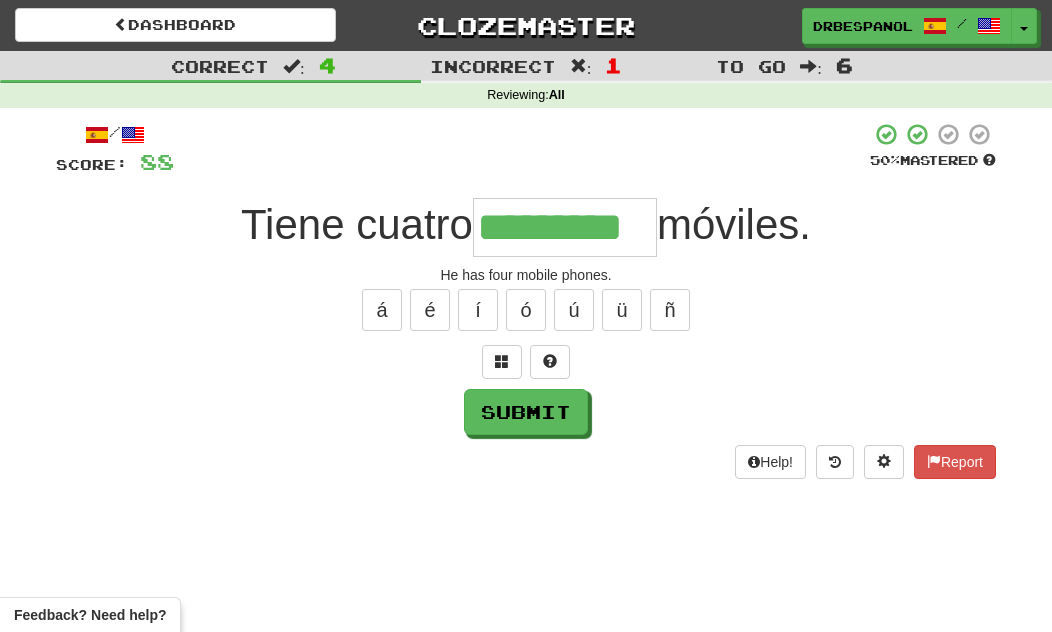 type on "*********" 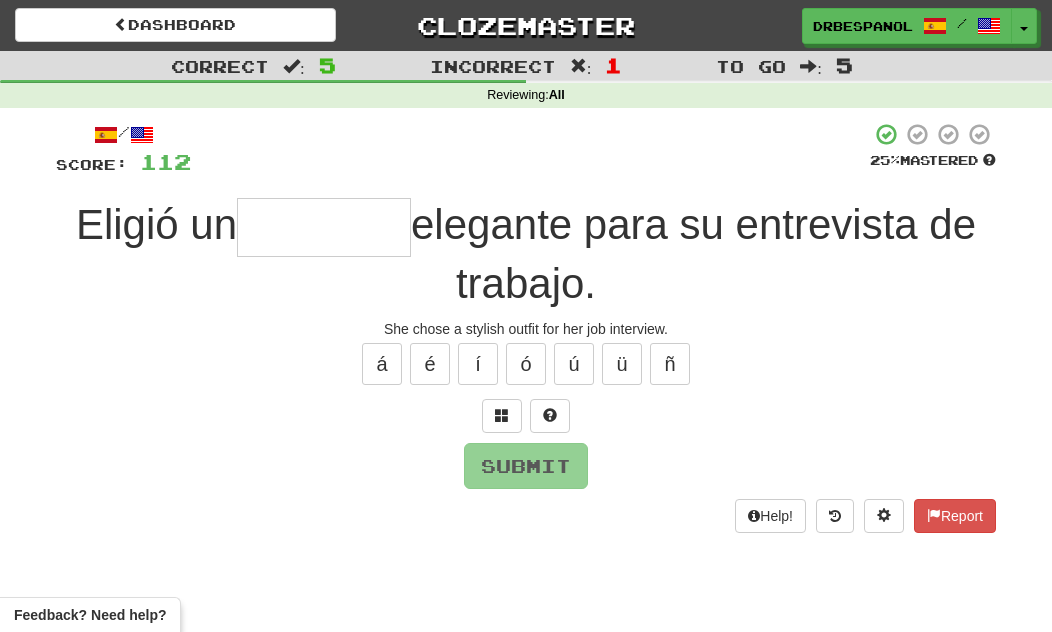type on "*" 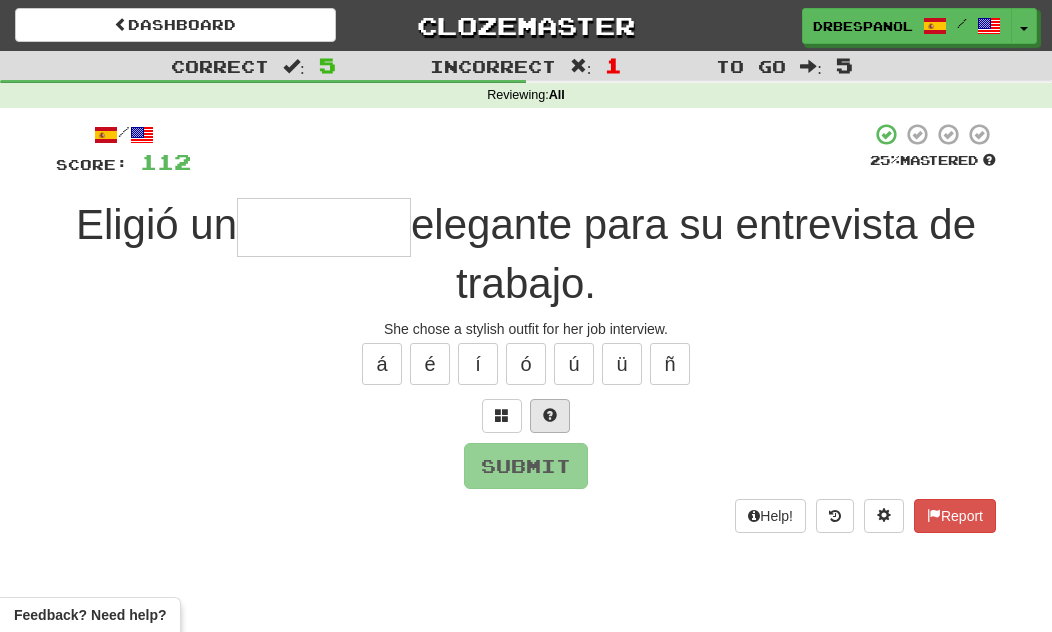 click at bounding box center [550, 416] 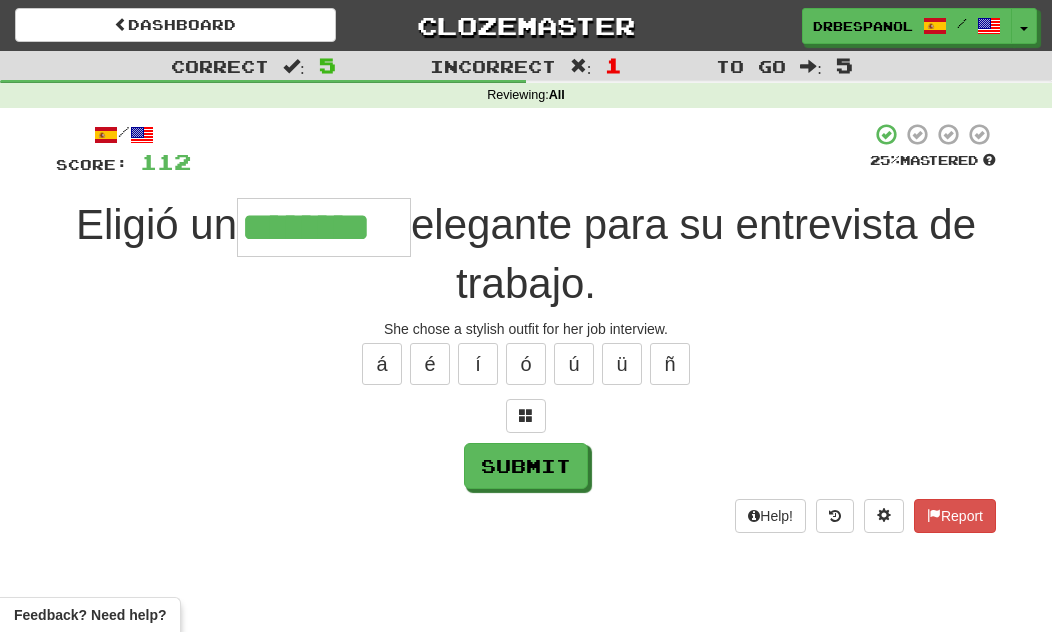 type on "********" 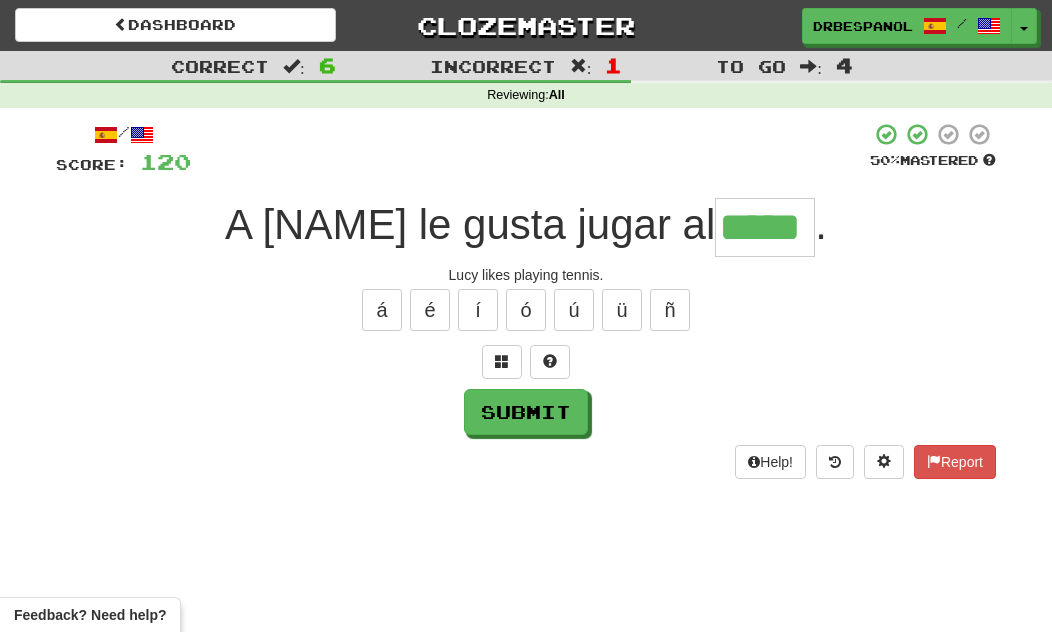 type on "*****" 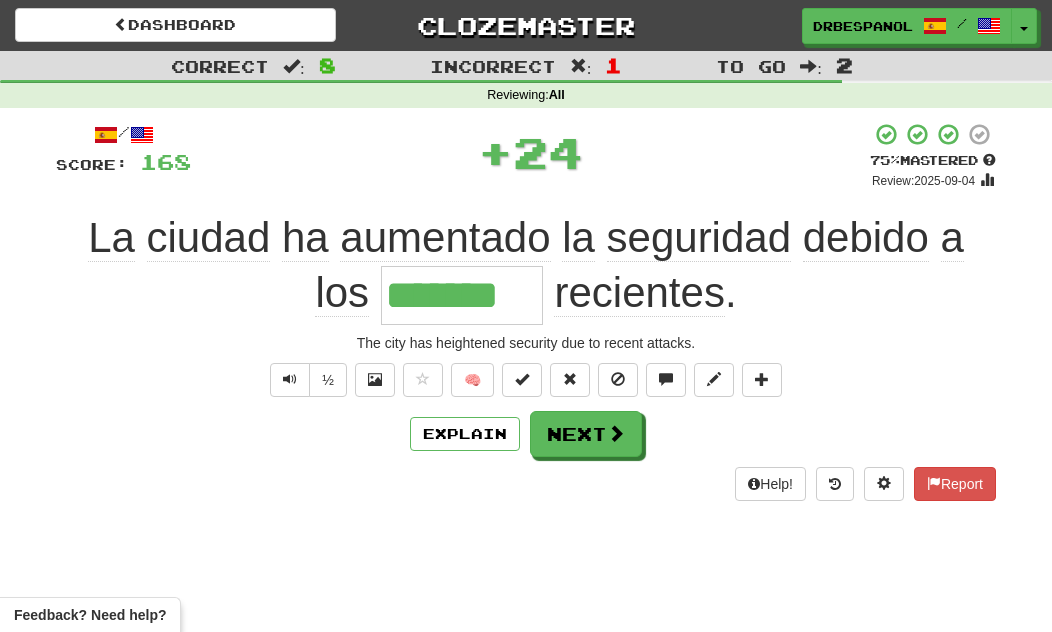 type on "*******" 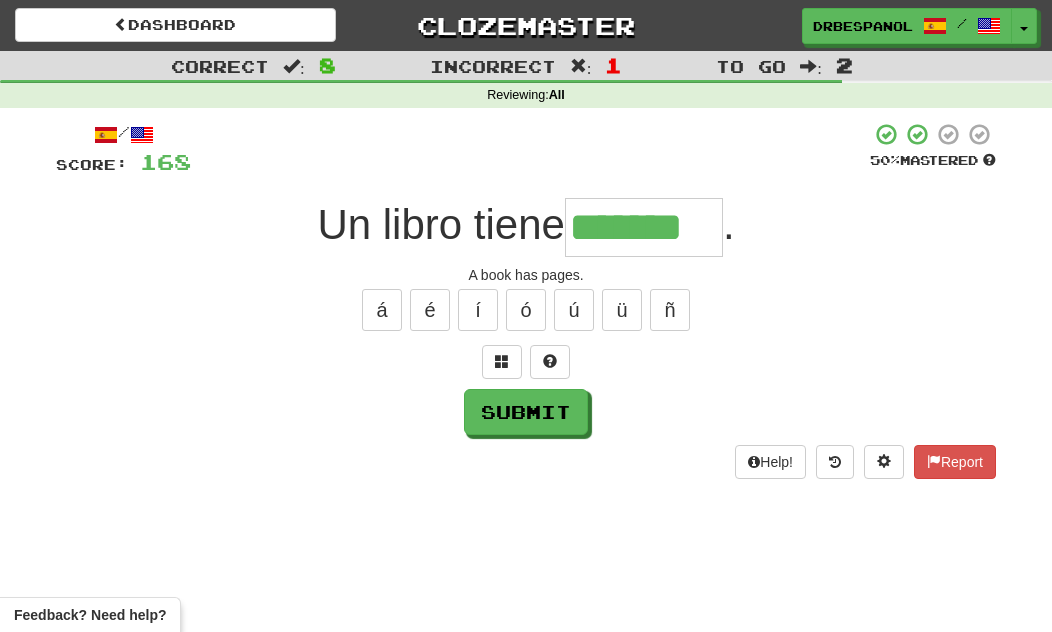 type on "*******" 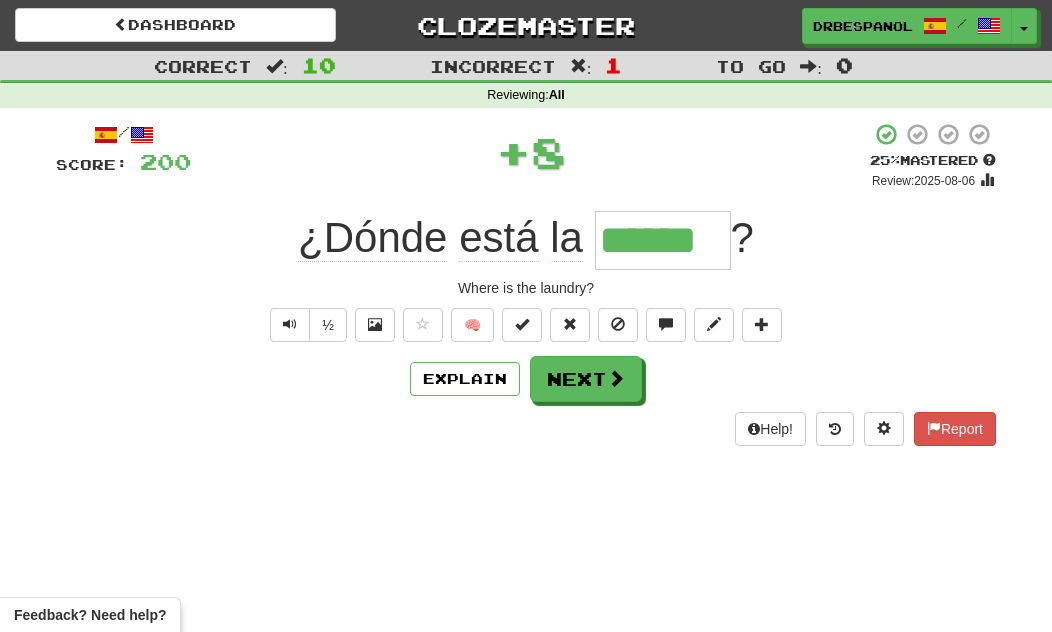 type on "******" 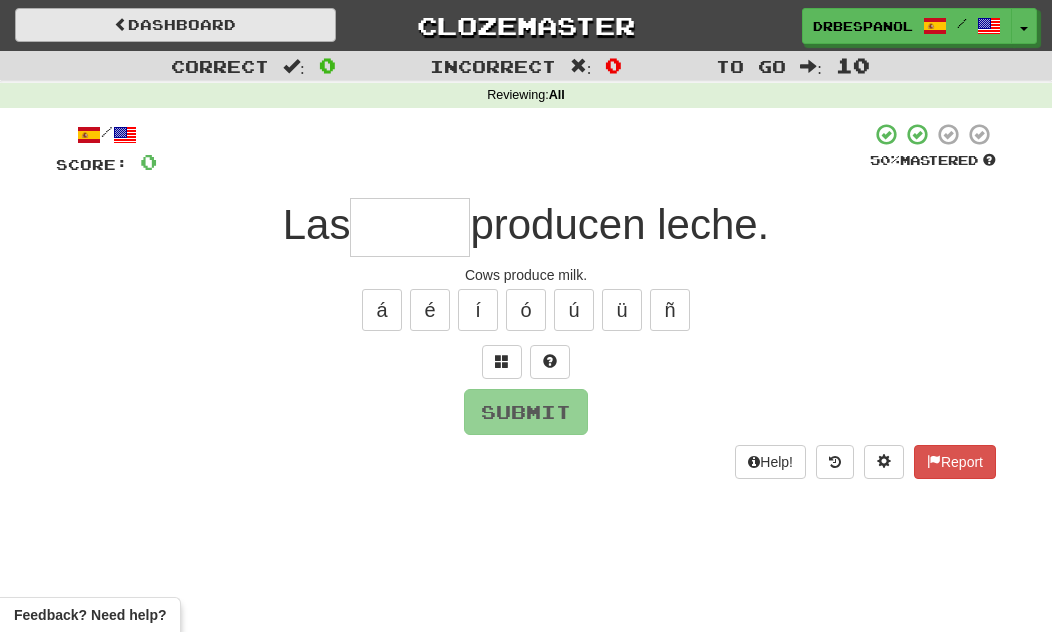 click on "Dashboard" at bounding box center (175, 25) 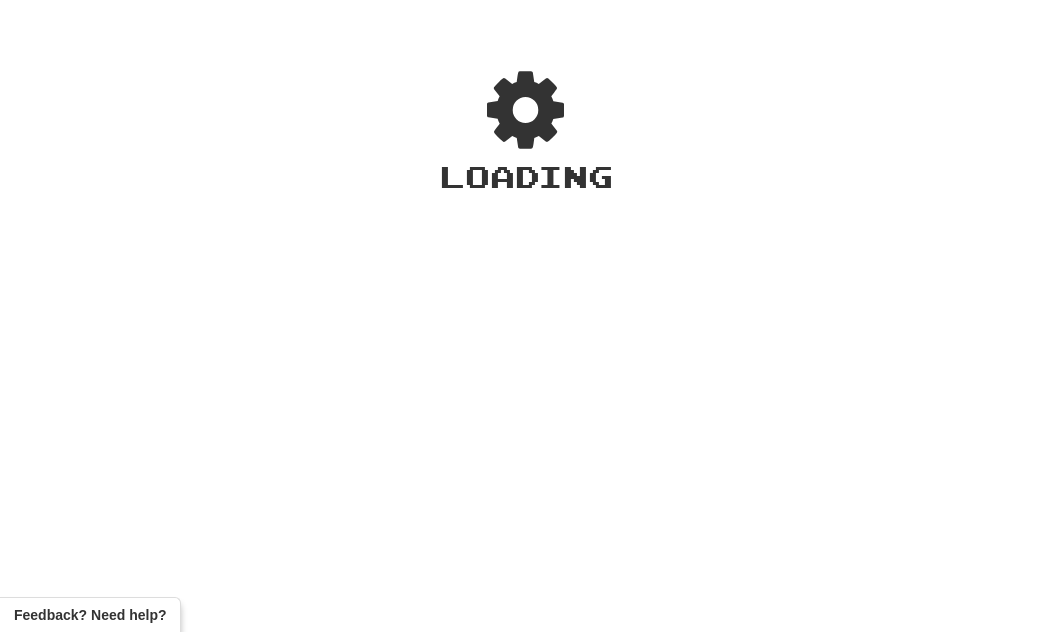 scroll, scrollTop: 0, scrollLeft: 0, axis: both 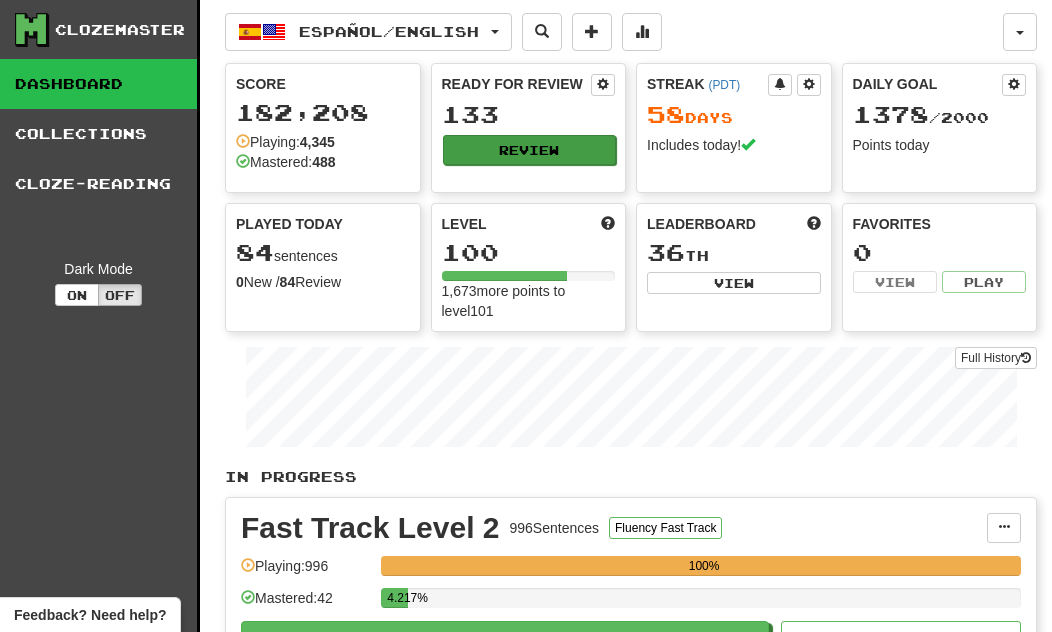 click on "Review" at bounding box center [530, 150] 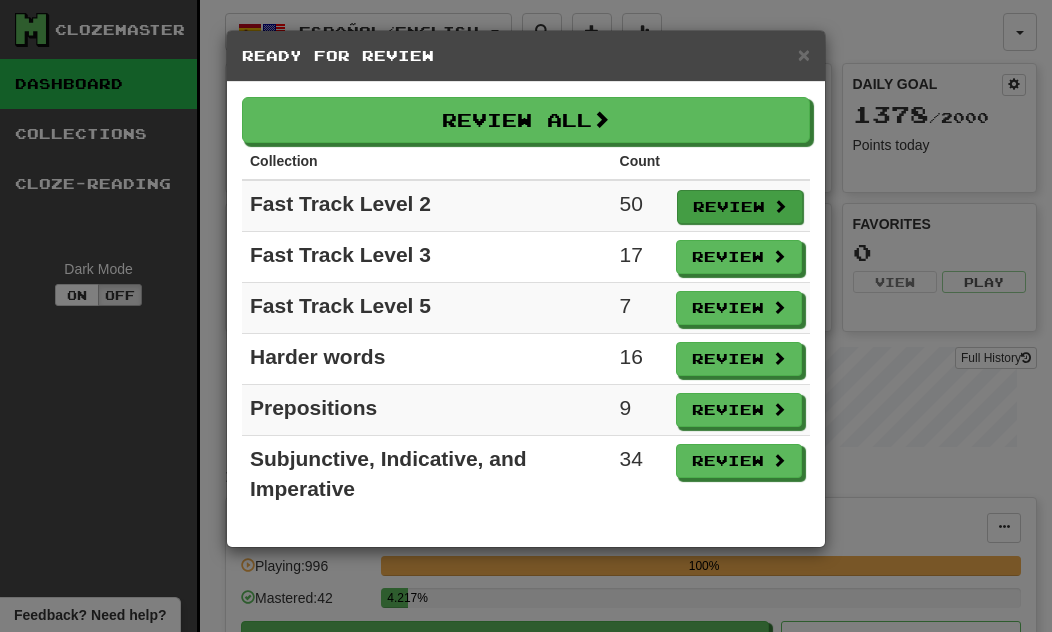 click on "Review" at bounding box center [740, 207] 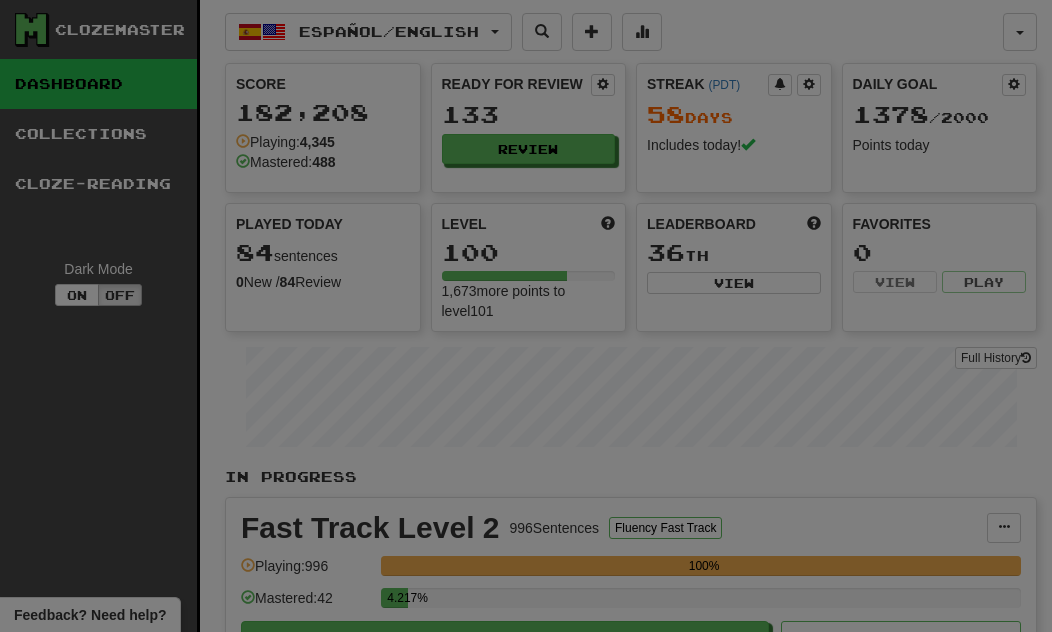 select on "**" 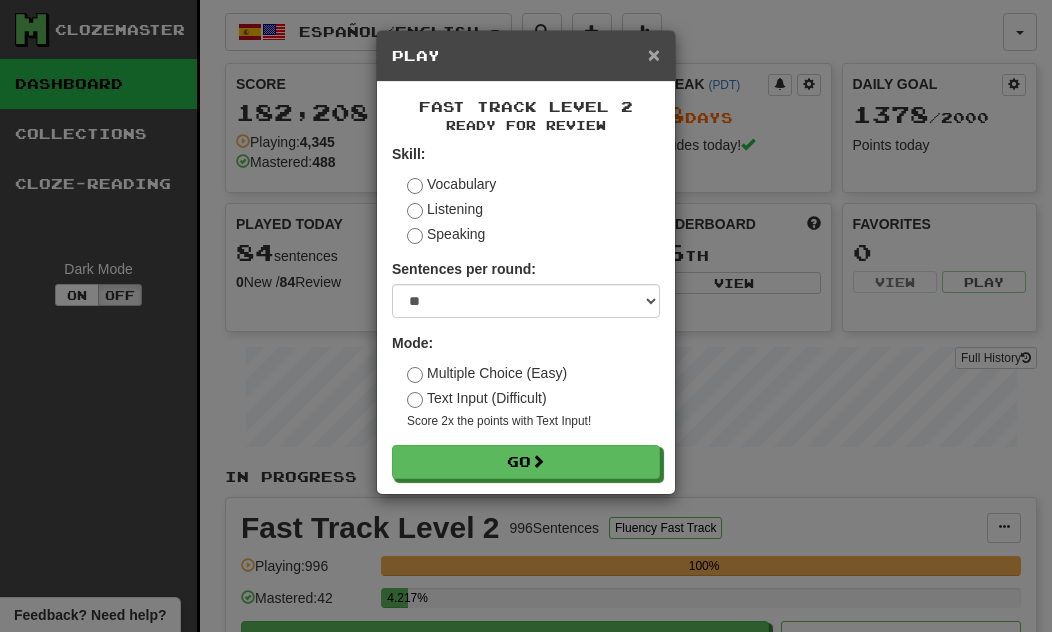 click on "×" at bounding box center (654, 54) 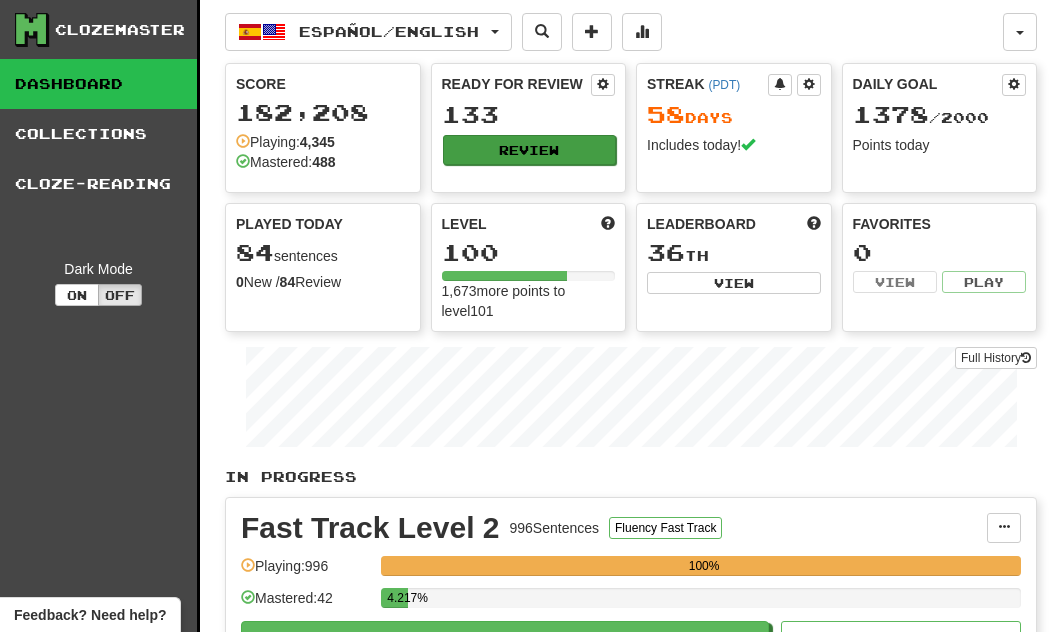 click on "Review" at bounding box center [530, 150] 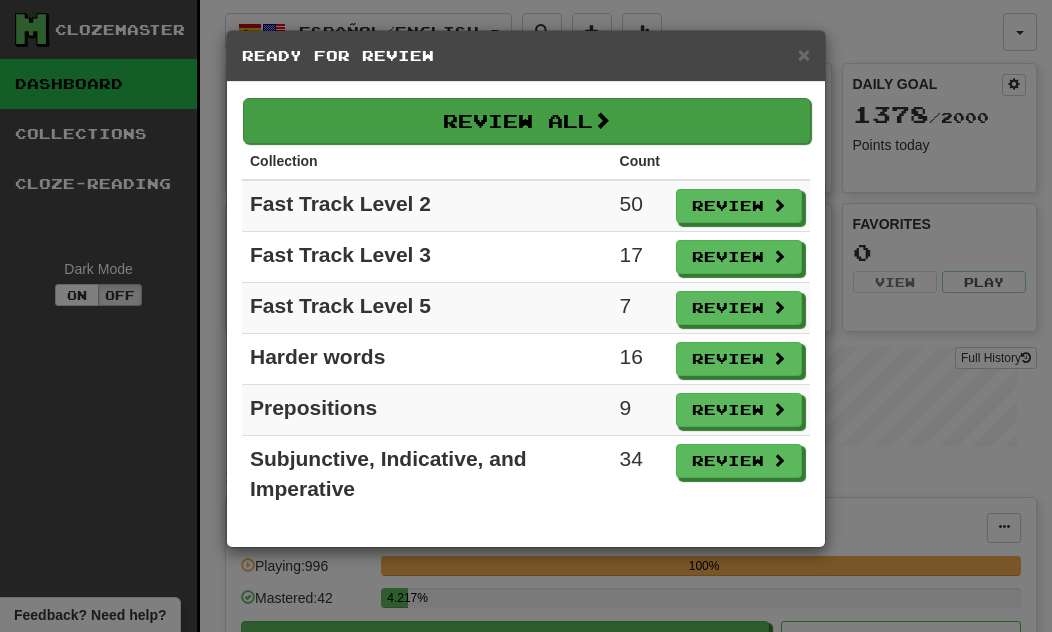 click on "Review All" at bounding box center [527, 121] 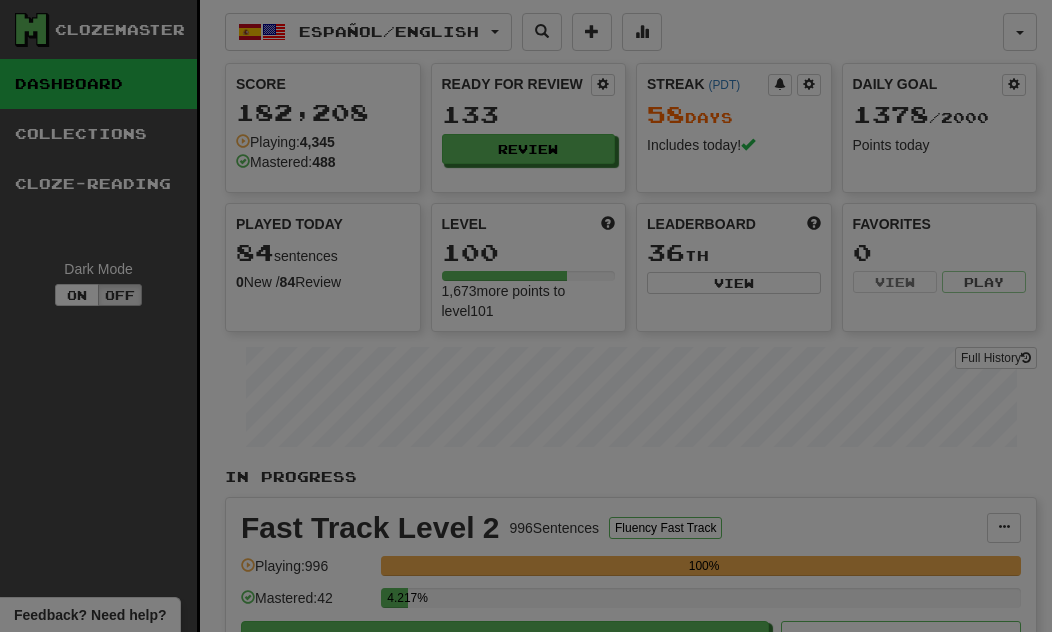 select on "**" 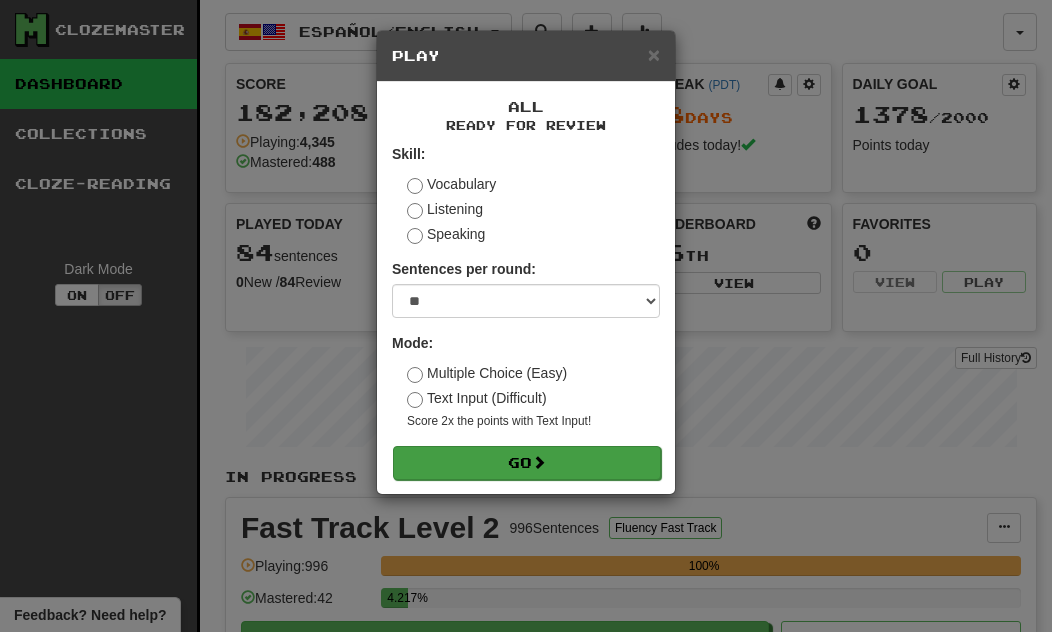 click on "Go" at bounding box center [527, 463] 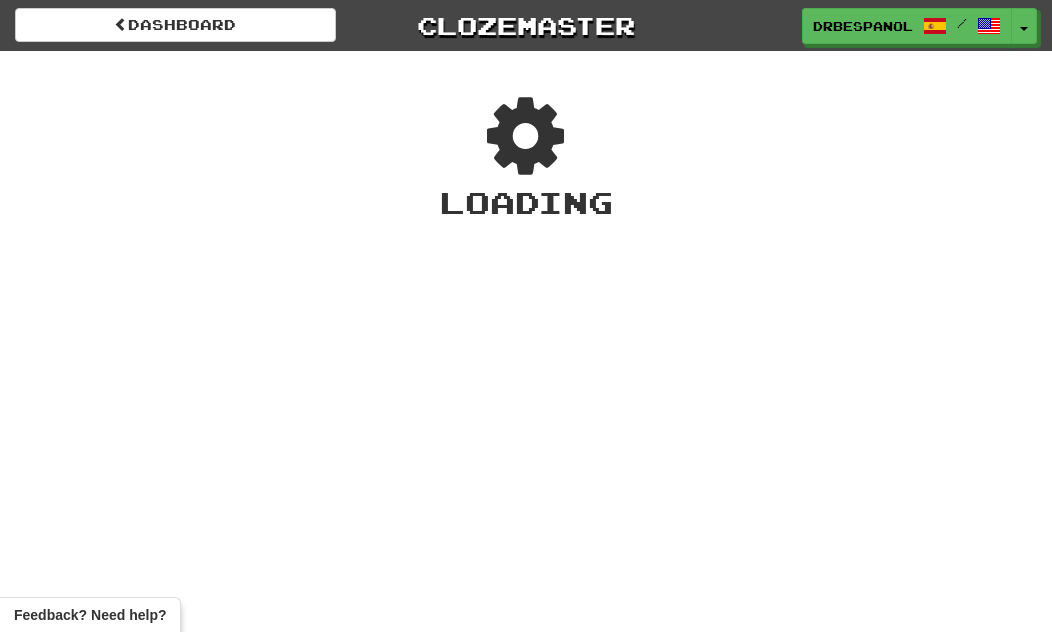 scroll, scrollTop: 0, scrollLeft: 0, axis: both 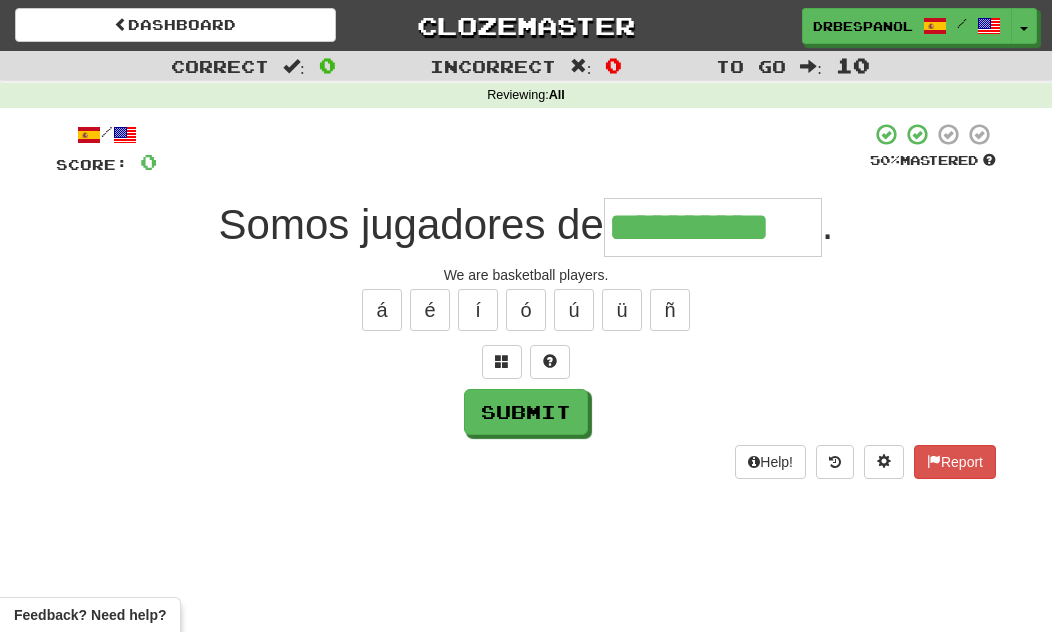 type on "**********" 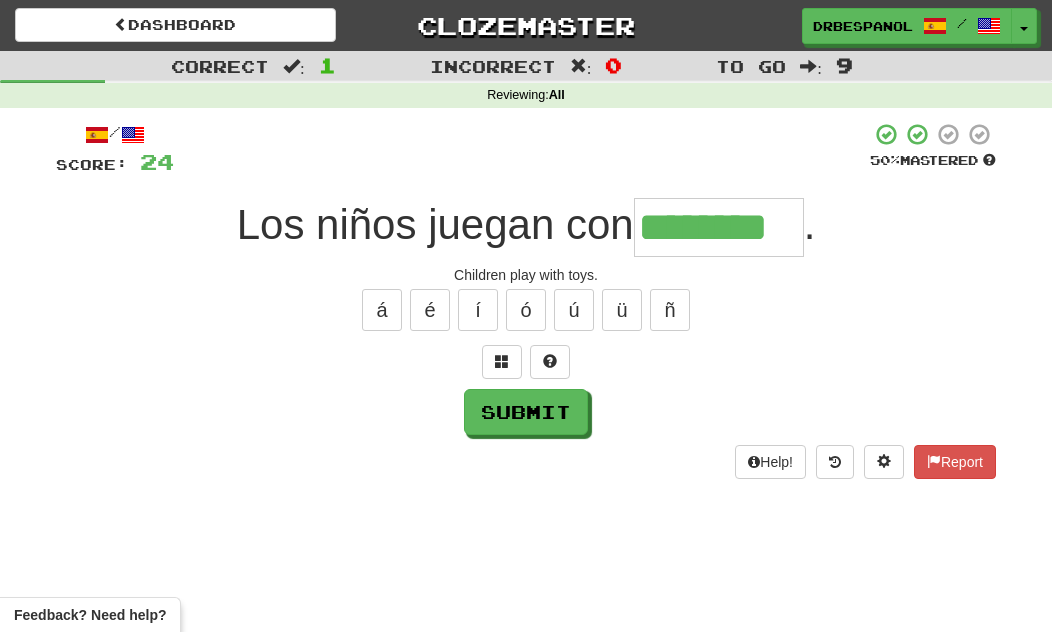 type on "********" 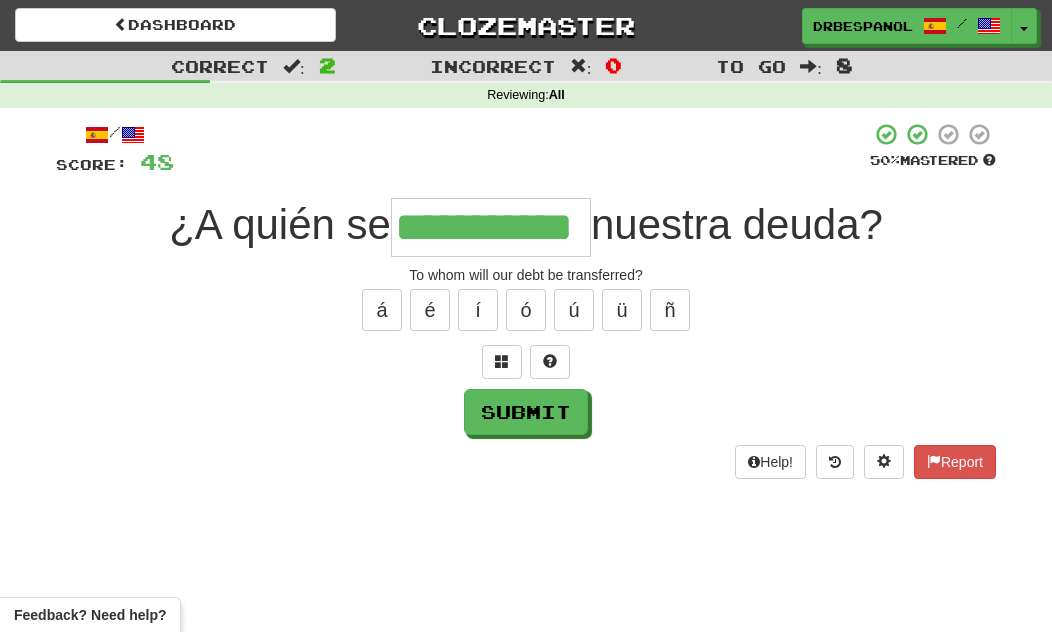 type on "**********" 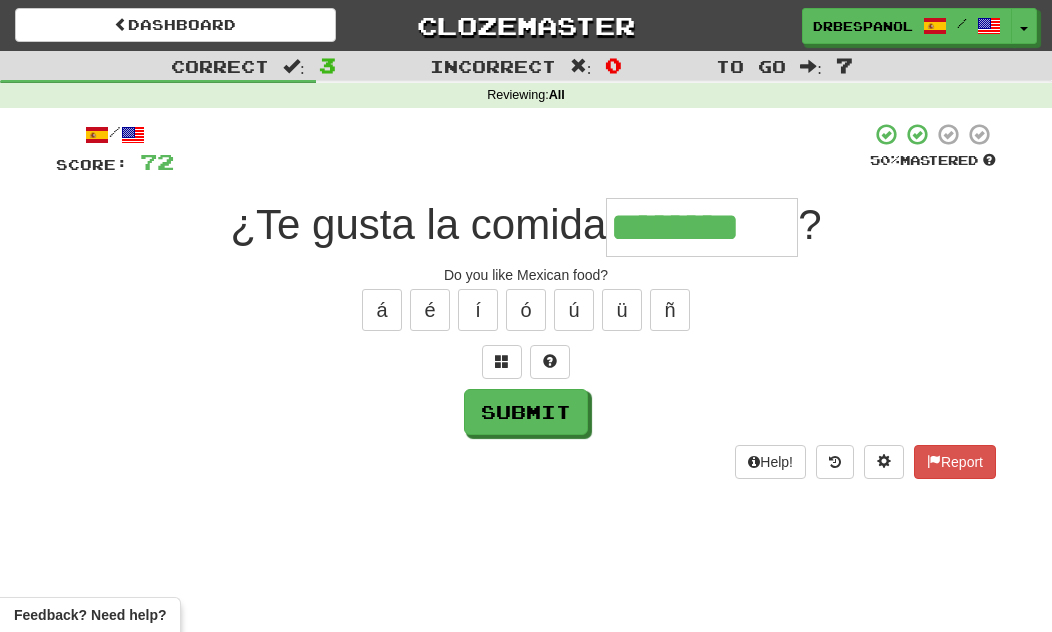 type on "********" 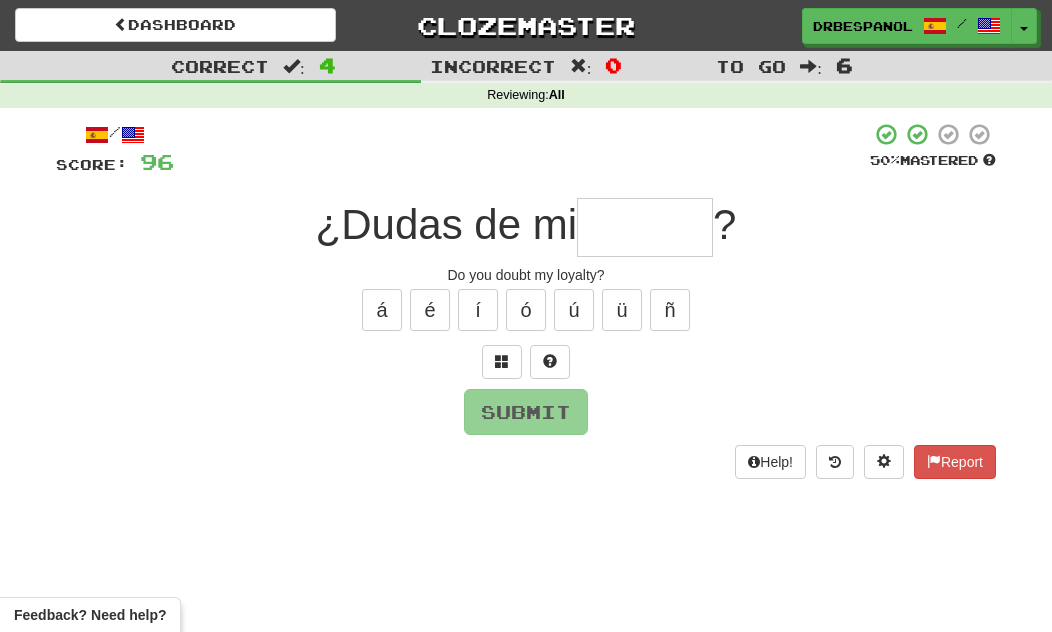 type on "*" 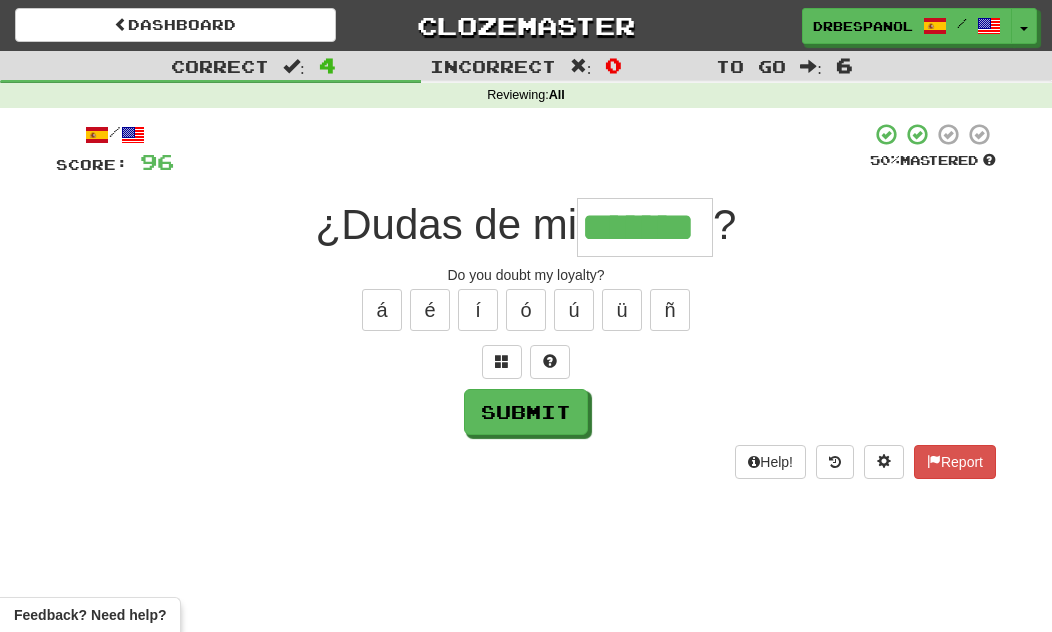 type on "*******" 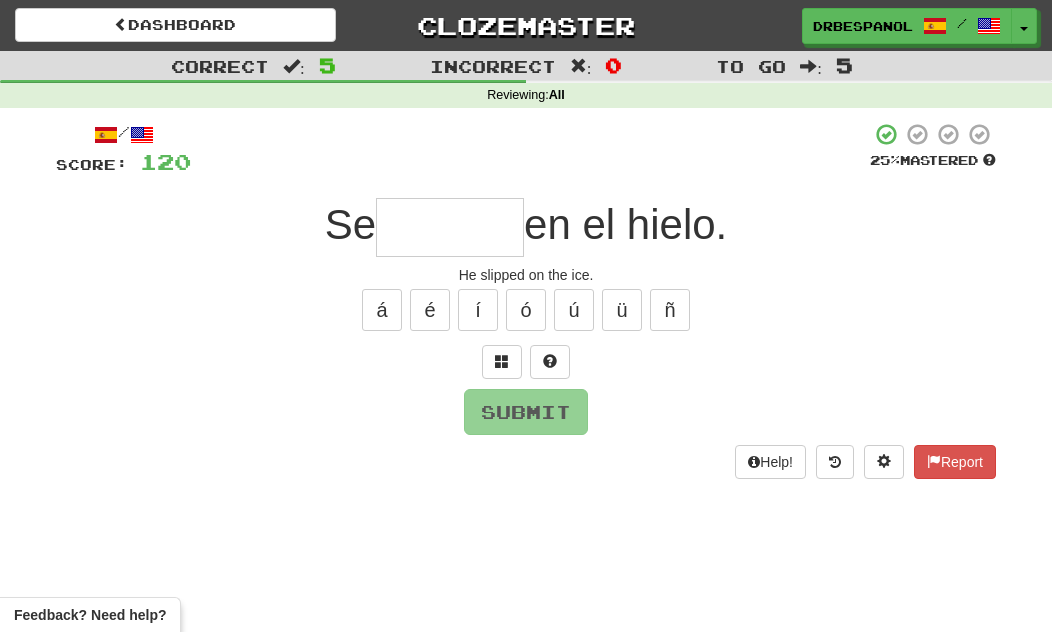 type on "*" 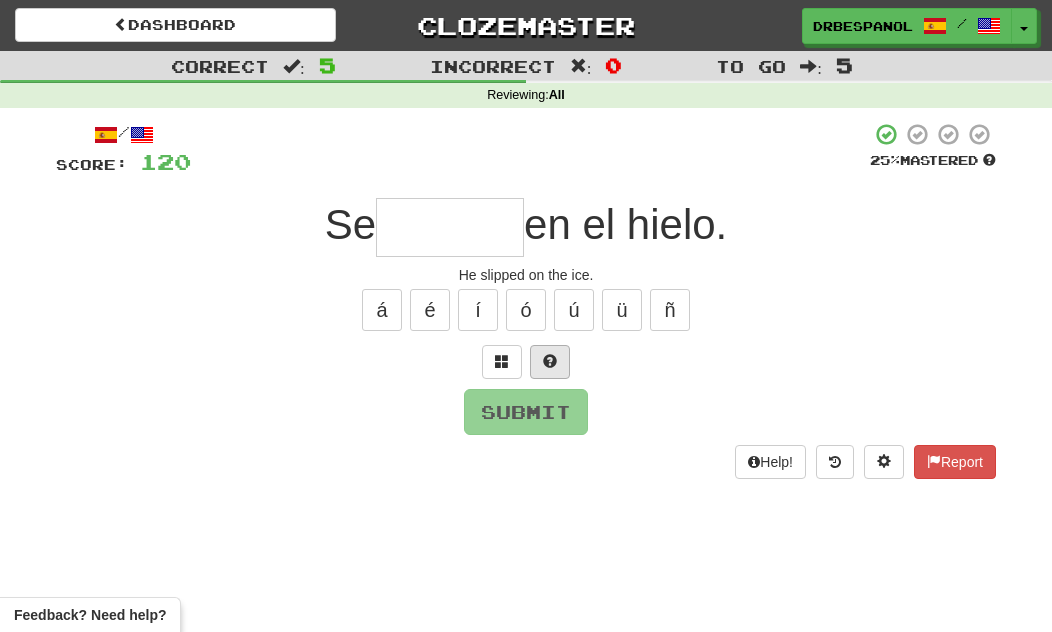 click at bounding box center [550, 361] 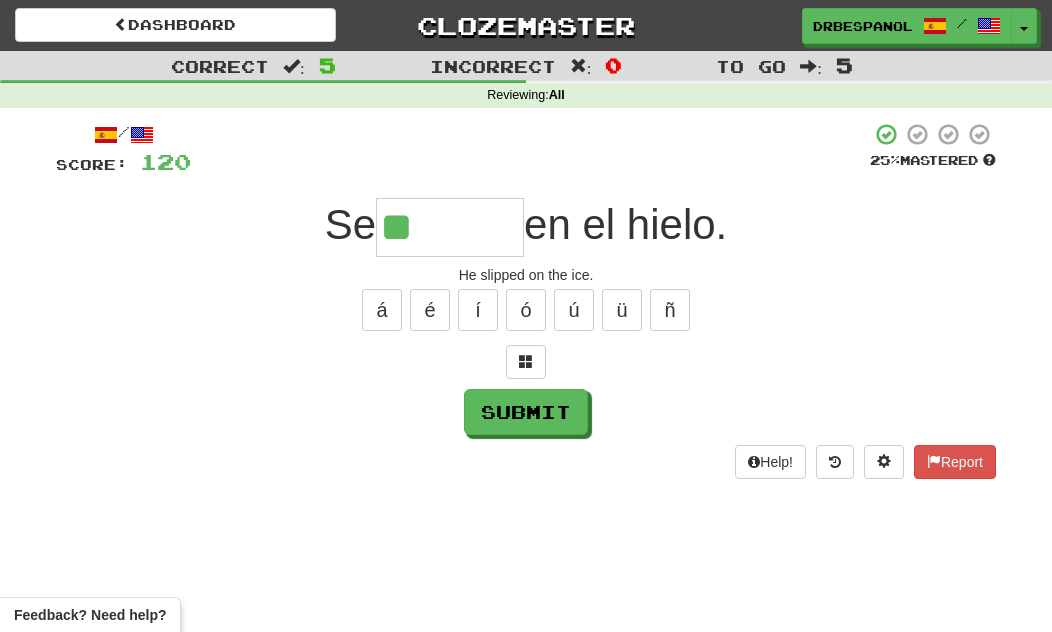 type on "*******" 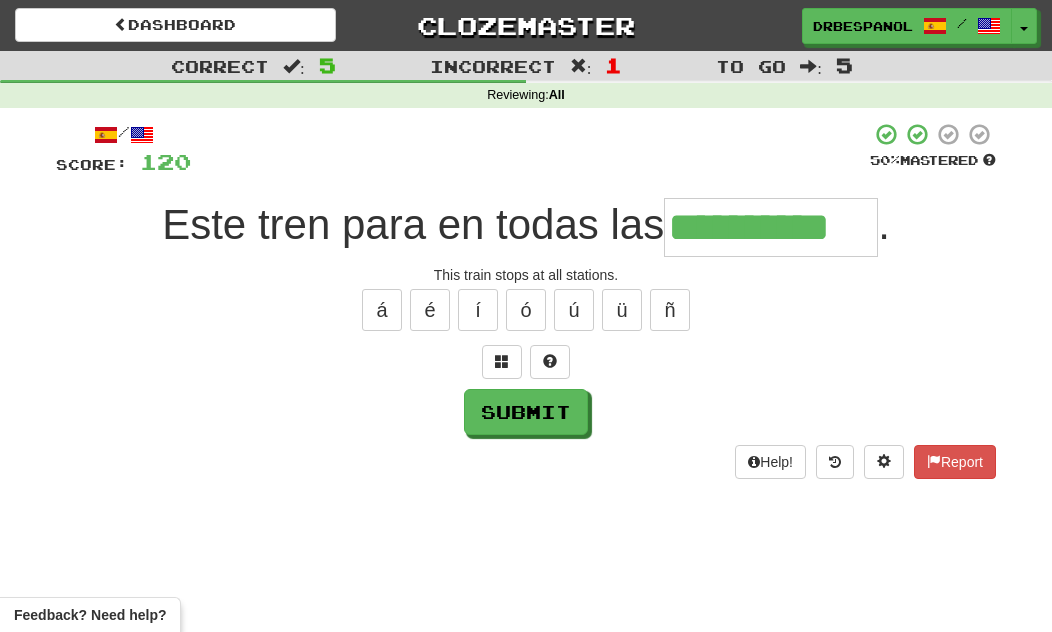 type on "**********" 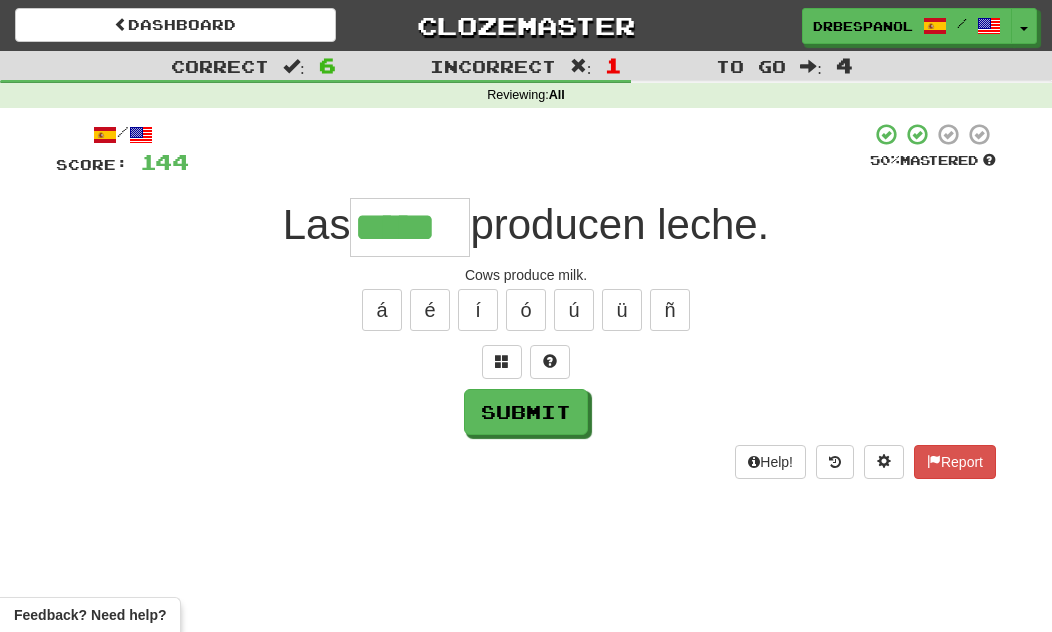 type on "*****" 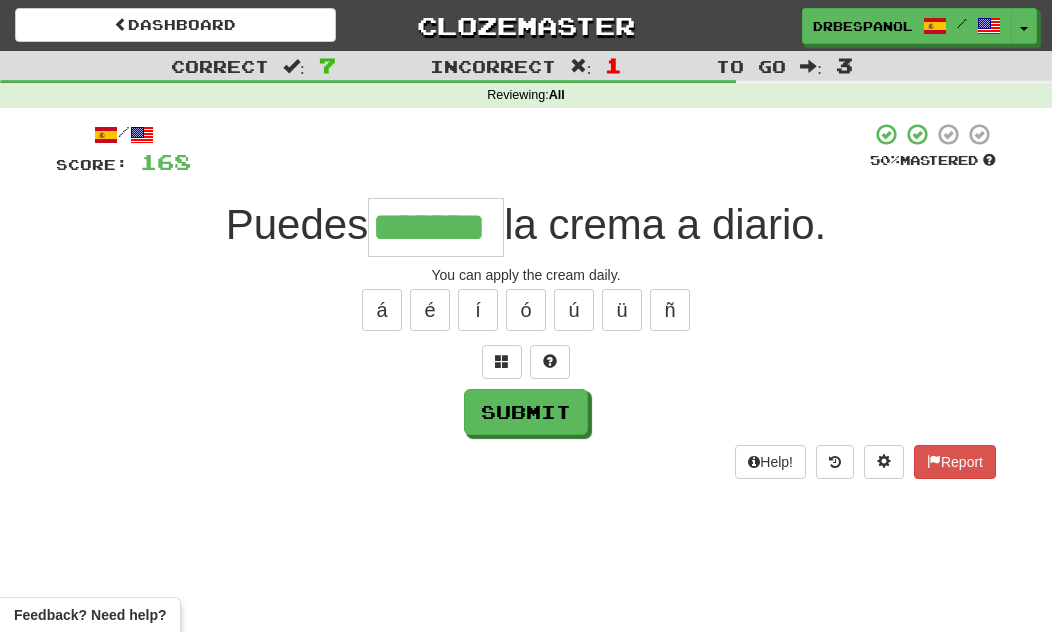 type on "*******" 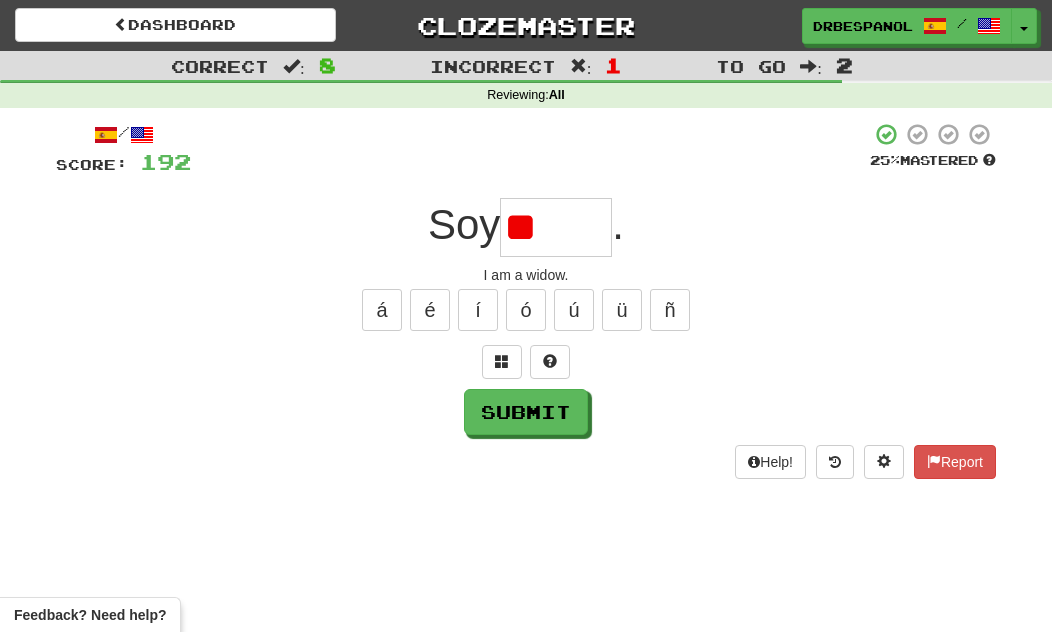 type on "*" 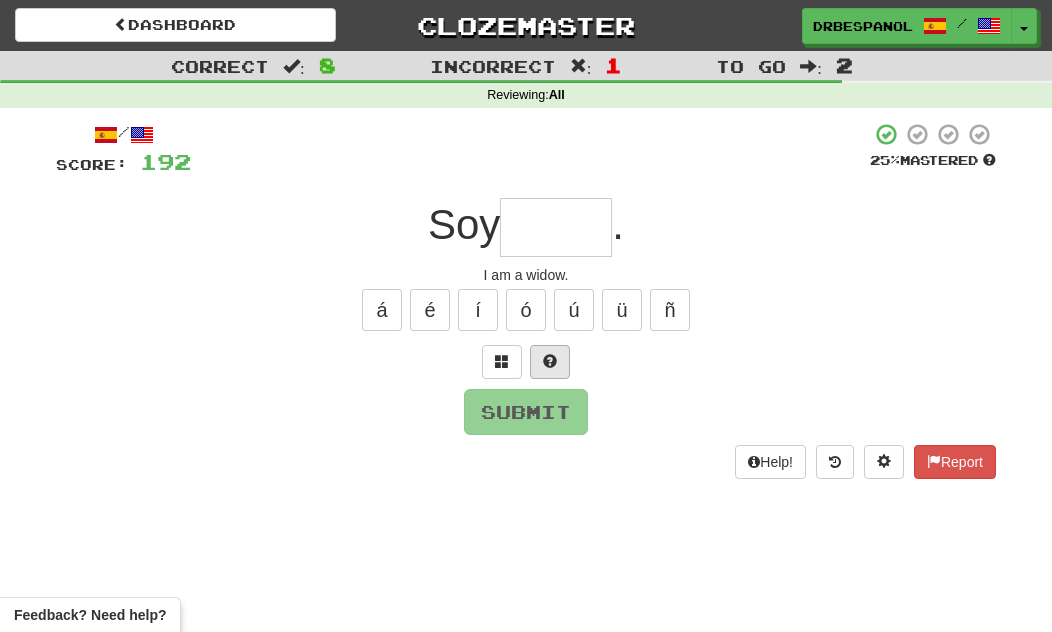 click at bounding box center [550, 362] 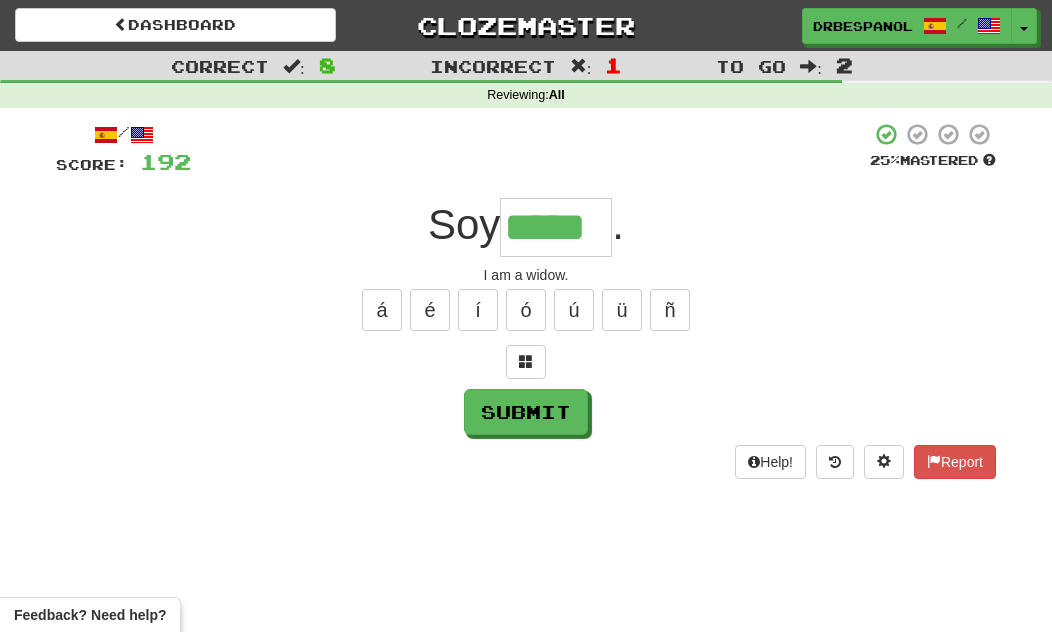 type on "*****" 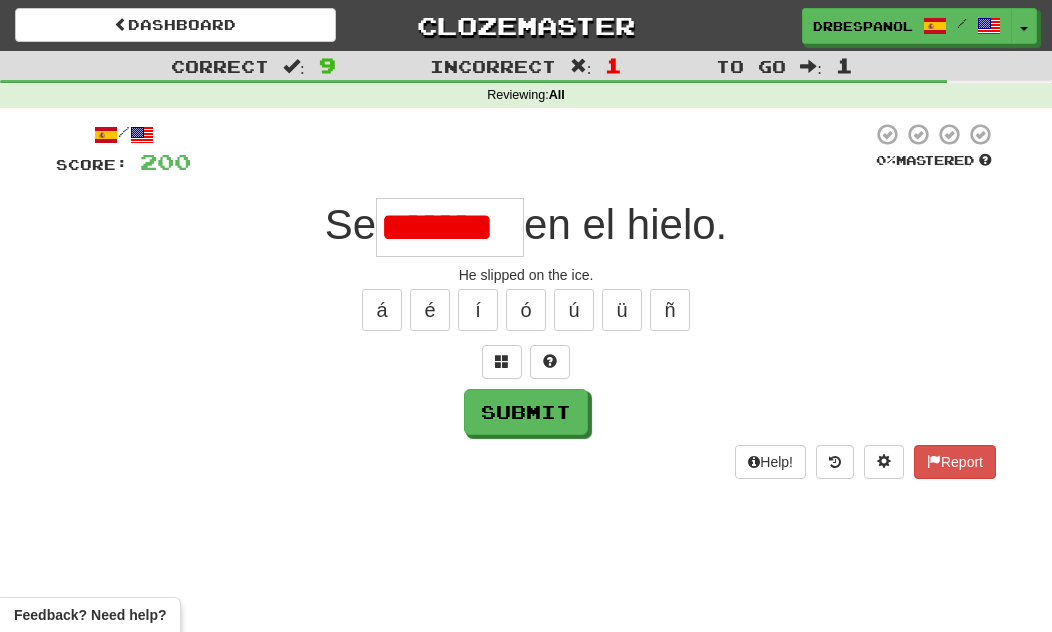 type on "*******" 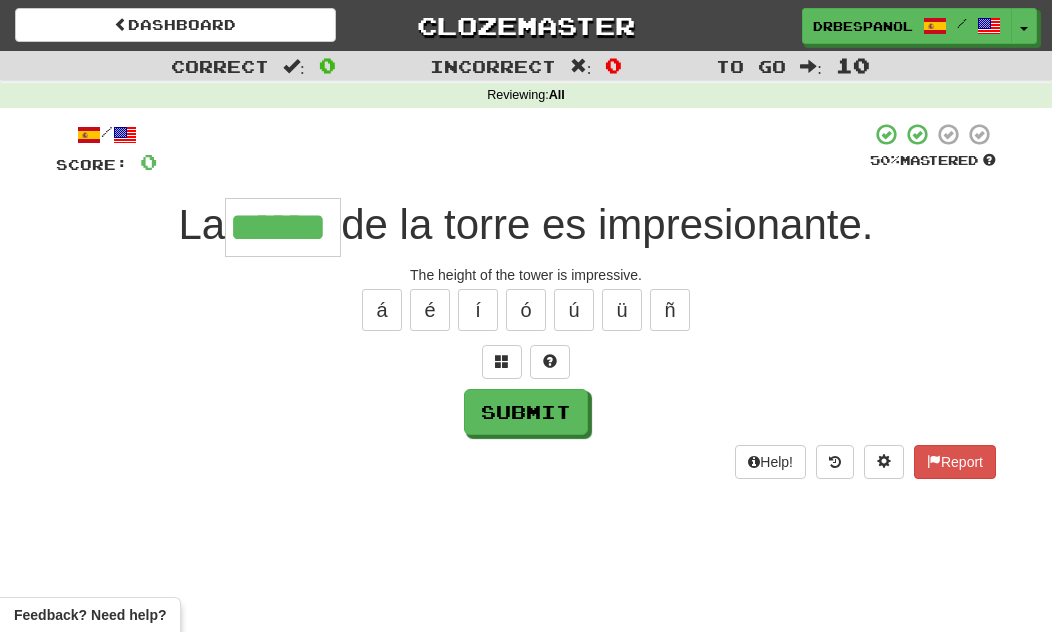 type on "******" 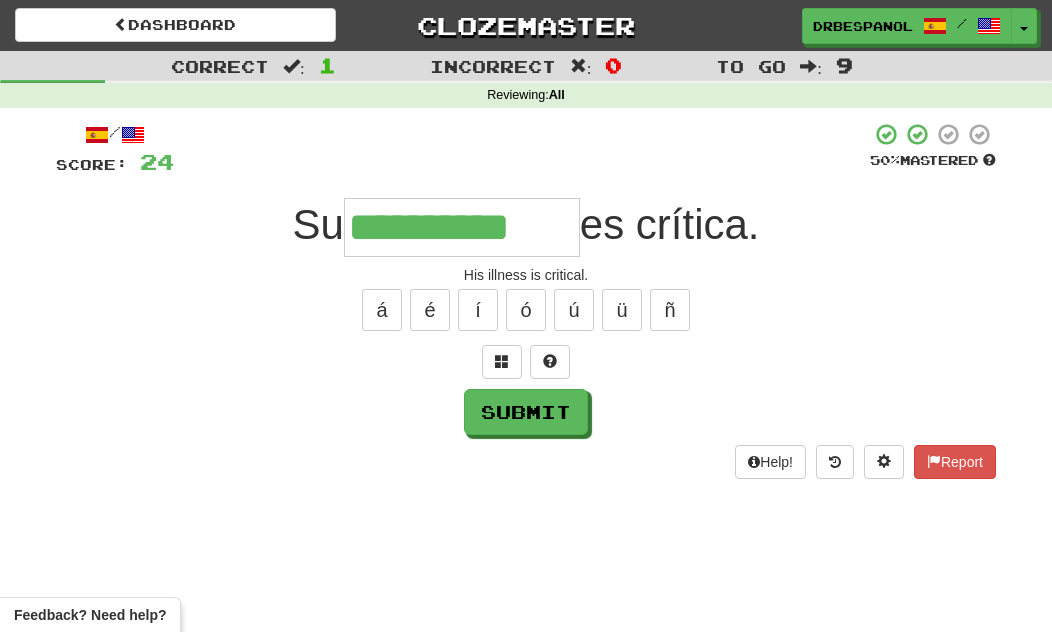 type on "**********" 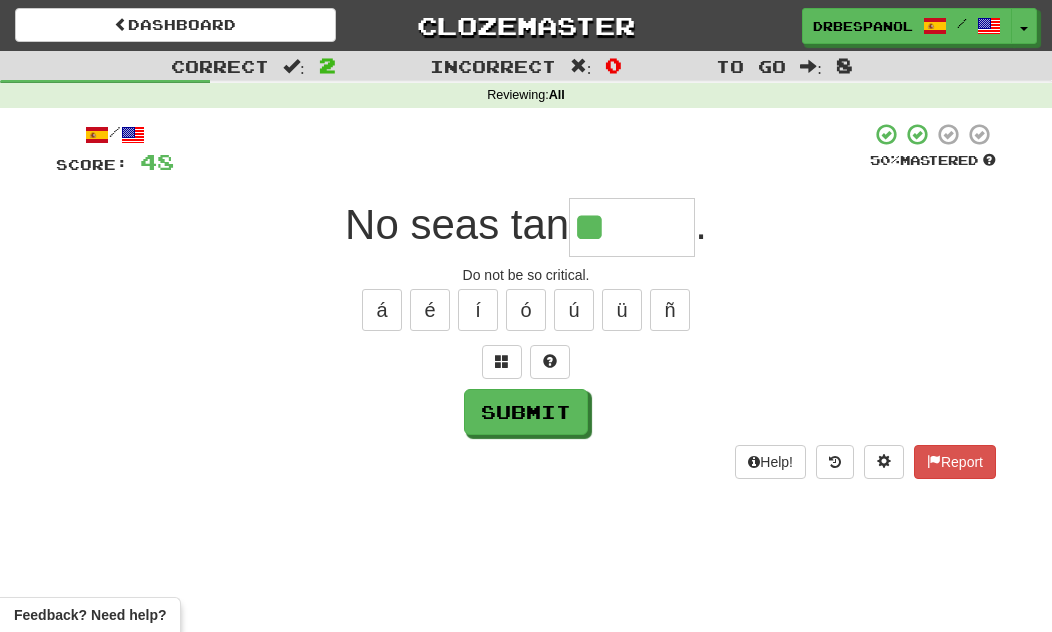 click on "**" at bounding box center (632, 227) 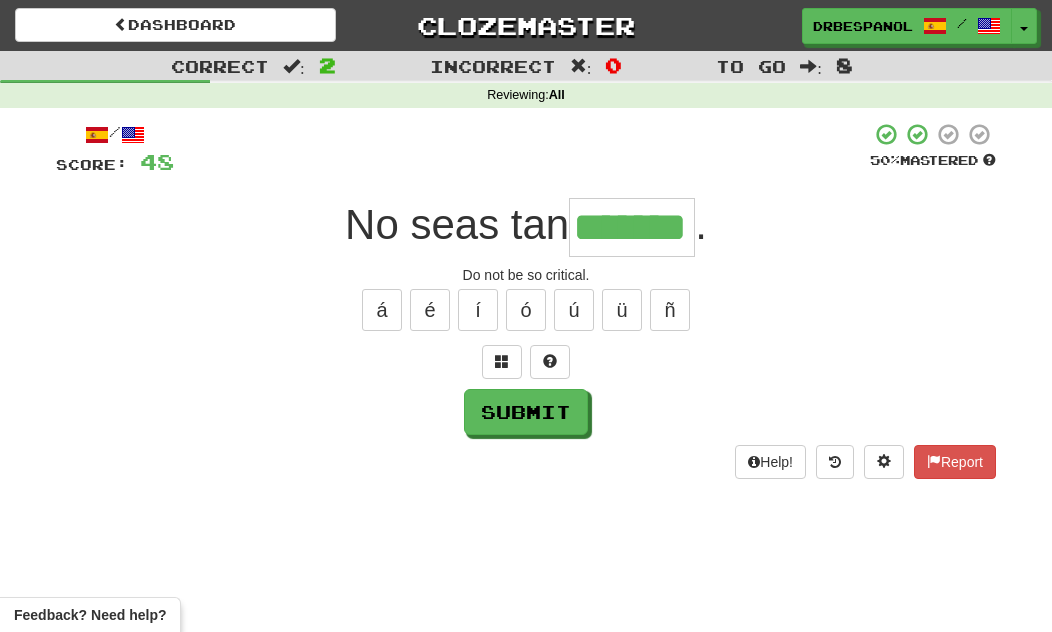 type on "*******" 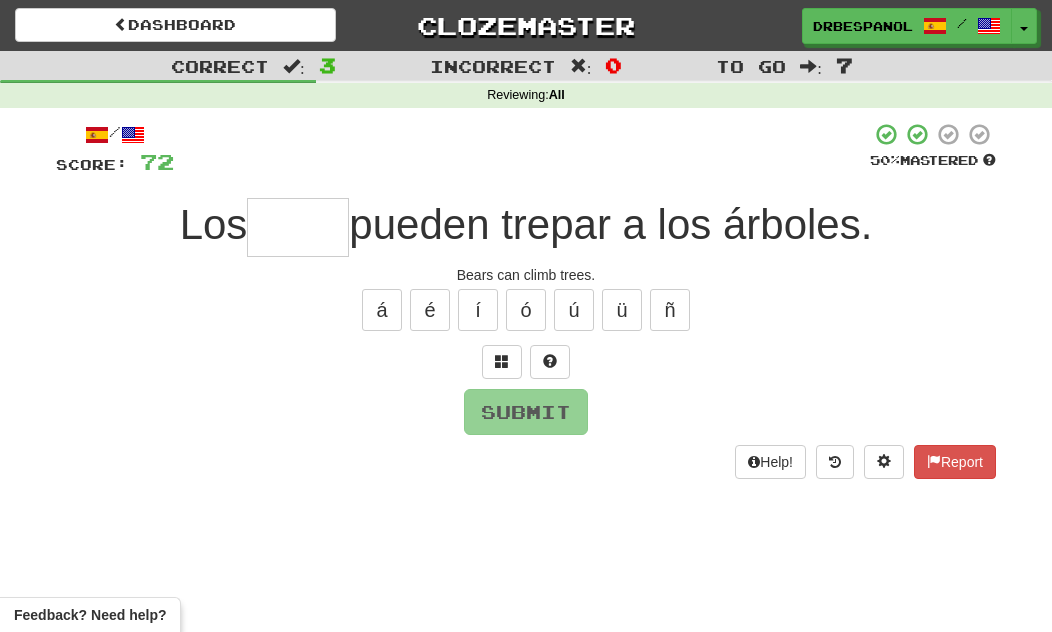 type on "*" 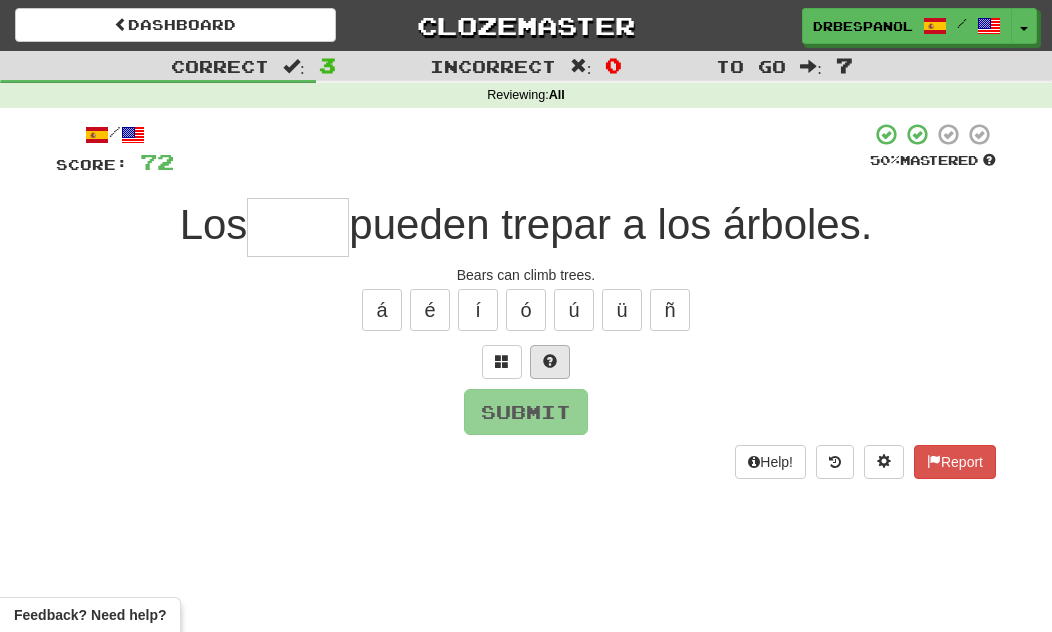 click at bounding box center [550, 361] 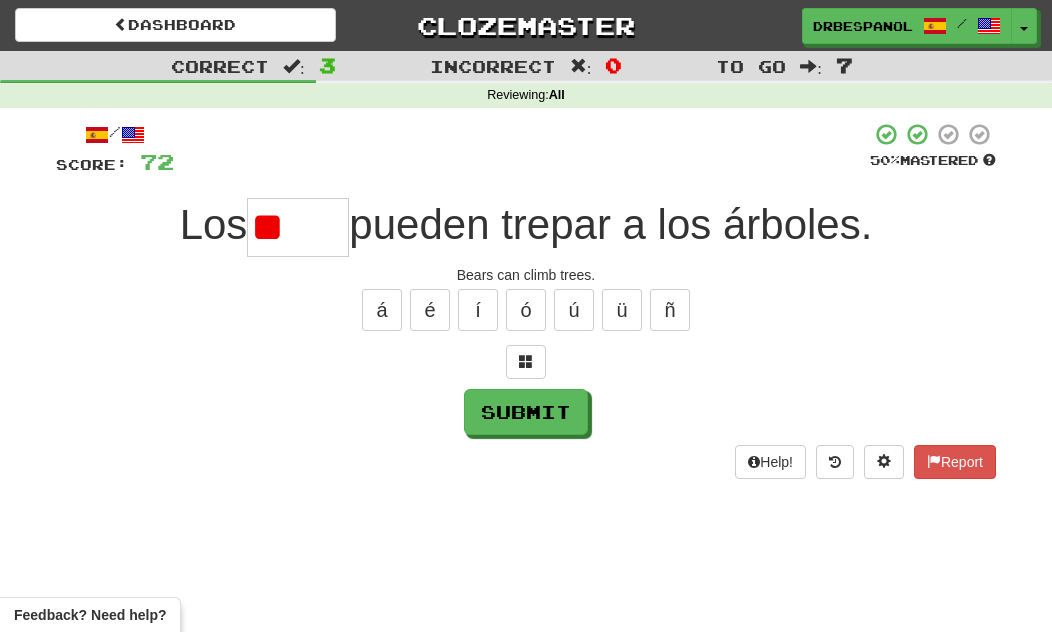 type on "****" 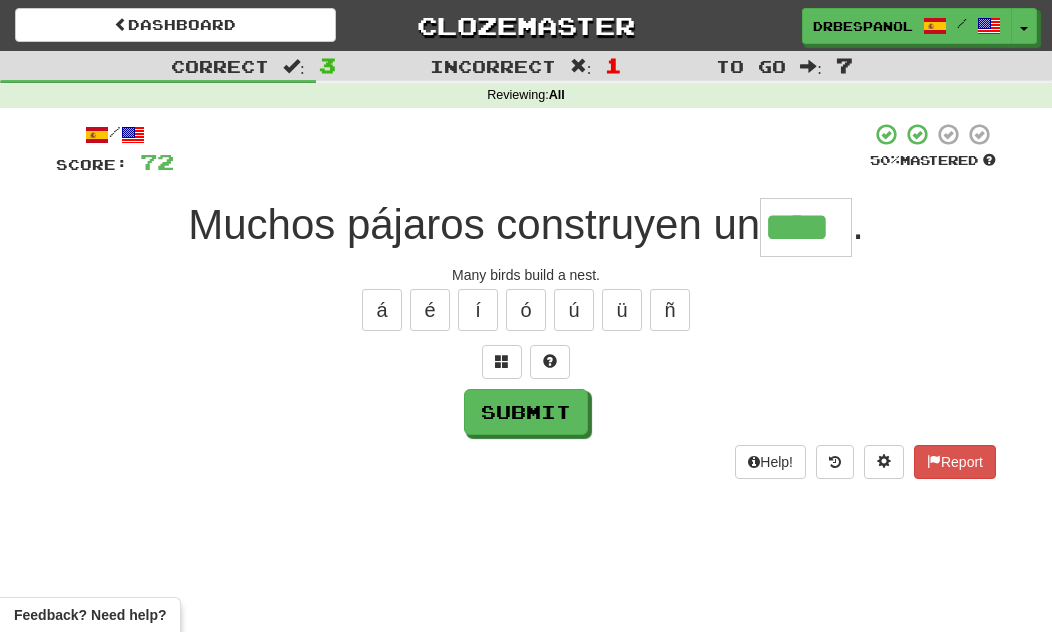 type on "****" 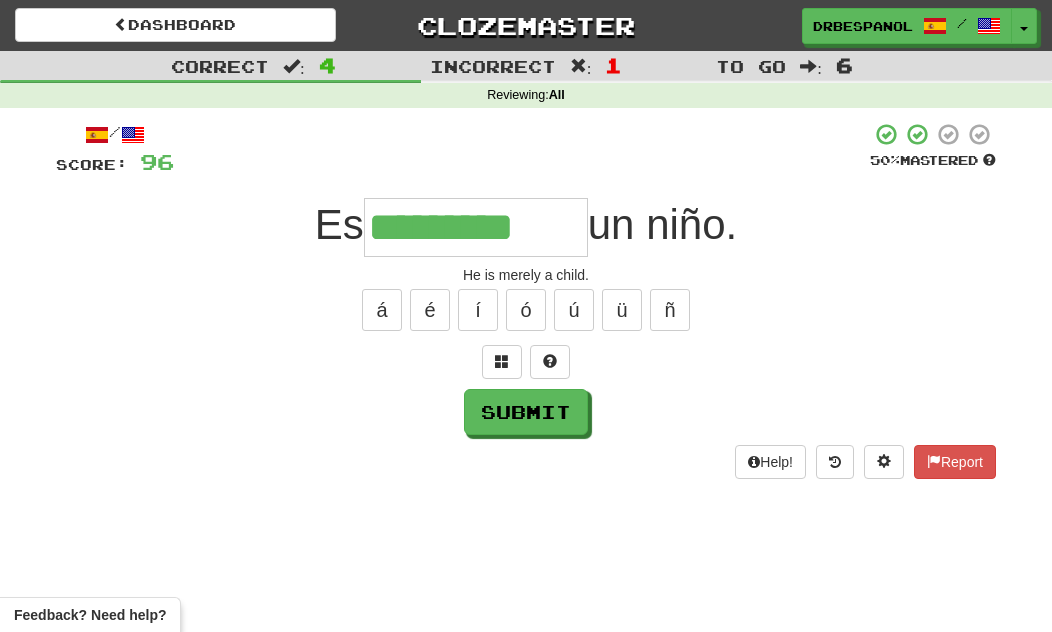 type on "*********" 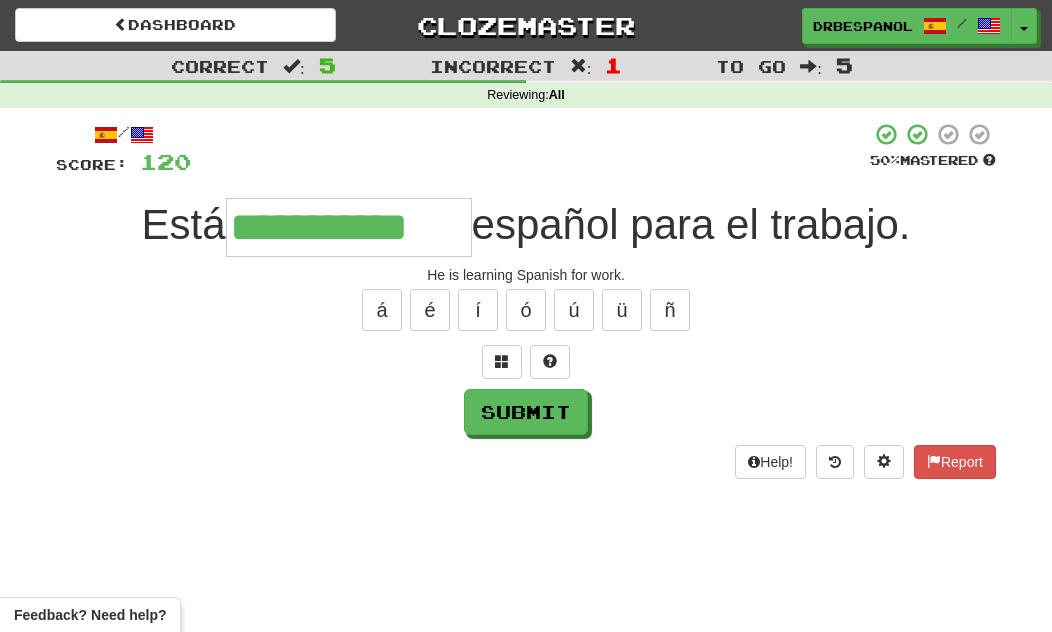 type on "**********" 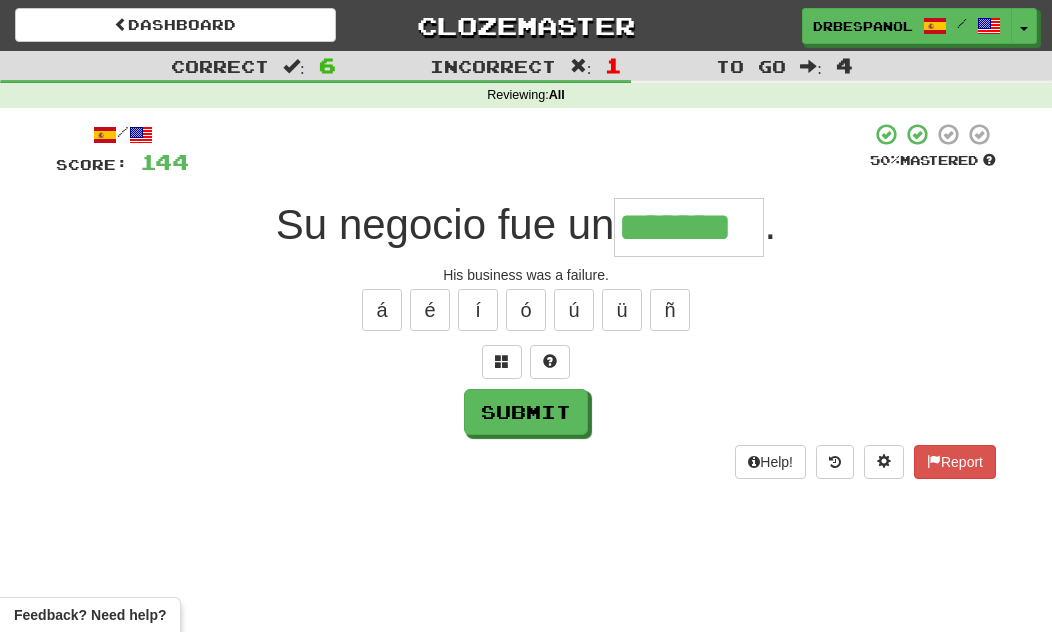type on "*******" 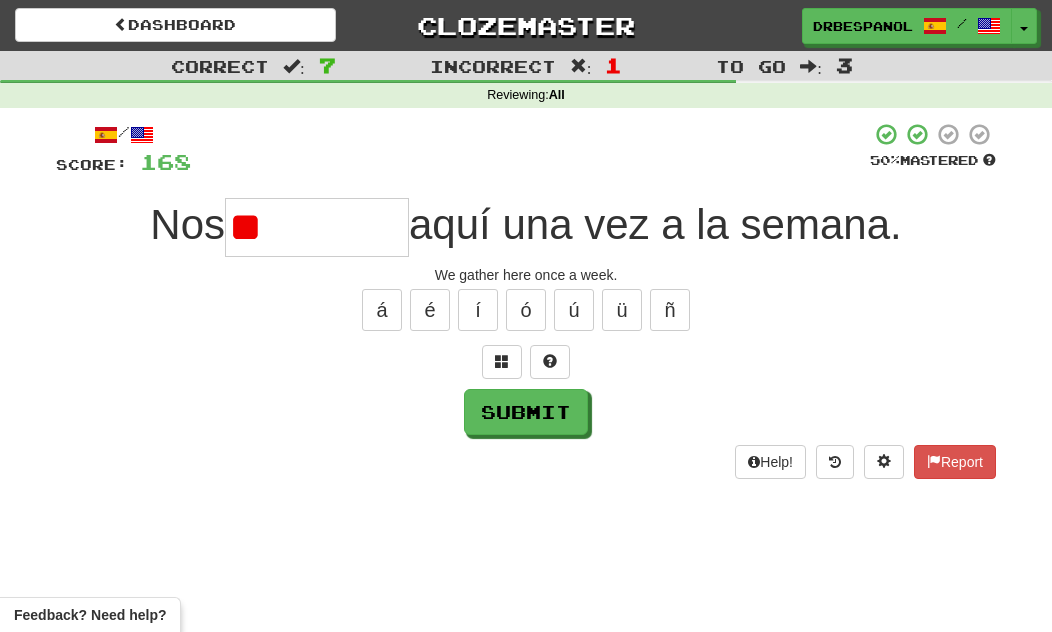 type on "*" 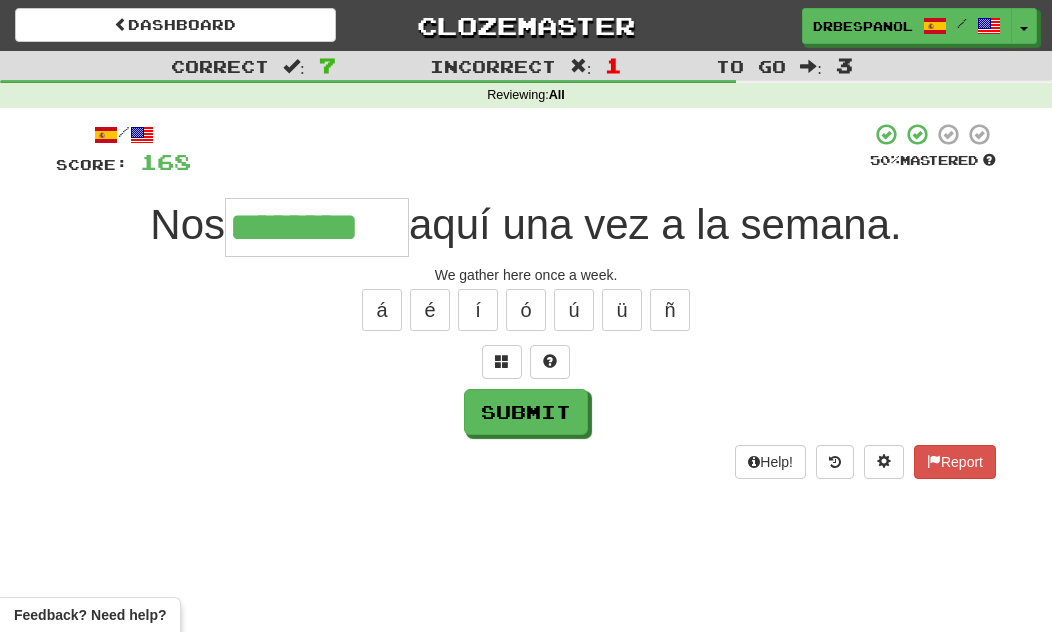 type on "********" 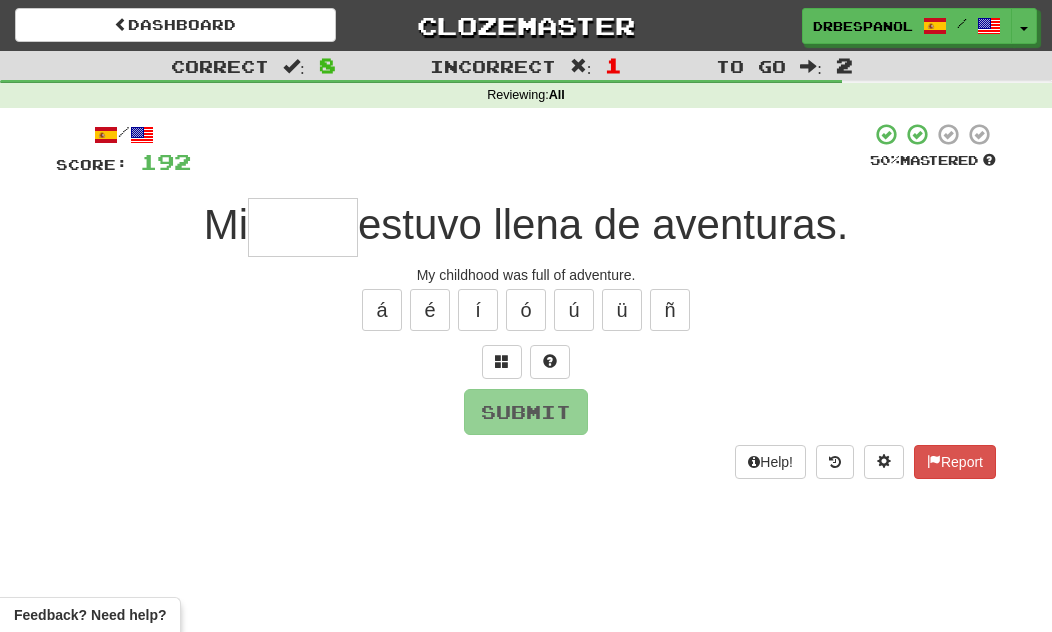 type on "*" 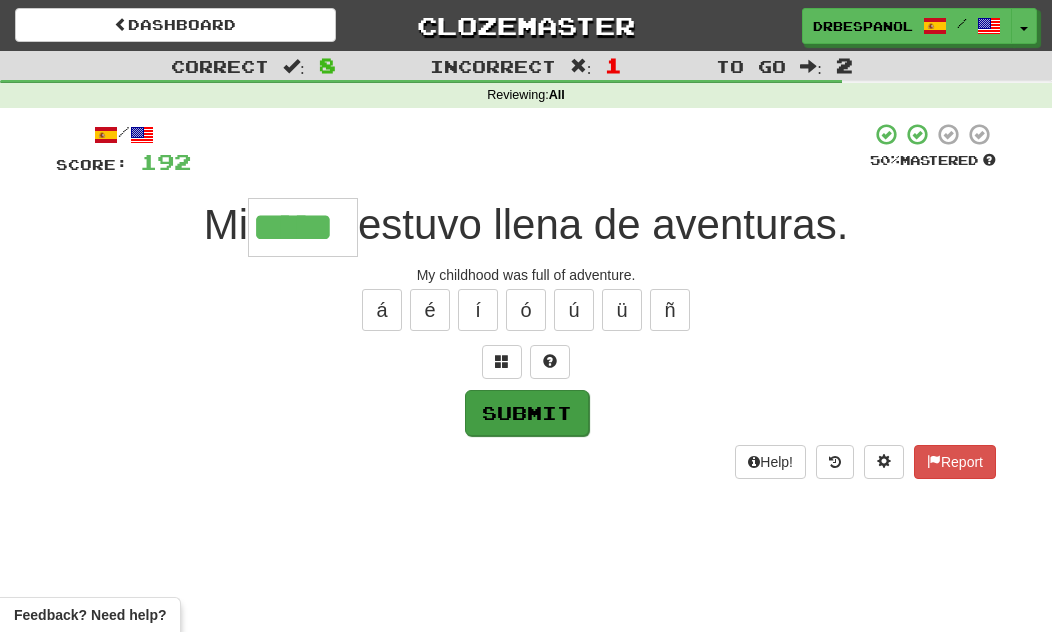 type on "*****" 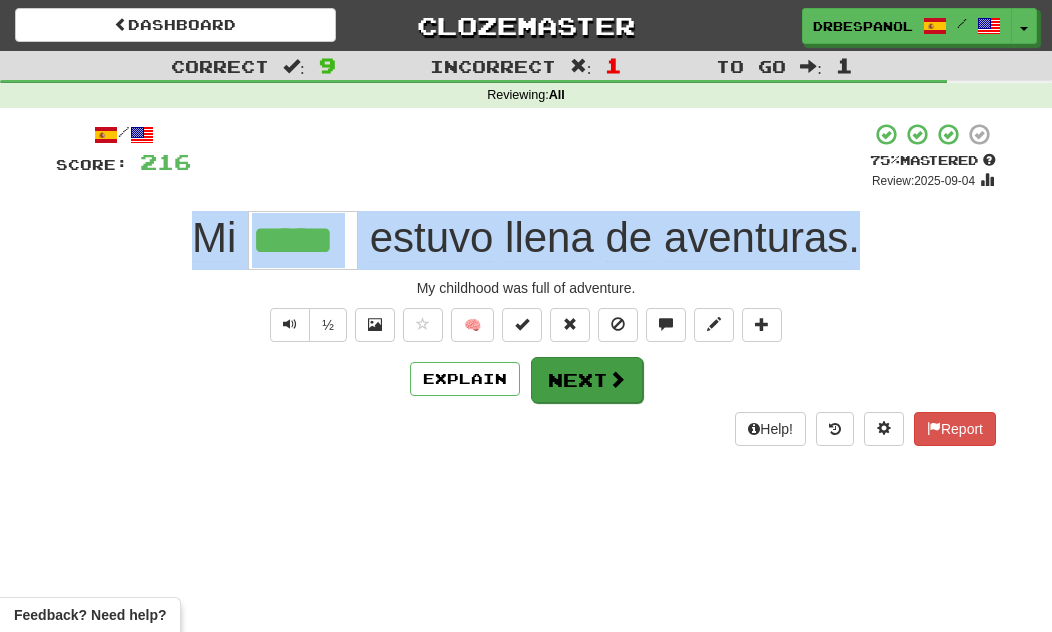 click on "Next" at bounding box center [587, 380] 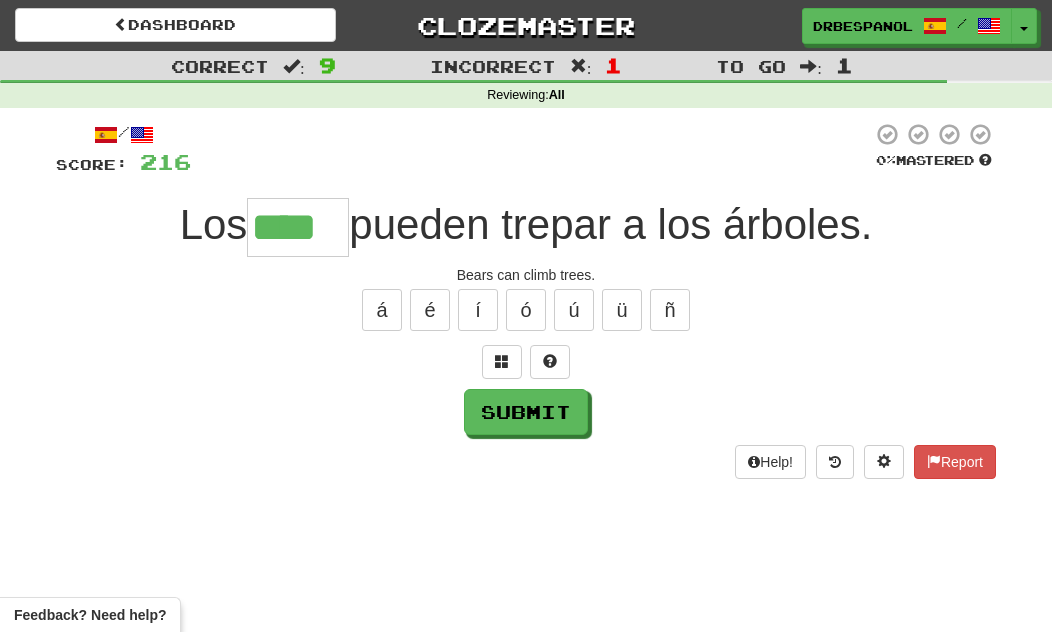 type on "****" 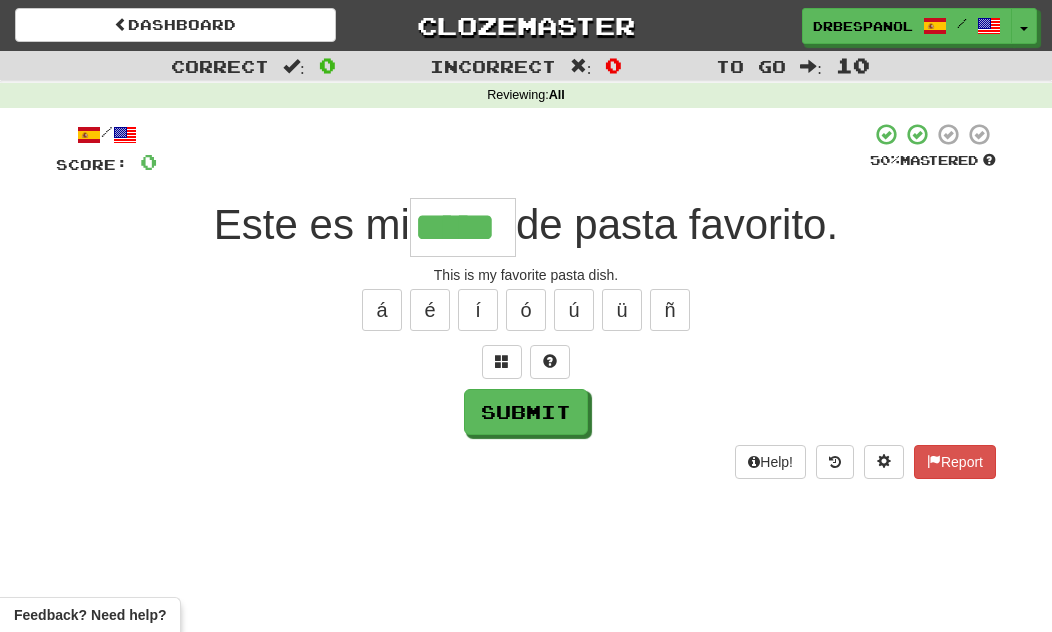 type on "*****" 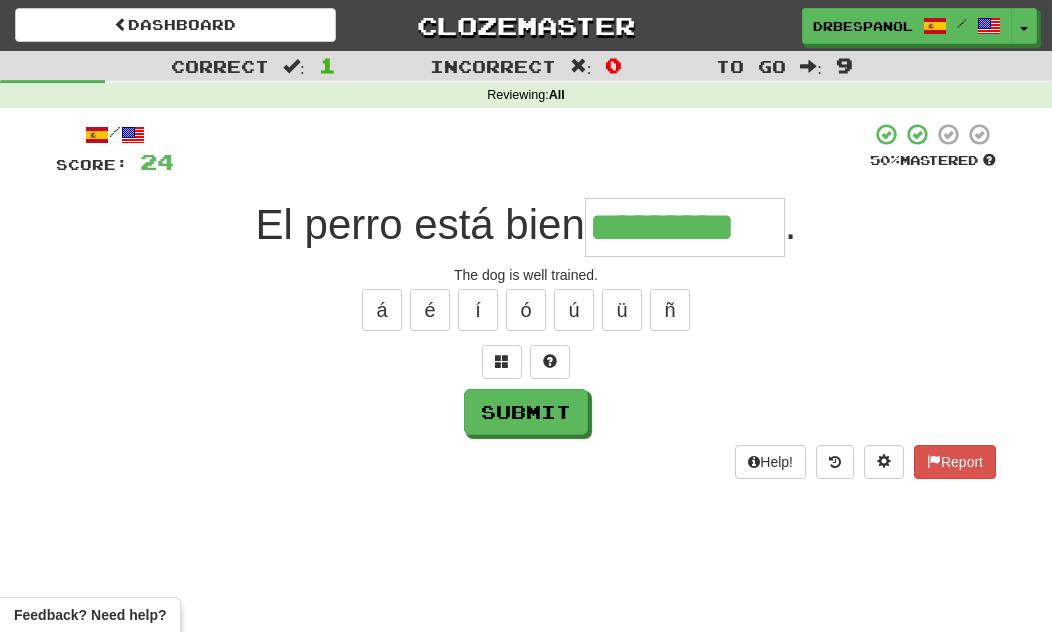type on "*********" 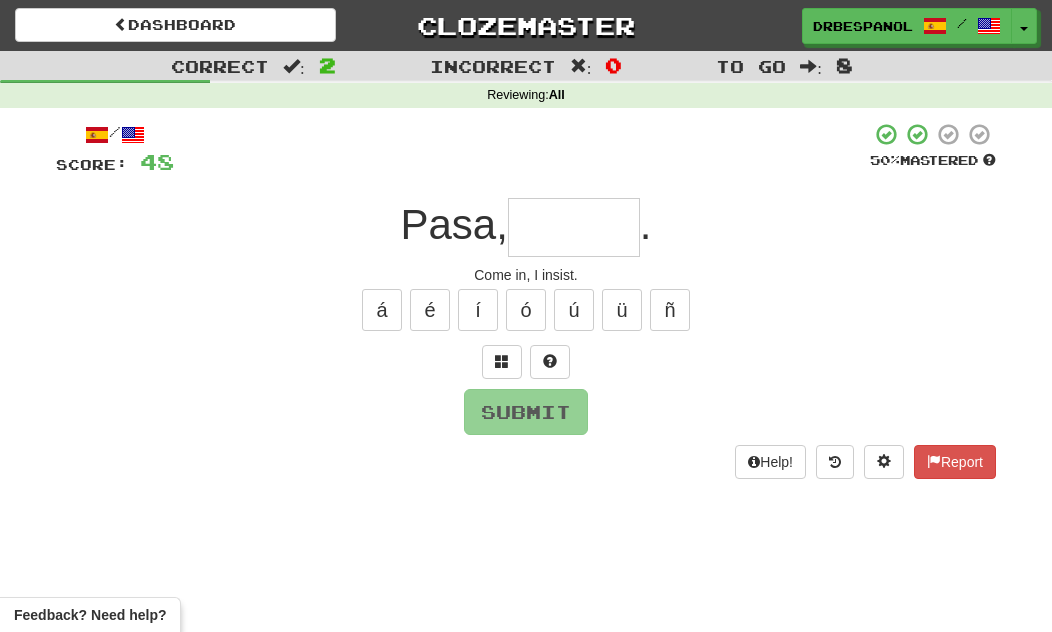 type on "*" 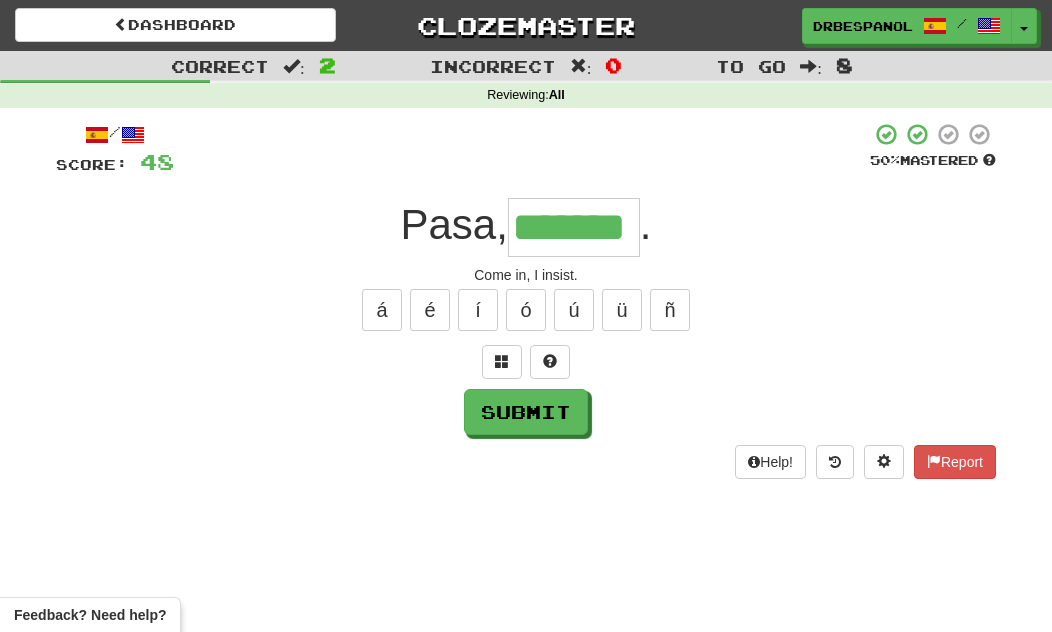 type on "*******" 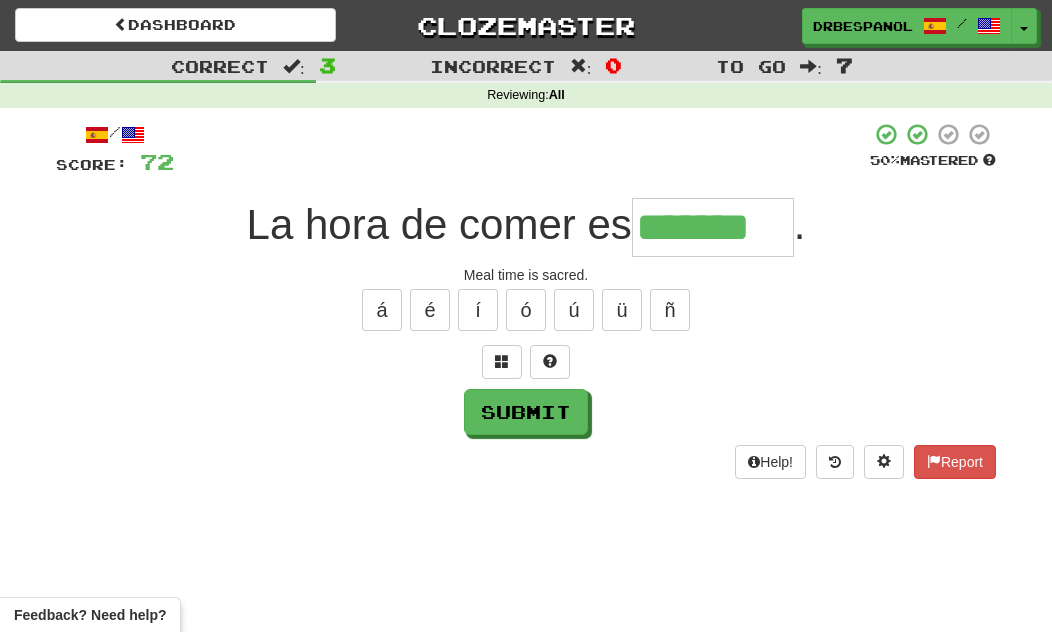 type on "*******" 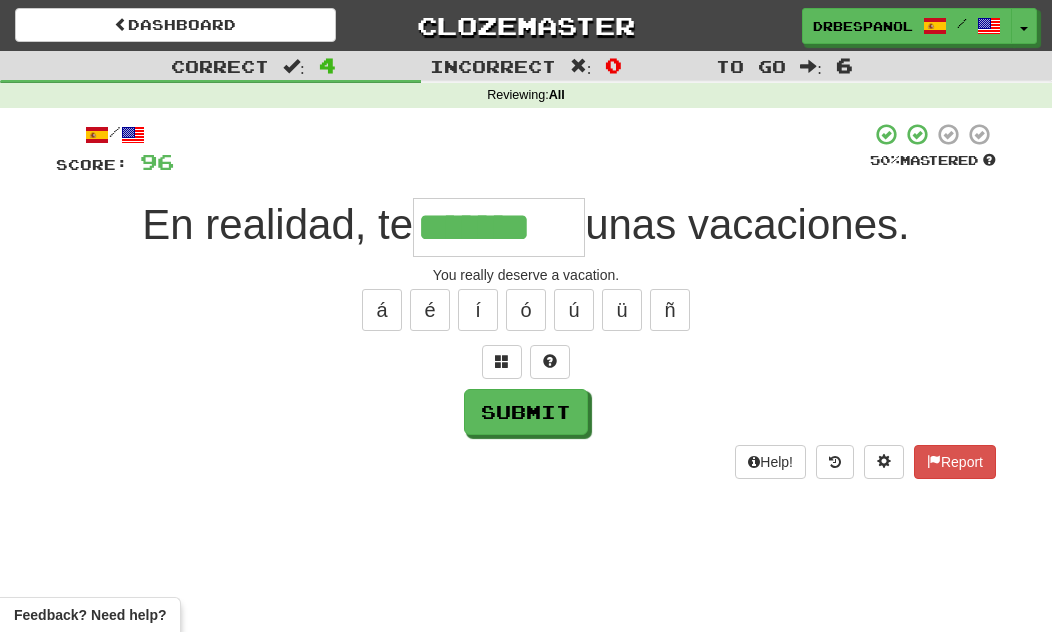 type on "*******" 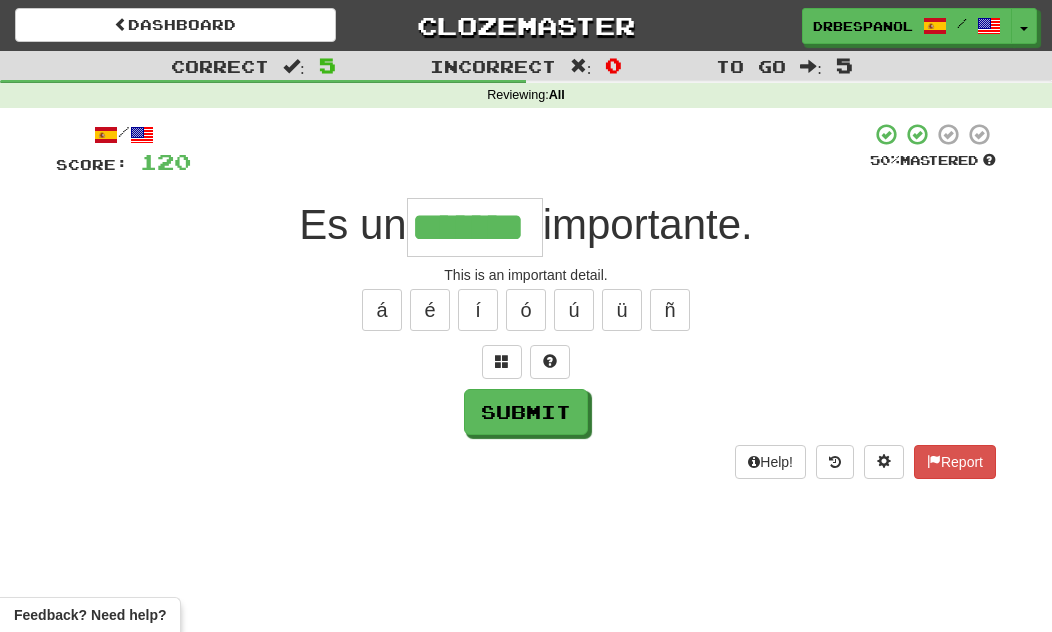 type on "*******" 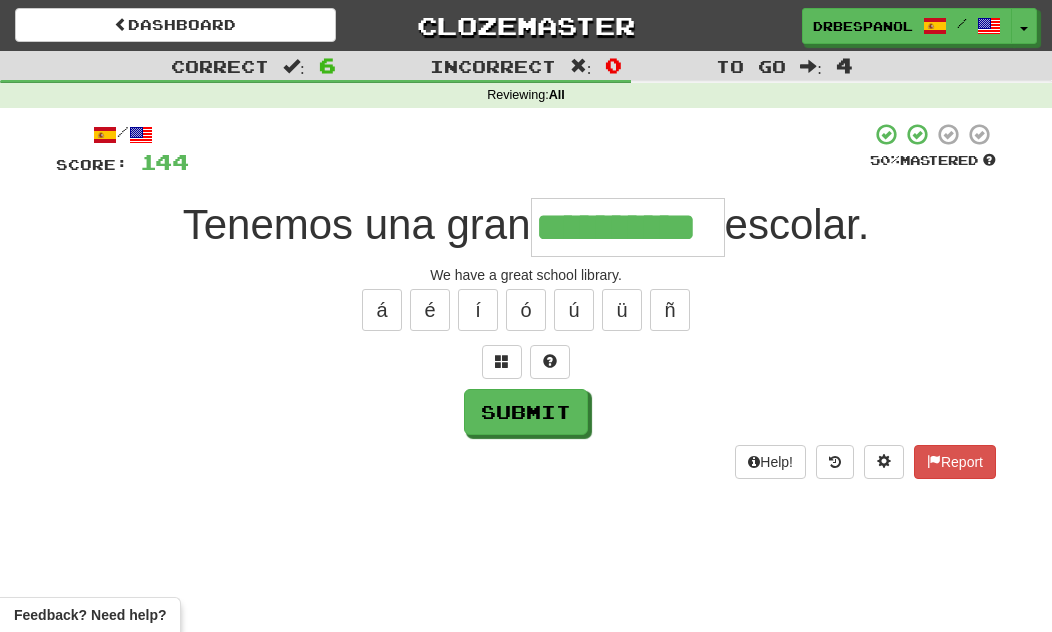 type on "**********" 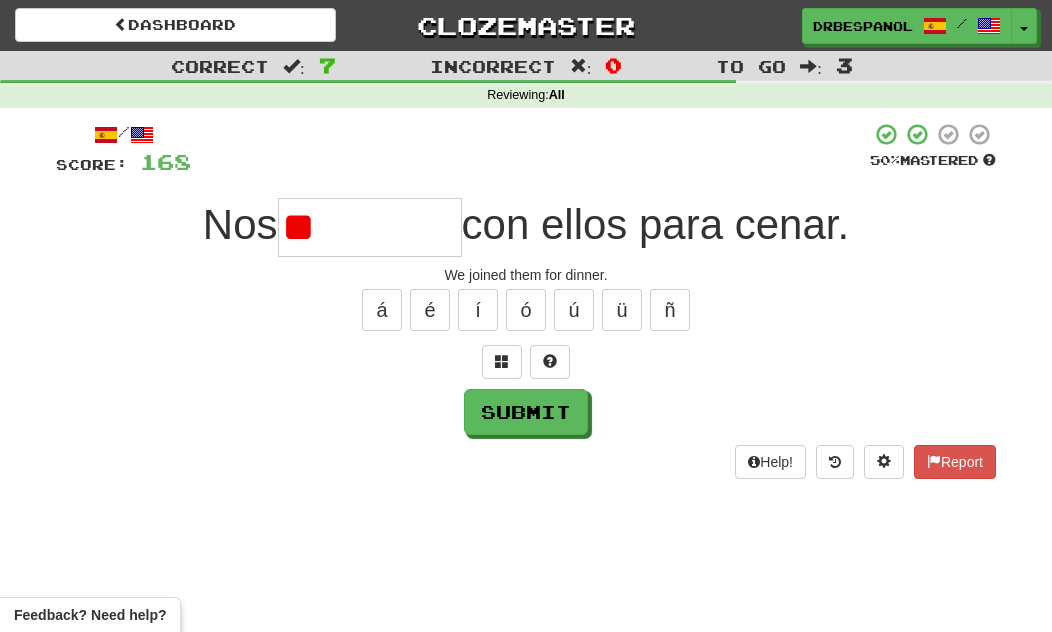 type on "*" 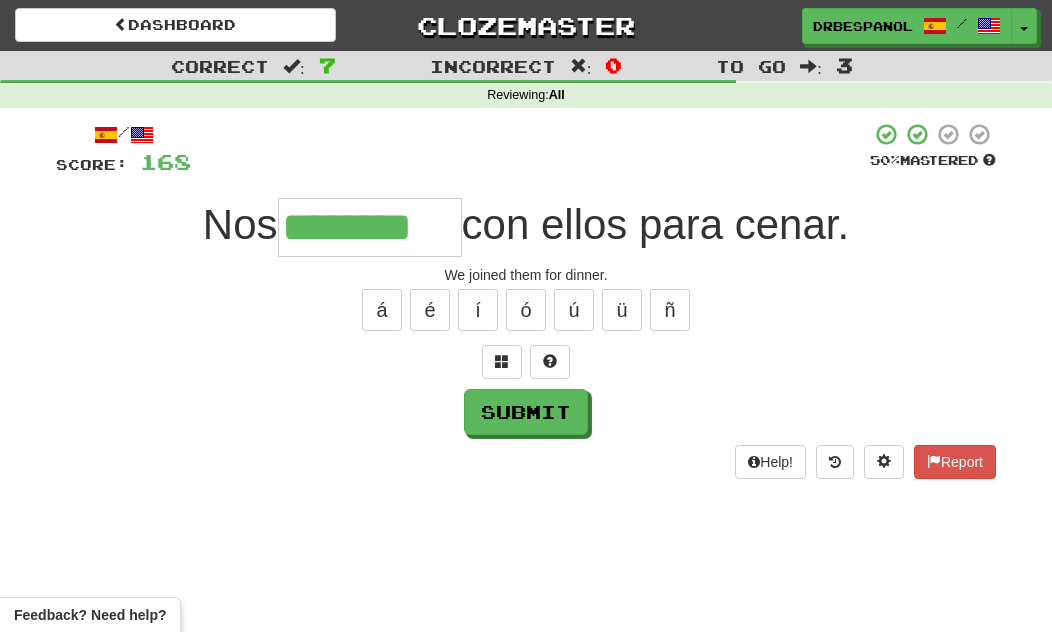 type on "********" 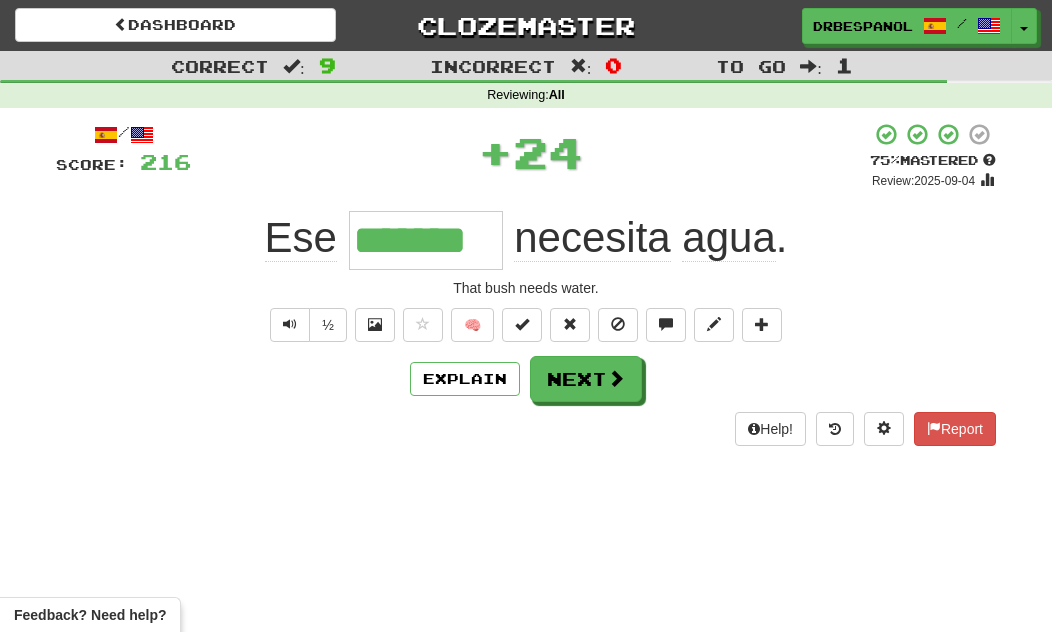 type on "*******" 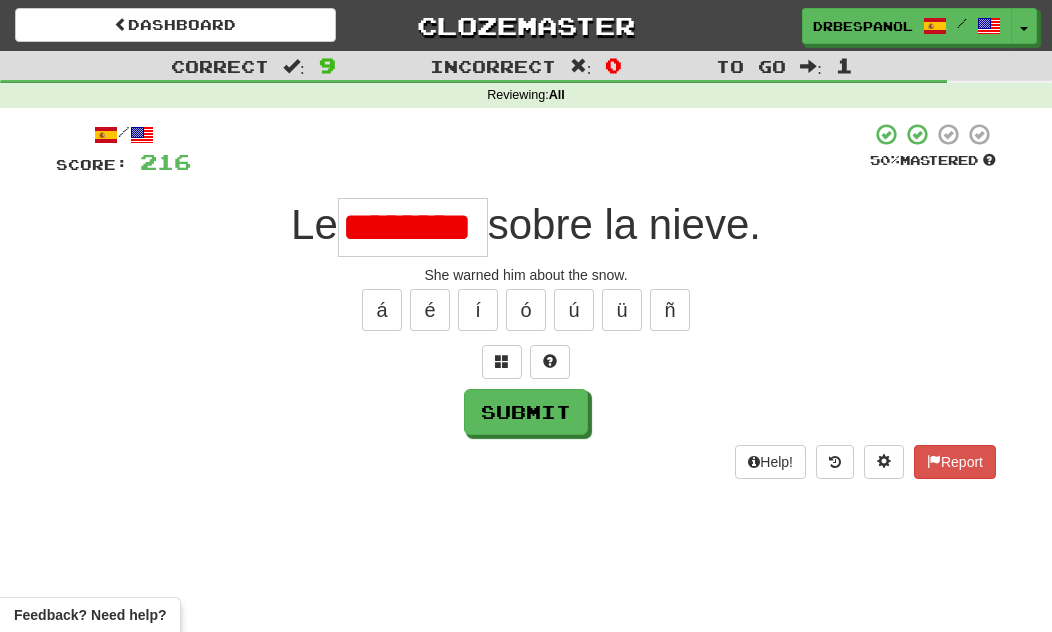 type on "********" 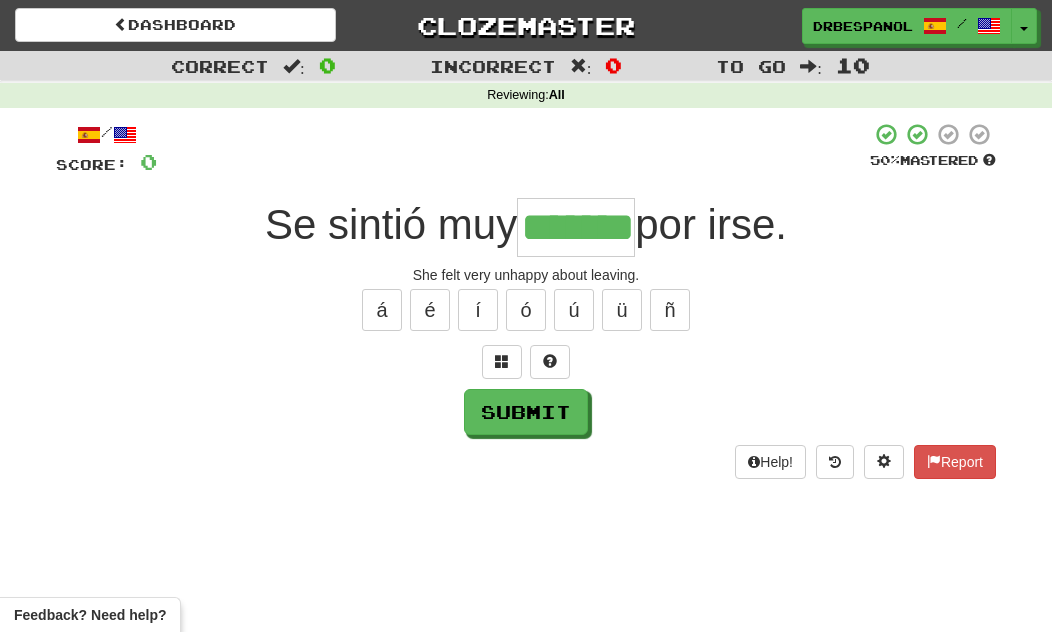 type on "*******" 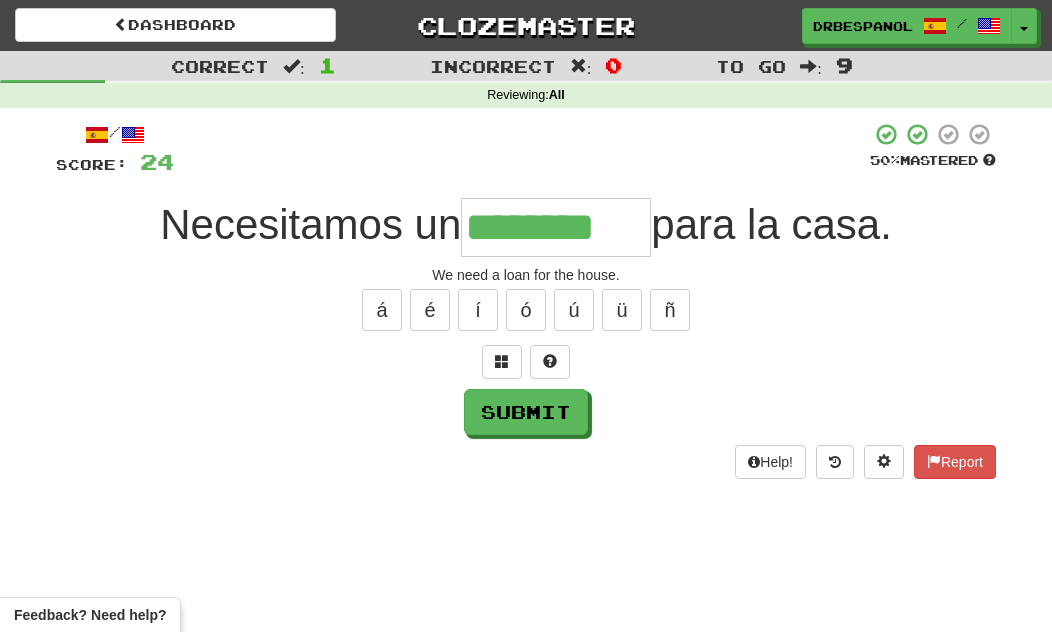 type on "********" 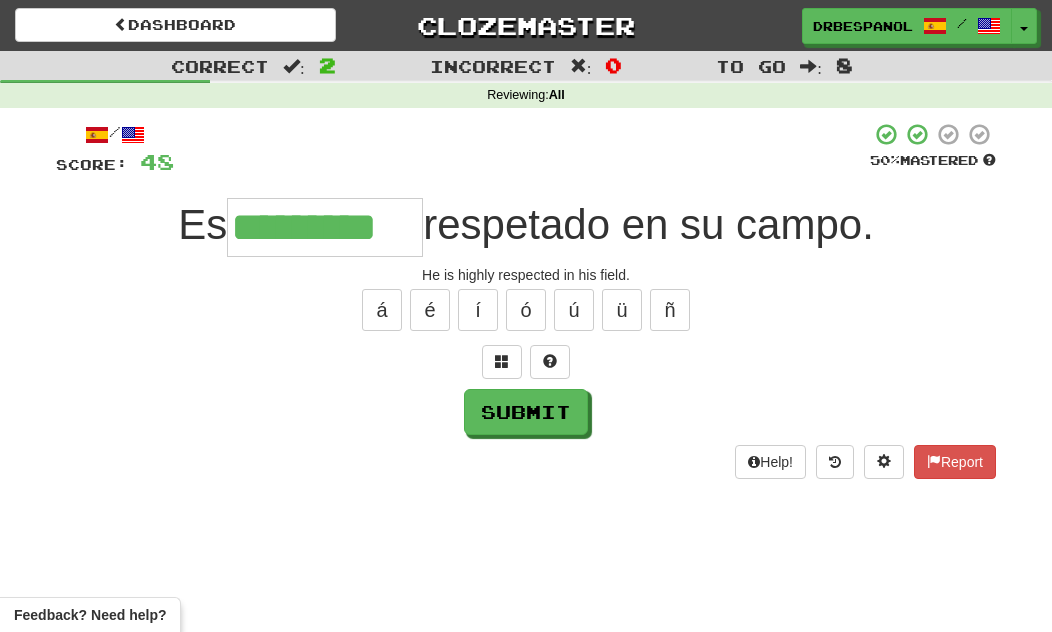 type on "*********" 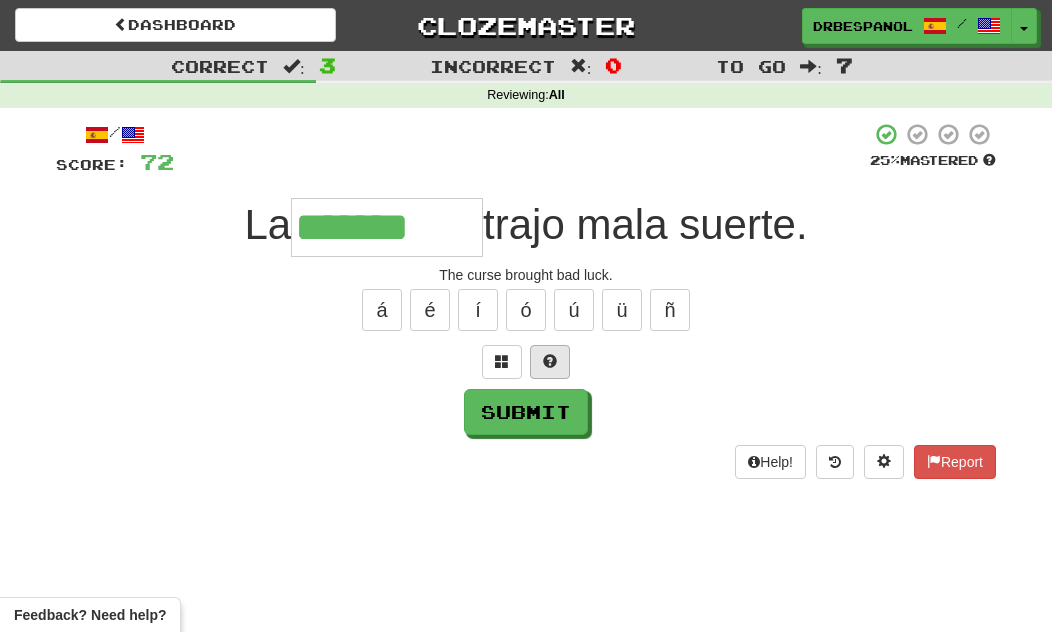 click at bounding box center [550, 362] 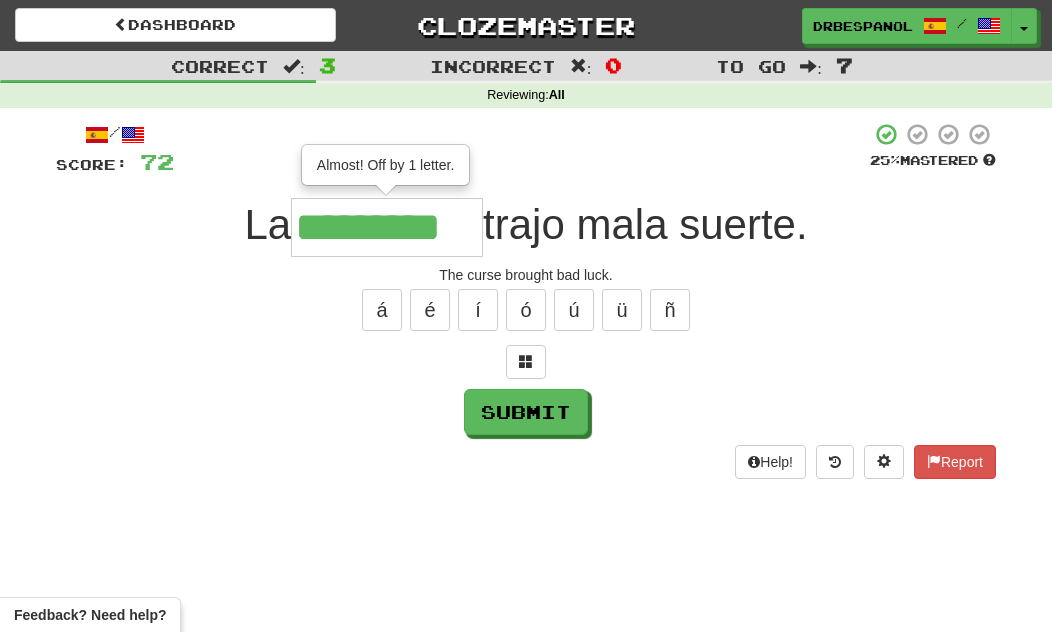 type on "*********" 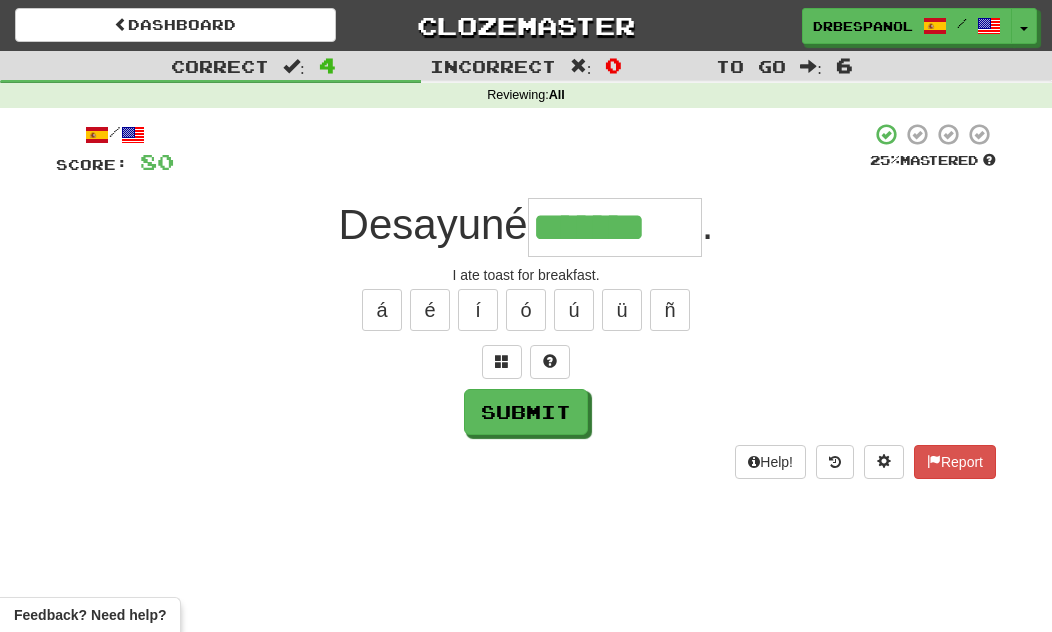type on "********" 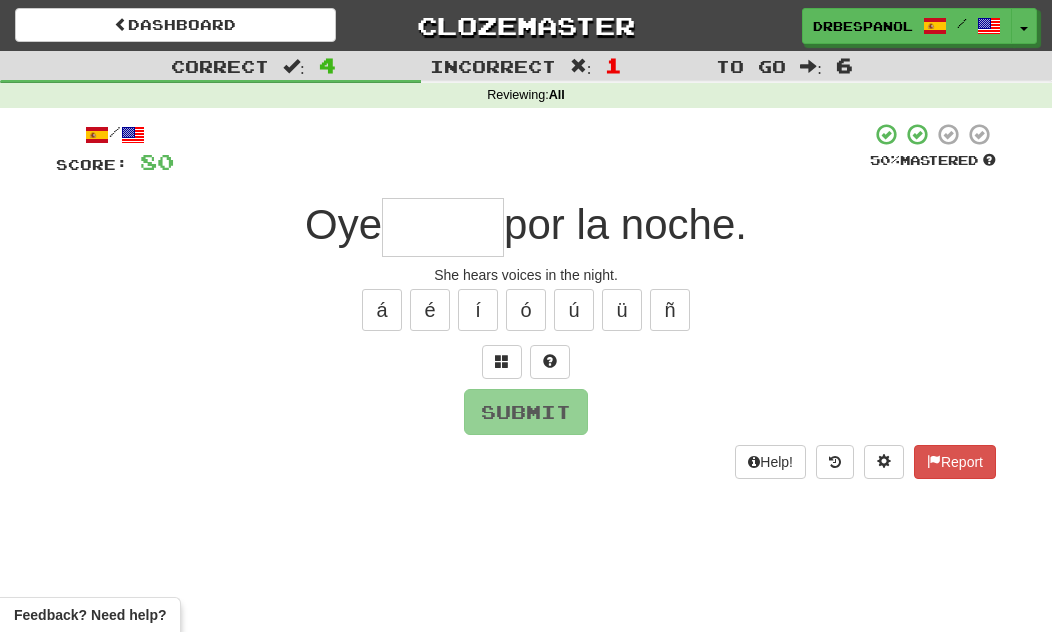 type on "*" 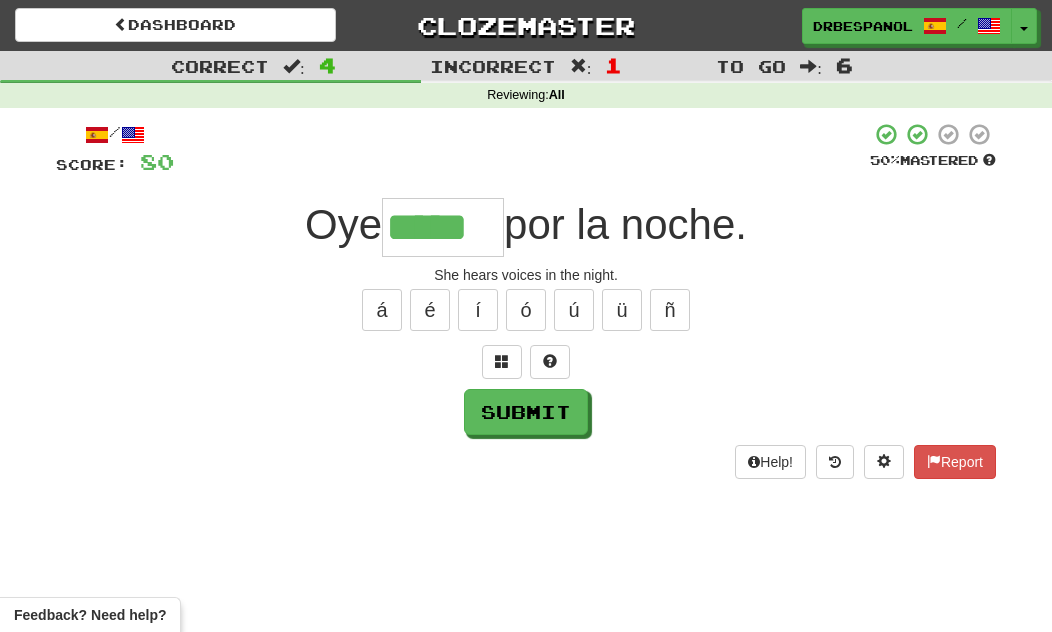 type on "*****" 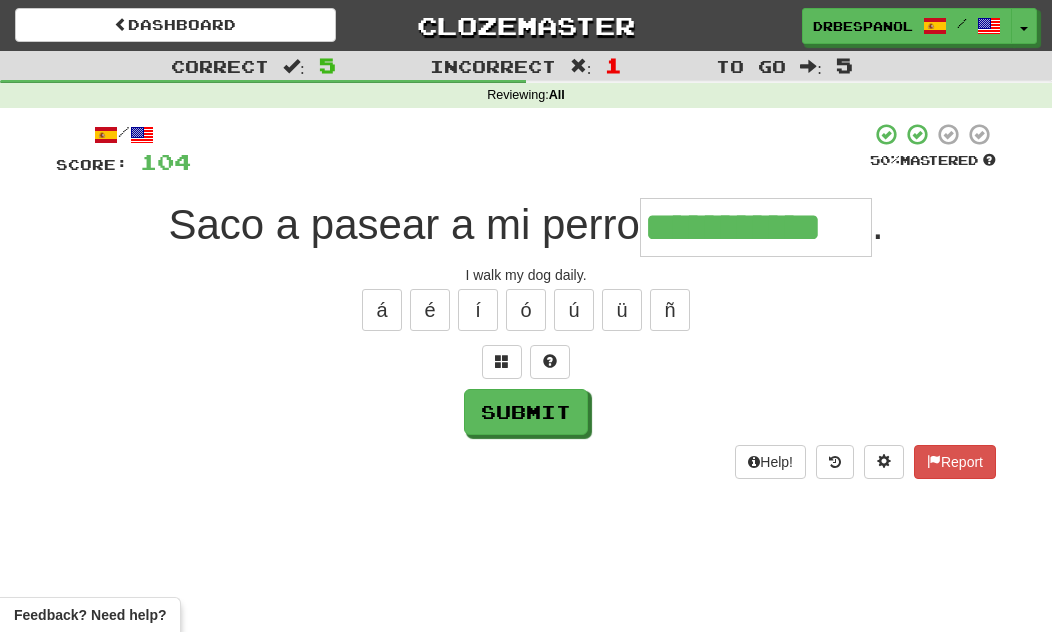 type on "**********" 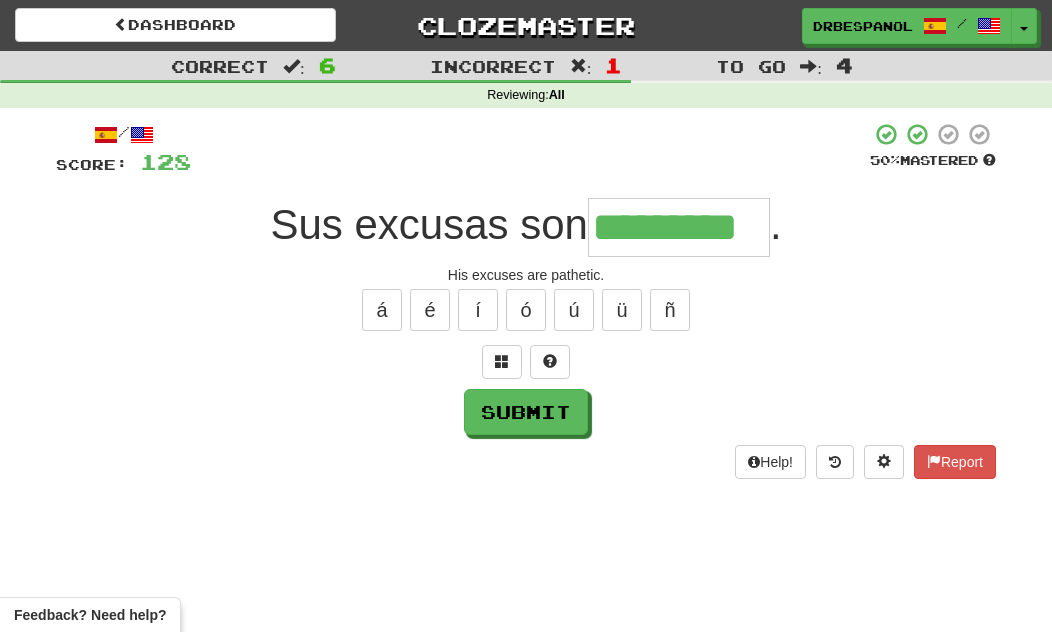 type on "*********" 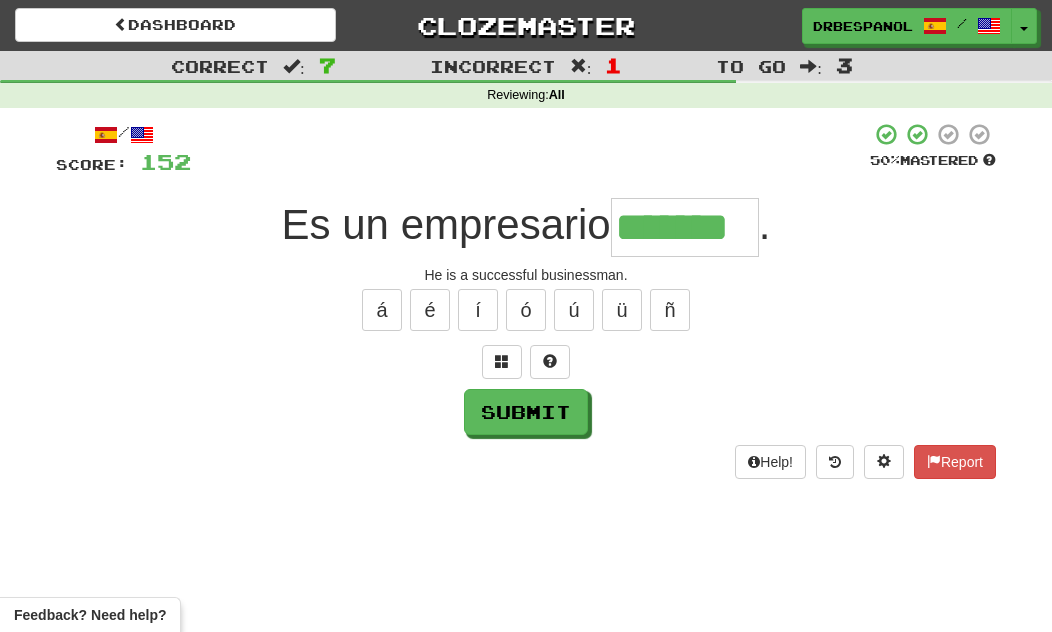 type on "*******" 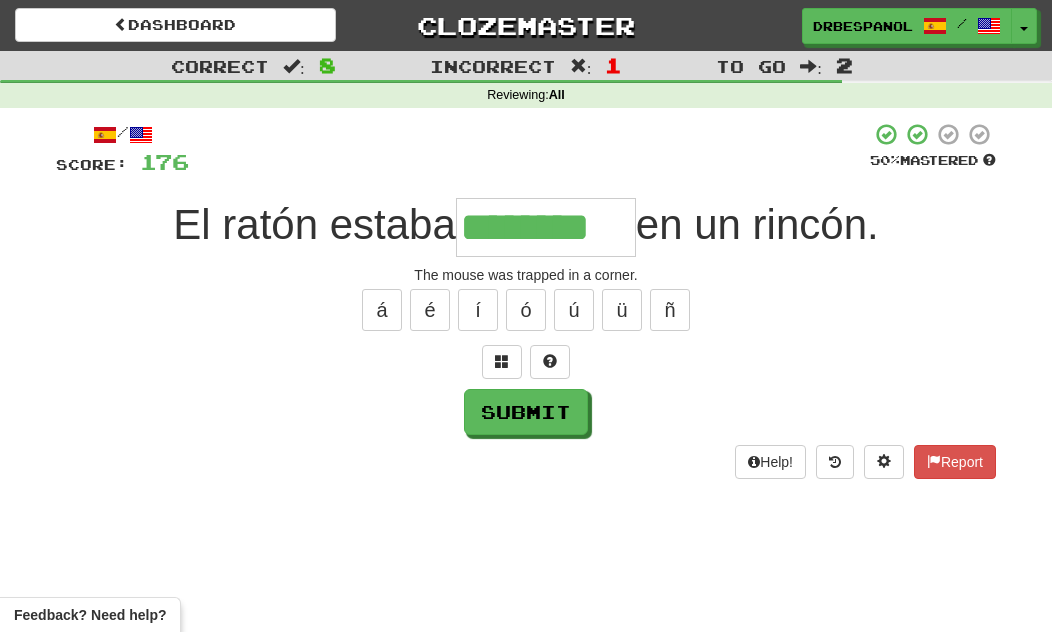 type on "********" 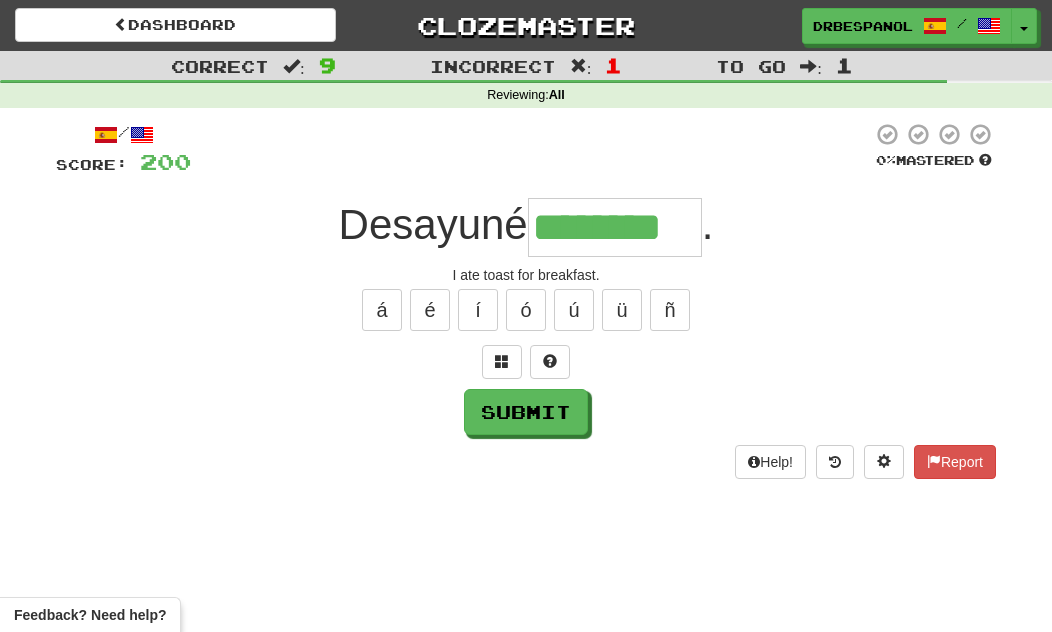 type on "********" 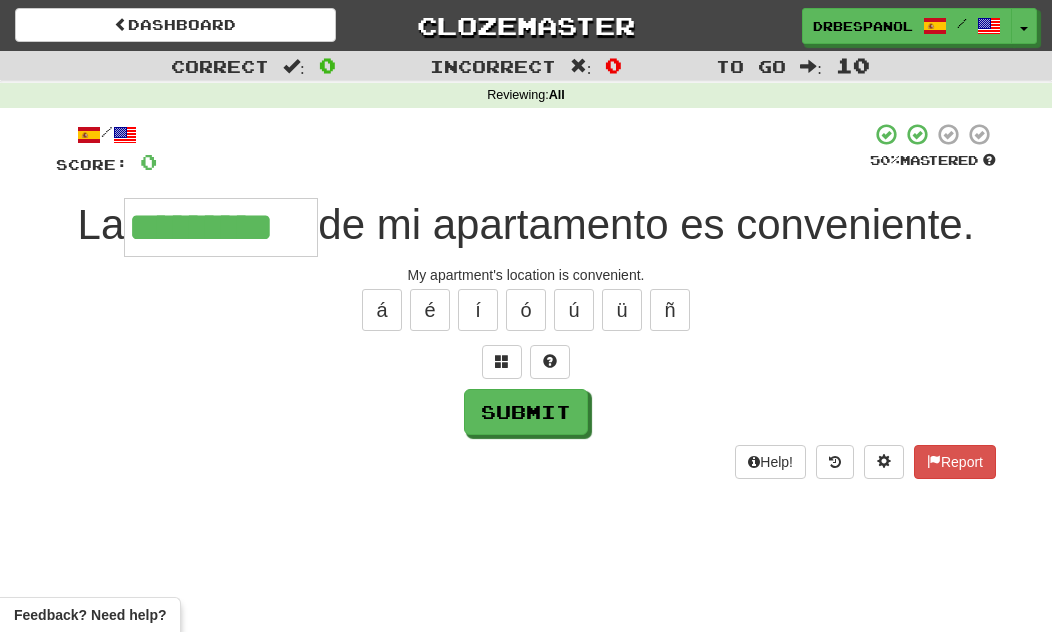 type on "*********" 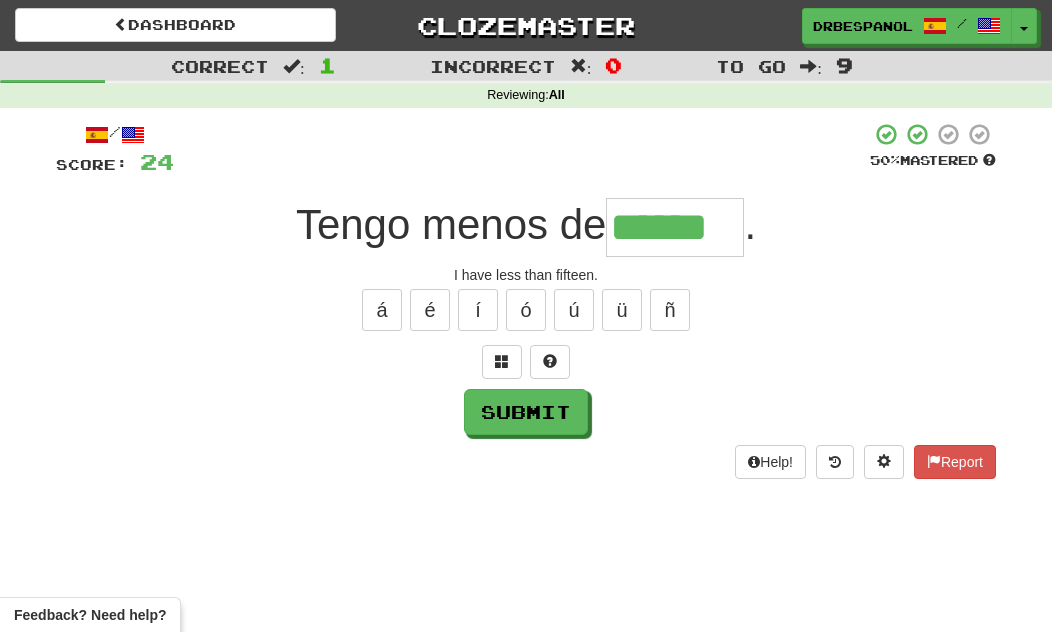type on "******" 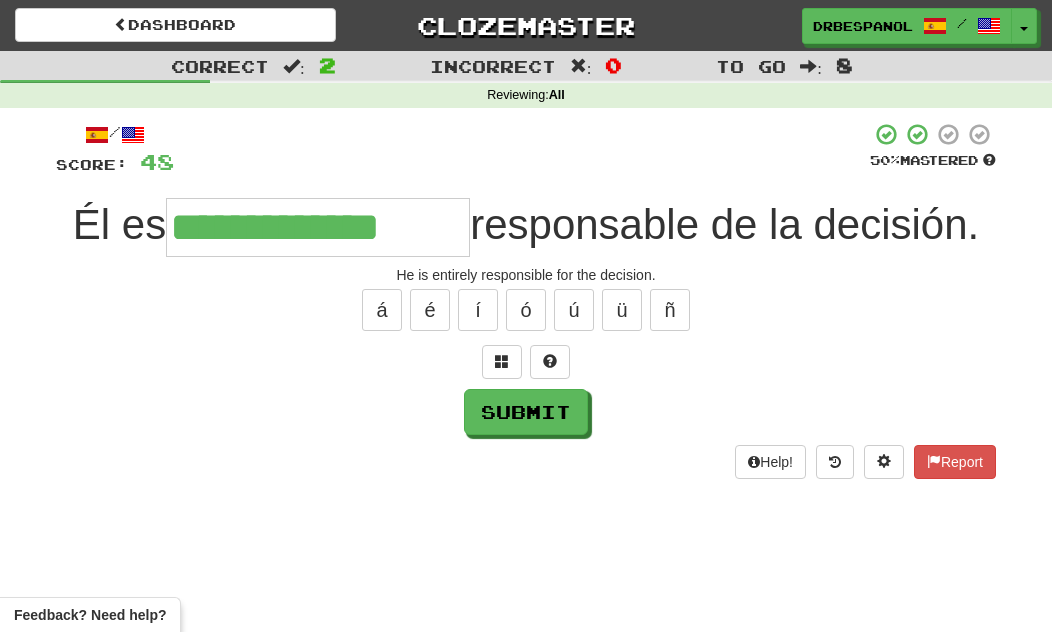 type on "**********" 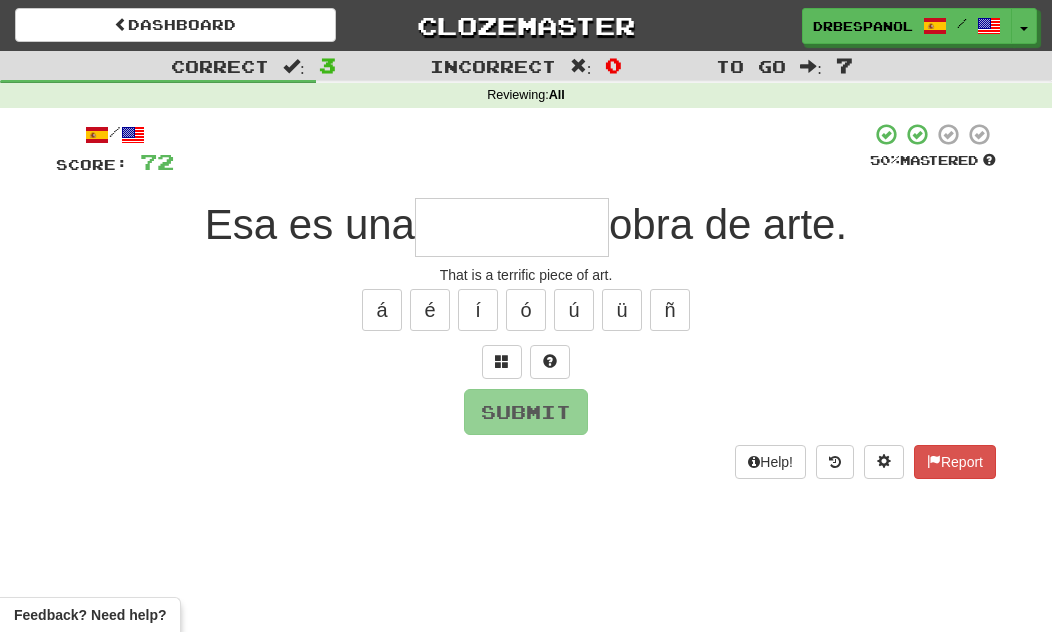 type on "*" 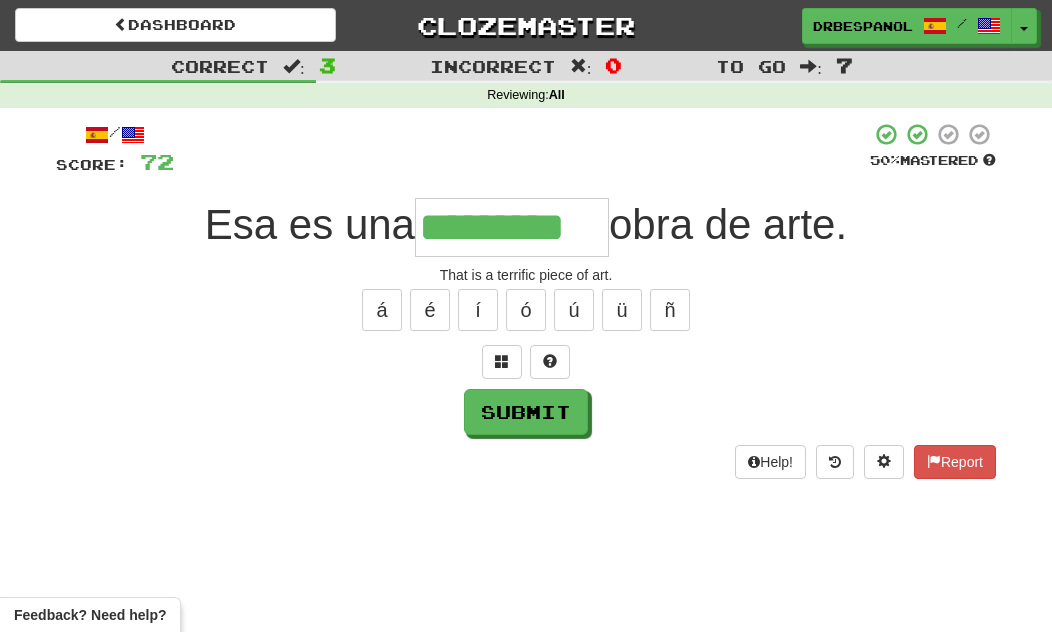 type on "*********" 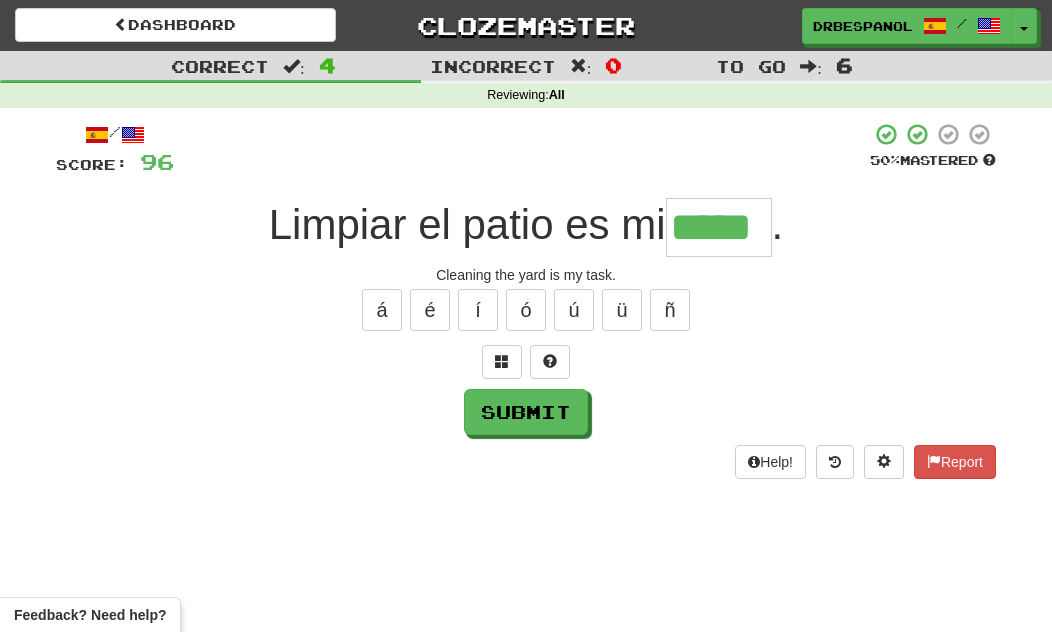 type on "*****" 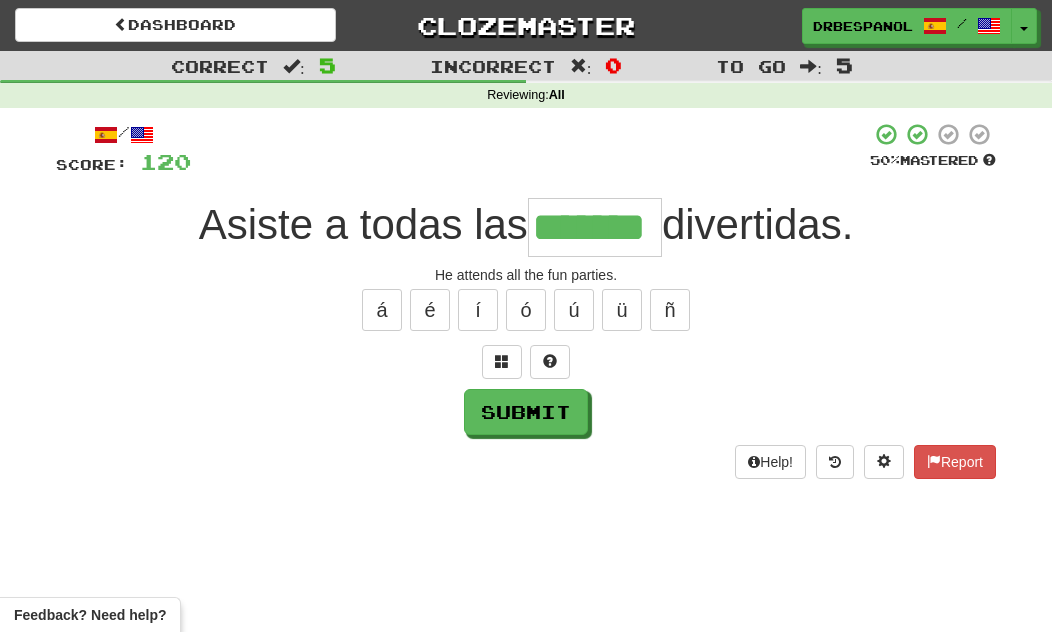 type on "*******" 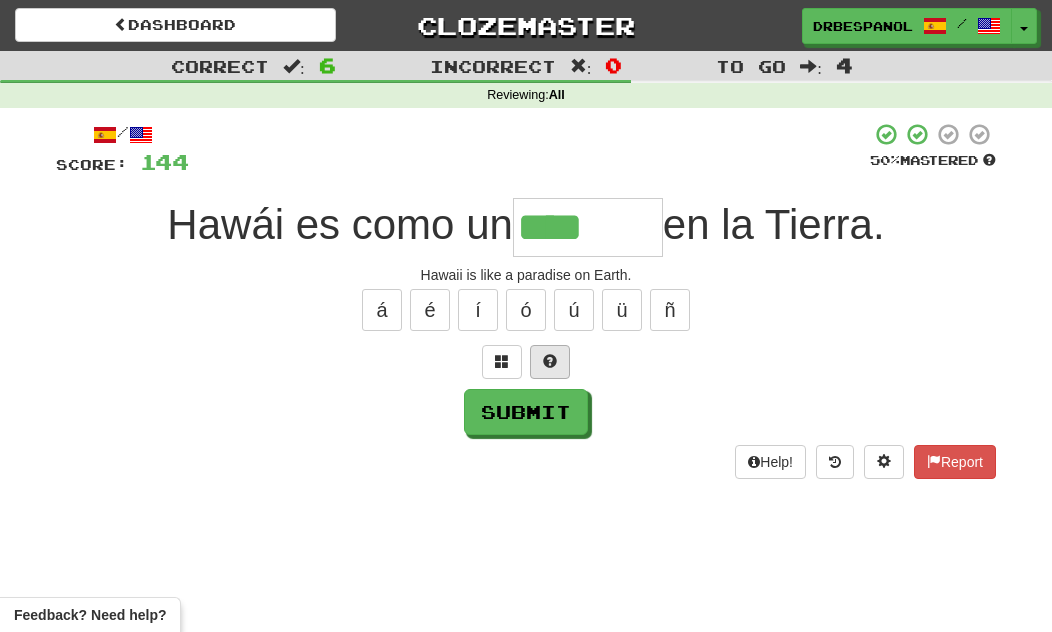 click at bounding box center [550, 361] 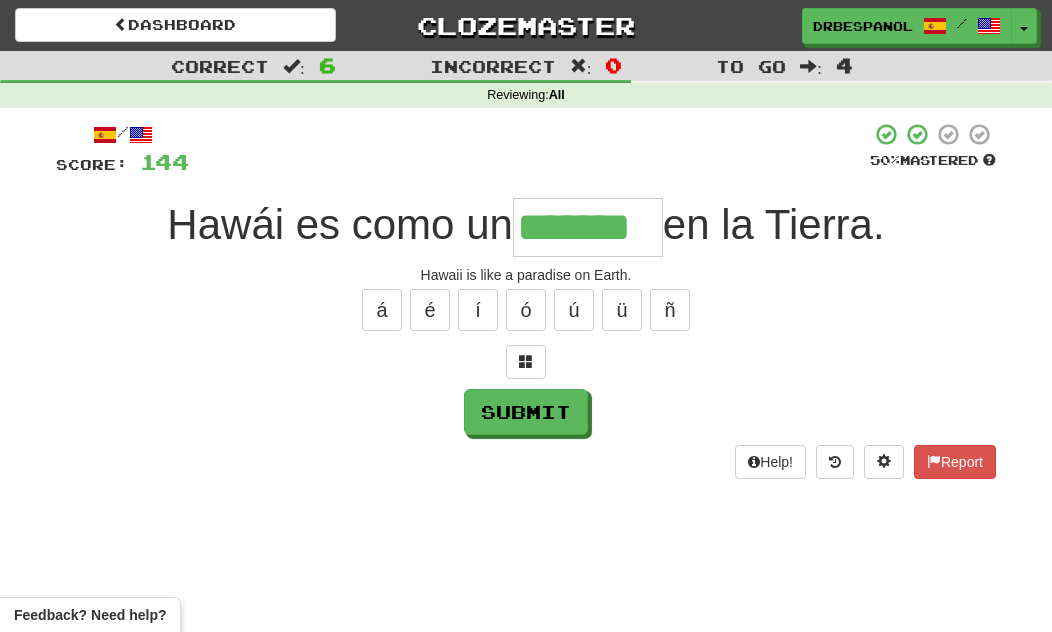 type on "*******" 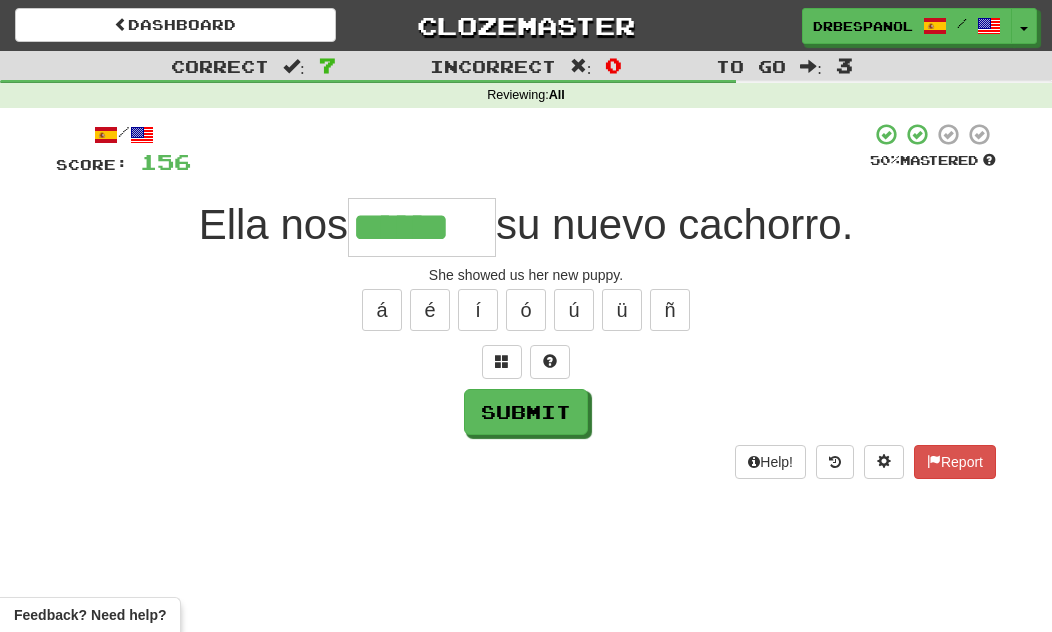 type on "******" 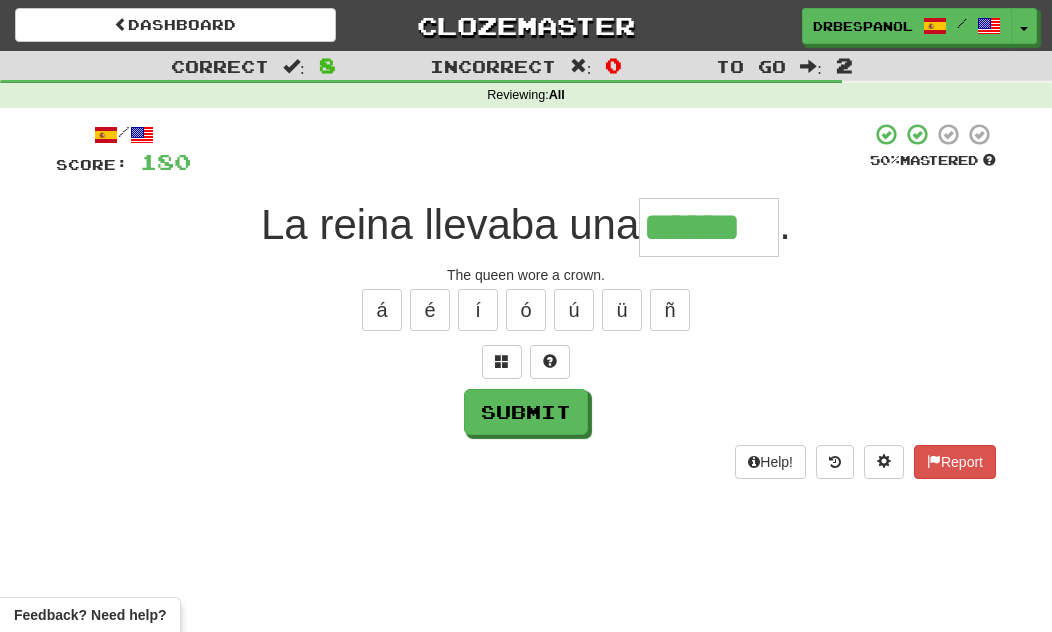 type on "******" 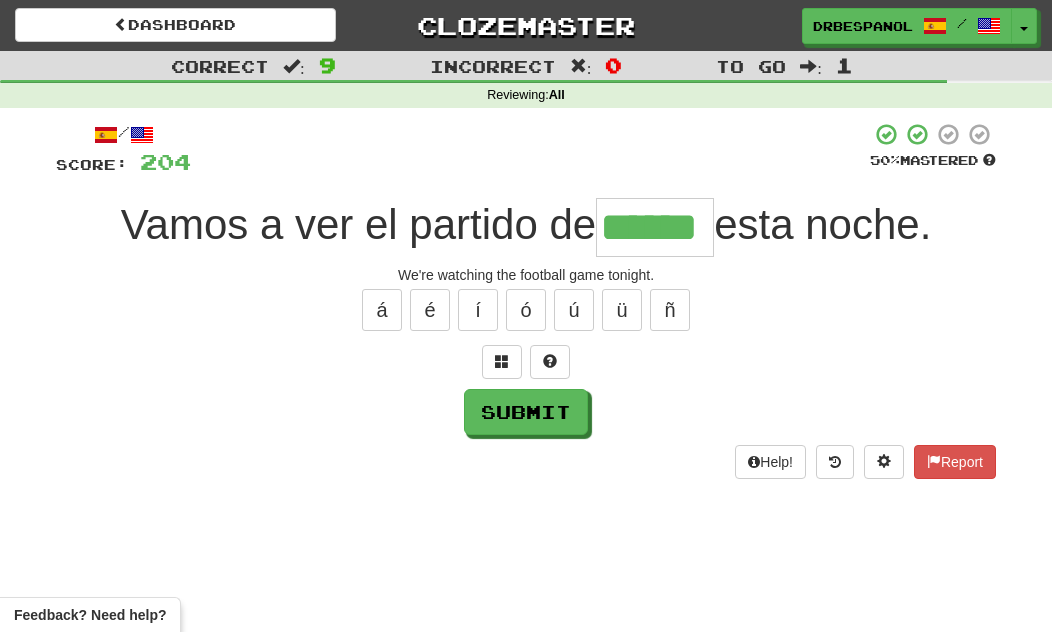 type on "******" 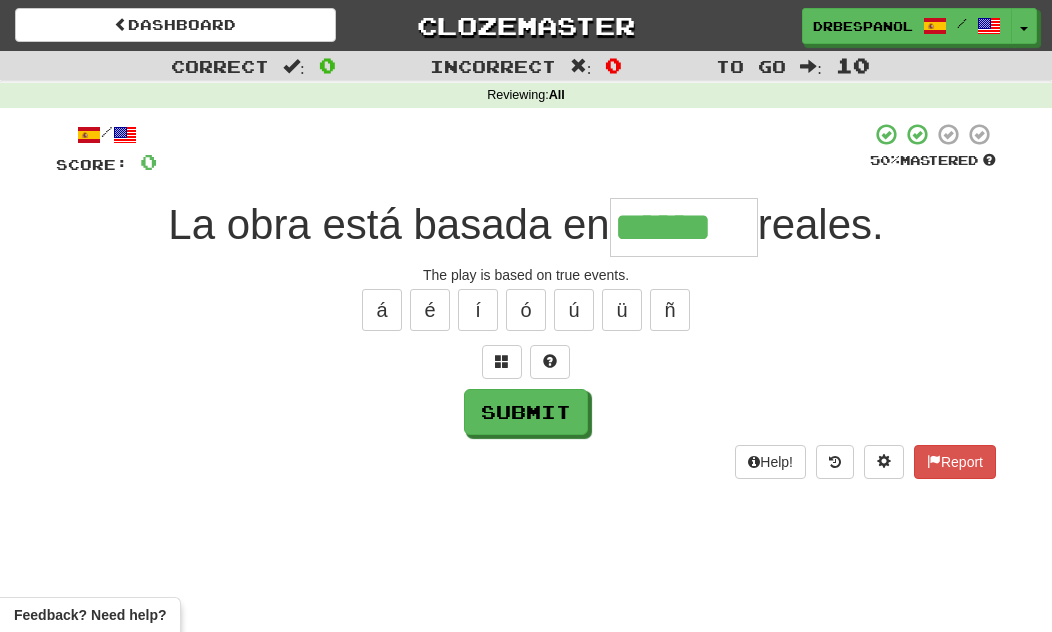 type on "******" 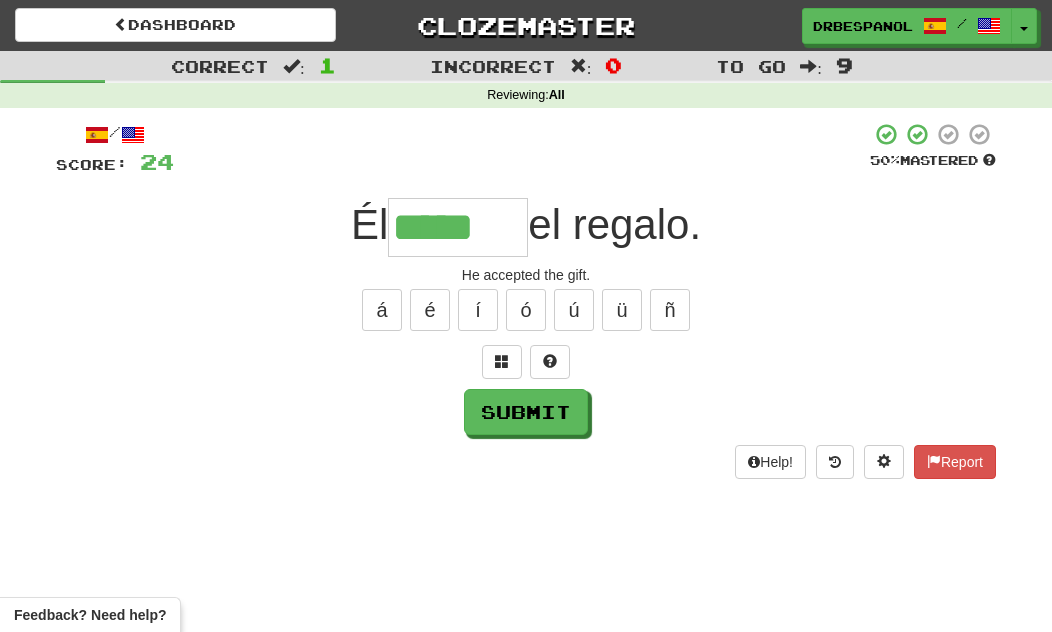 type on "******" 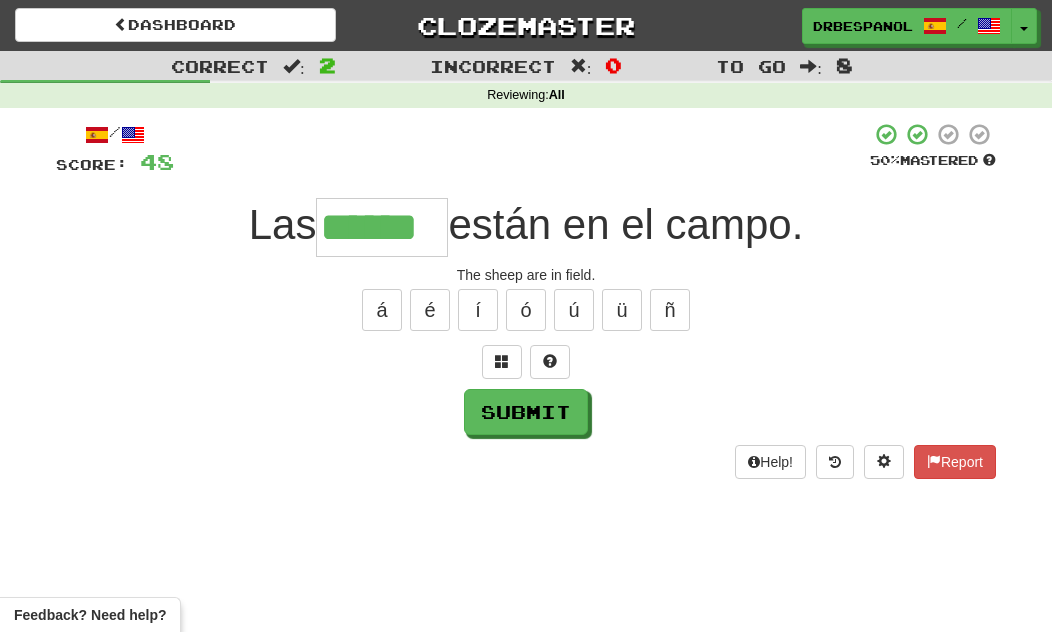 type on "******" 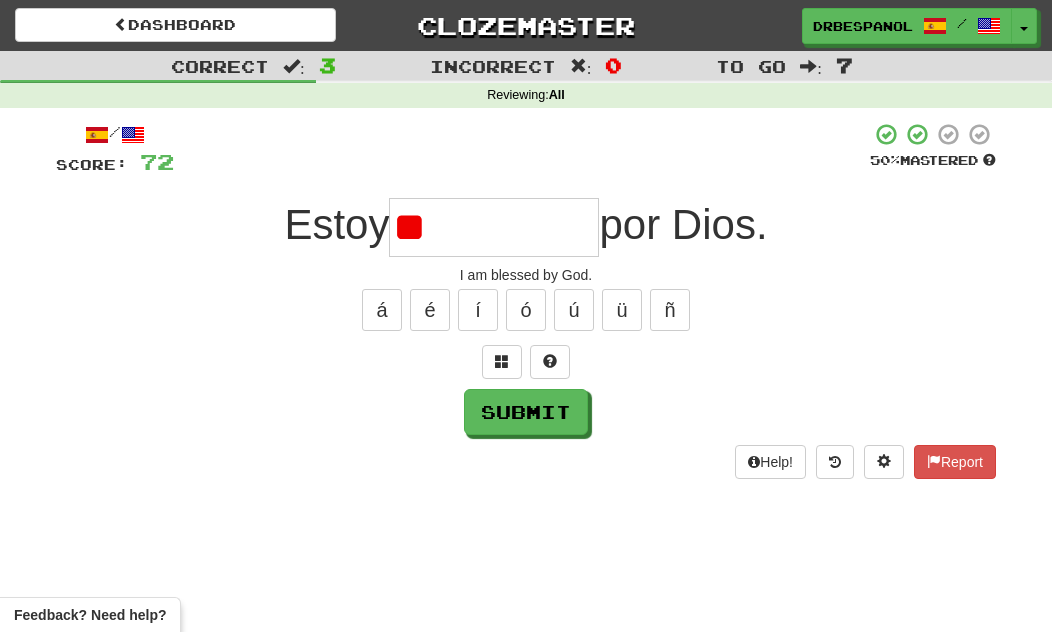 type on "*" 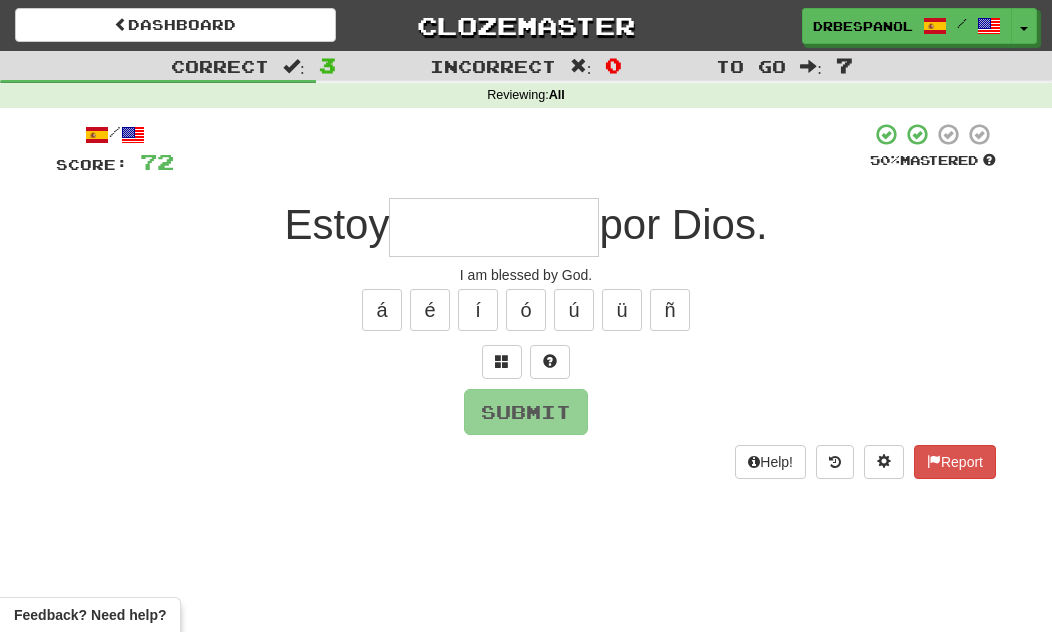 type on "*" 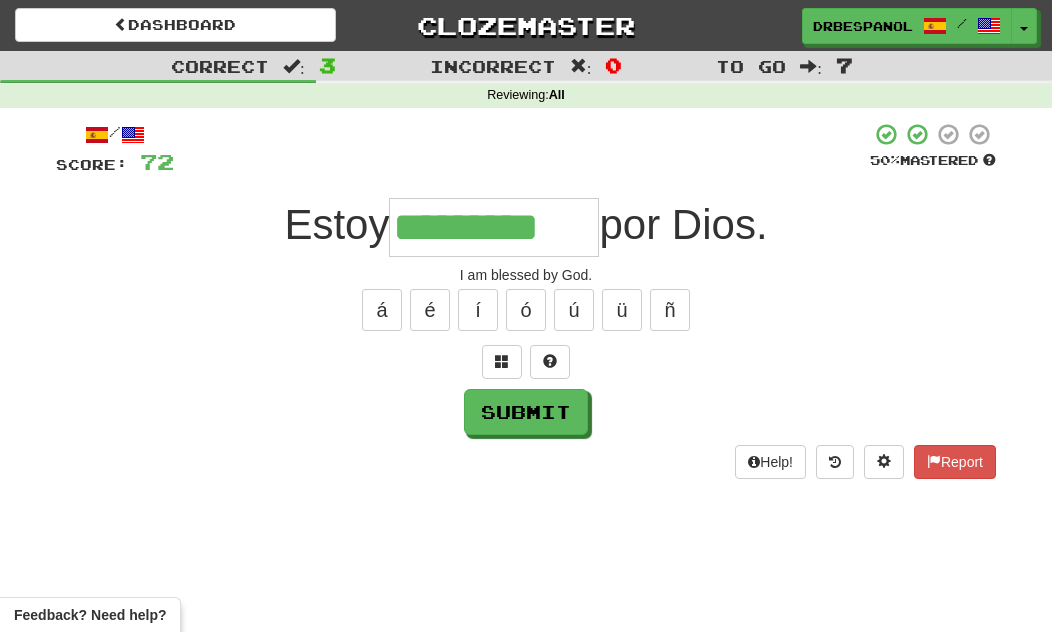 type on "*********" 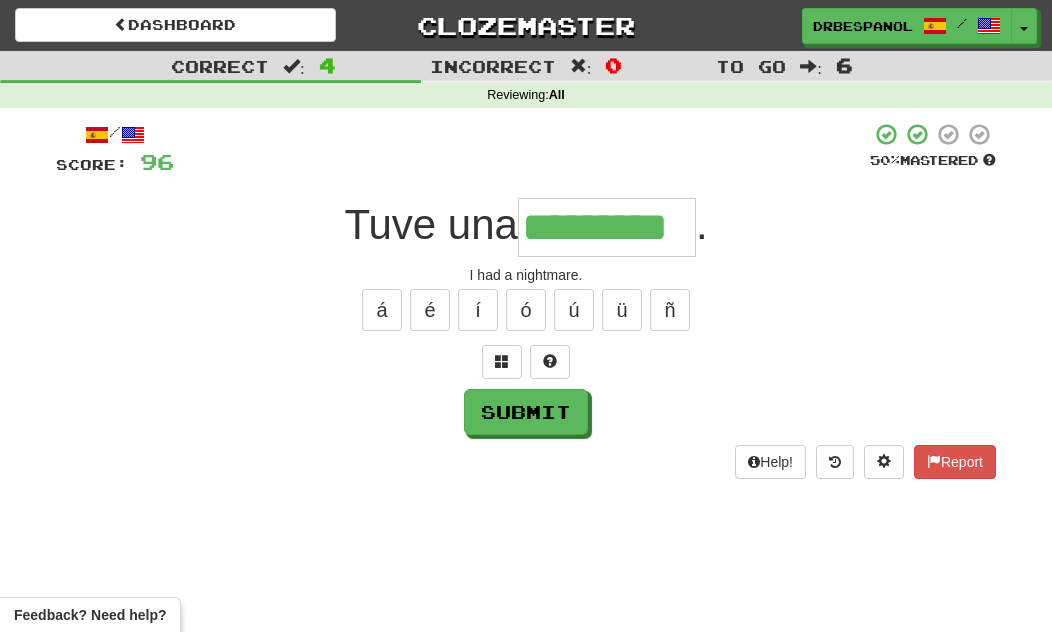 type on "*********" 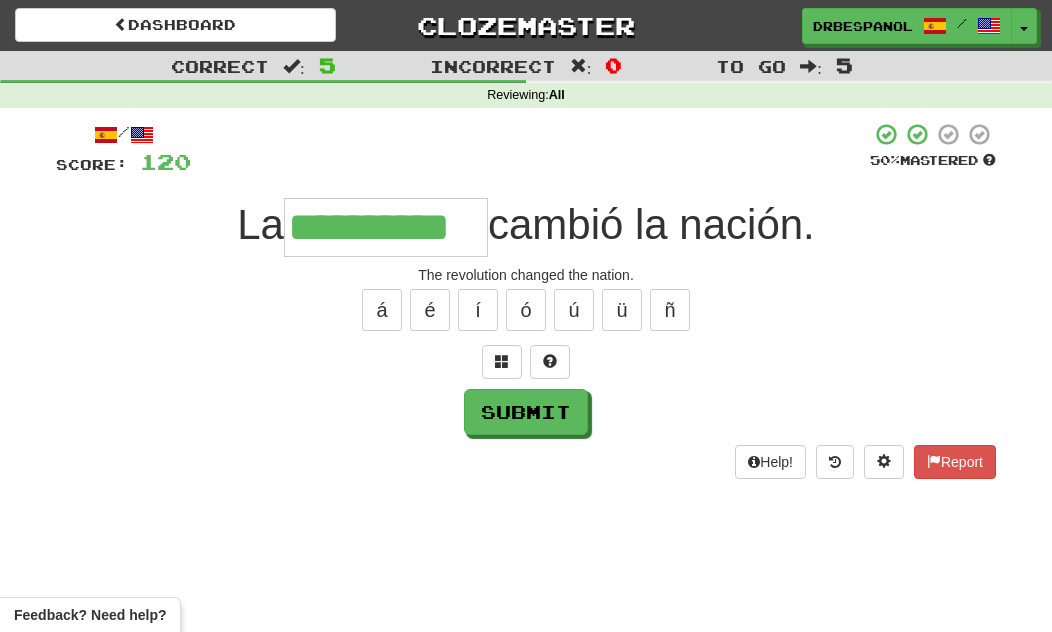 type on "**********" 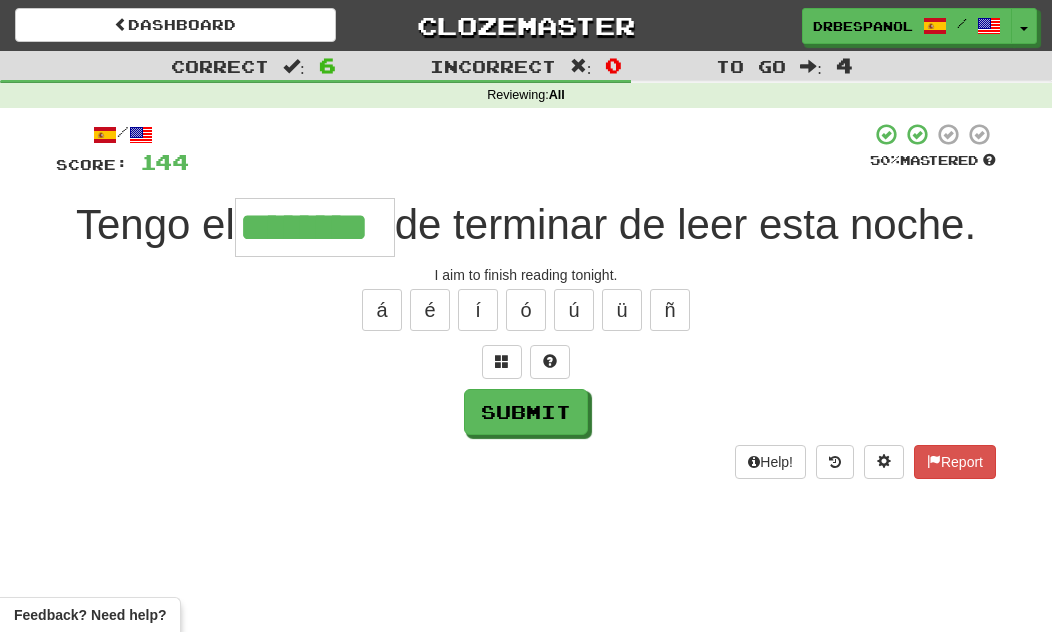 type on "********" 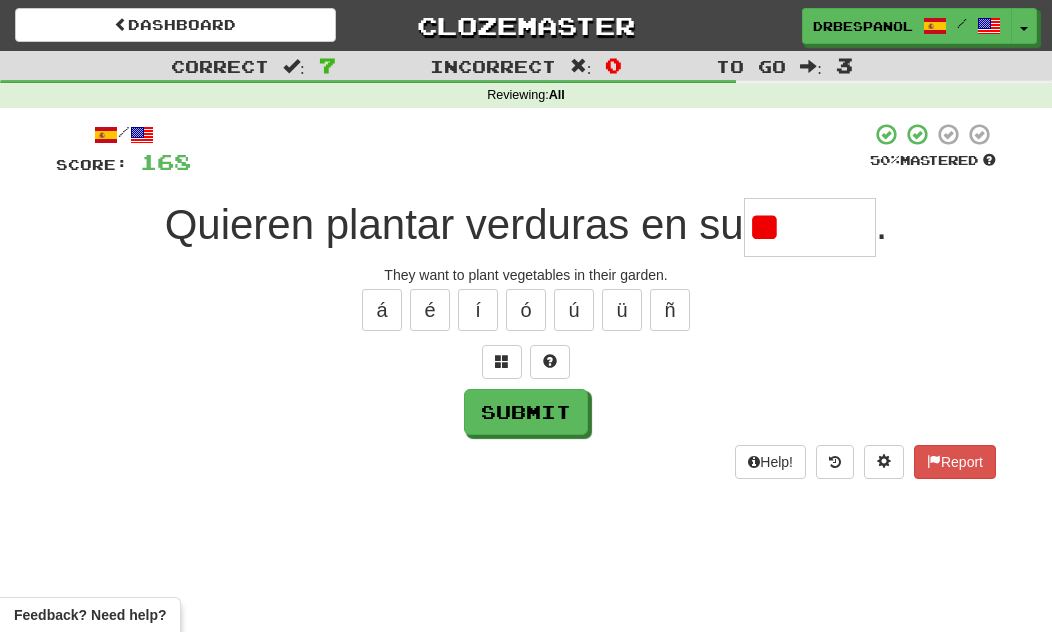 type on "*" 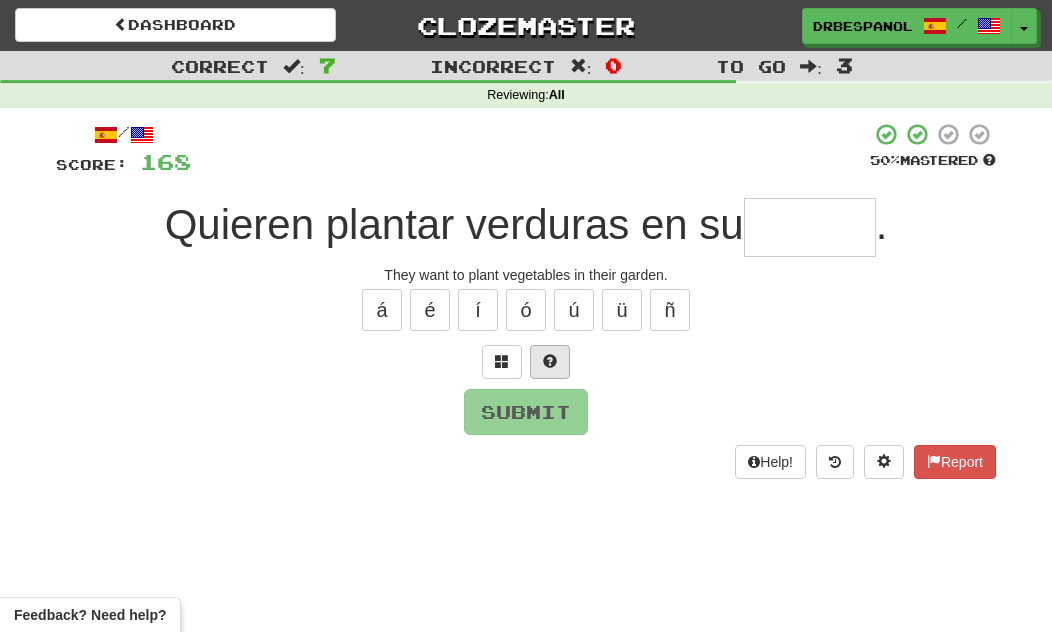 click at bounding box center (550, 362) 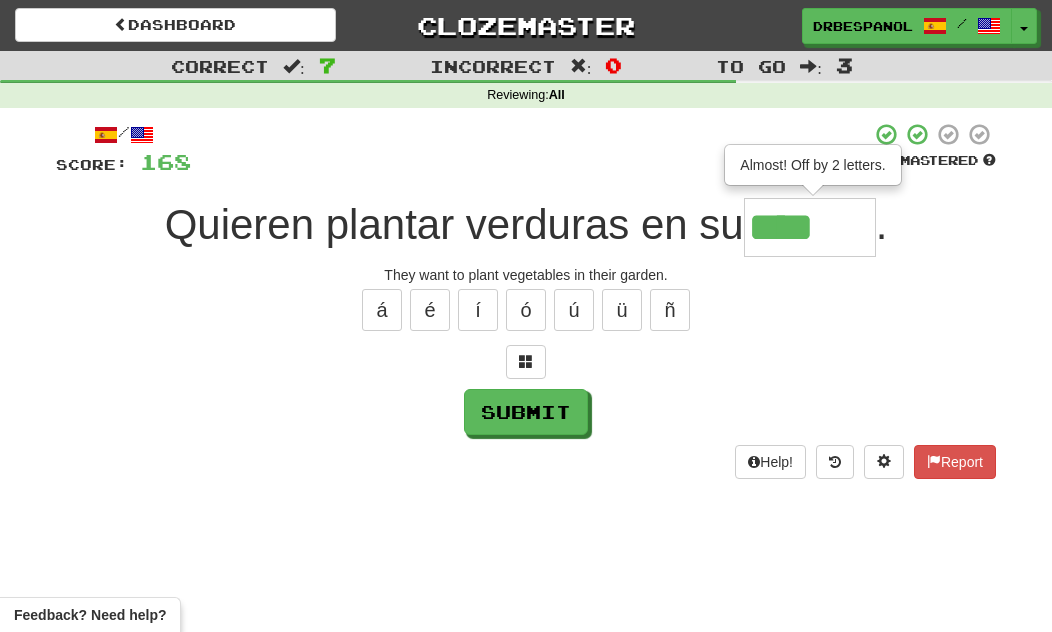 type on "******" 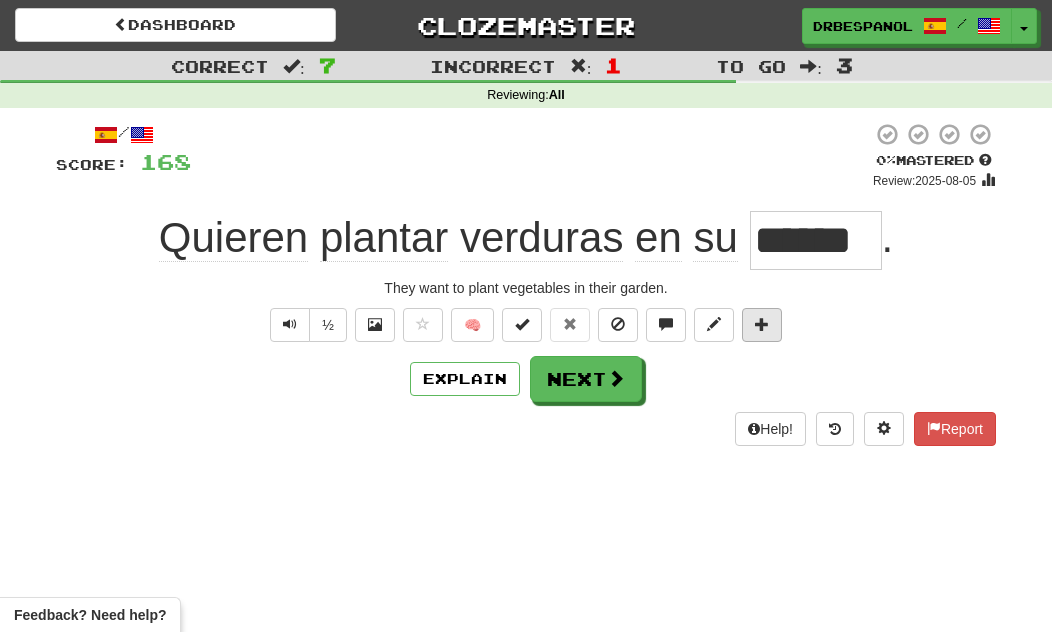 click at bounding box center (762, 324) 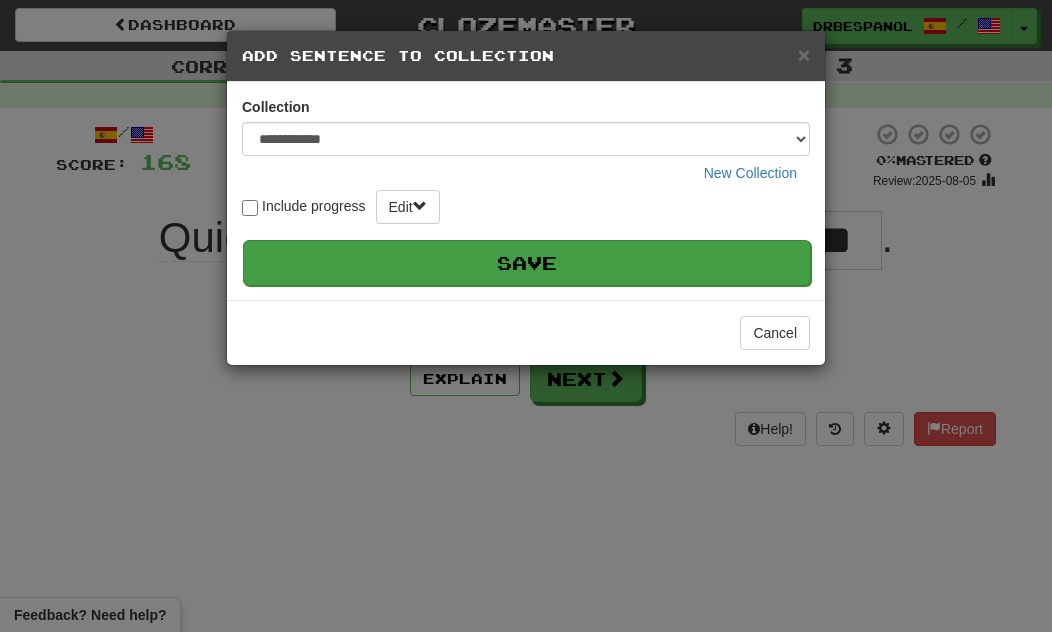 click on "Save" at bounding box center (527, 263) 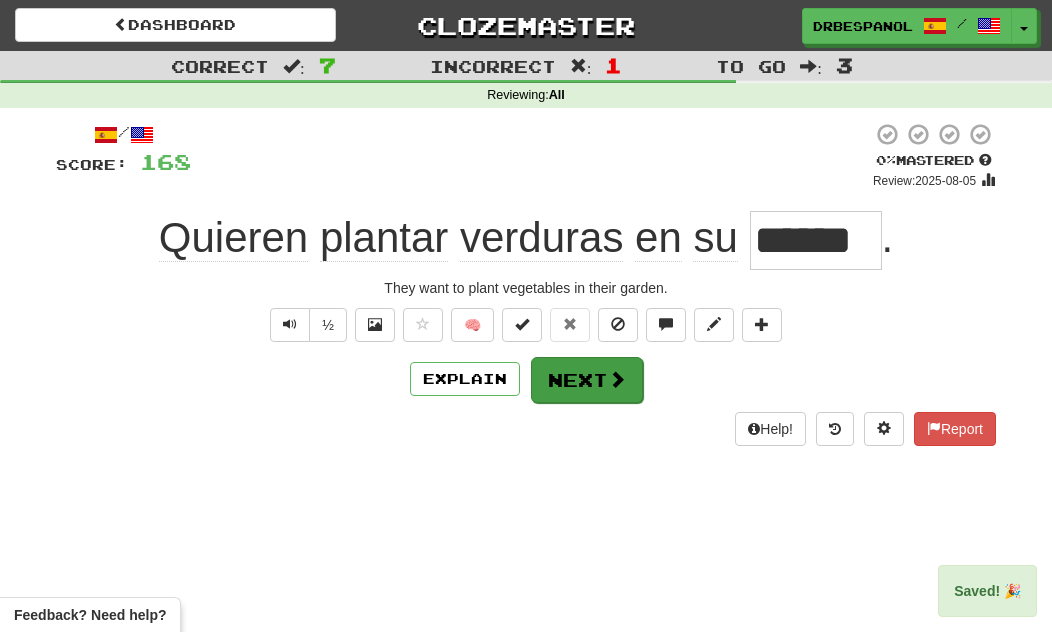 click on "Next" at bounding box center [587, 380] 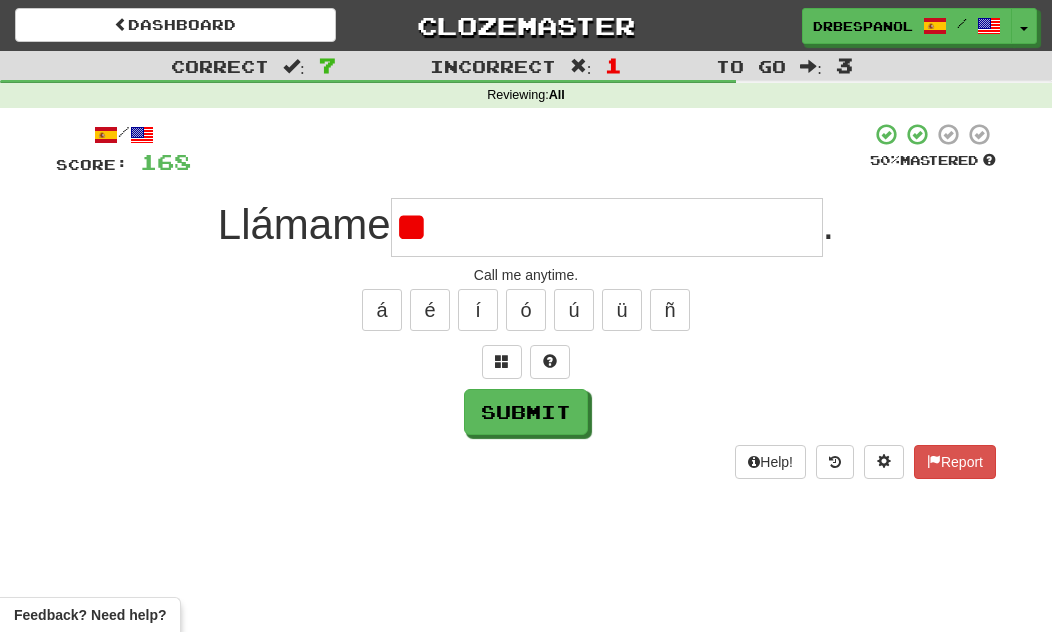 type on "*" 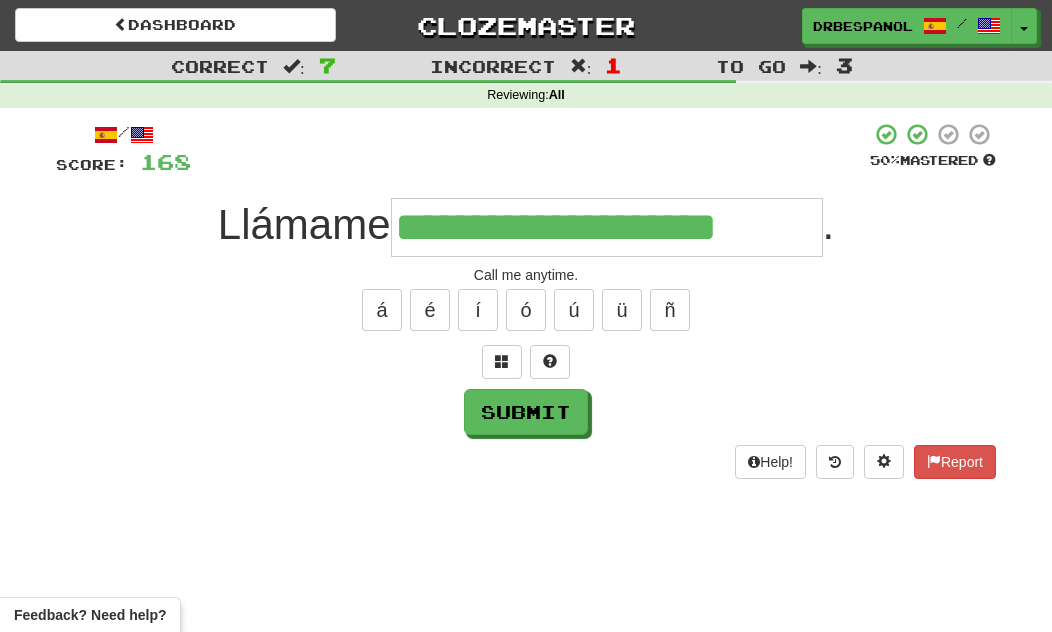 type on "**********" 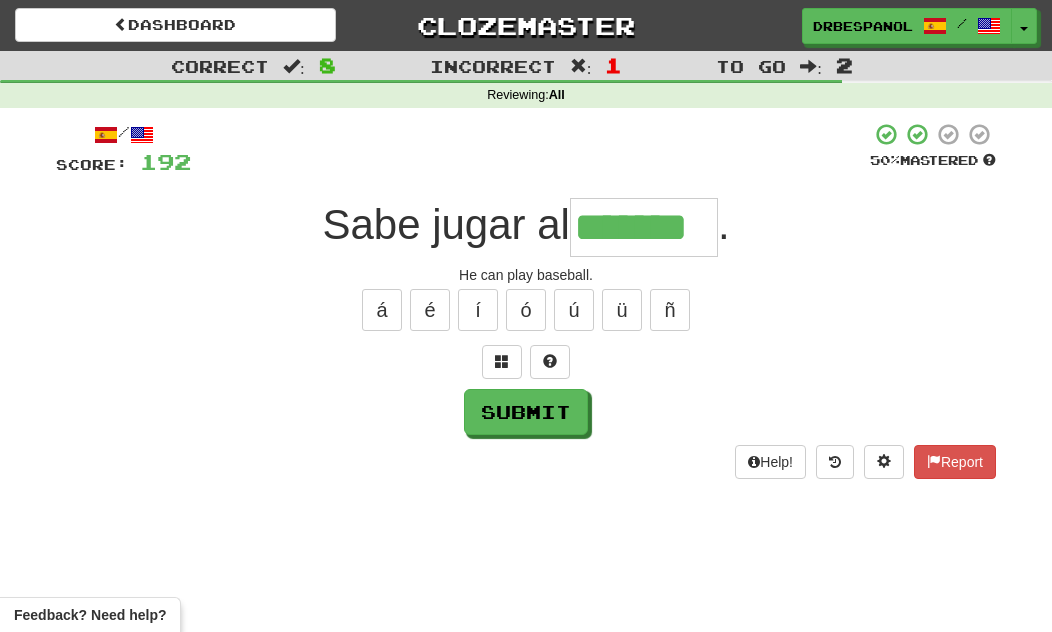type on "*******" 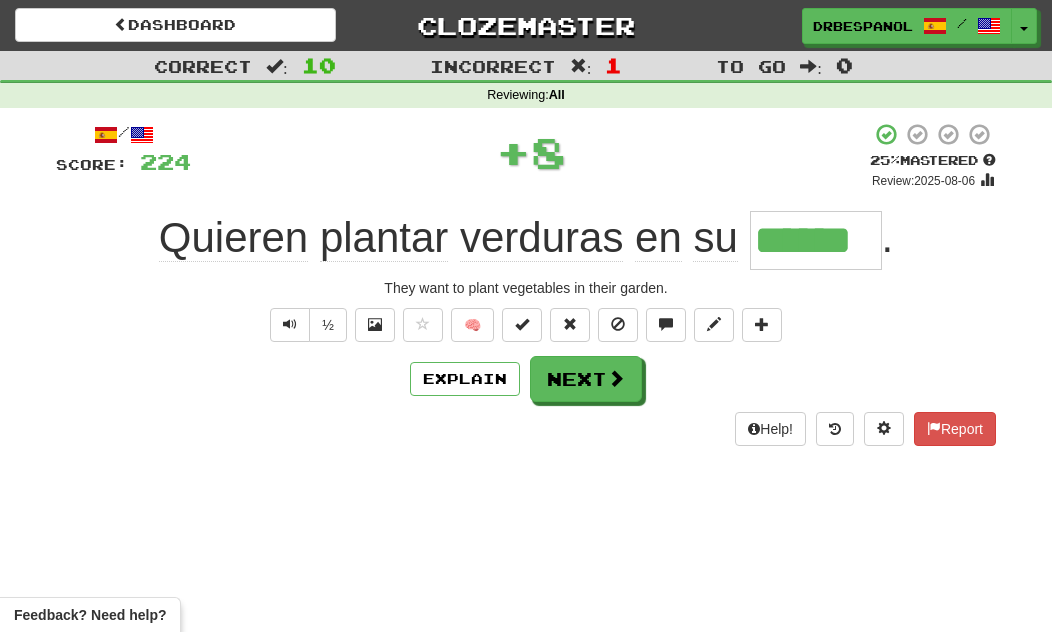 type on "******" 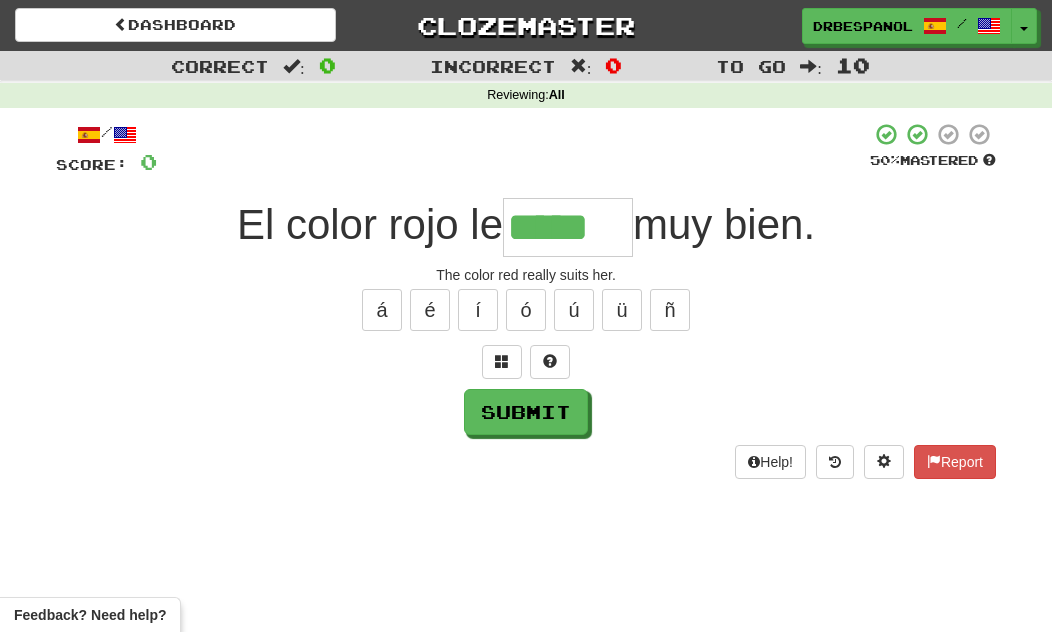 type on "*****" 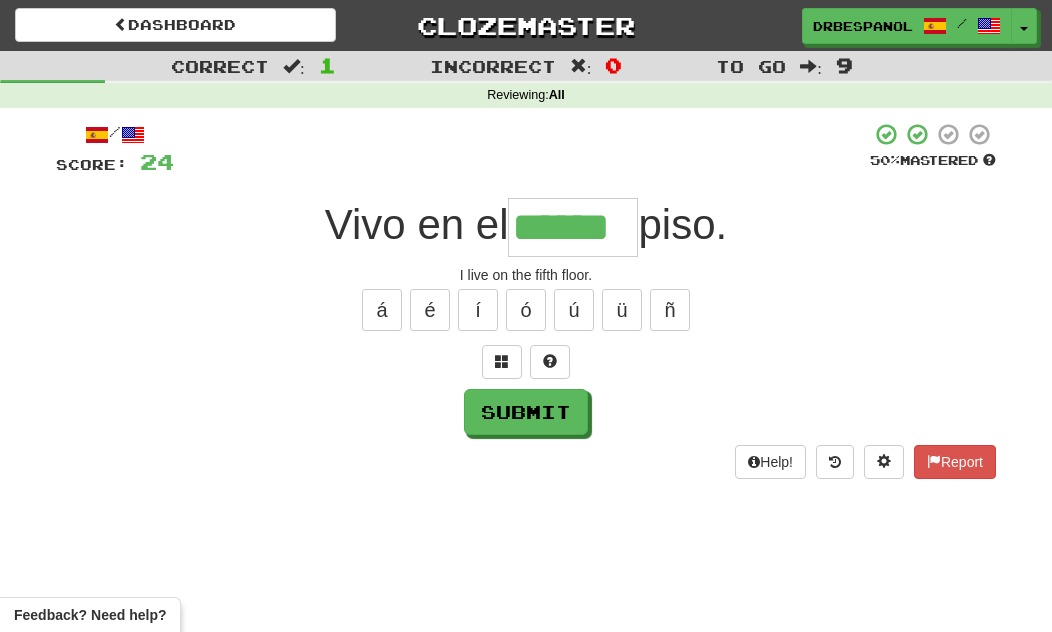 type on "******" 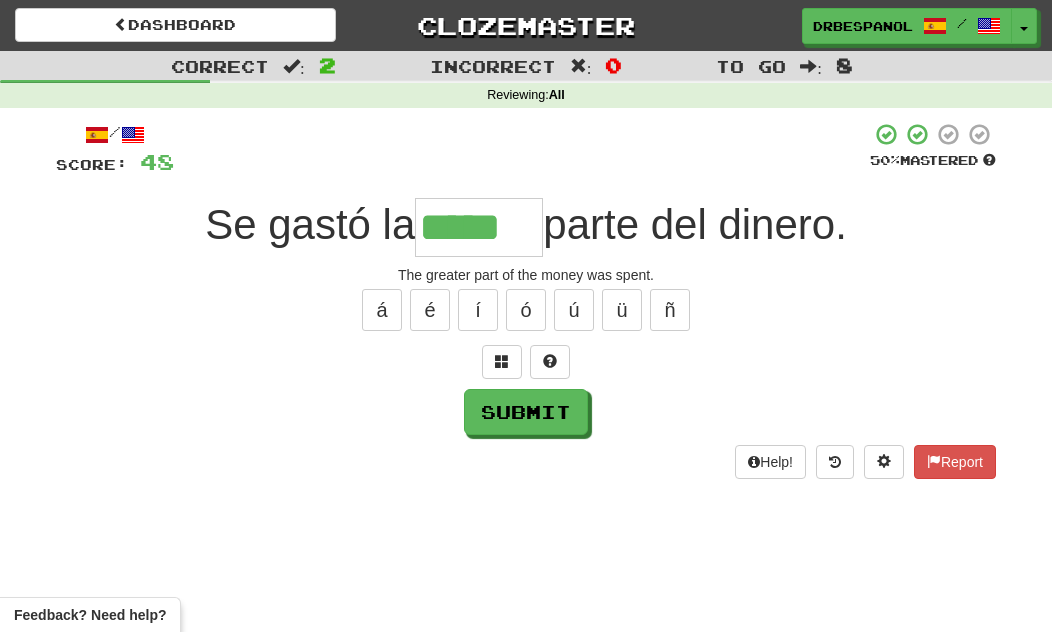 type on "*****" 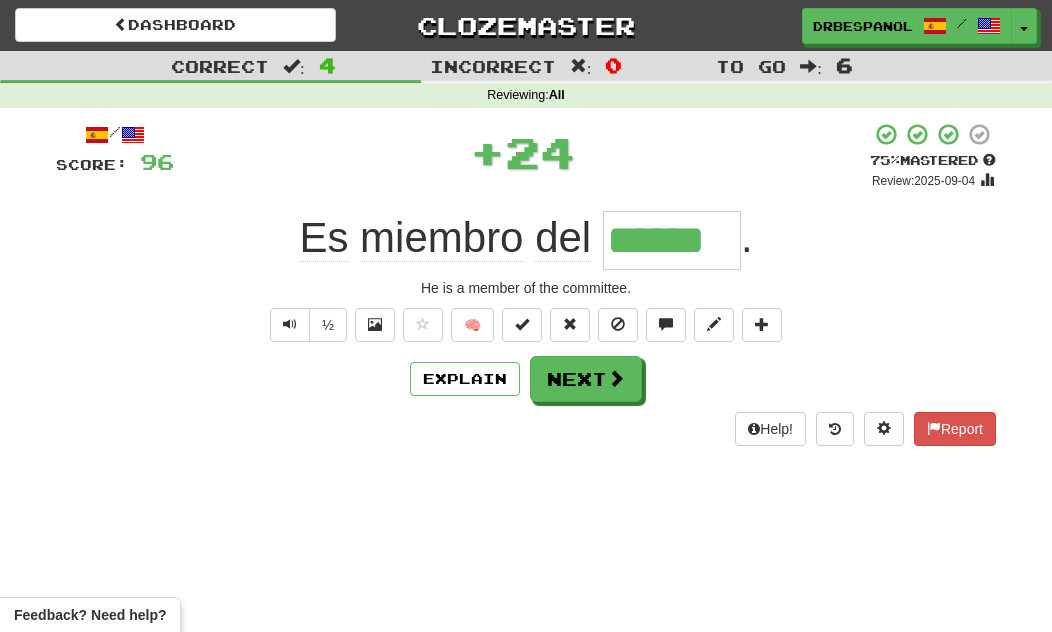 type on "******" 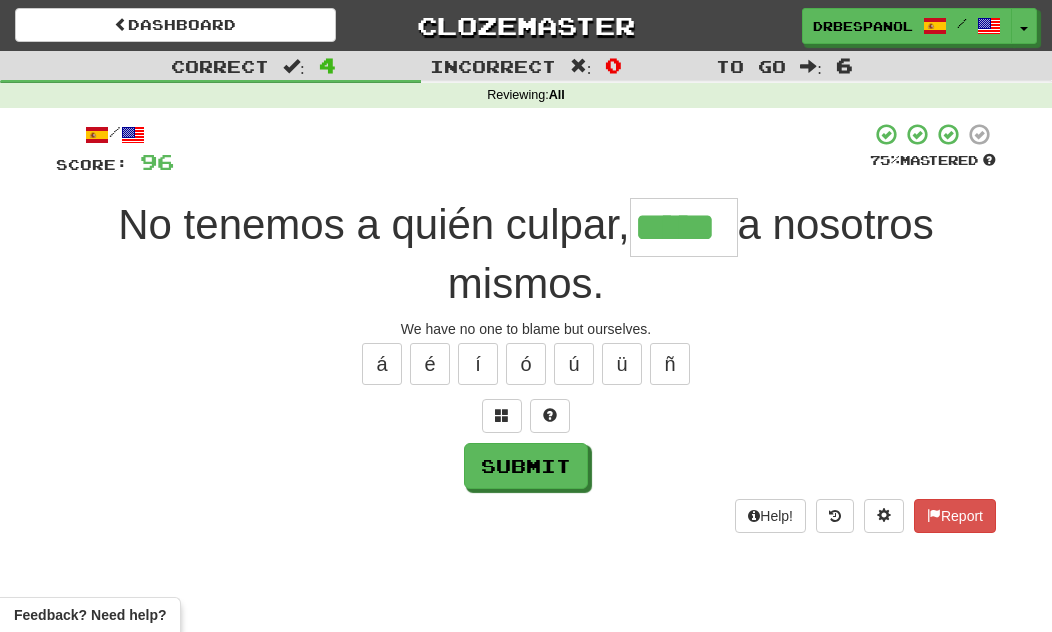 type on "*****" 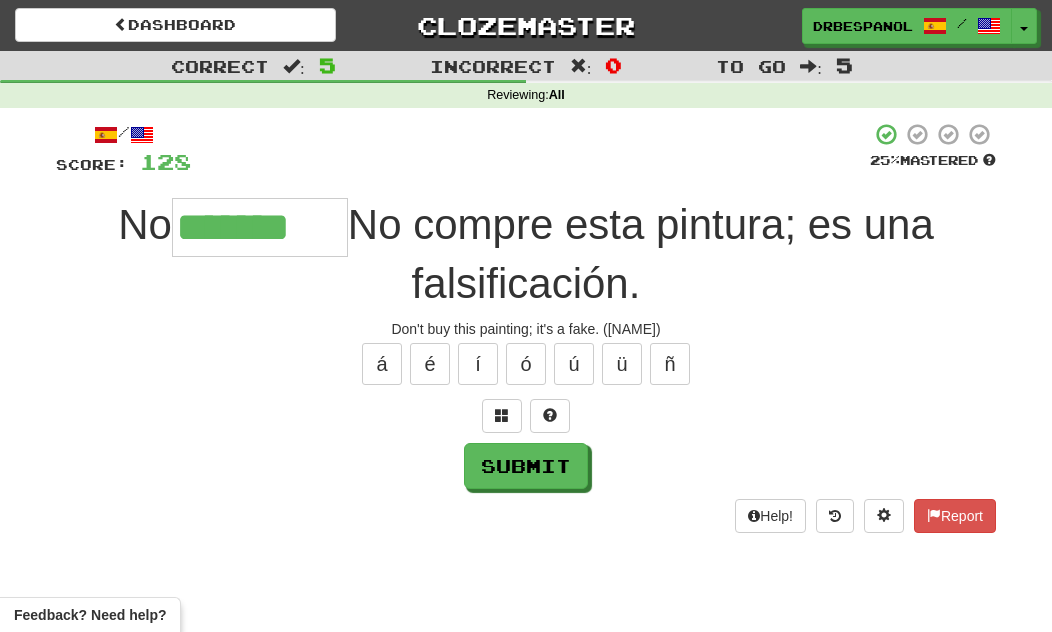 type on "*******" 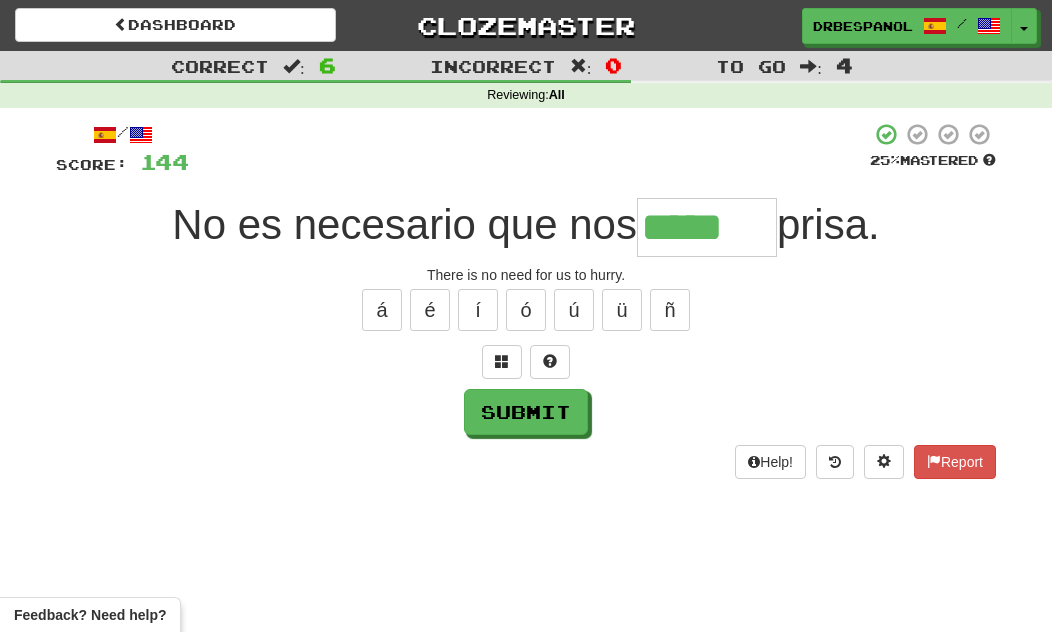 type on "*****" 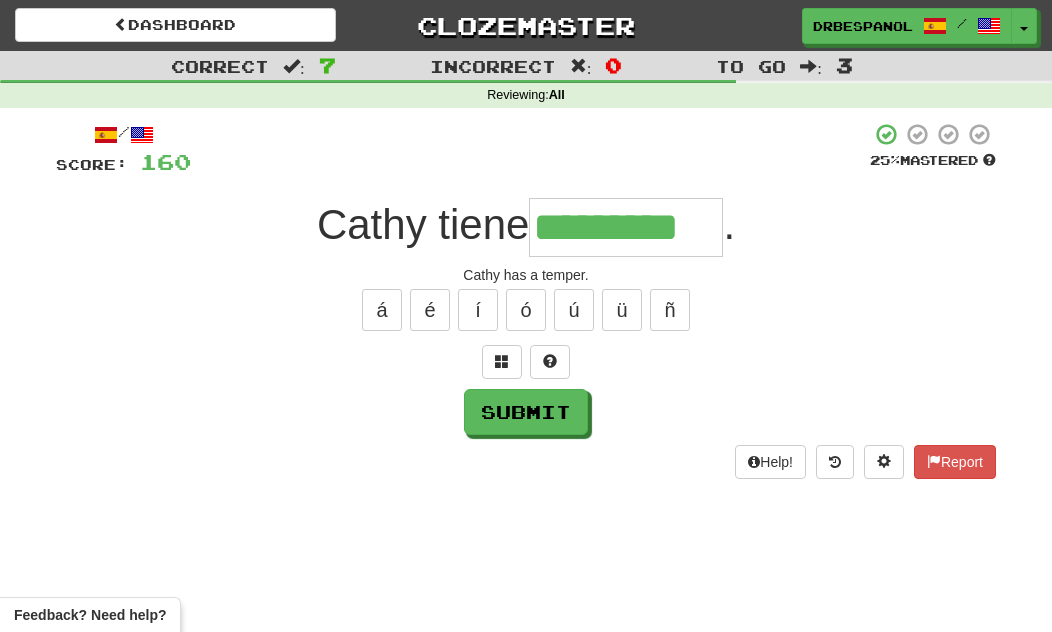 type on "*********" 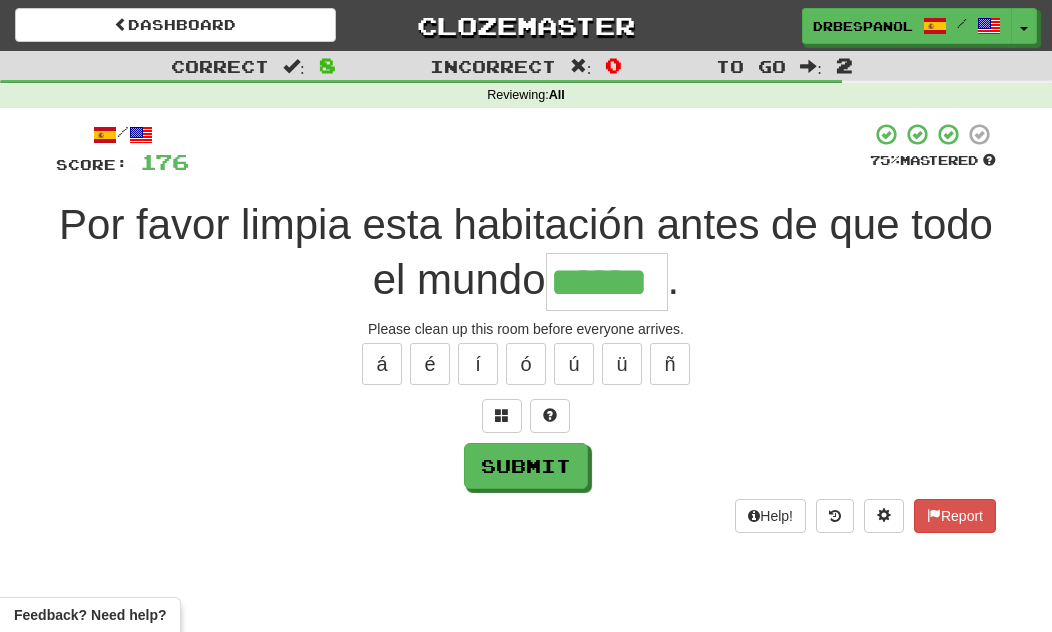 type on "******" 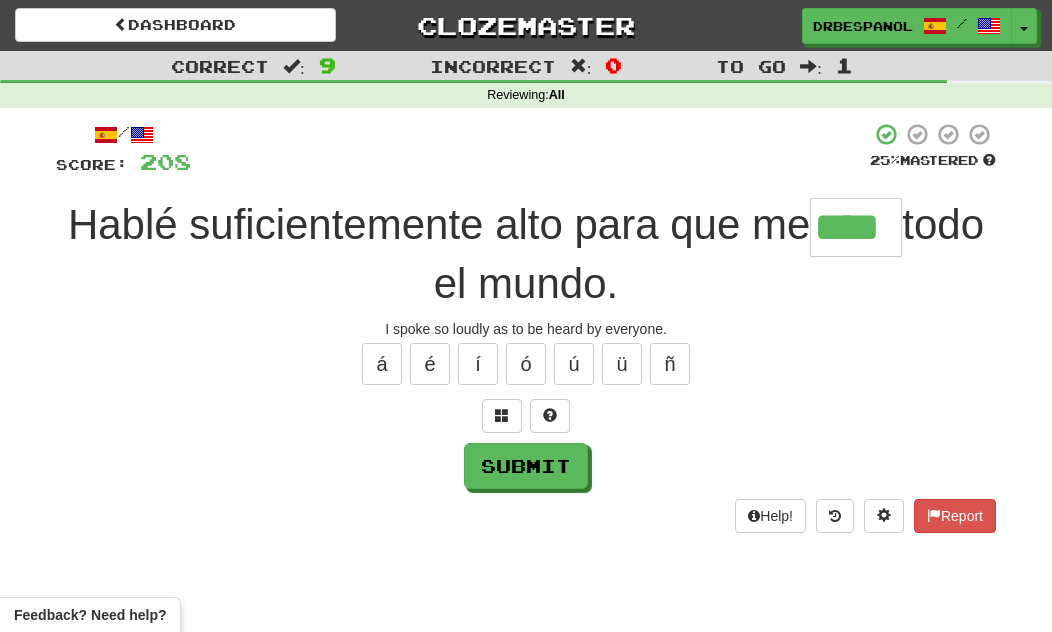 type on "****" 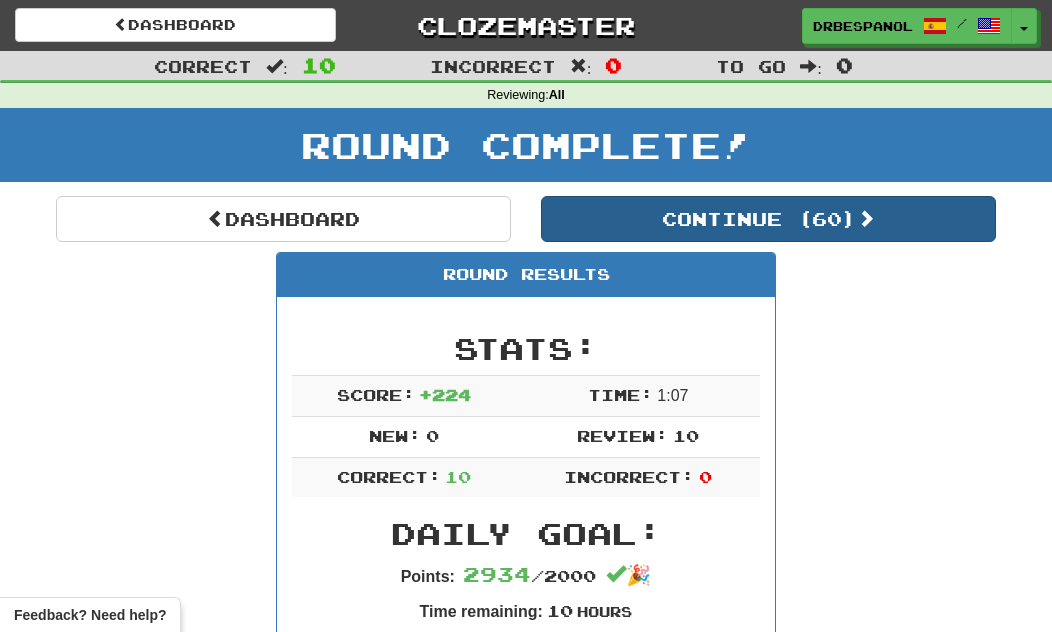 click on "Continue ( 60 )" at bounding box center (768, 219) 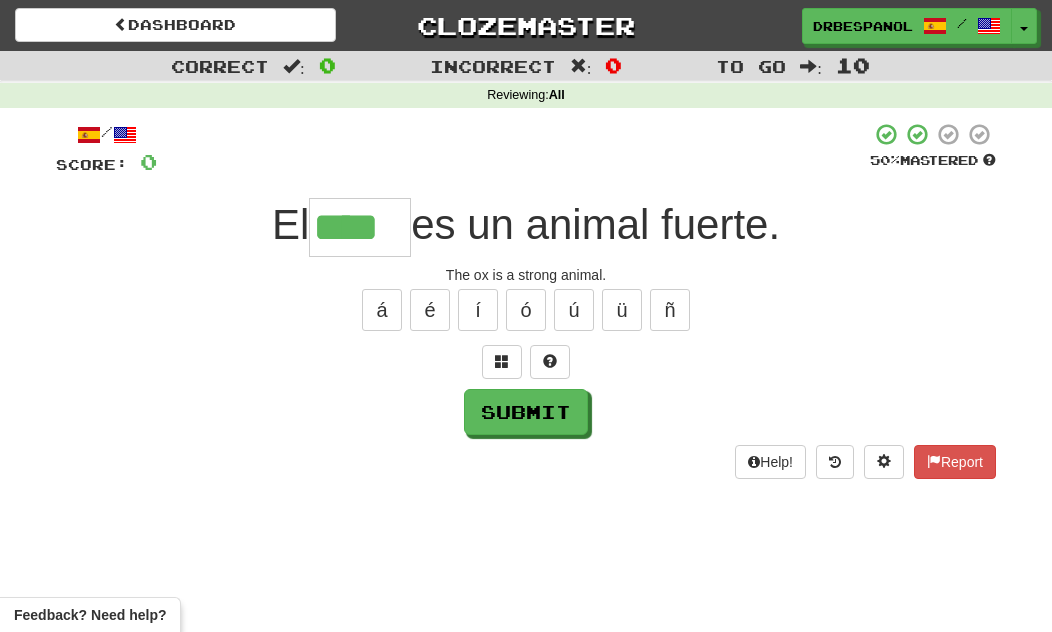 type on "****" 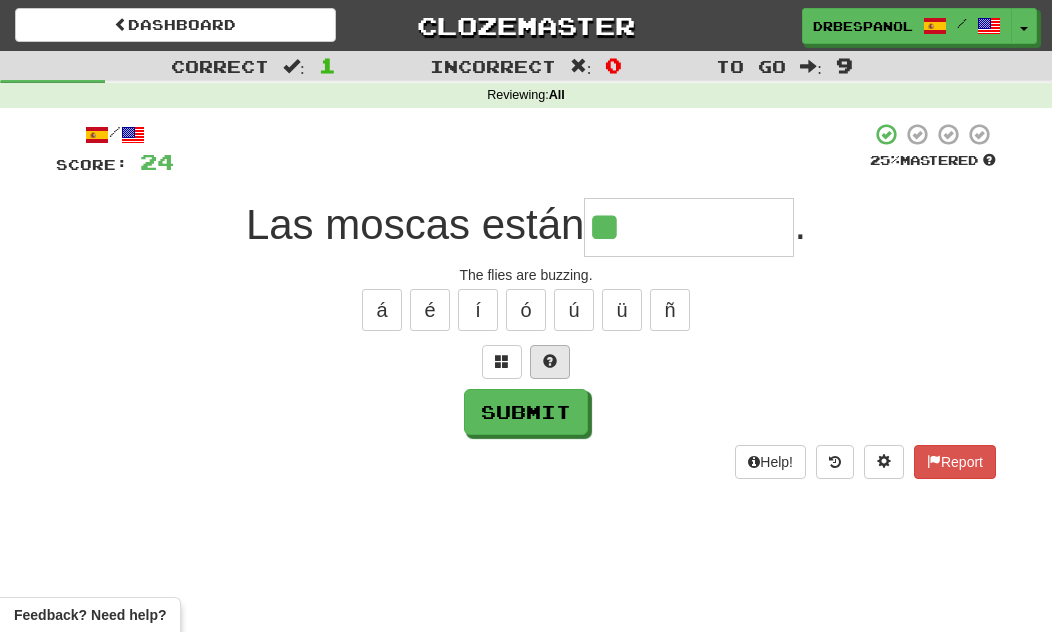 click at bounding box center (550, 362) 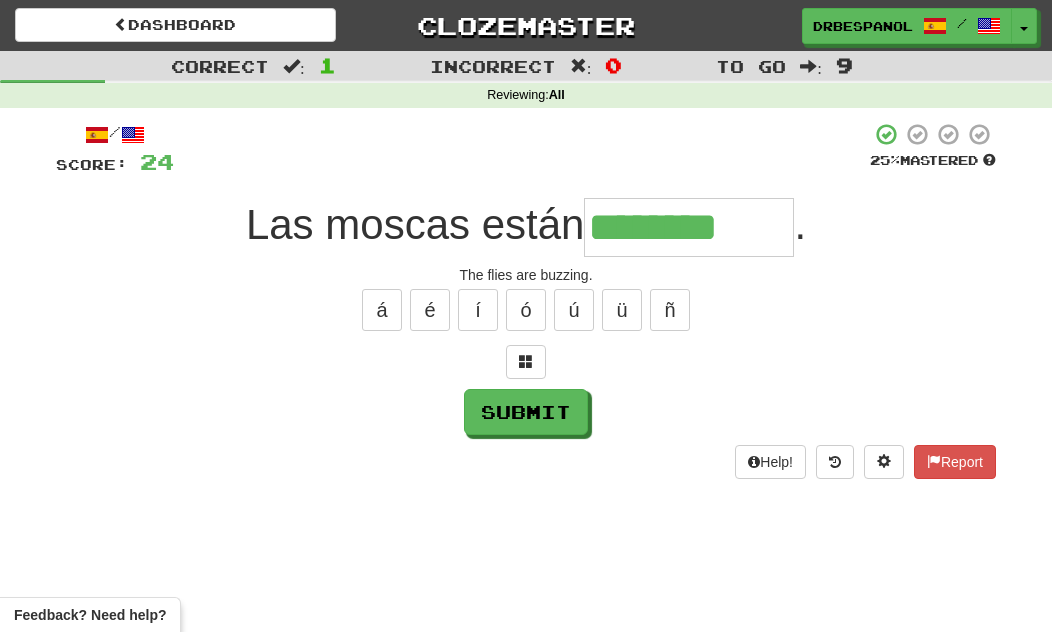 type on "********" 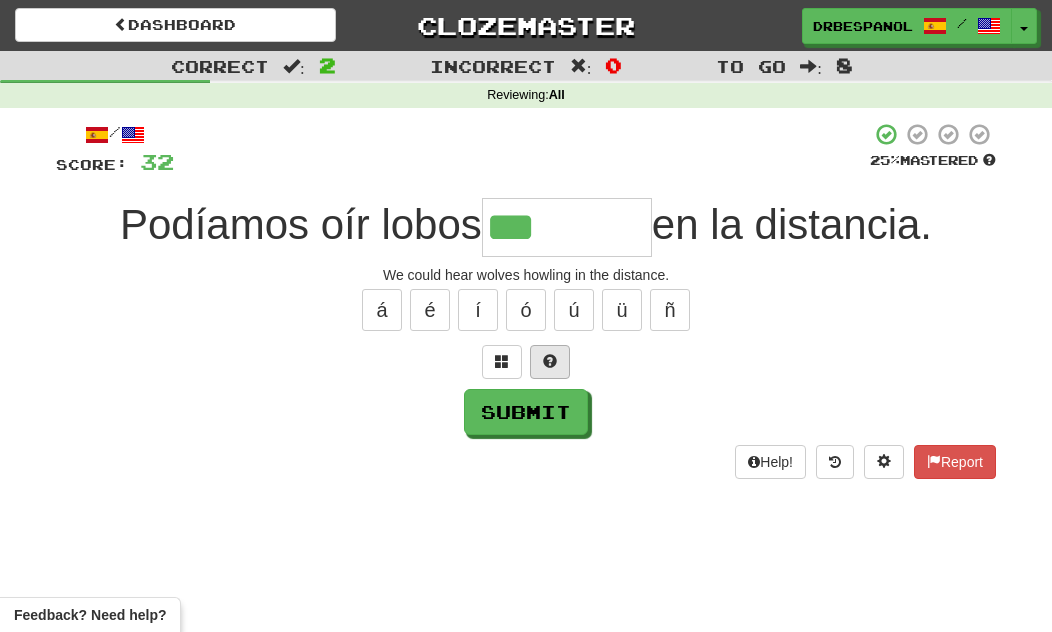 click at bounding box center (550, 361) 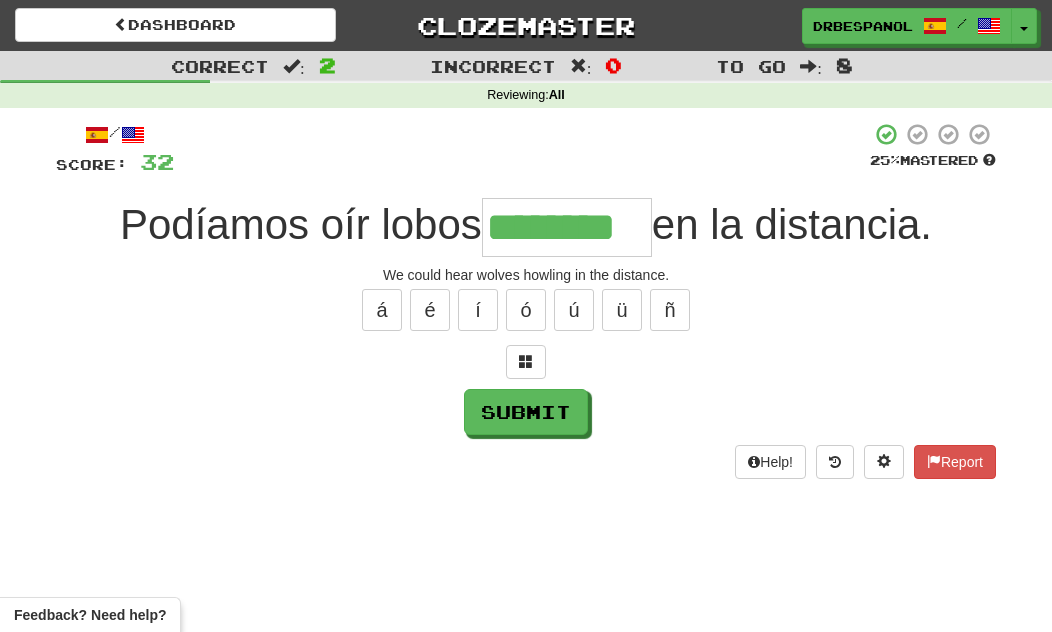 type on "********" 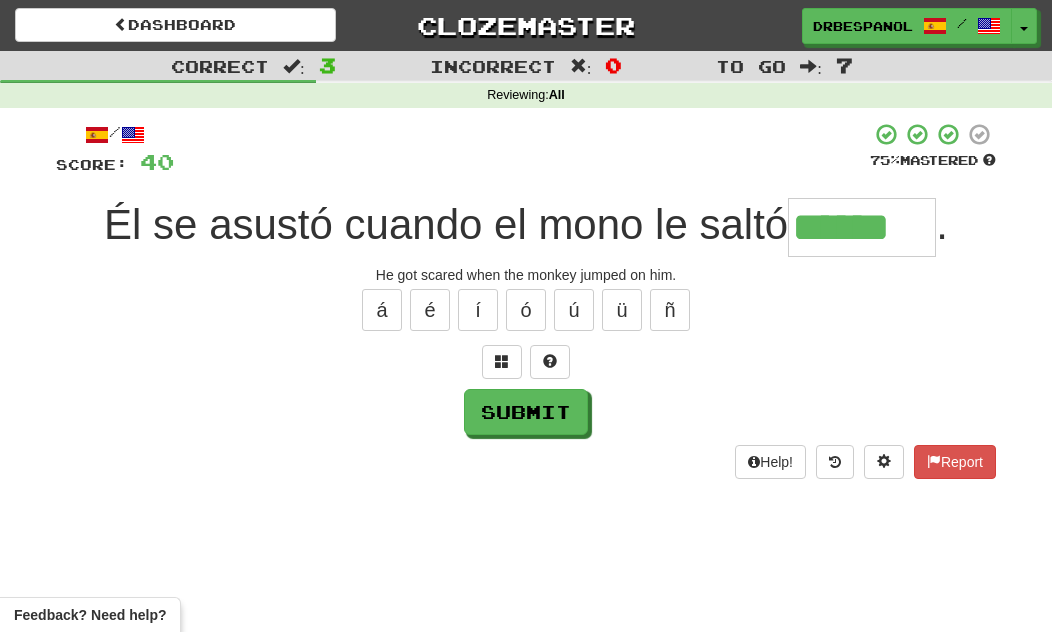 type on "******" 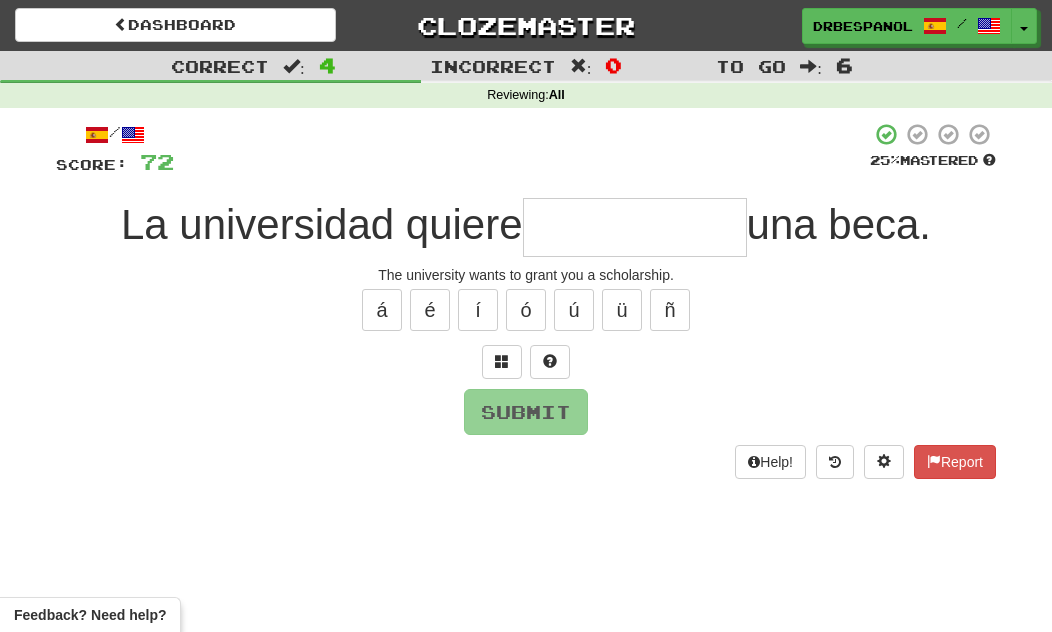 type on "*" 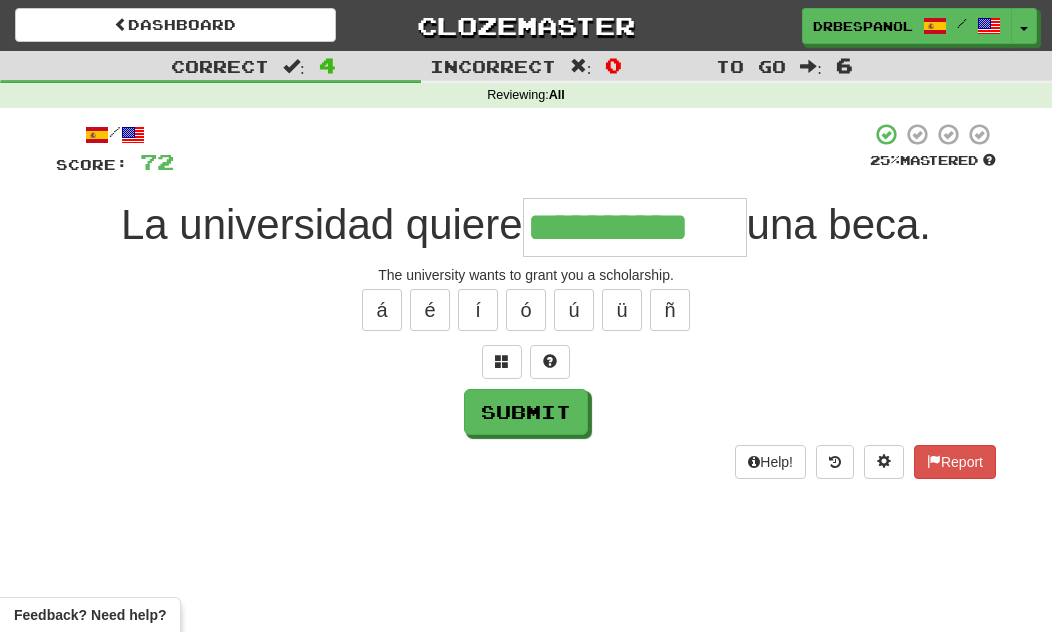 type on "**********" 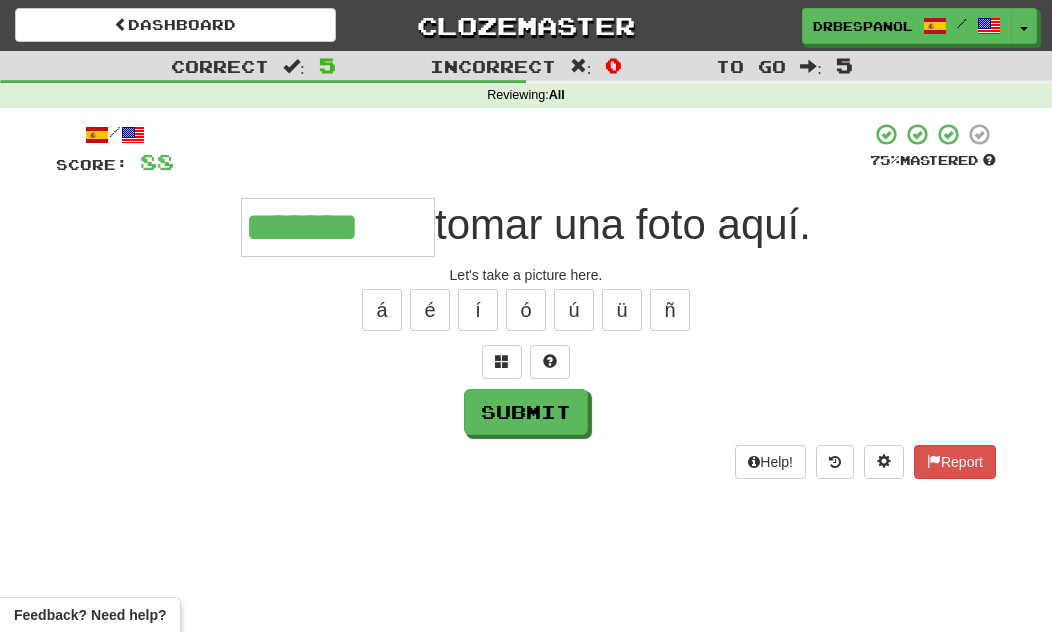 type on "*******" 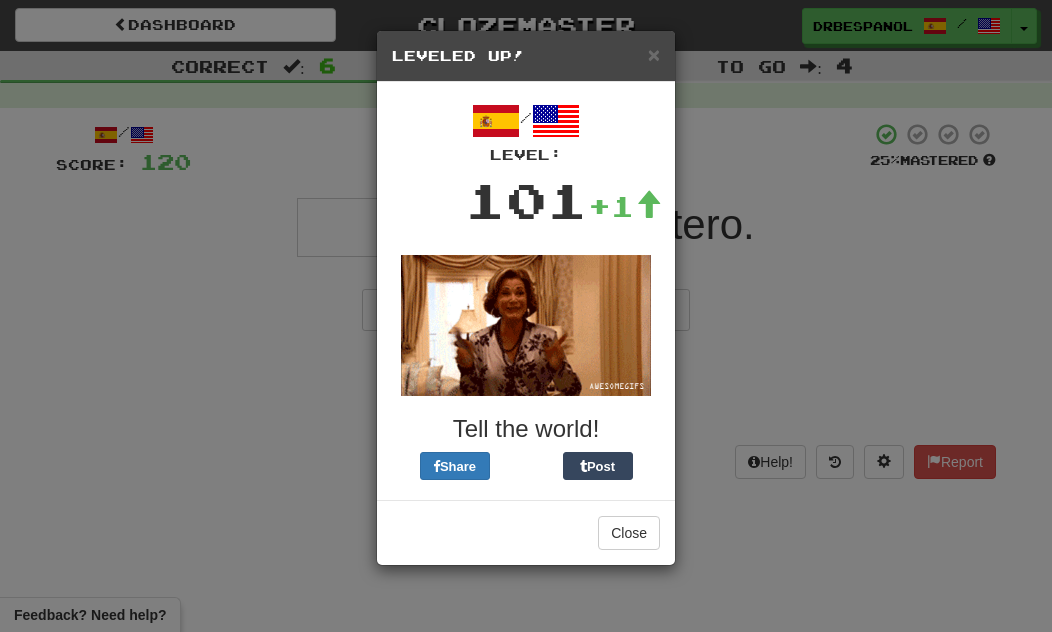 click on "× Leveled Up!" at bounding box center (526, 56) 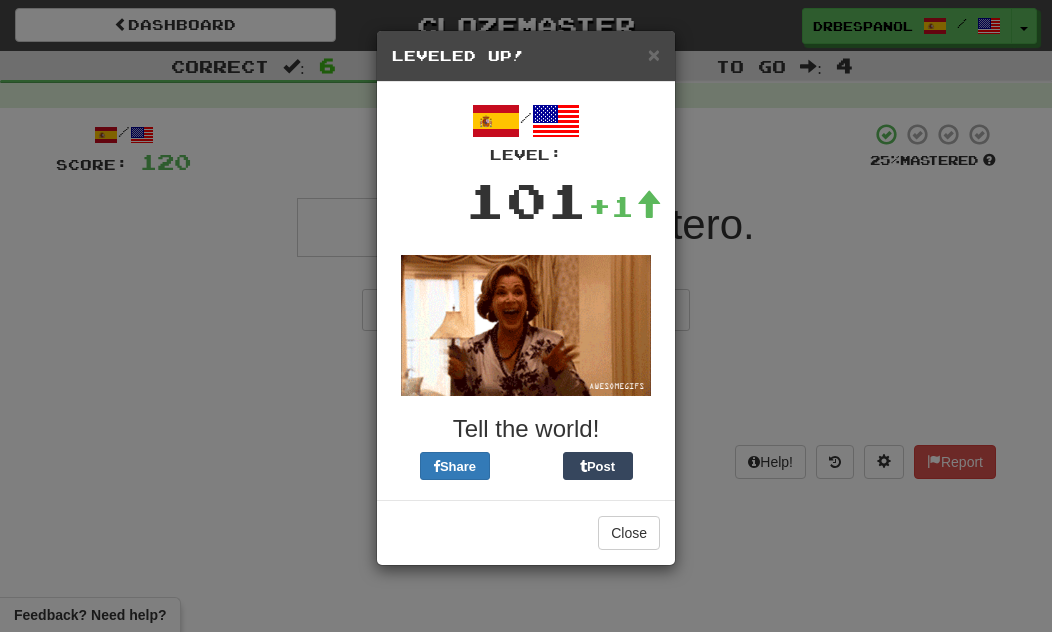 click on "× Leveled Up!" at bounding box center (526, 56) 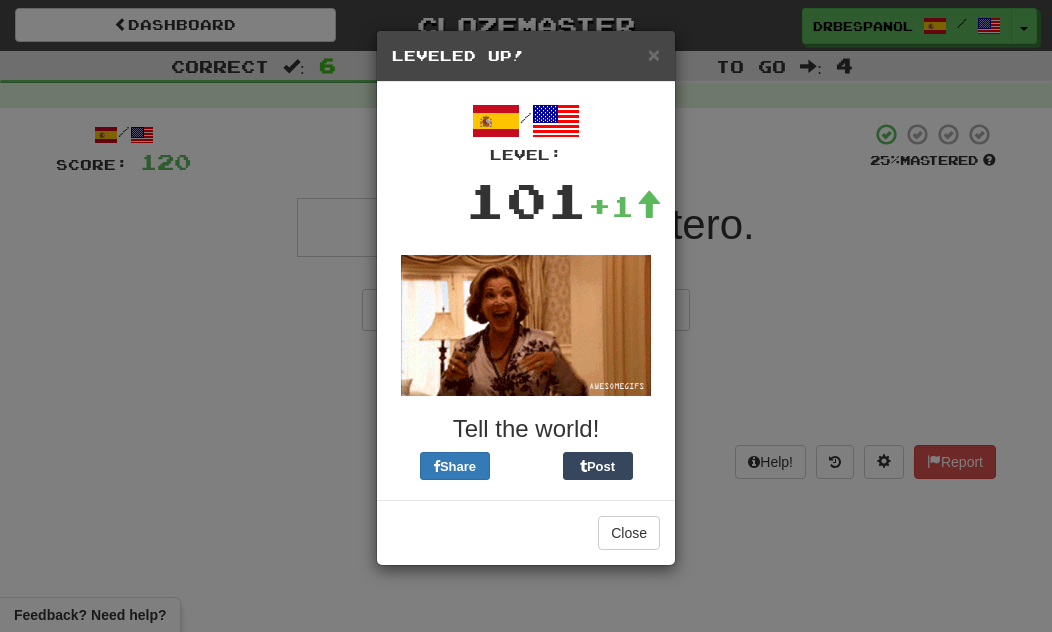 click on "/  Level: 101 +1 Tell the world!  Share  Post" at bounding box center (526, 291) 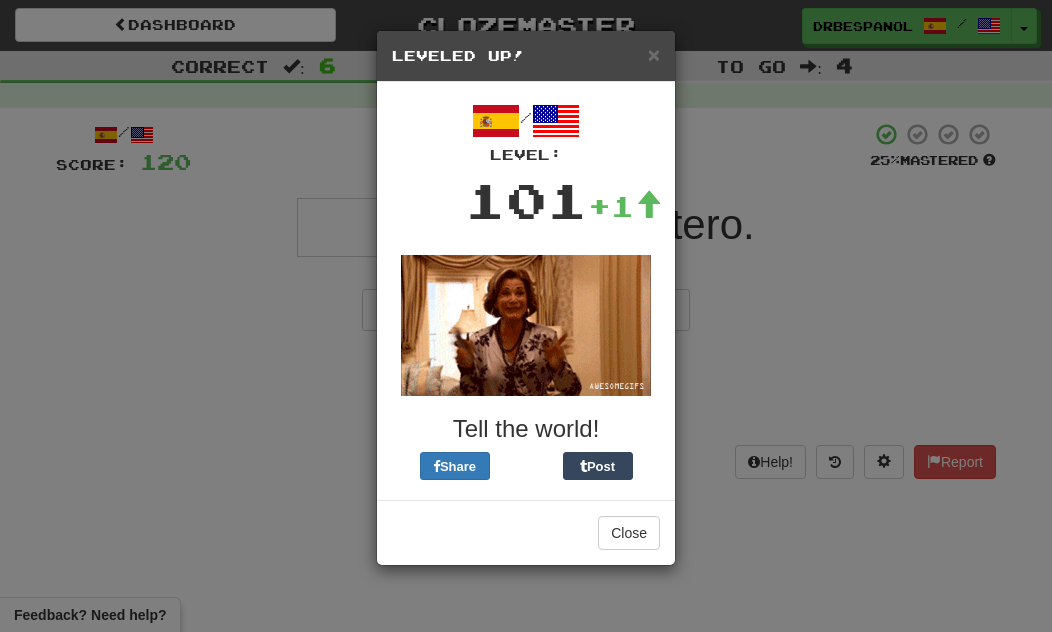click on "/  Level: 101 +1 Tell the world!  Share  Post" at bounding box center [526, 291] 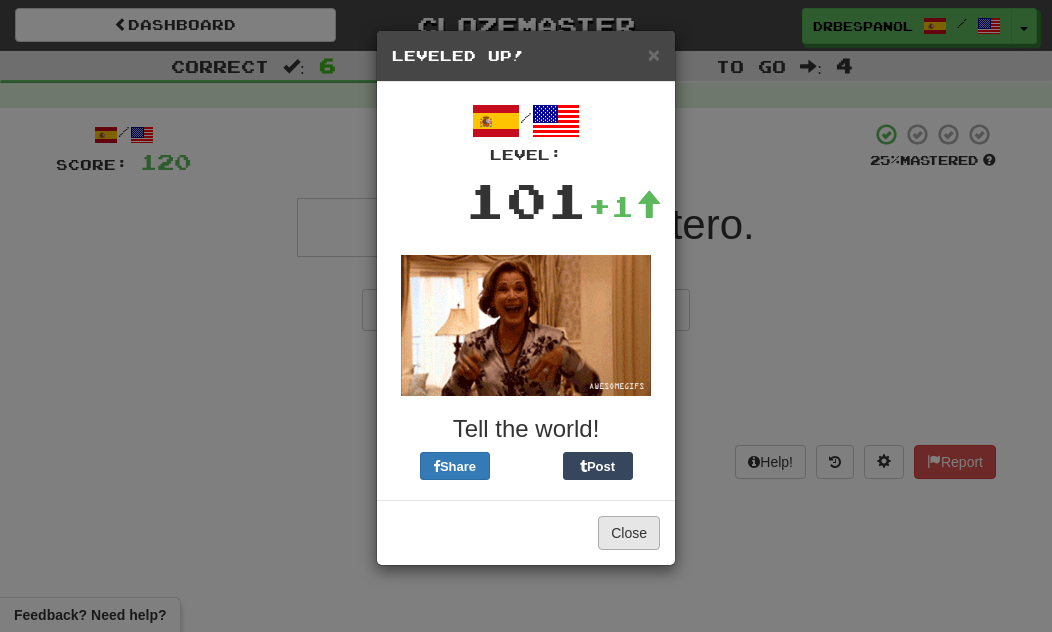 click on "Close" at bounding box center (629, 533) 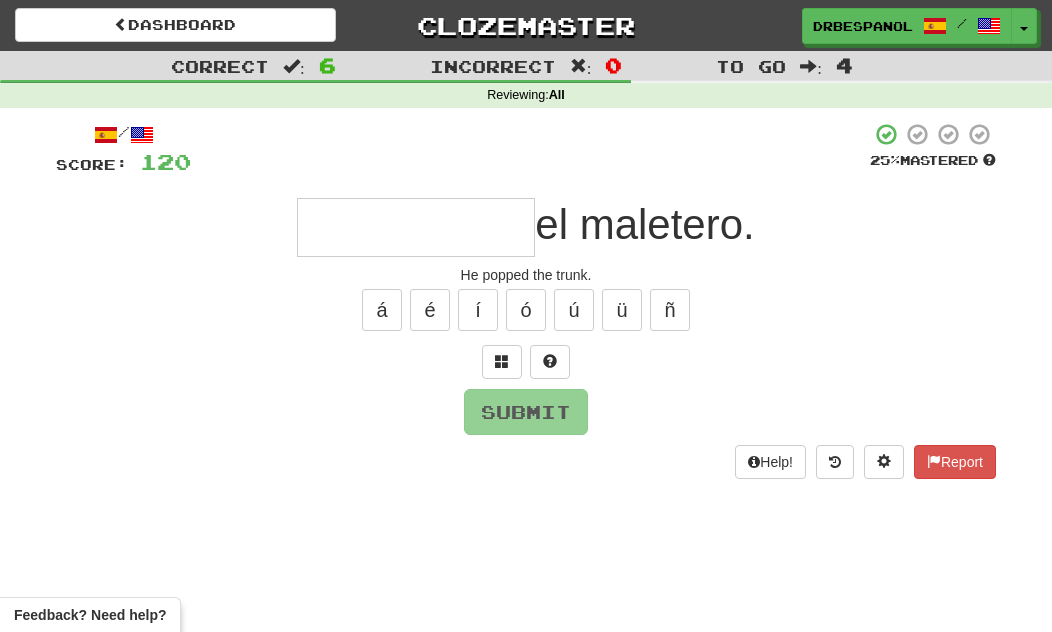 click at bounding box center [416, 227] 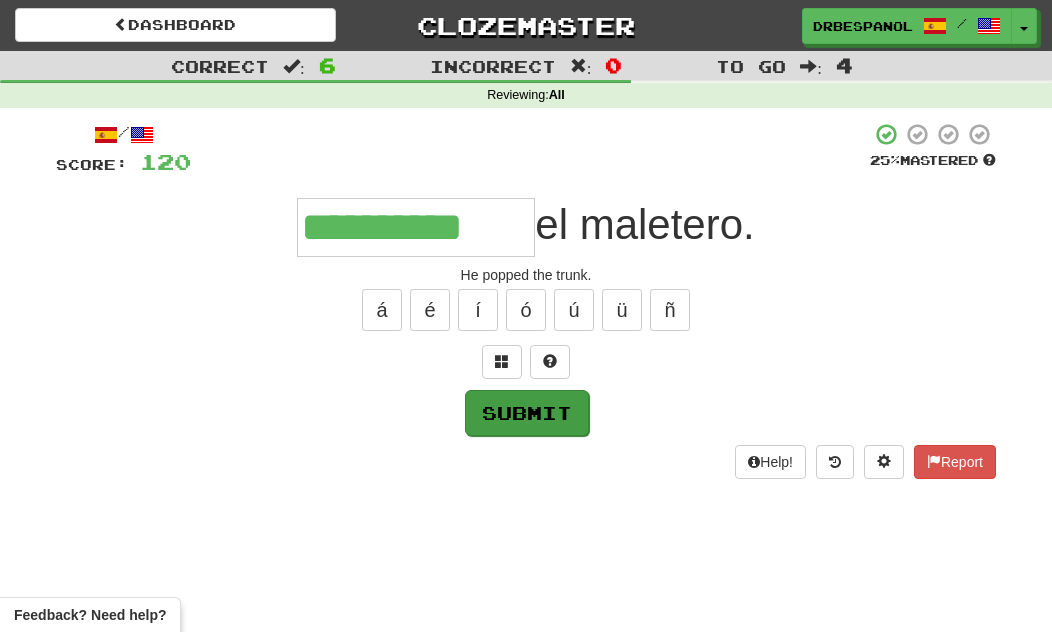 click on "Submit" at bounding box center (527, 413) 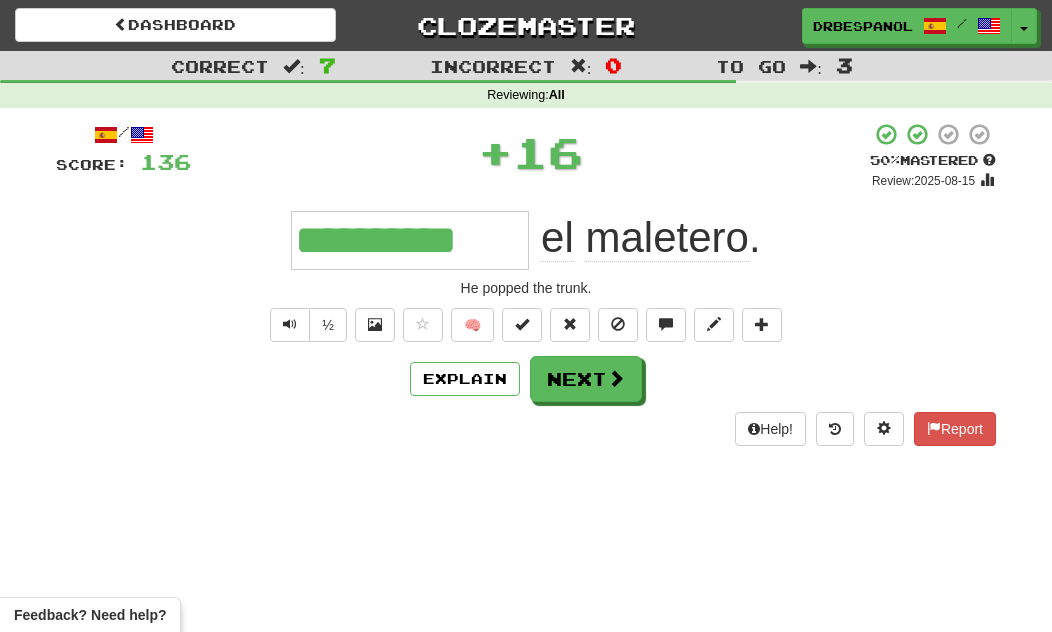 click on "Next" at bounding box center (586, 379) 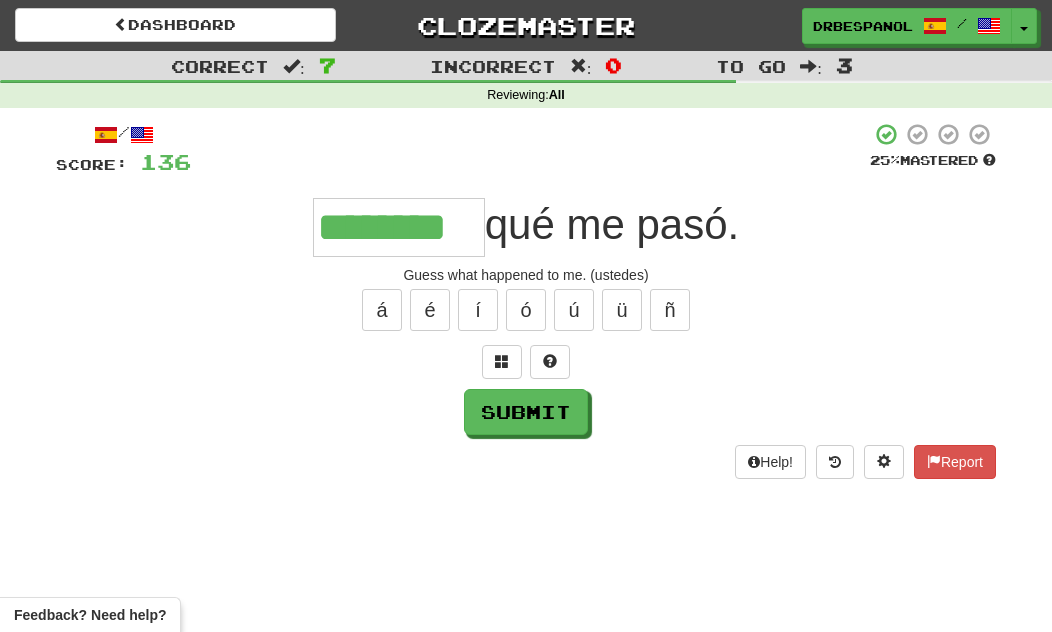 type on "********" 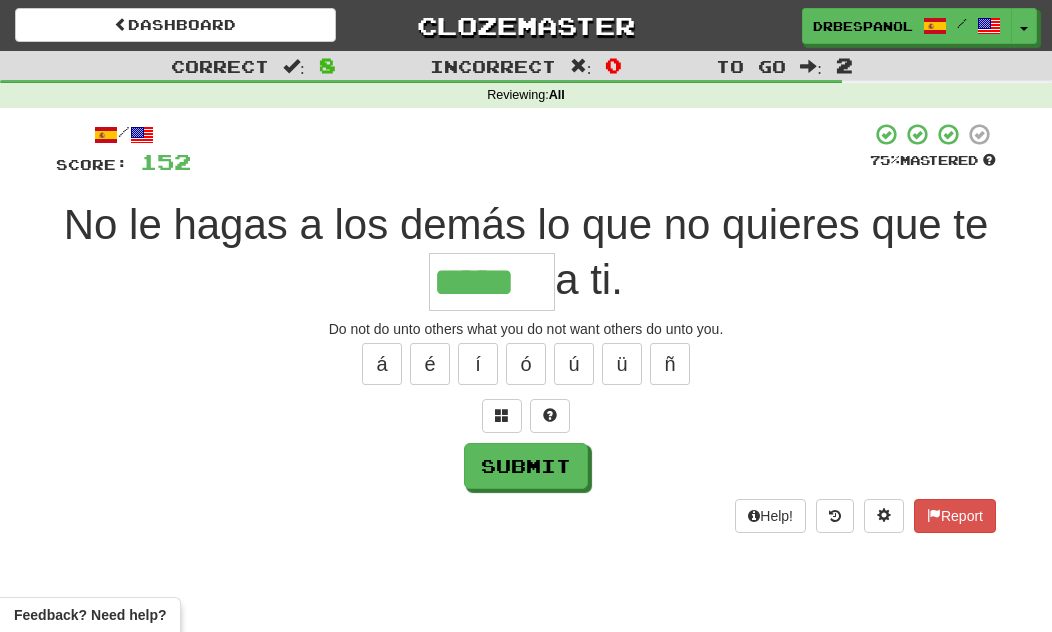 type on "*****" 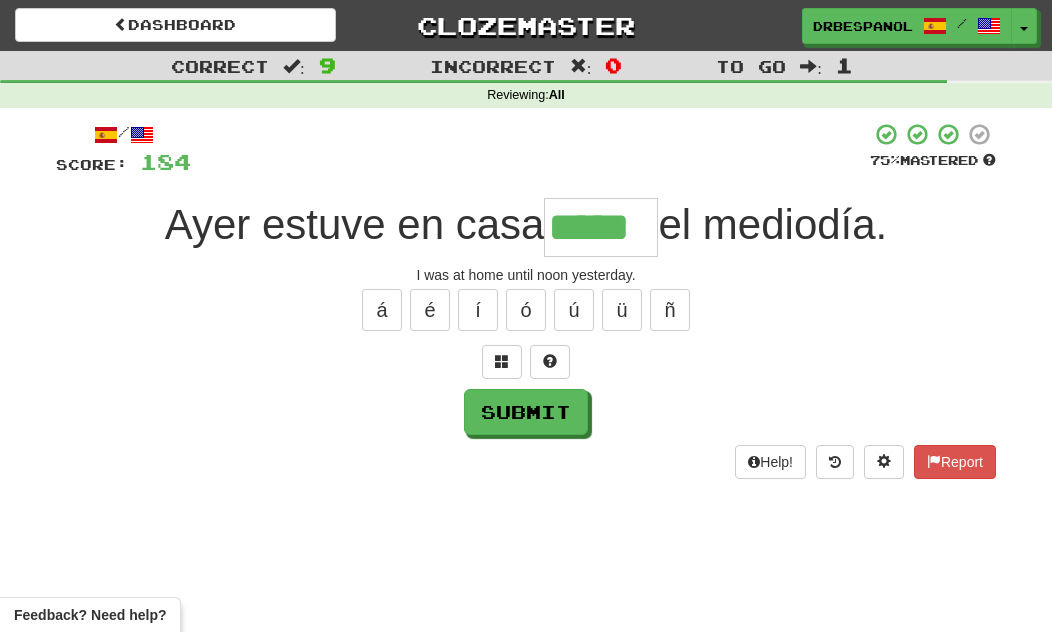 type on "*****" 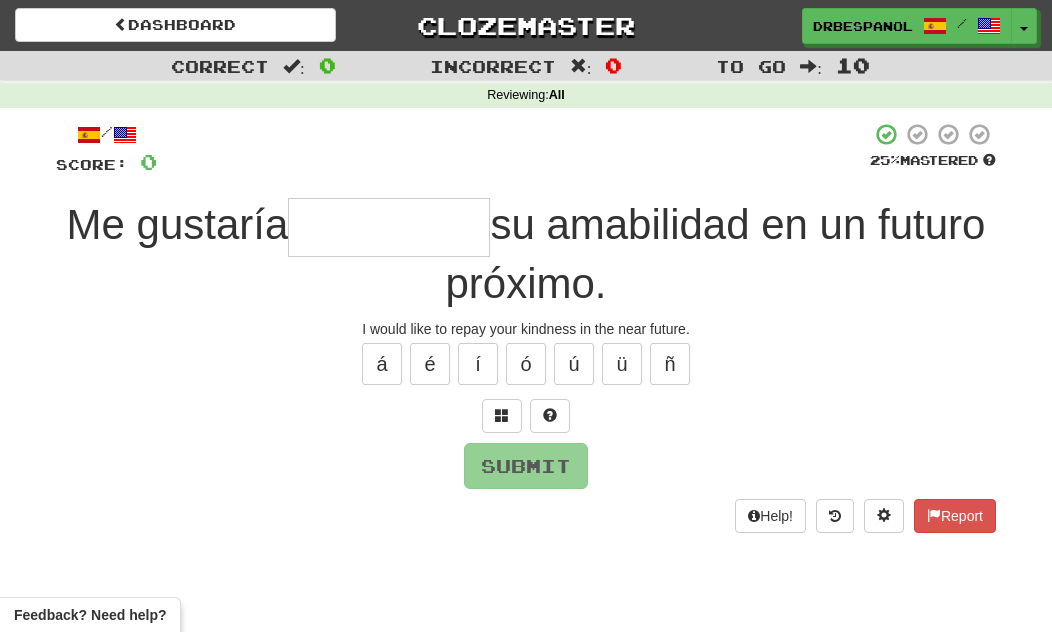 click at bounding box center [389, 227] 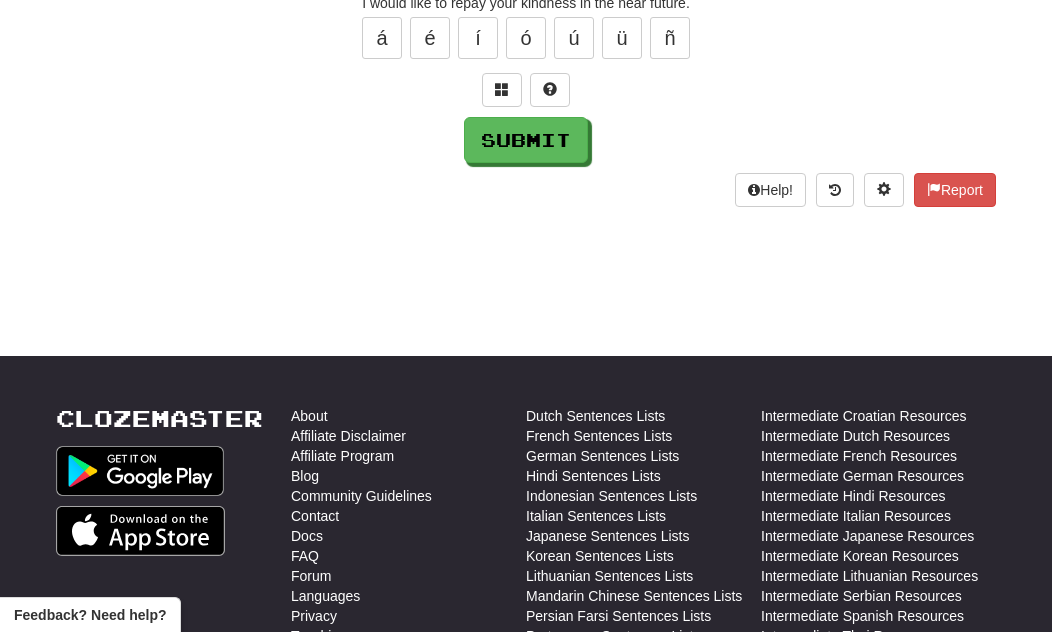 scroll, scrollTop: 0, scrollLeft: 0, axis: both 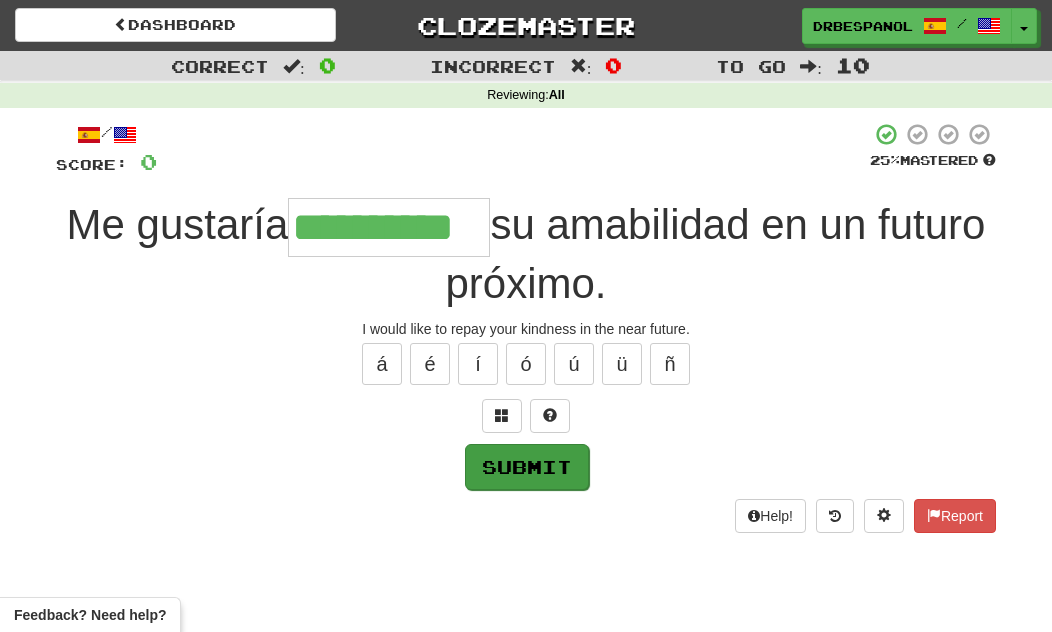 type on "**********" 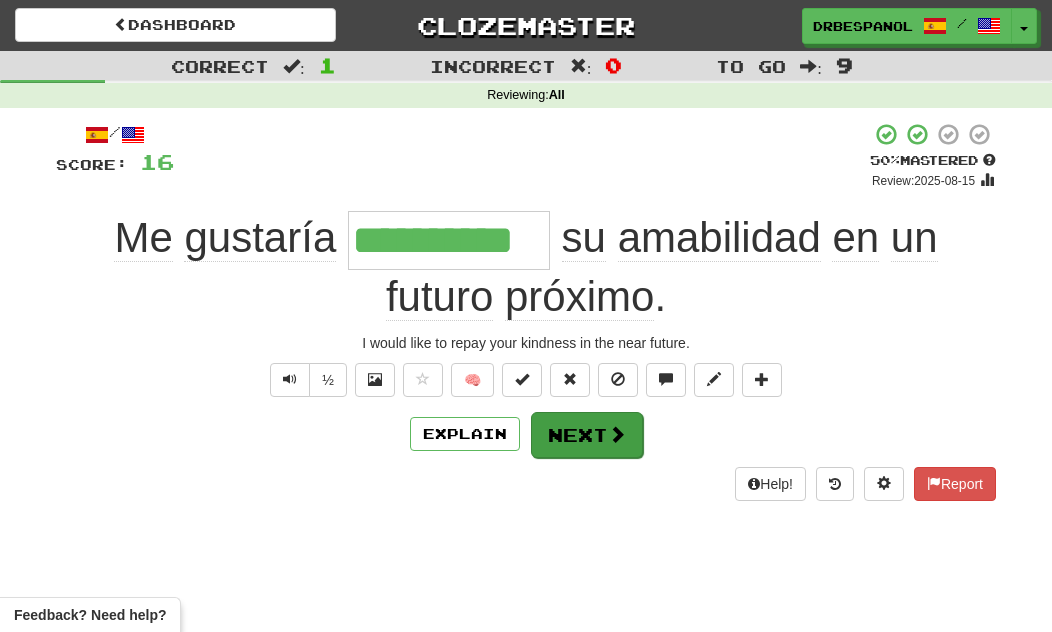 click on "Next" at bounding box center [587, 435] 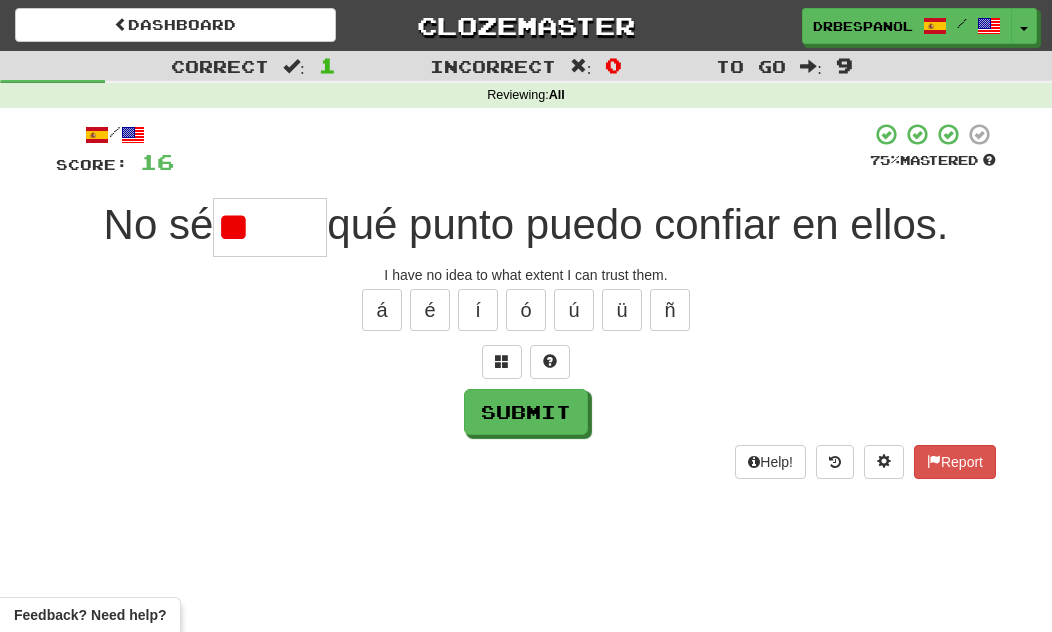 type on "*" 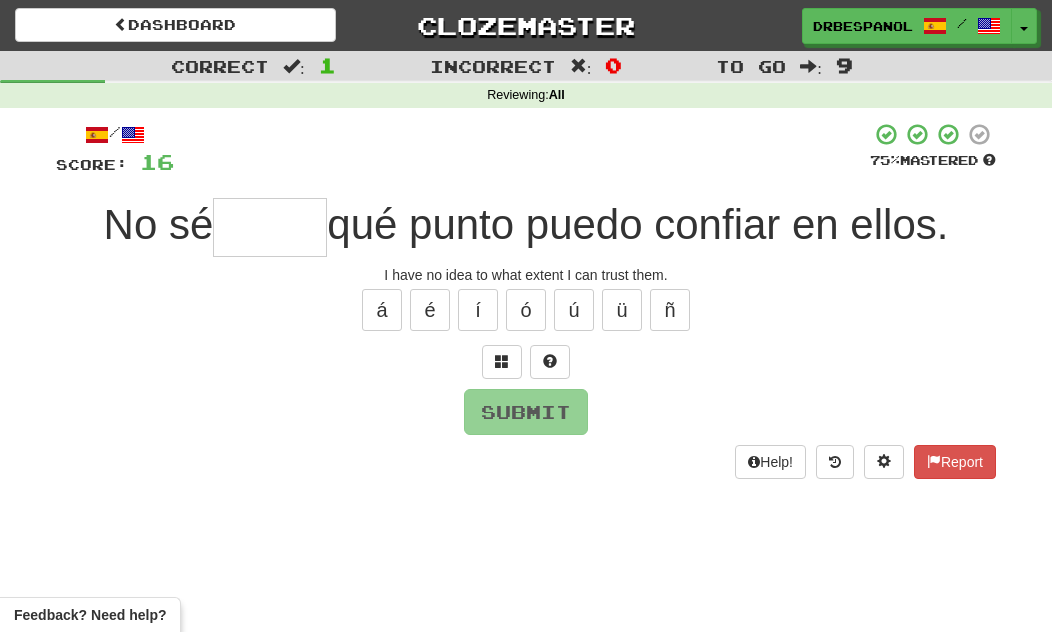 type on "*" 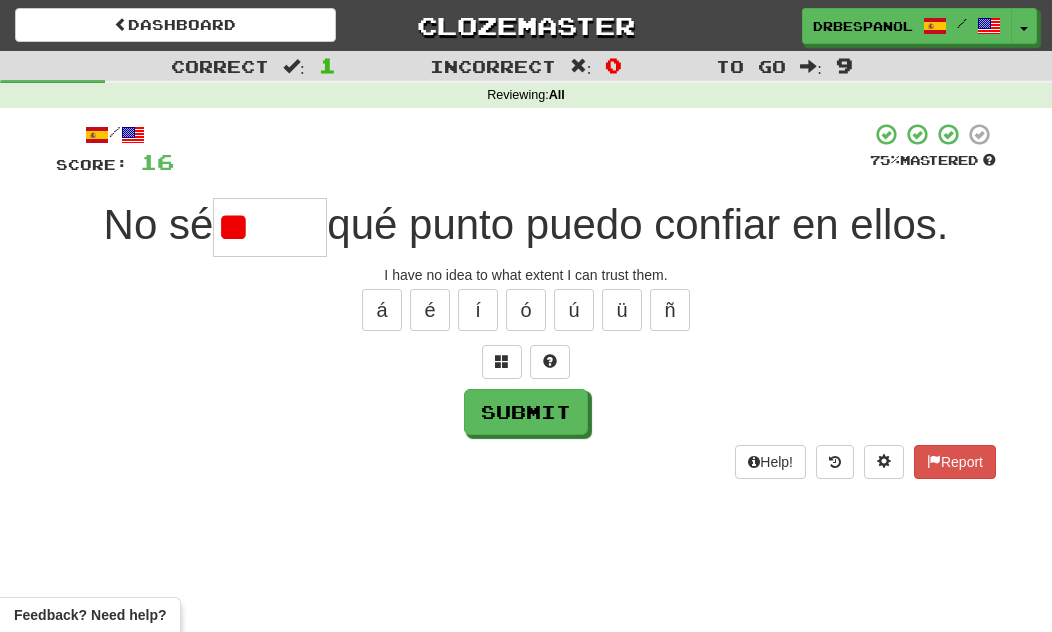 type on "*" 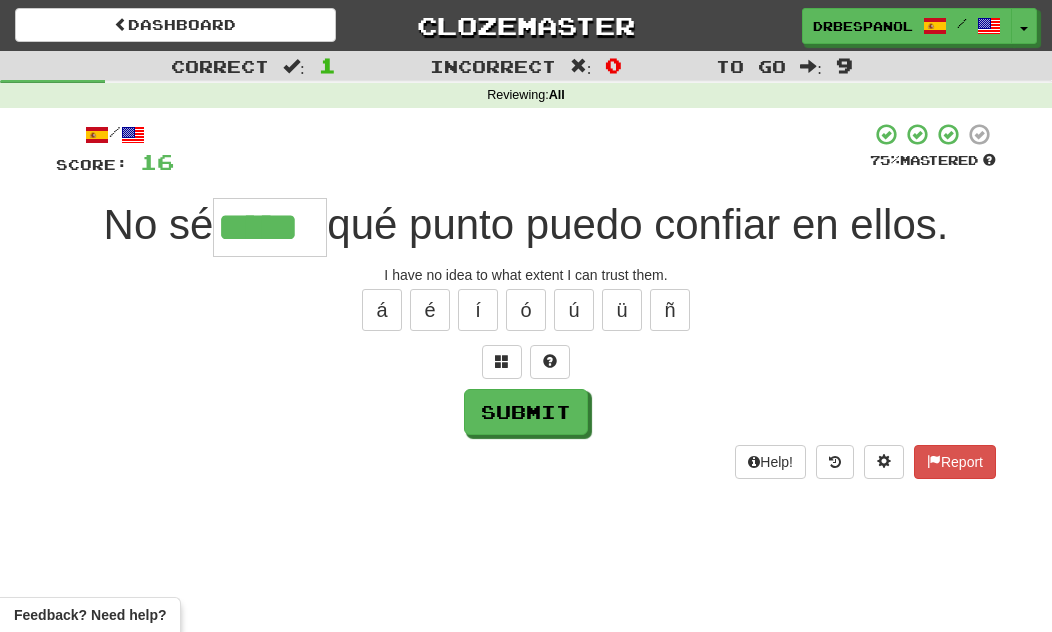 type on "*****" 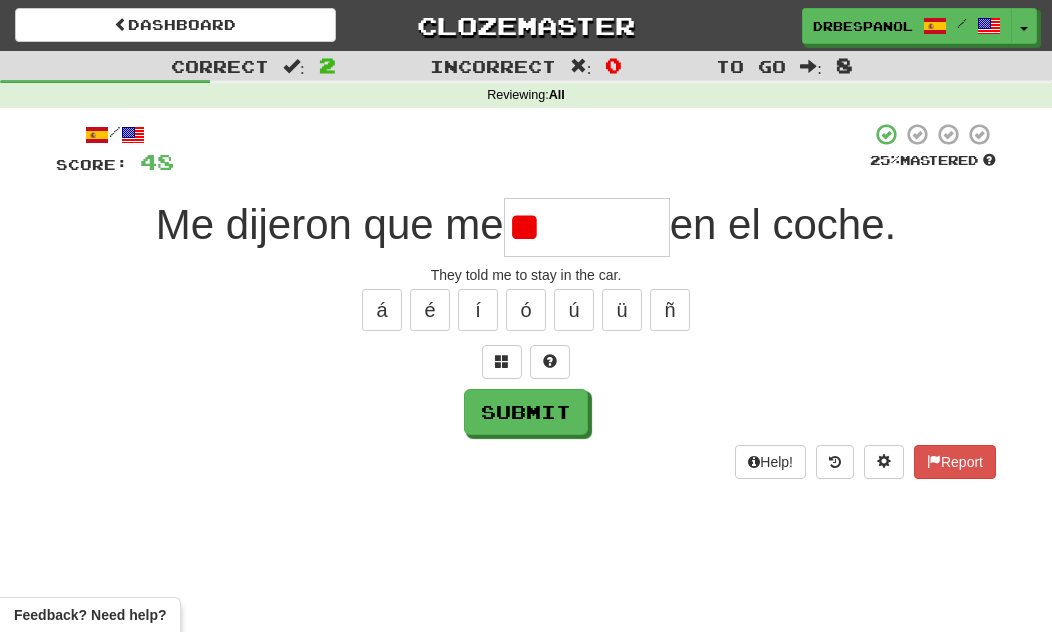 type on "*" 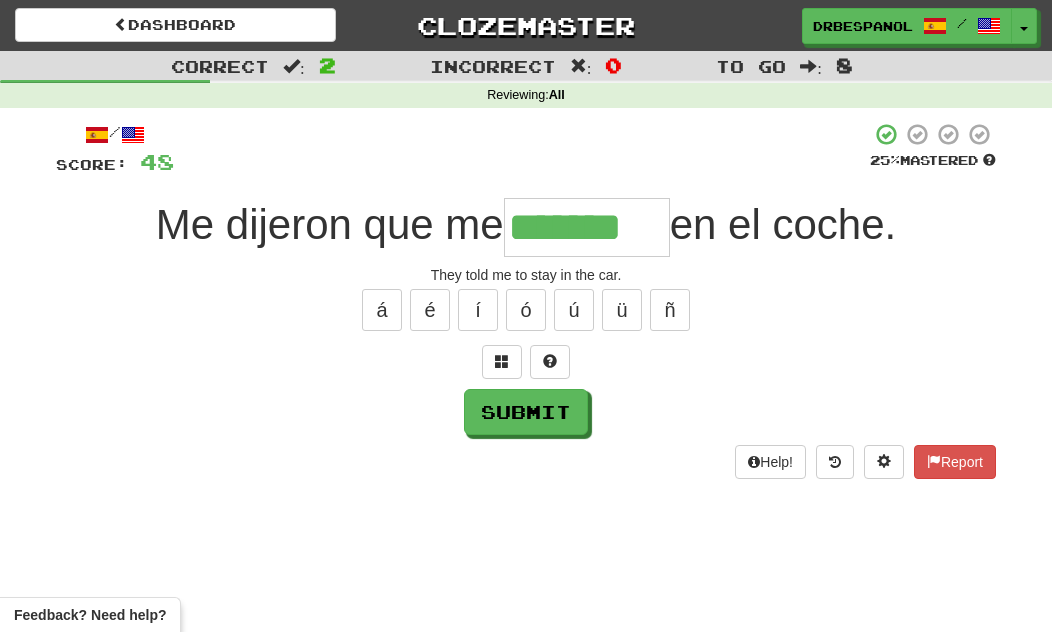 type on "*******" 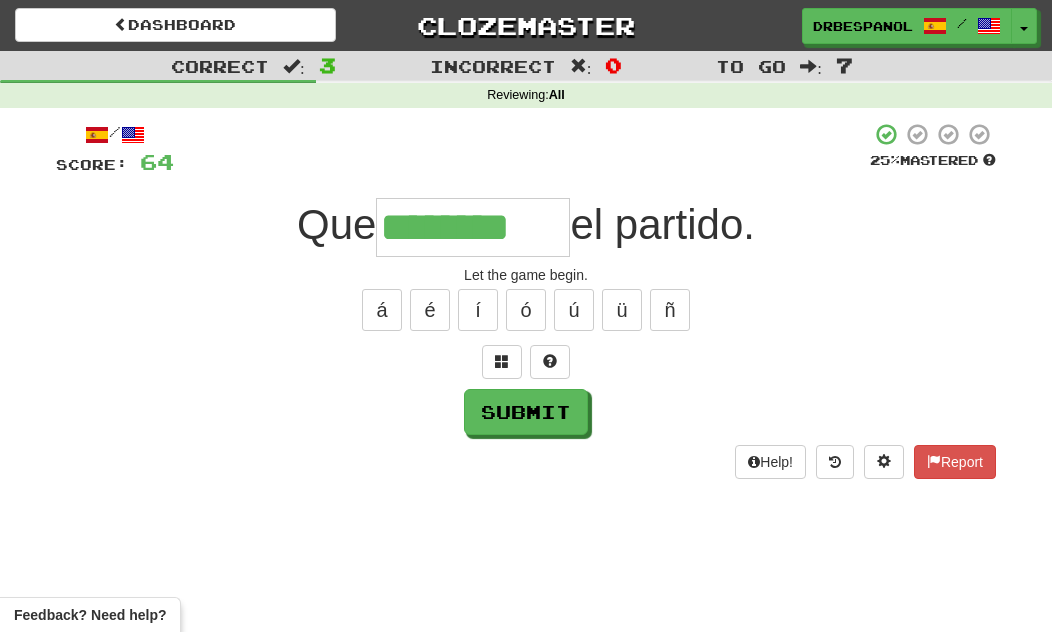 type on "********" 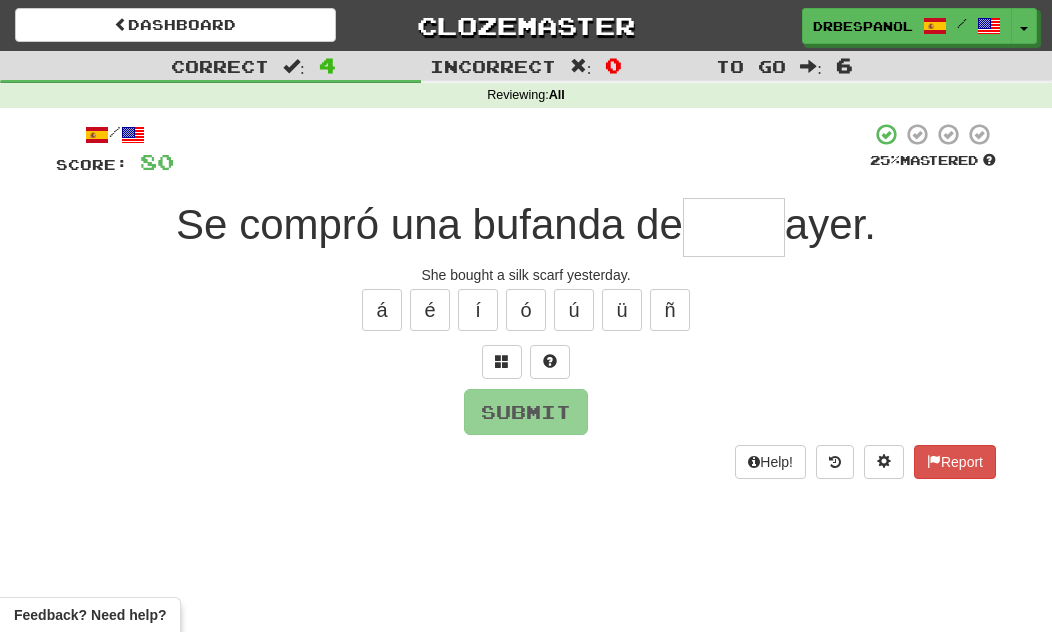 click on "Correct   :   4 Incorrect   :   0 To go   :   6 Reviewing :  All  /  Score:   80 25 %  Mastered Se compró una bufanda de   ayer. She bought a silk scarf yesterday. á é í ó ú ü ñ Submit  Help!  Report" at bounding box center (526, 279) 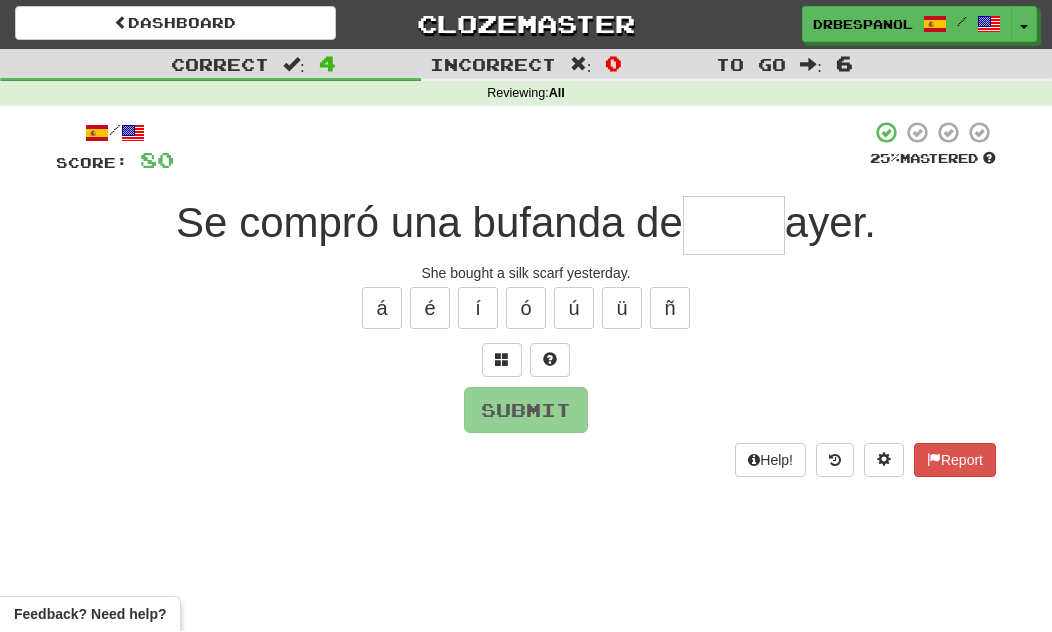 click at bounding box center [734, 226] 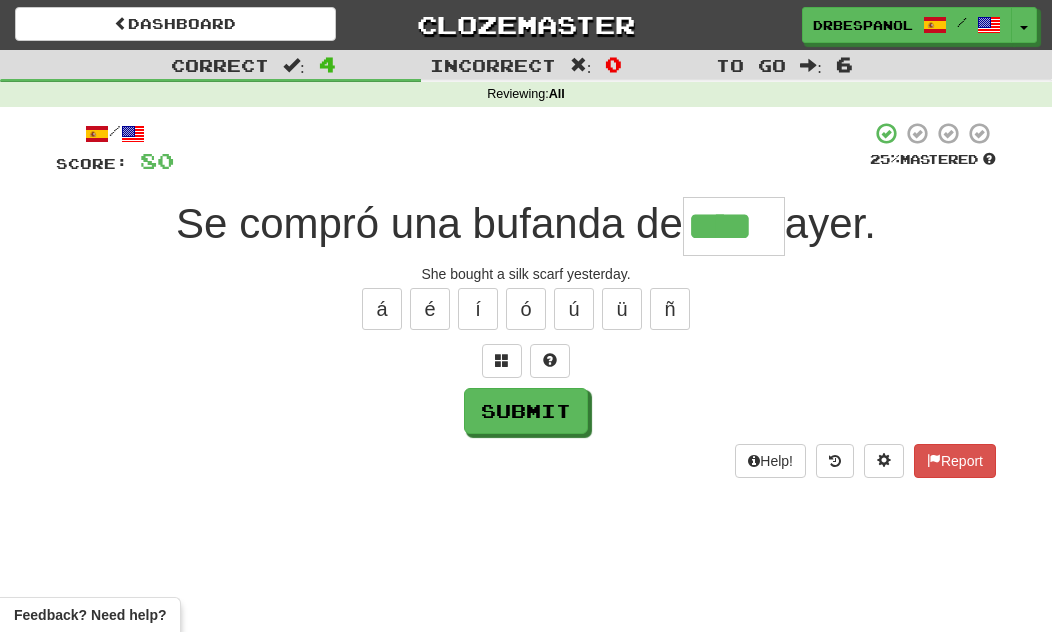 type on "****" 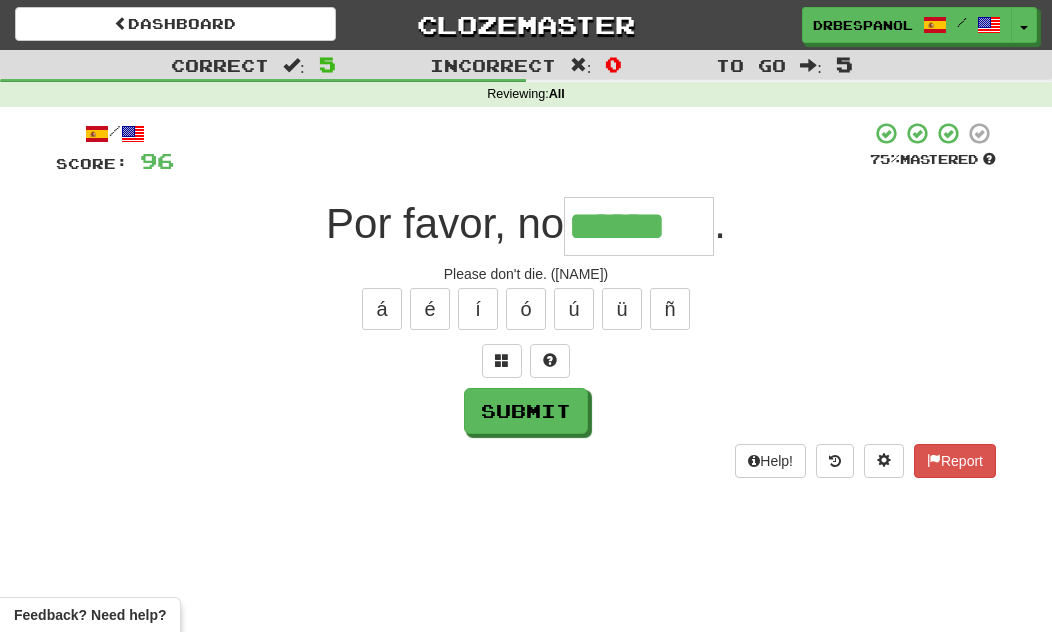 type on "******" 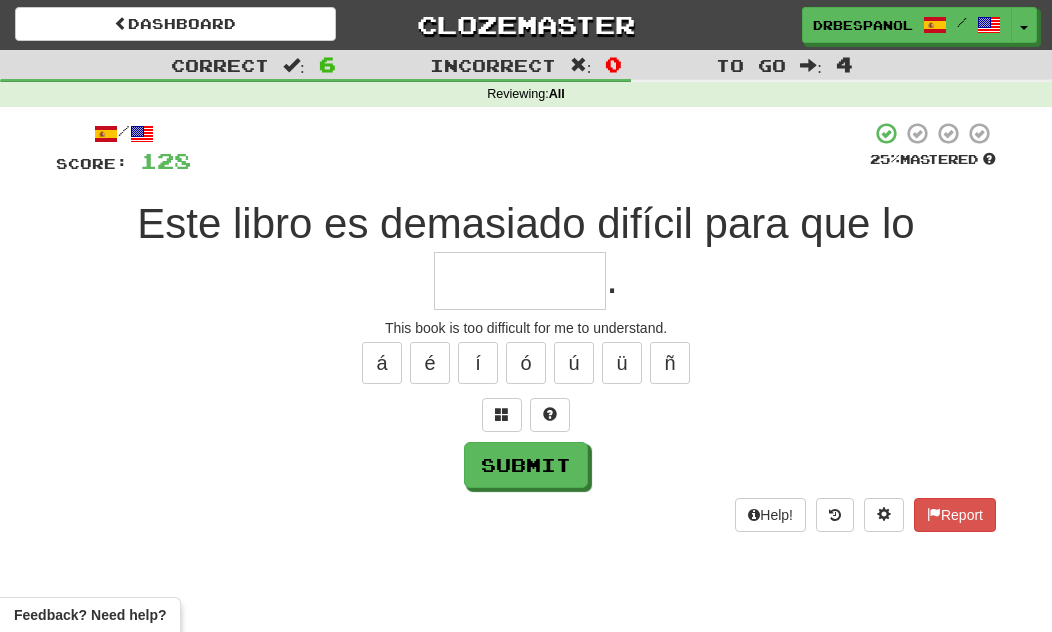 type on "*" 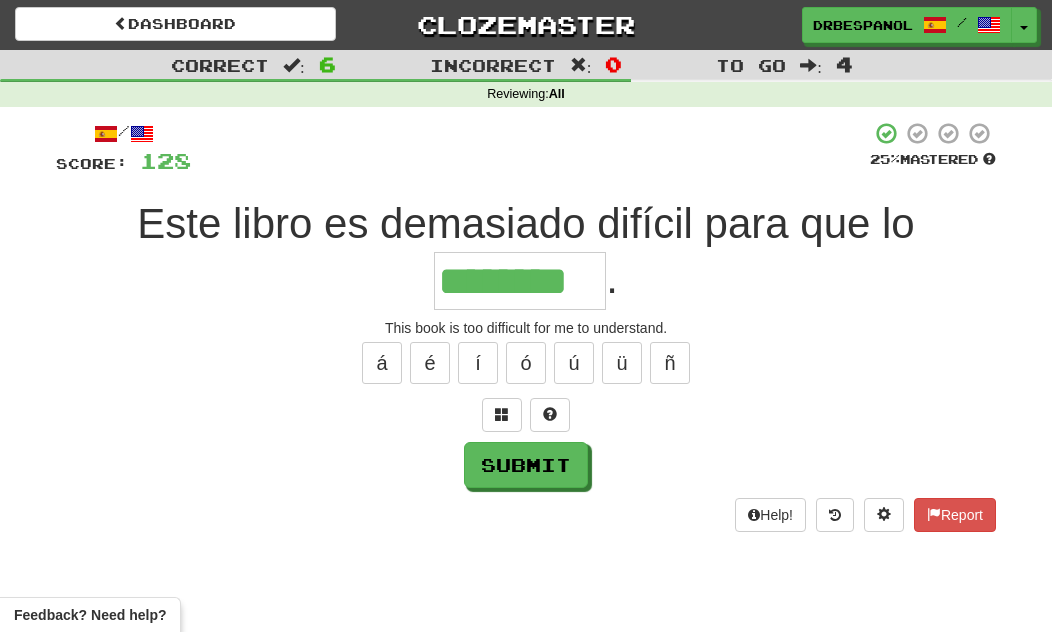 type on "********" 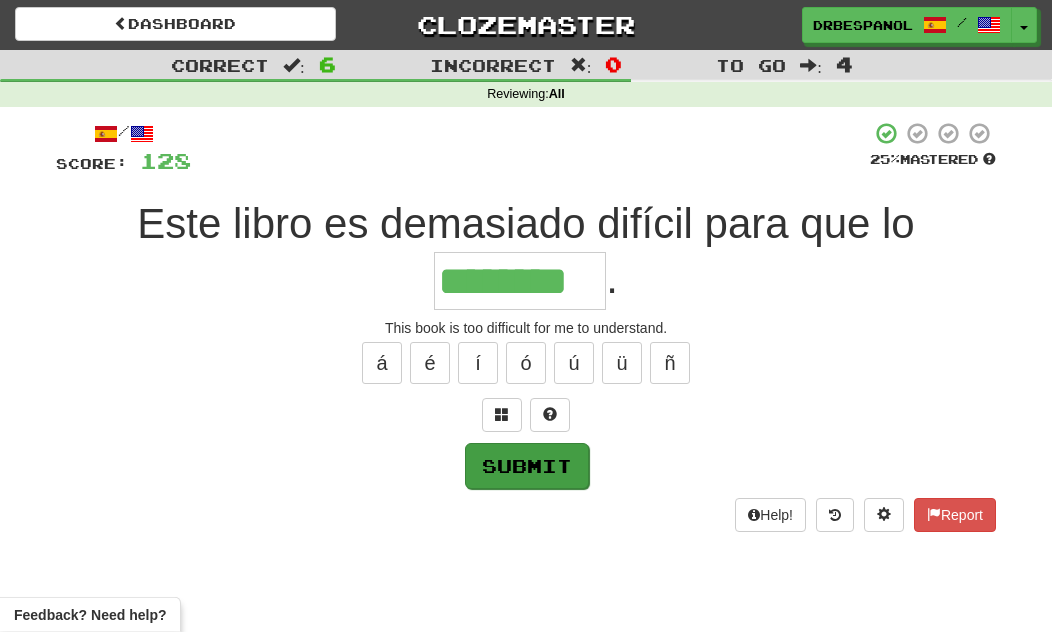 click on "Submit" at bounding box center [527, 466] 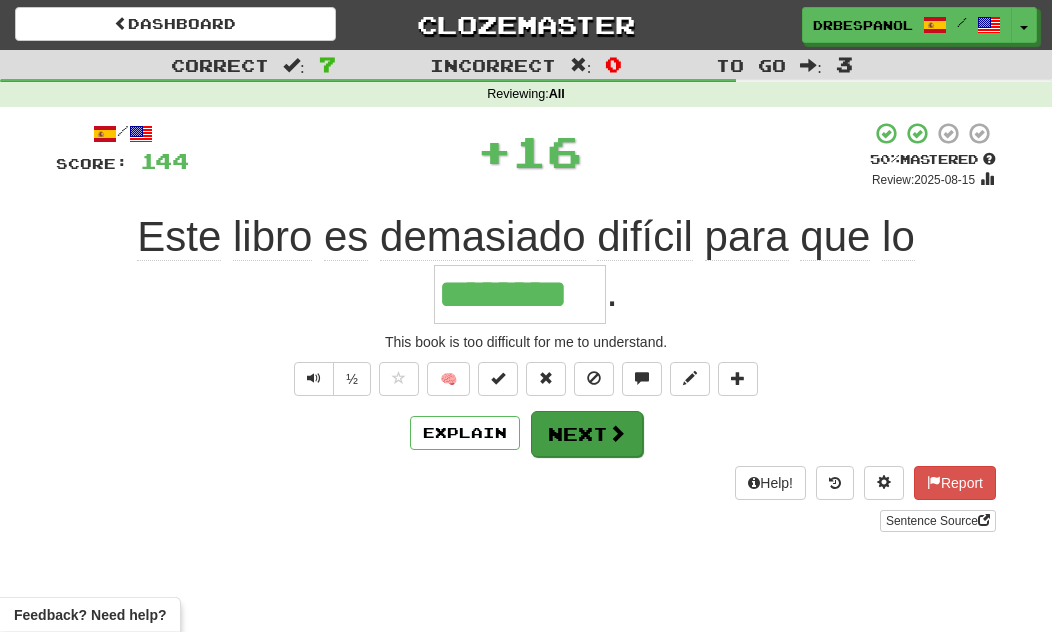 click on "Next" at bounding box center [587, 434] 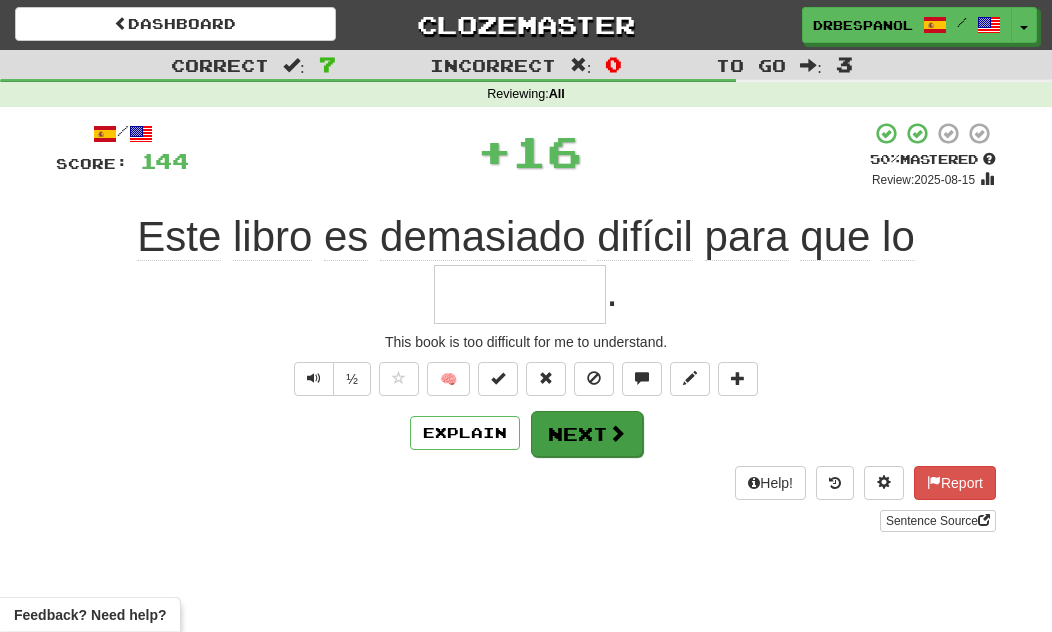 scroll, scrollTop: 1, scrollLeft: 0, axis: vertical 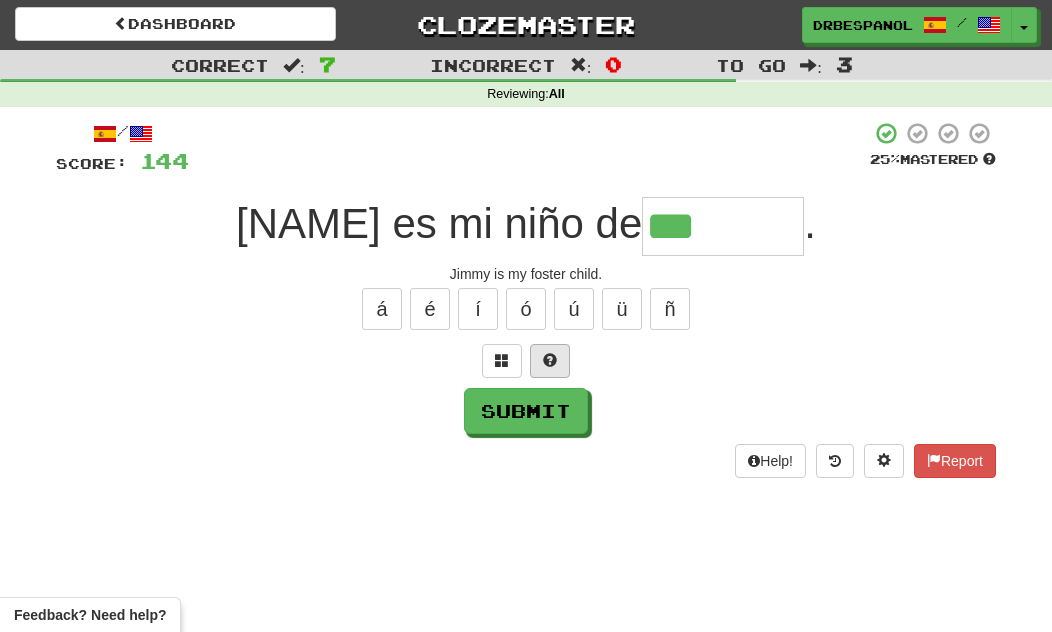 click at bounding box center (550, 361) 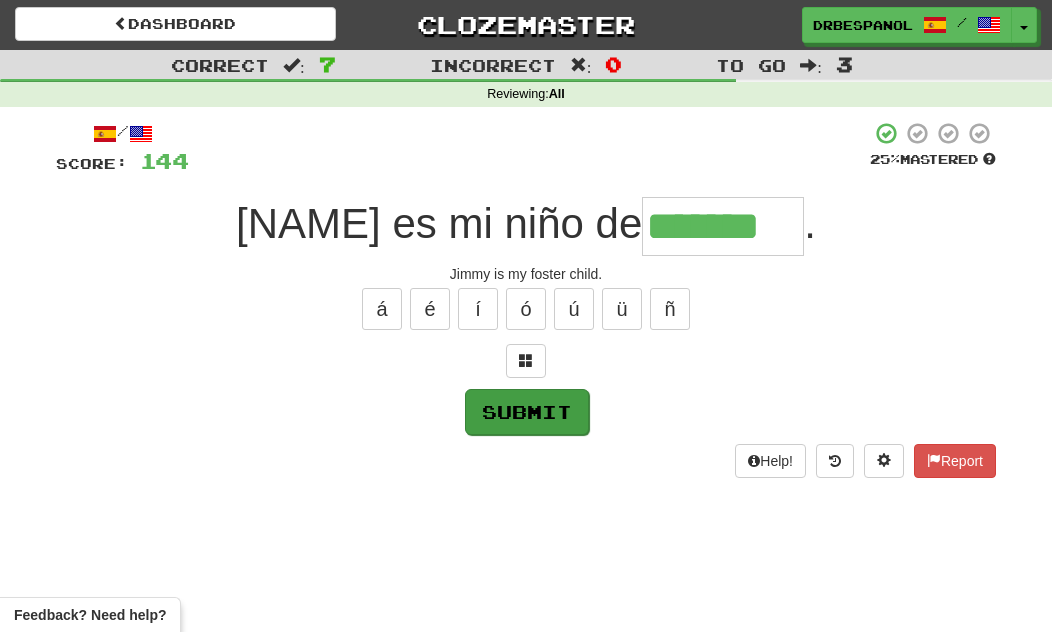 type on "*******" 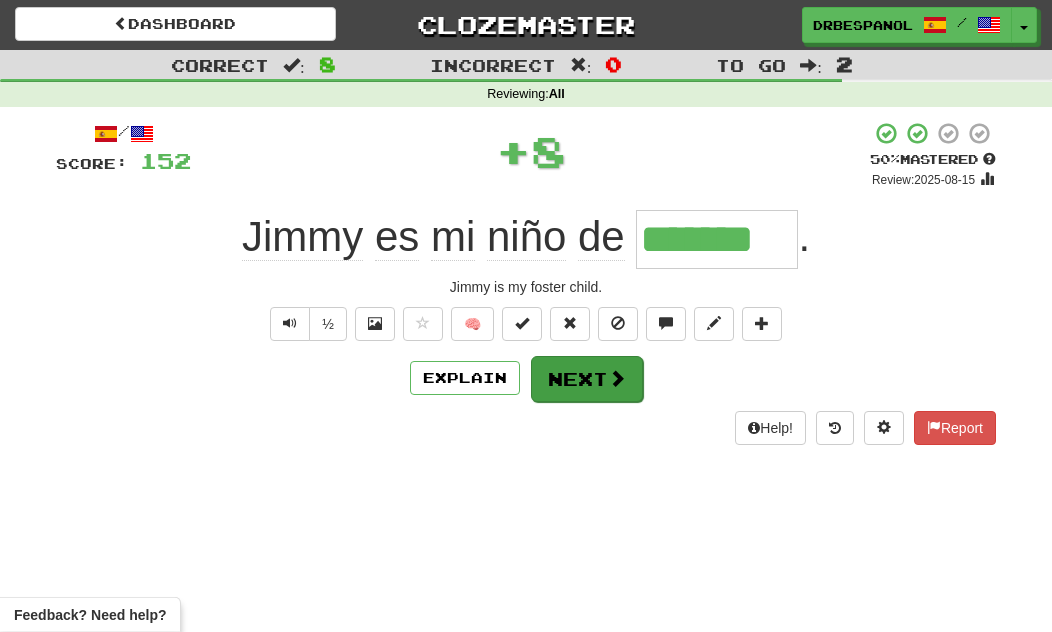 click on "Next" at bounding box center (587, 379) 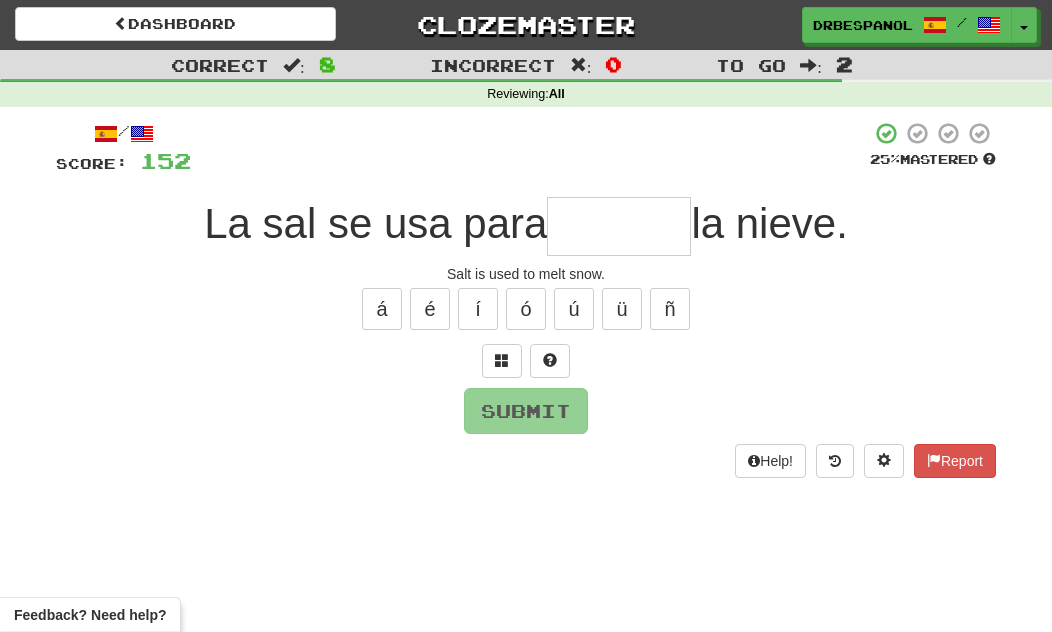 scroll, scrollTop: 1, scrollLeft: 0, axis: vertical 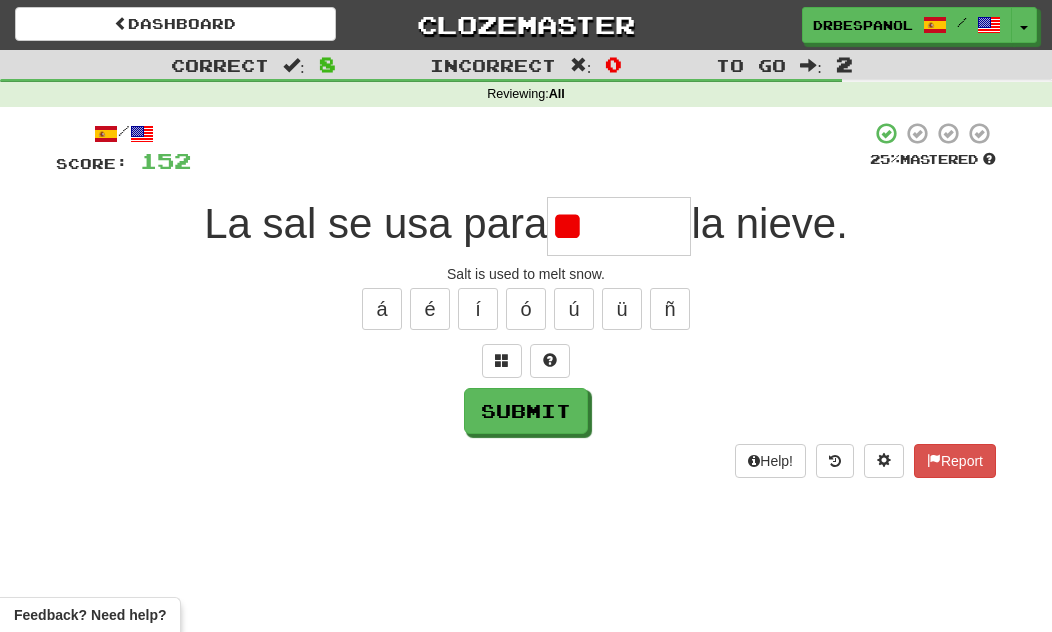 type on "*" 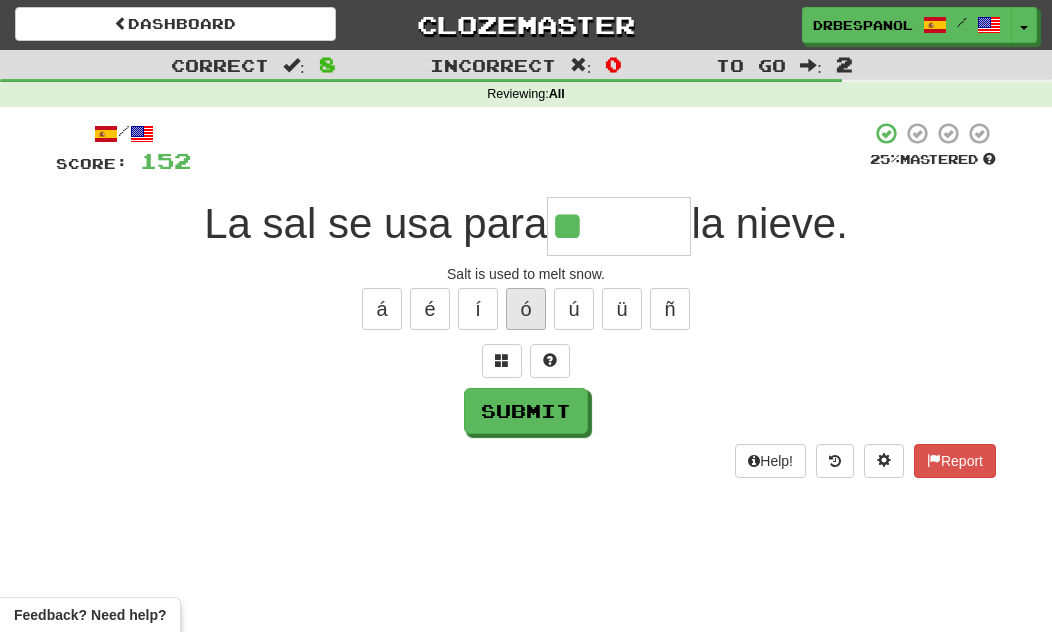 click on "ó" at bounding box center [526, 309] 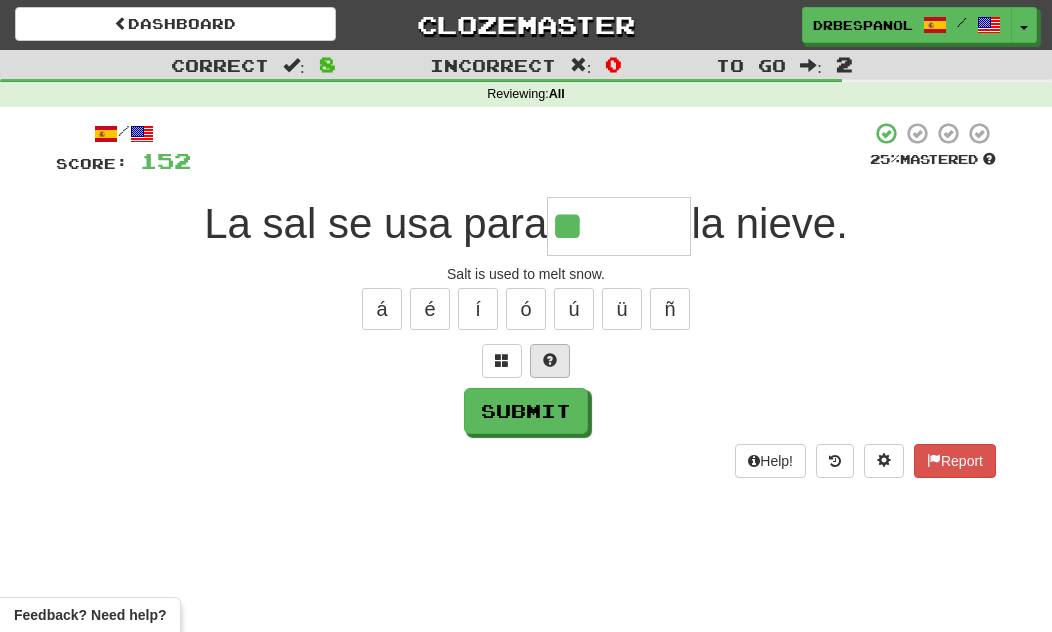 click at bounding box center (550, 361) 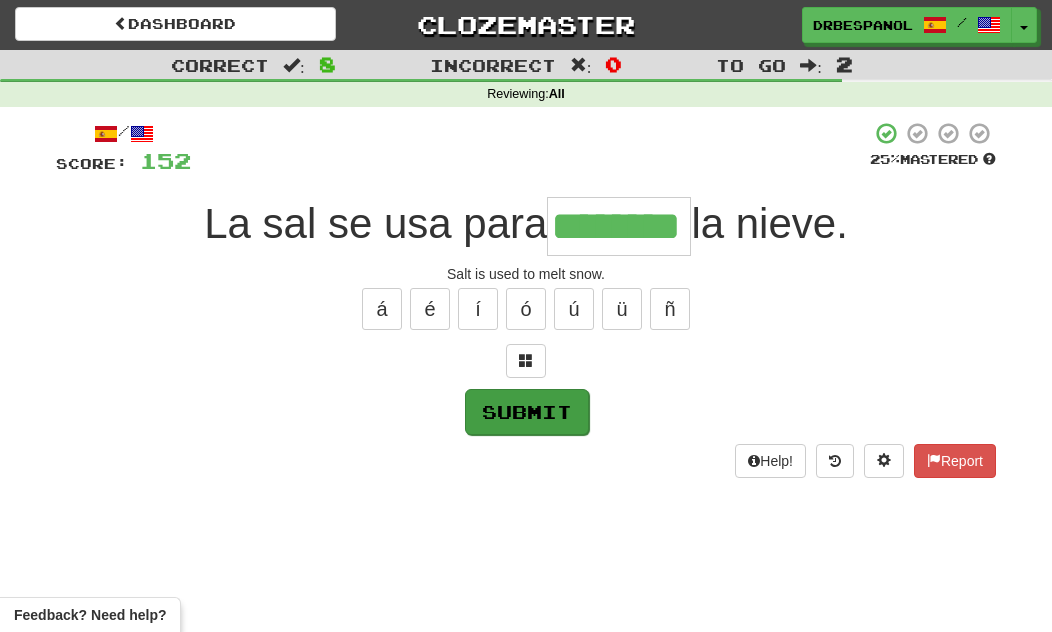 type on "********" 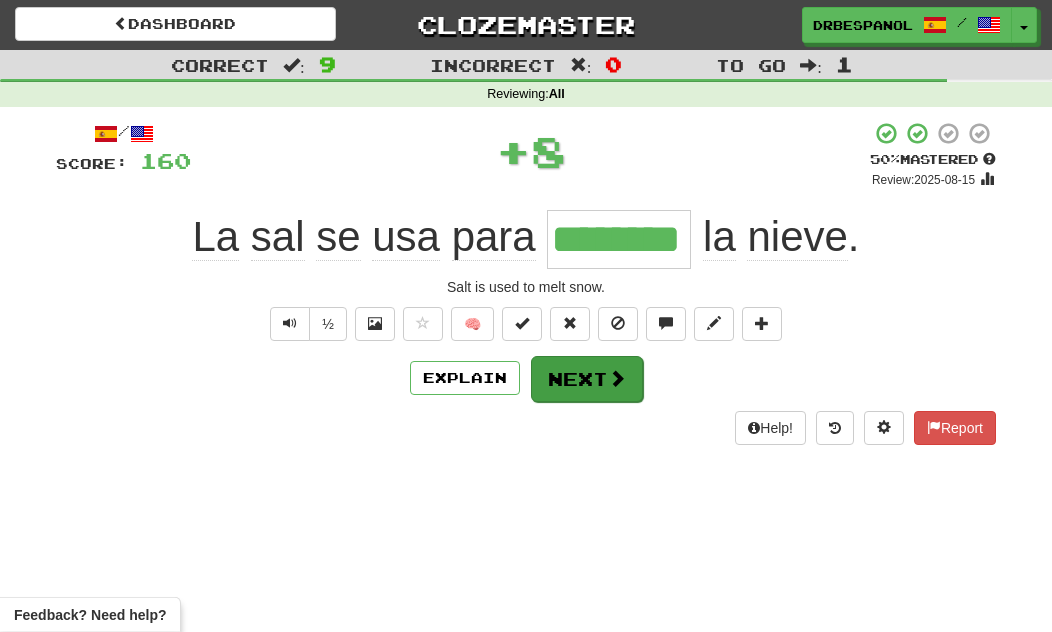 click at bounding box center [617, 378] 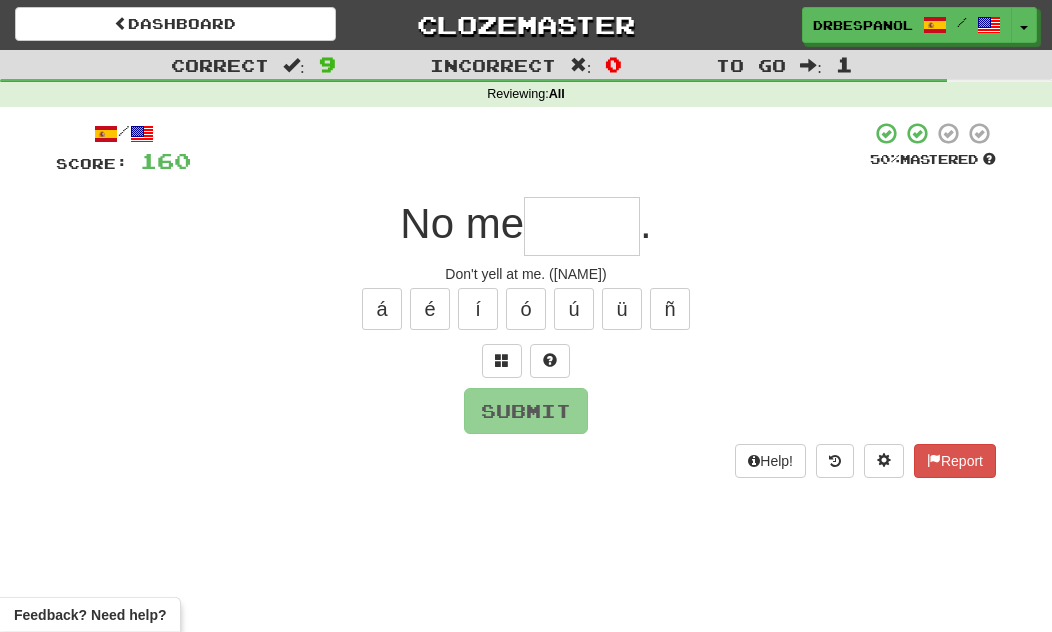 scroll, scrollTop: 1, scrollLeft: 0, axis: vertical 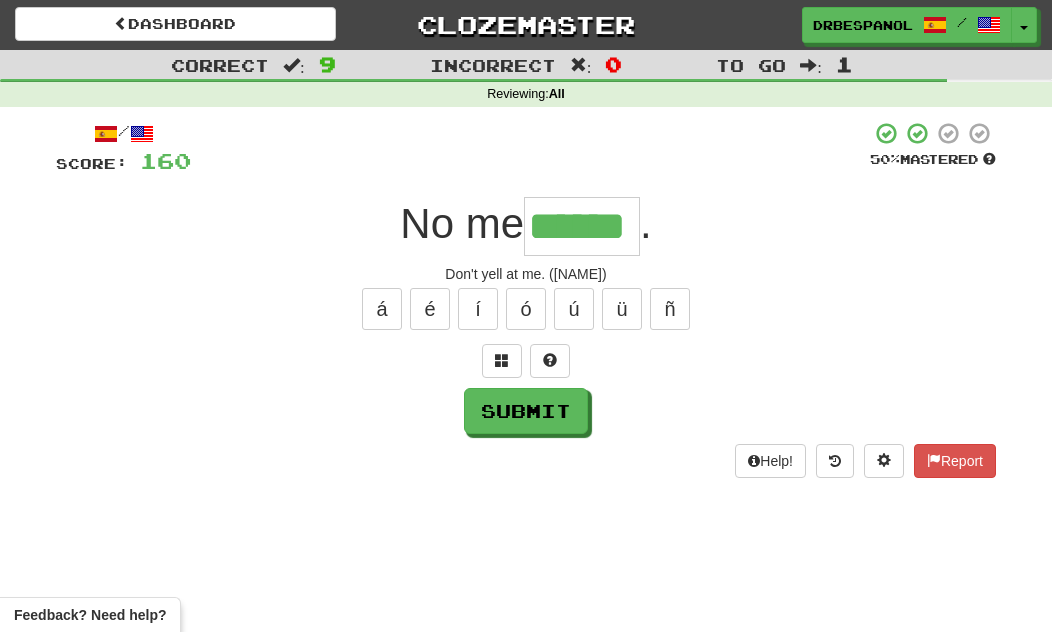 type on "******" 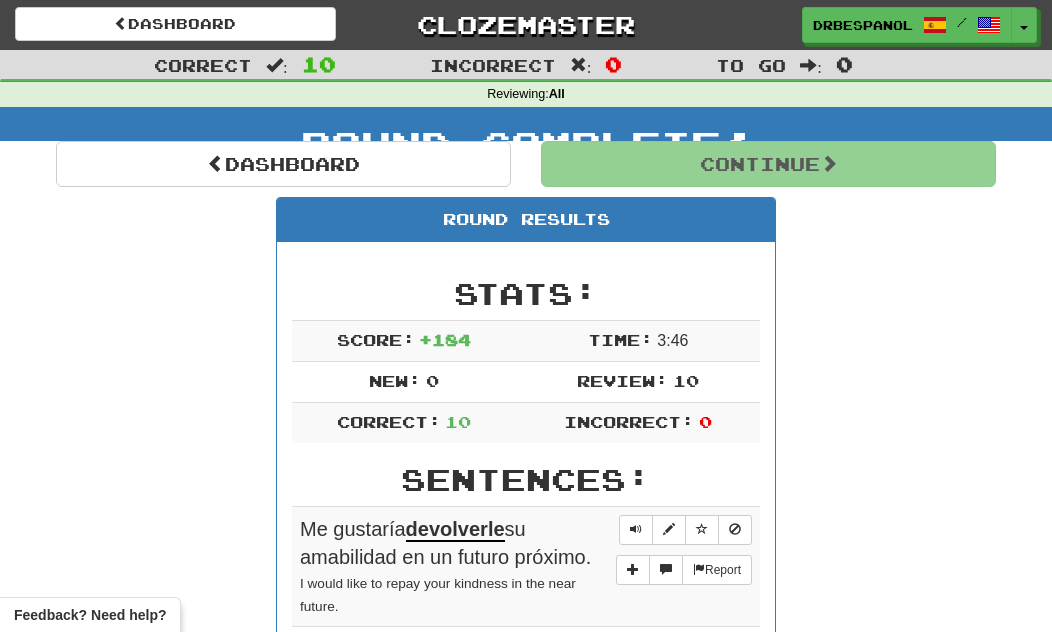 scroll, scrollTop: 1, scrollLeft: 0, axis: vertical 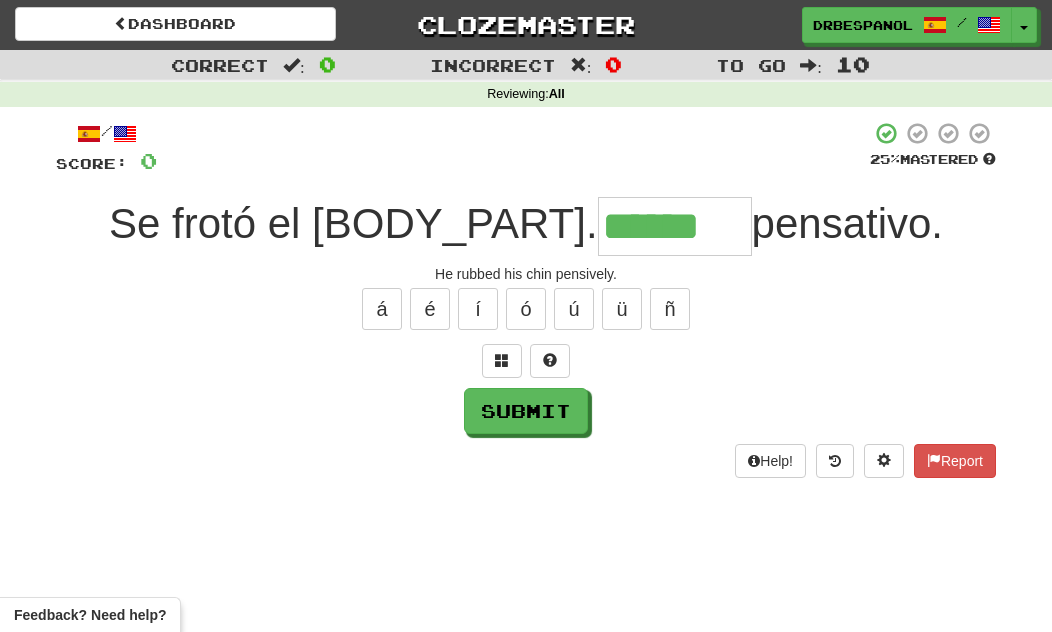 type on "******" 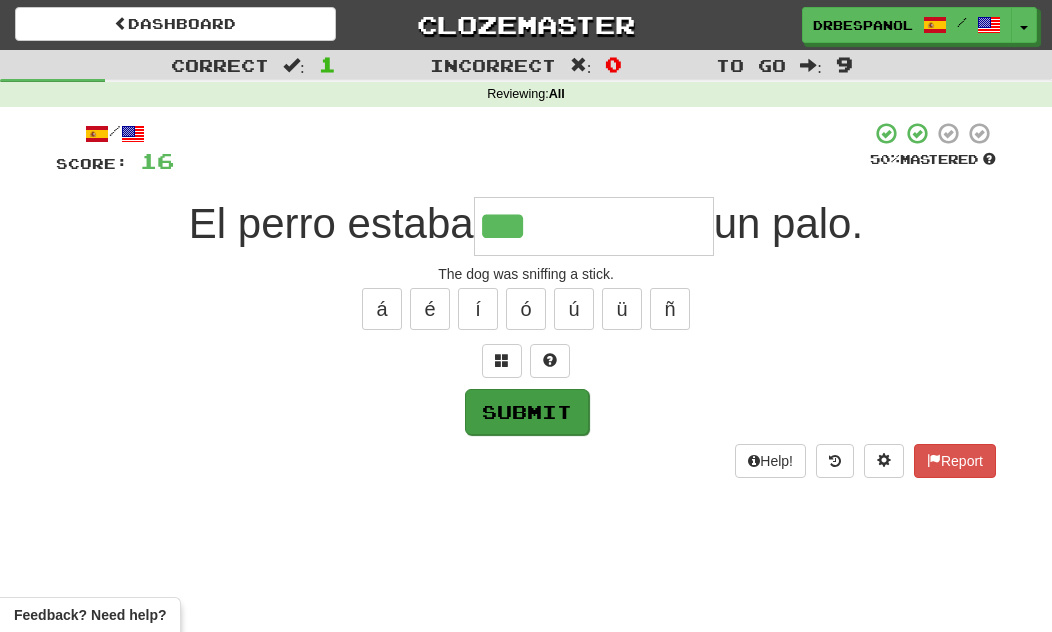 click on "Submit" at bounding box center (527, 412) 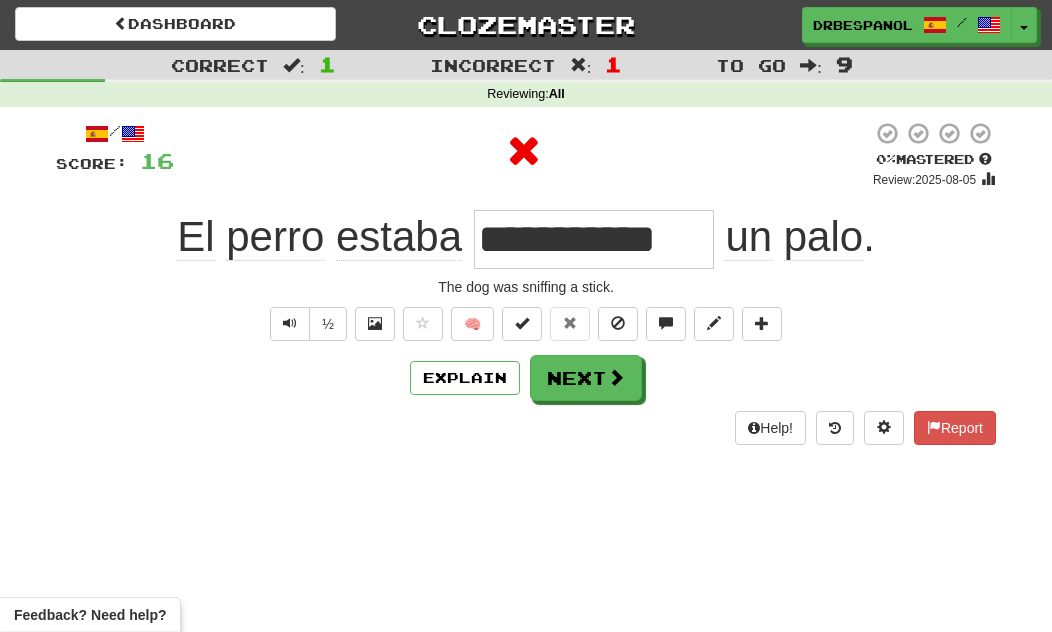 scroll, scrollTop: 1, scrollLeft: 0, axis: vertical 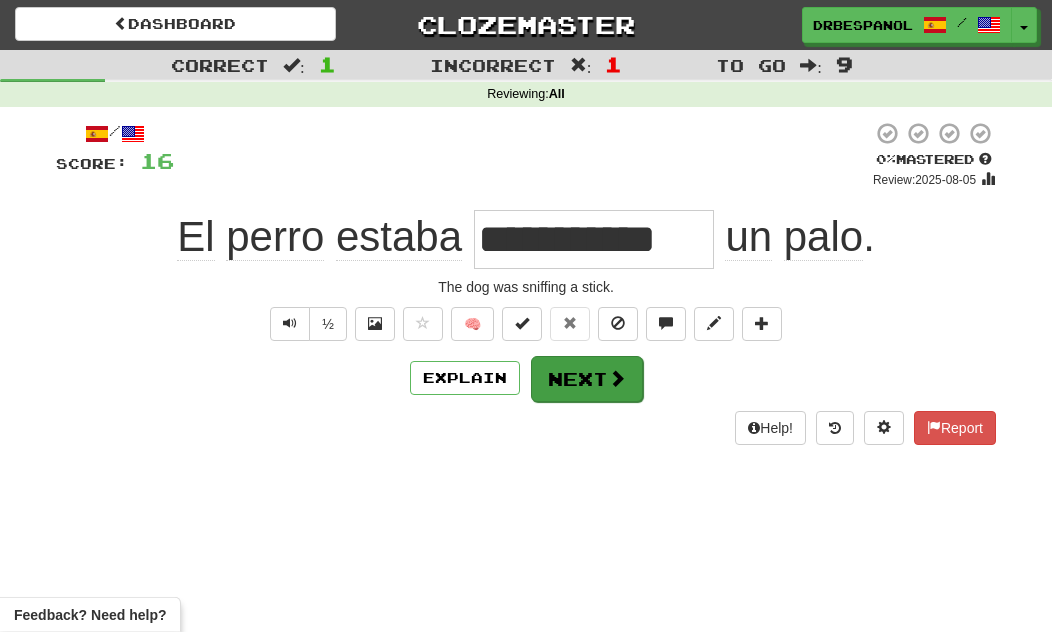 click on "Next" at bounding box center [587, 379] 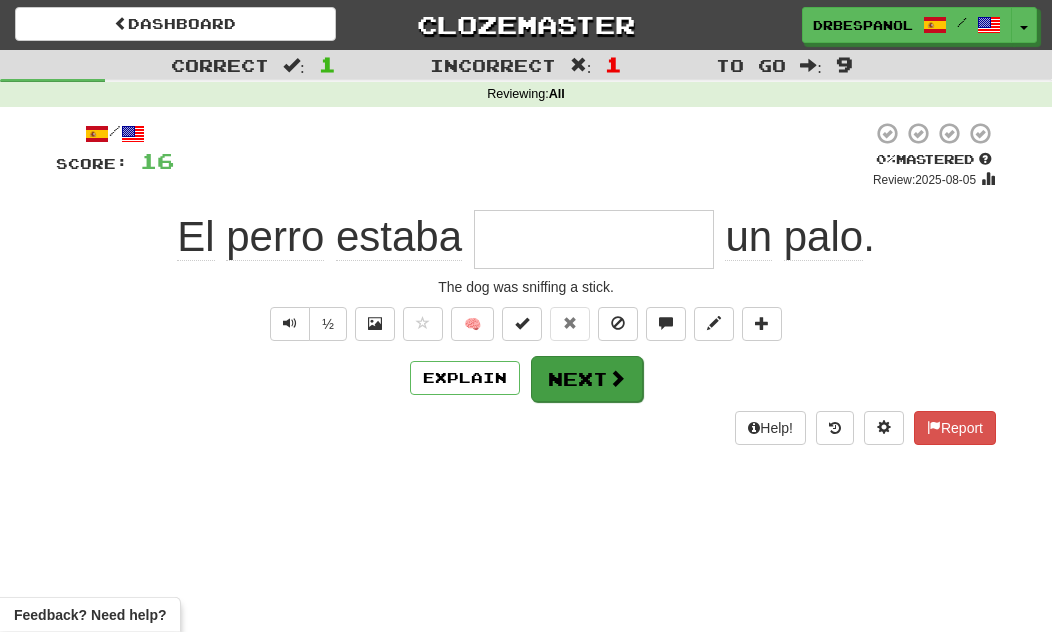 scroll, scrollTop: 1, scrollLeft: 0, axis: vertical 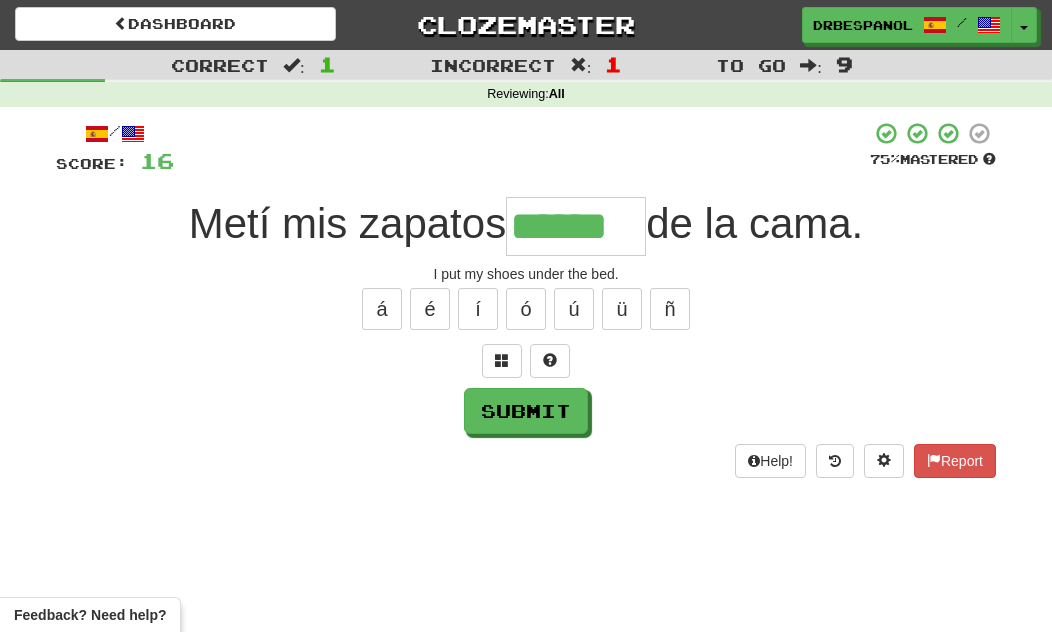 type on "******" 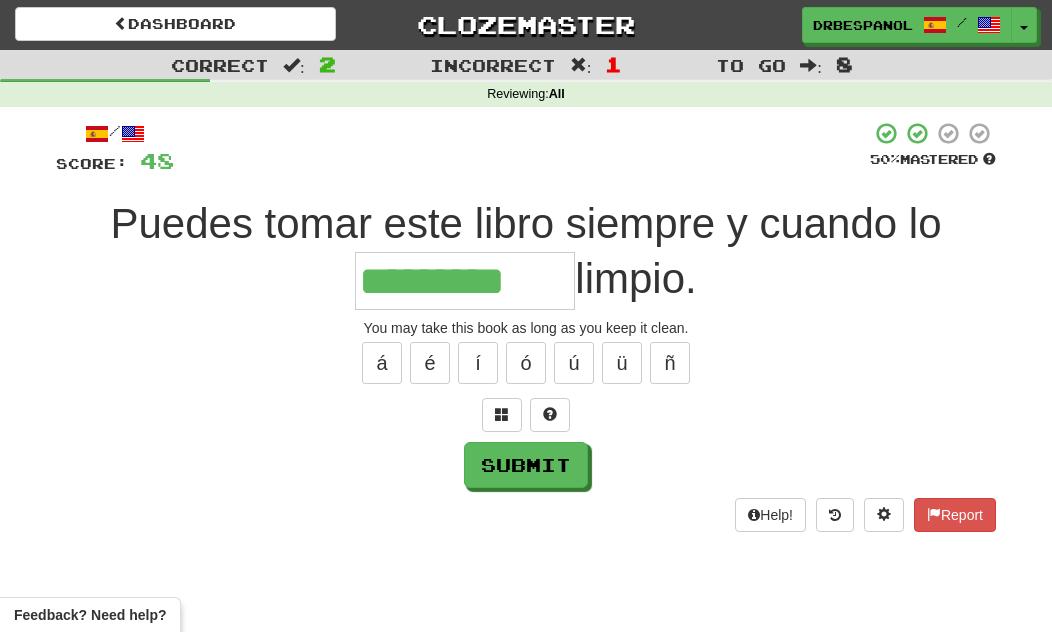 type on "*********" 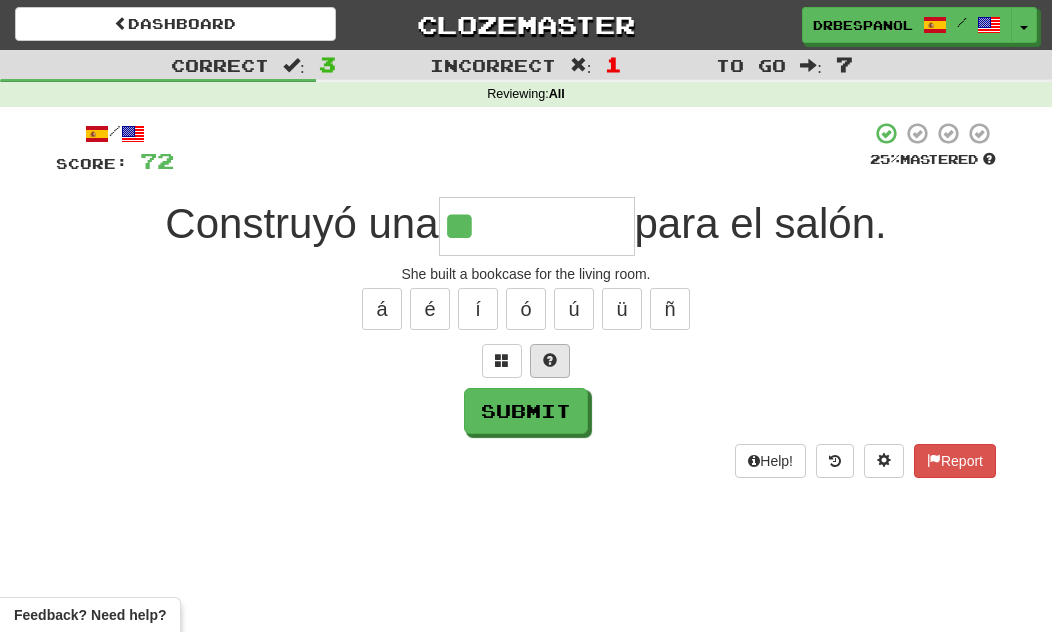 click at bounding box center [550, 361] 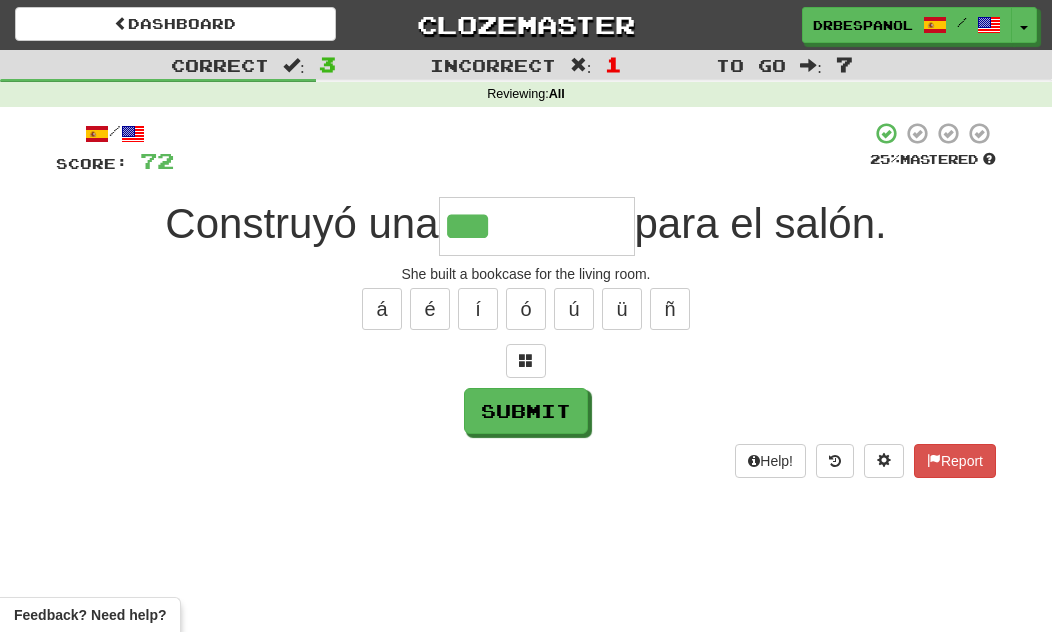 type on "**********" 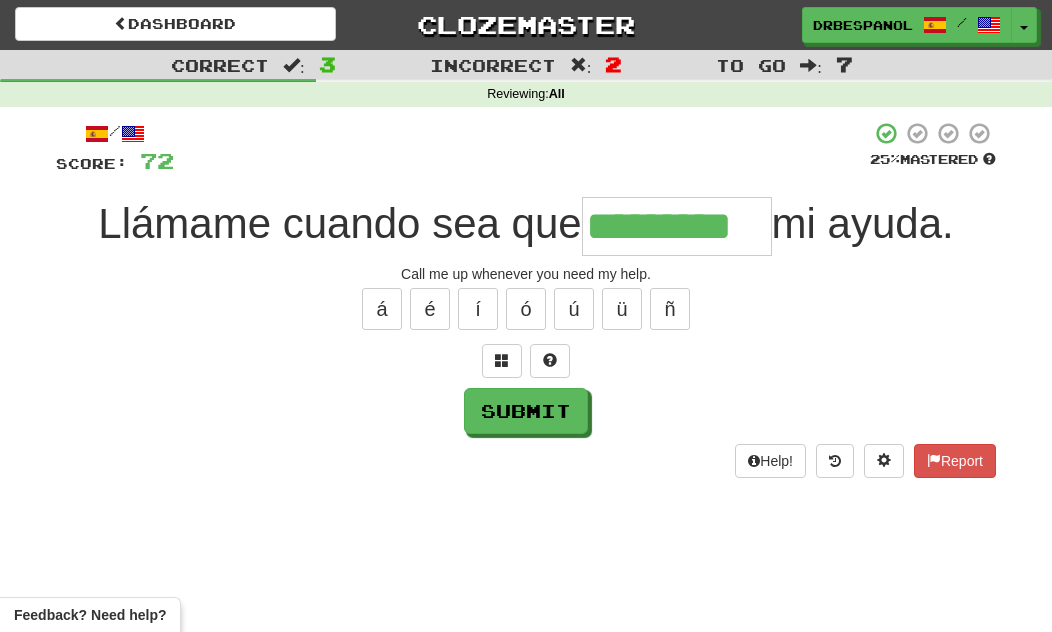 type on "*********" 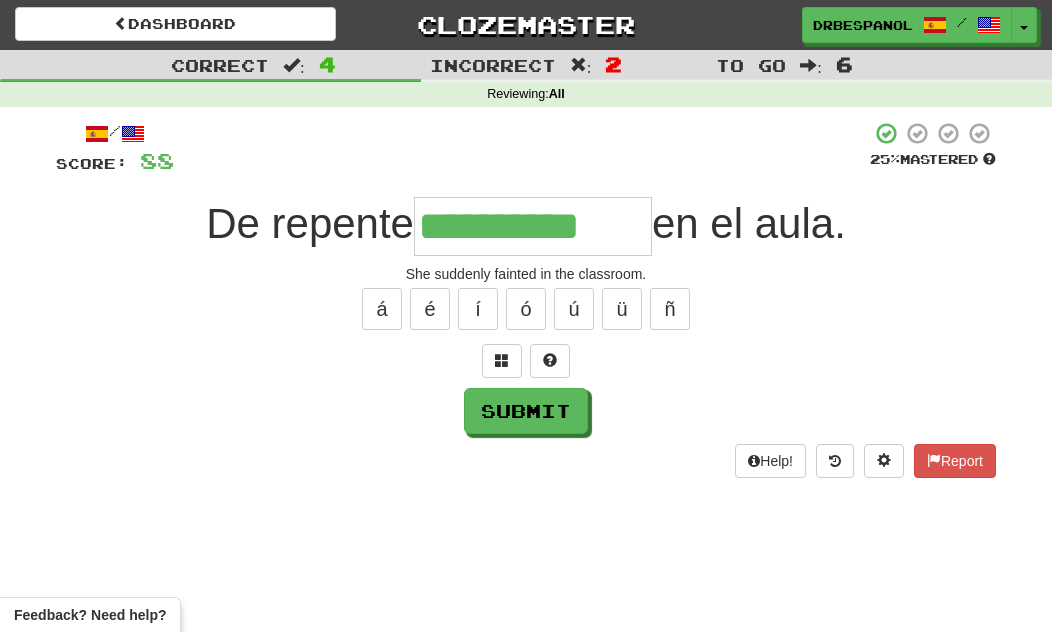 type on "**********" 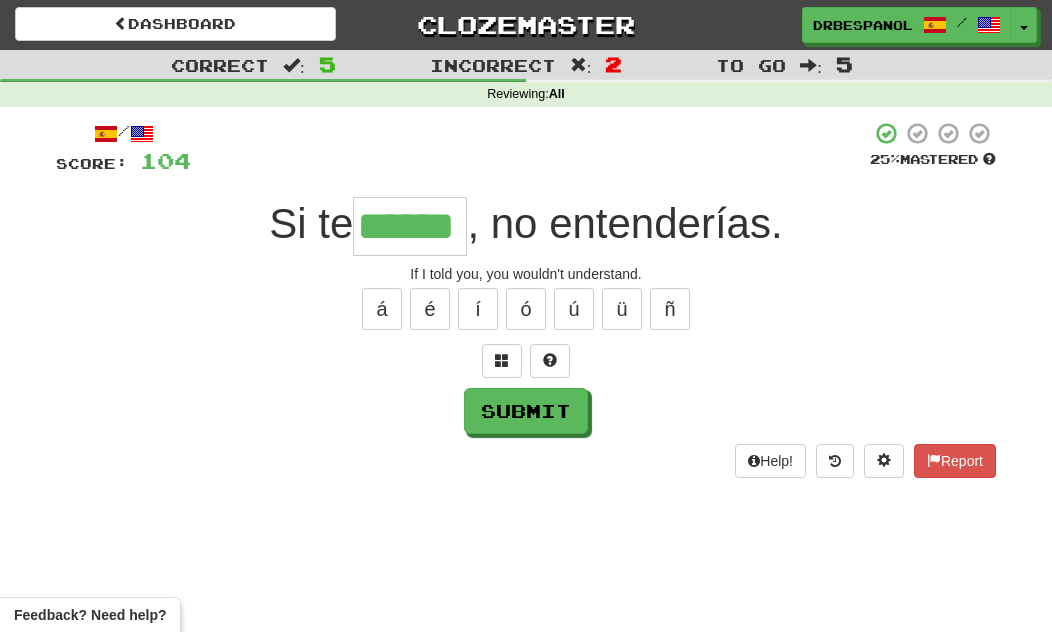 type on "******" 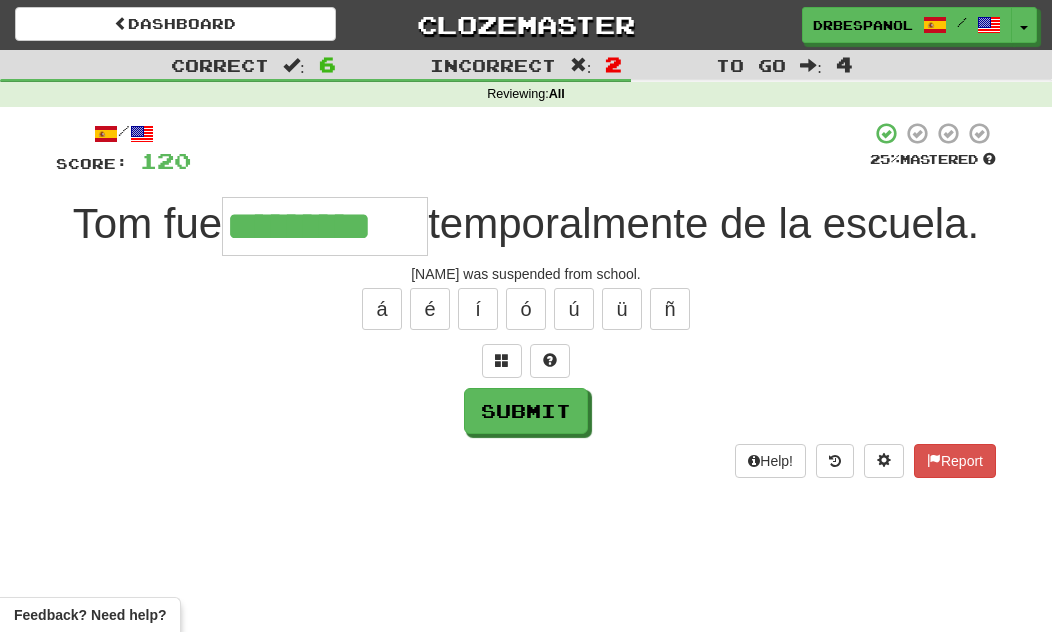 type on "*********" 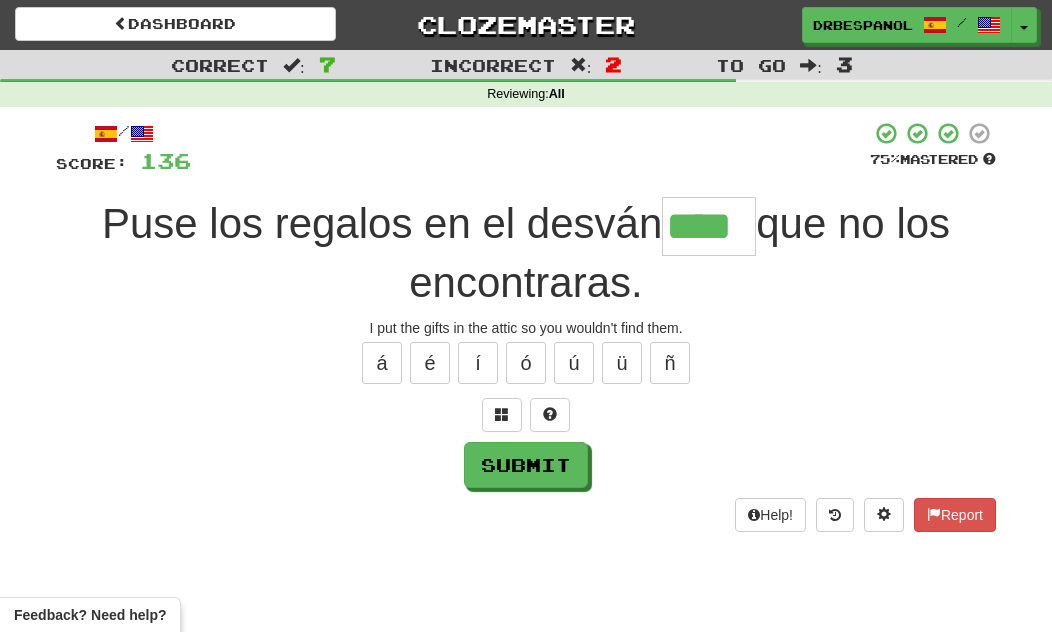type on "****" 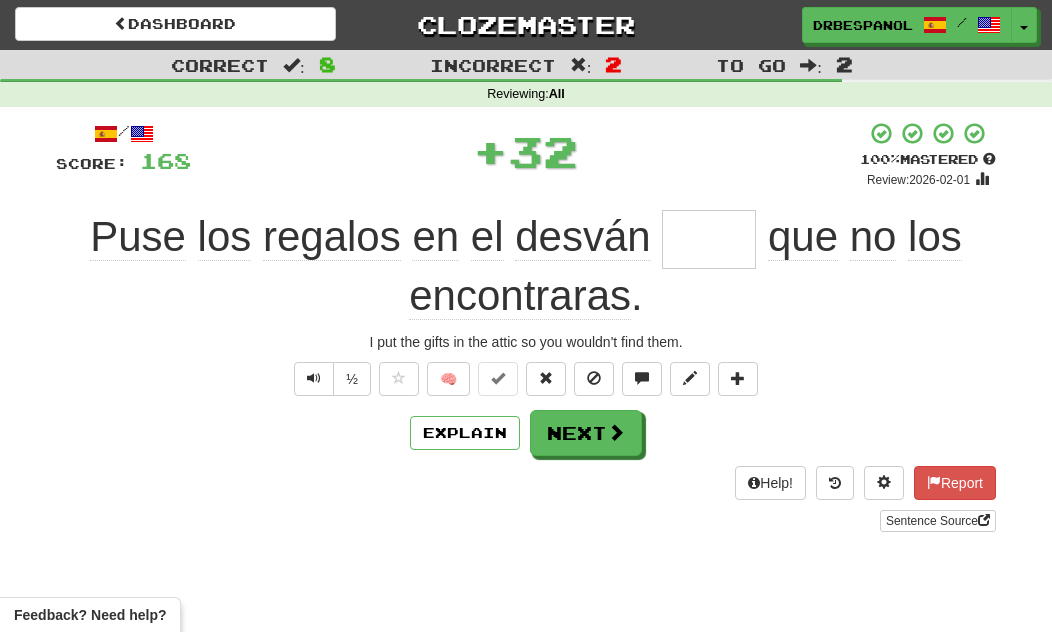 type on "*" 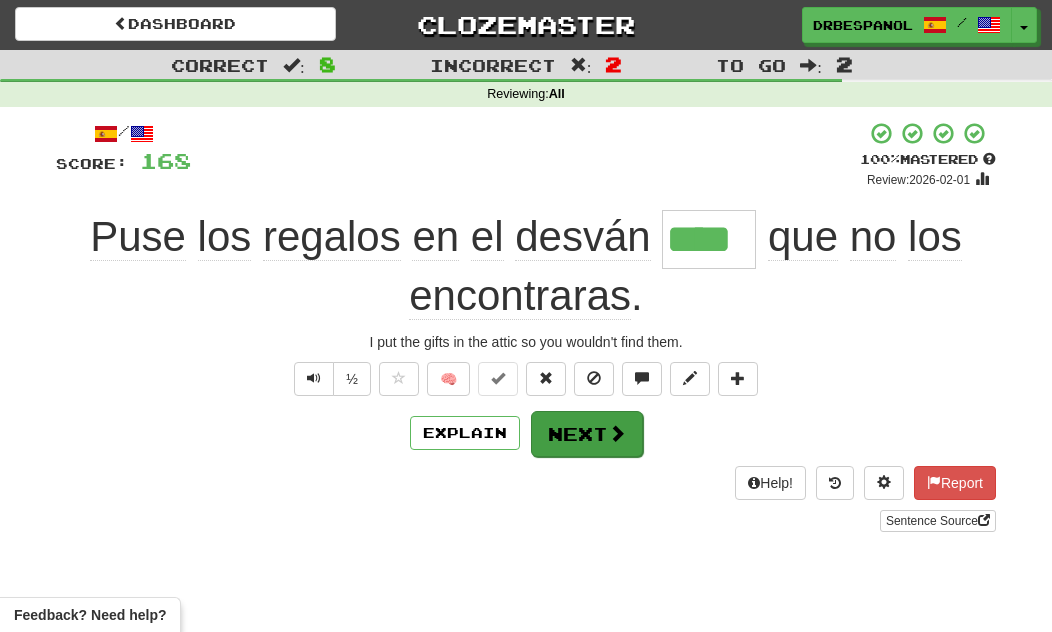 type on "****" 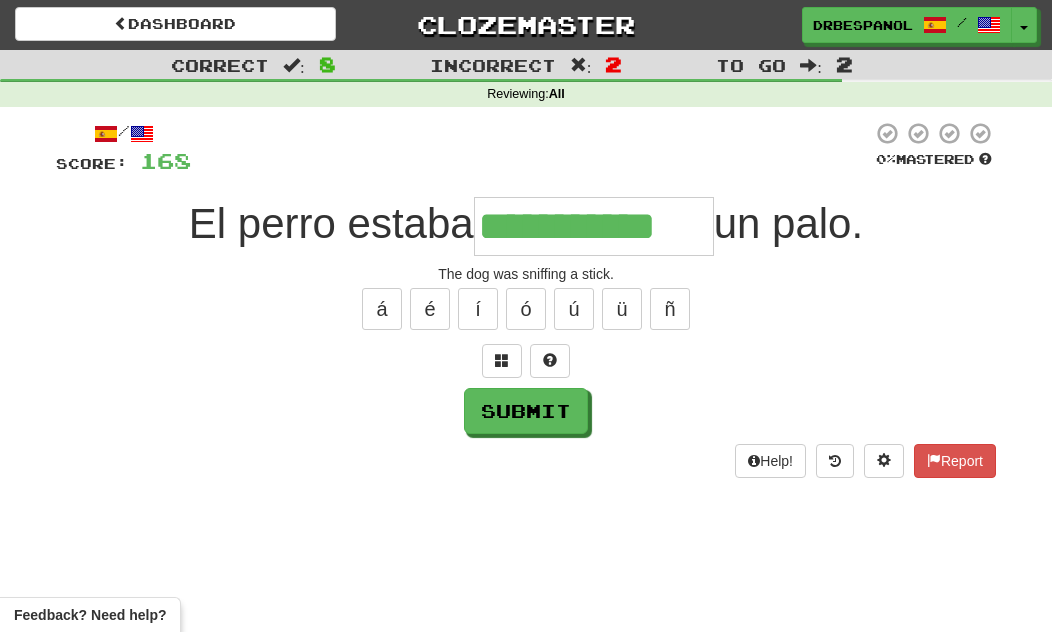type on "**********" 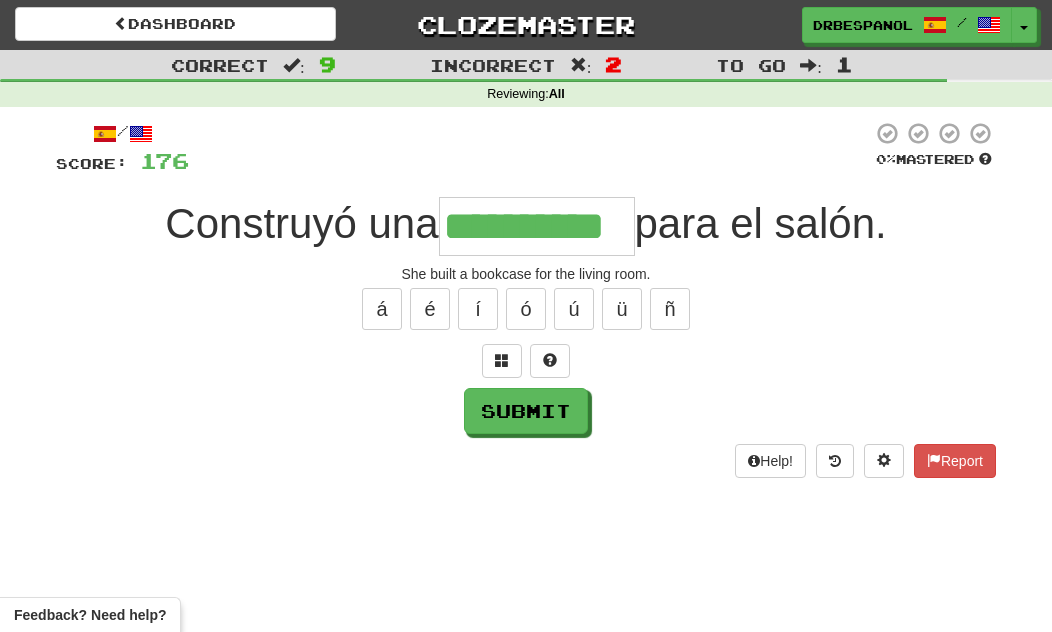 type on "**********" 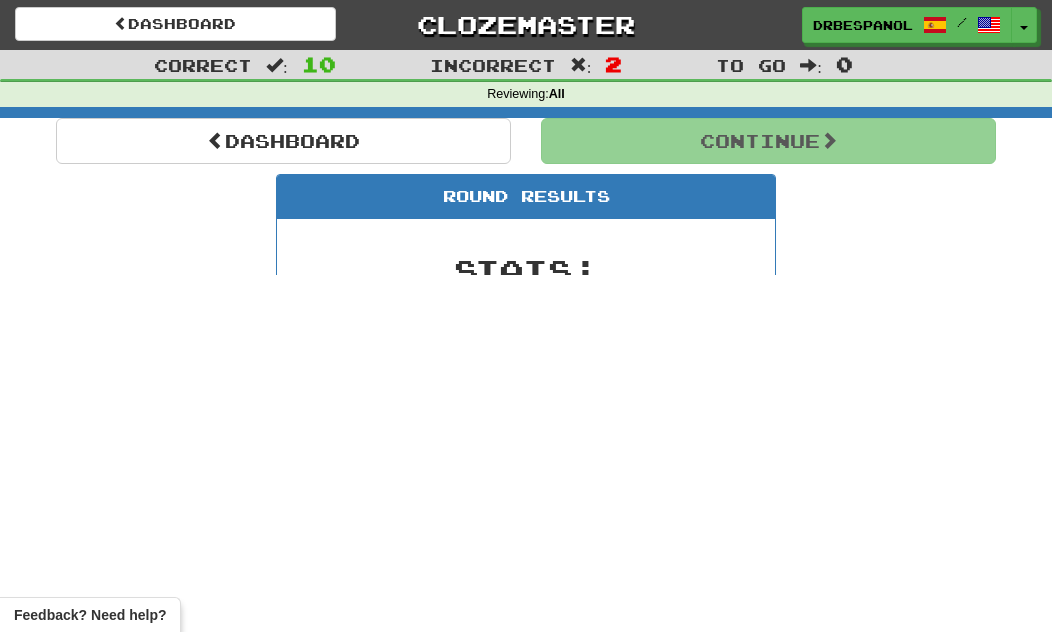 scroll, scrollTop: 1, scrollLeft: 0, axis: vertical 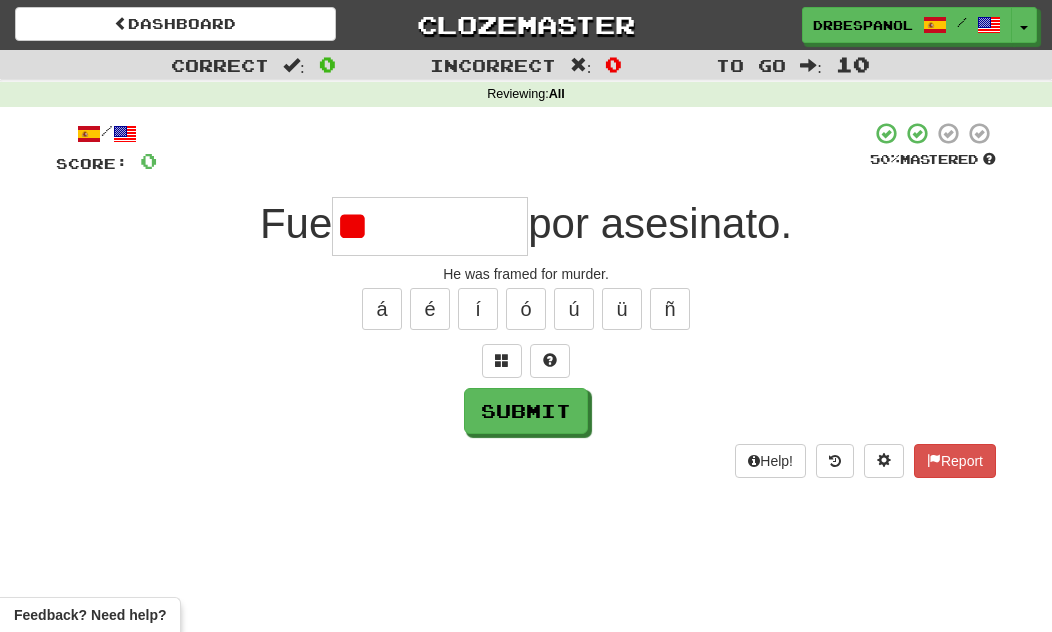 type on "*" 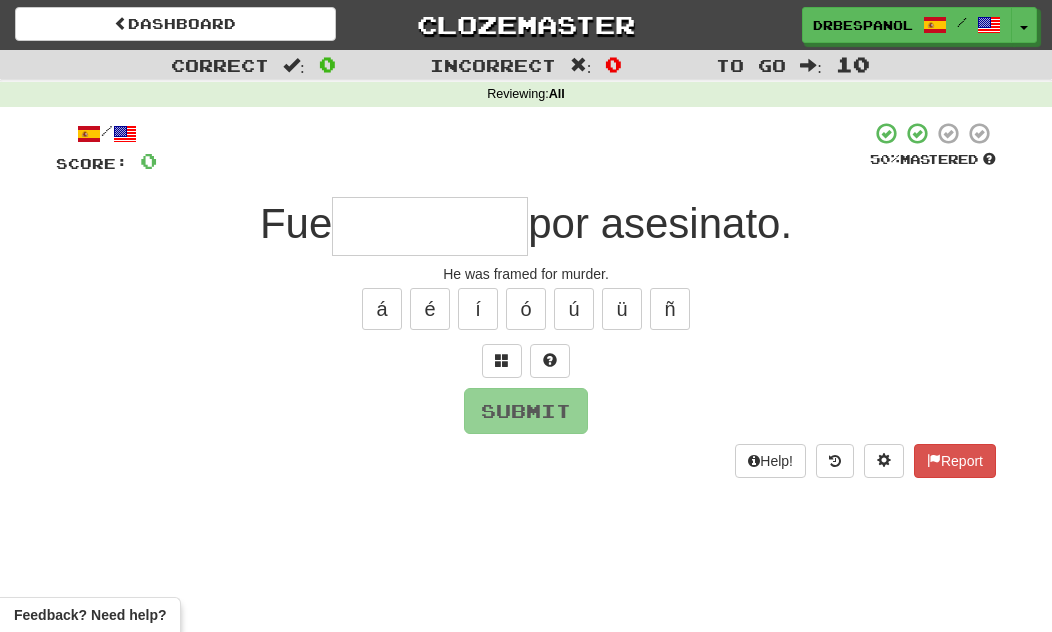 type on "*" 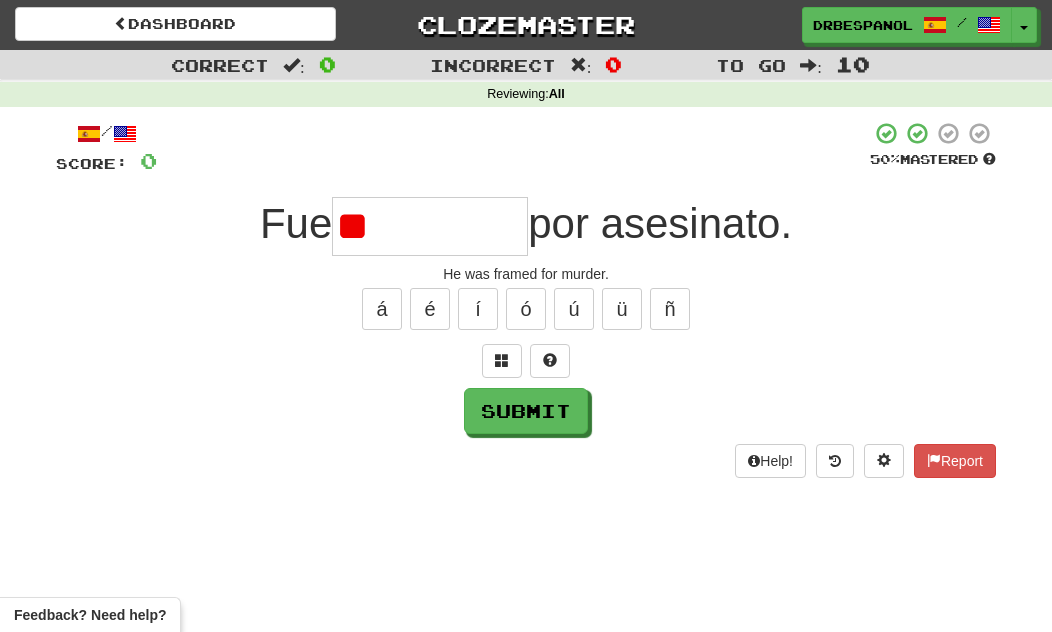 type on "*" 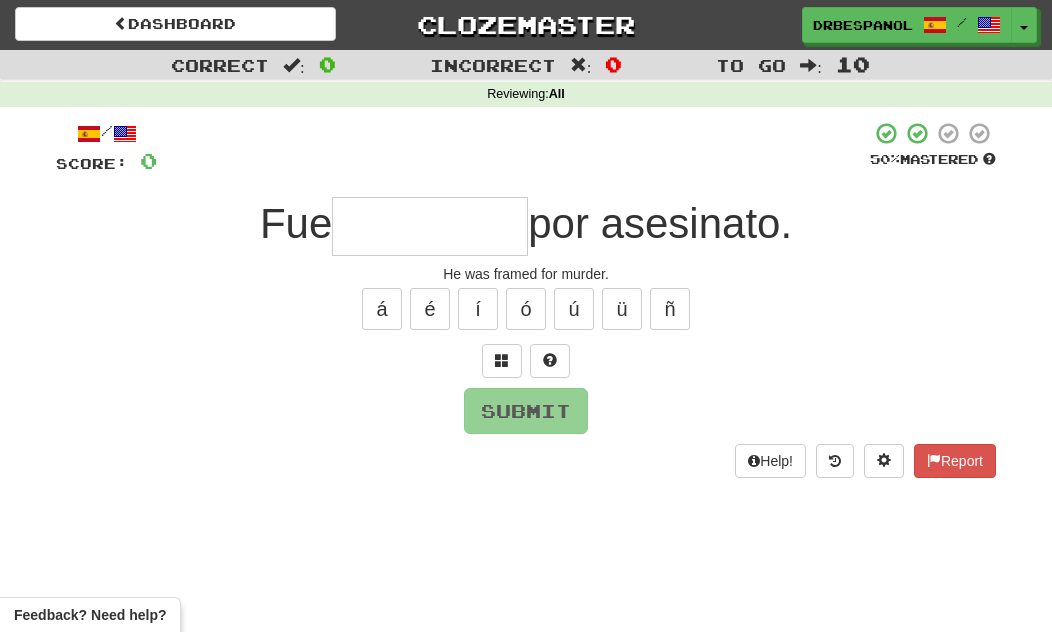 type on "*" 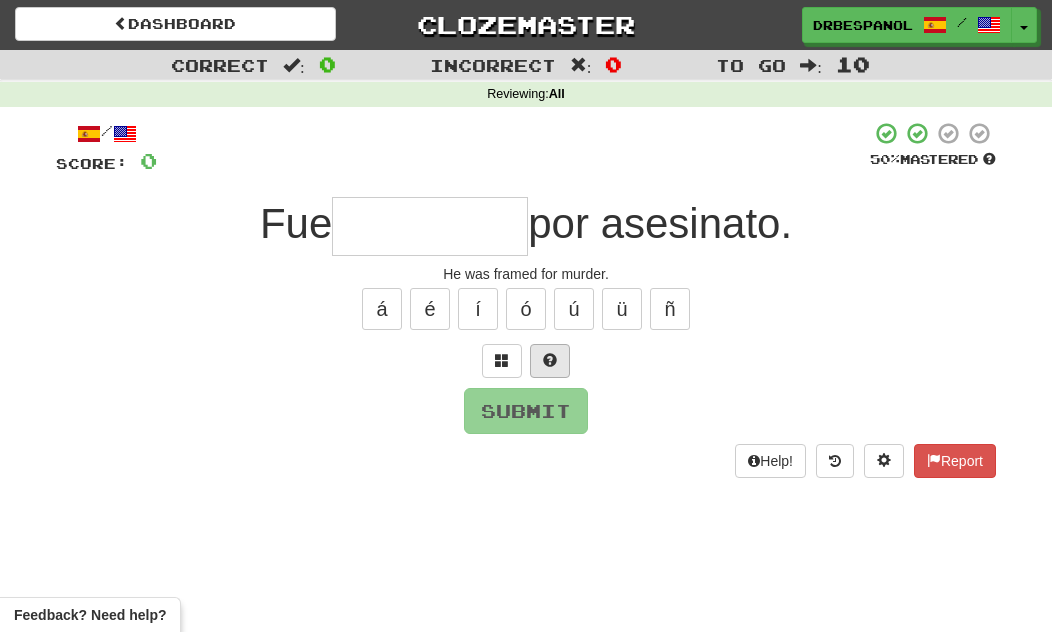 click at bounding box center (550, 360) 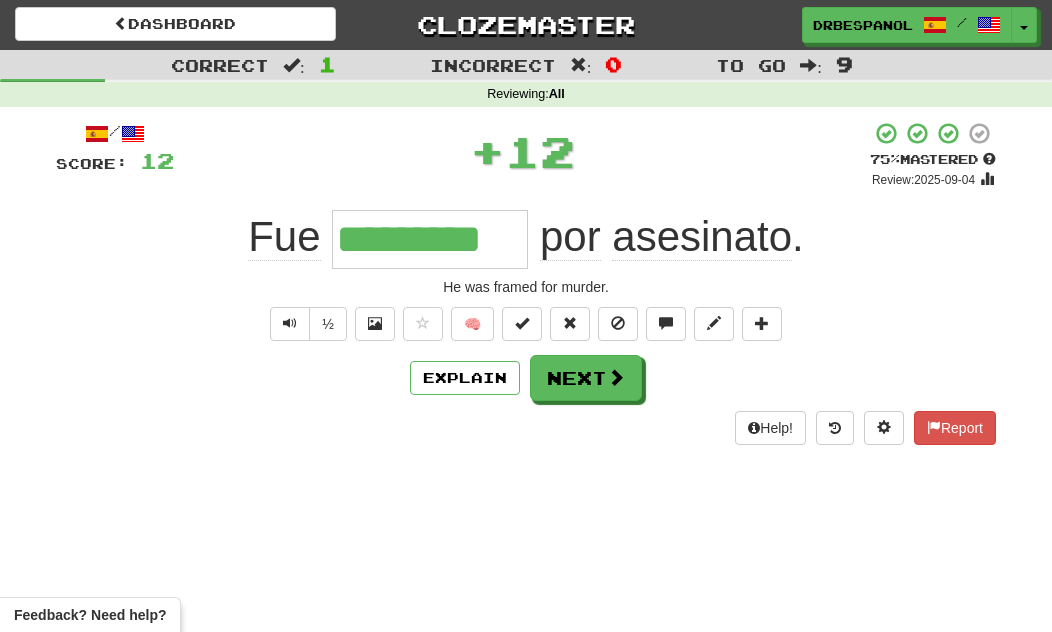 type on "*********" 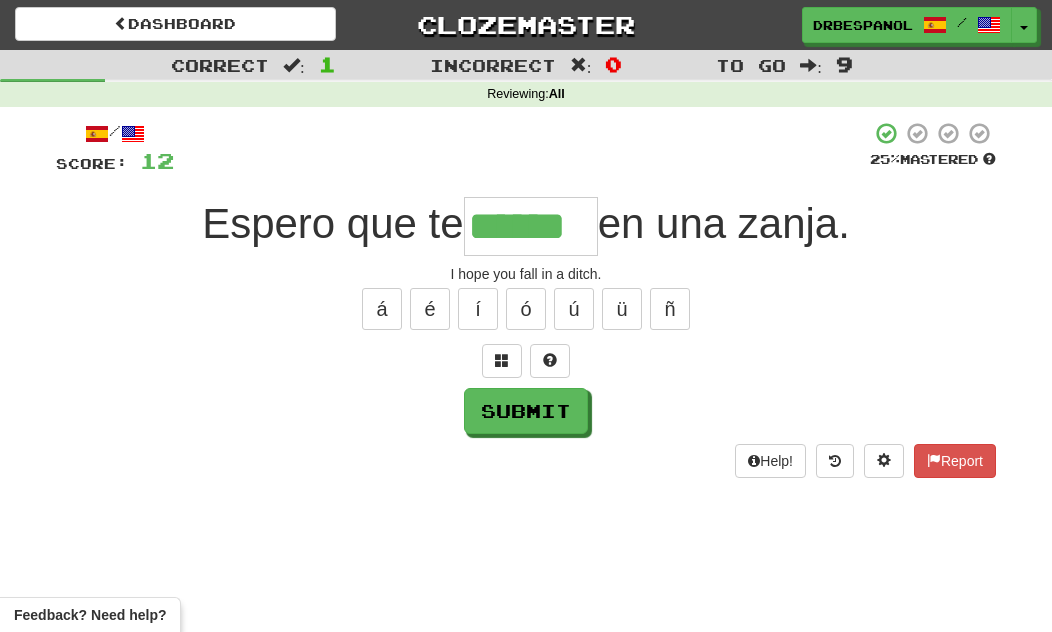 type on "******" 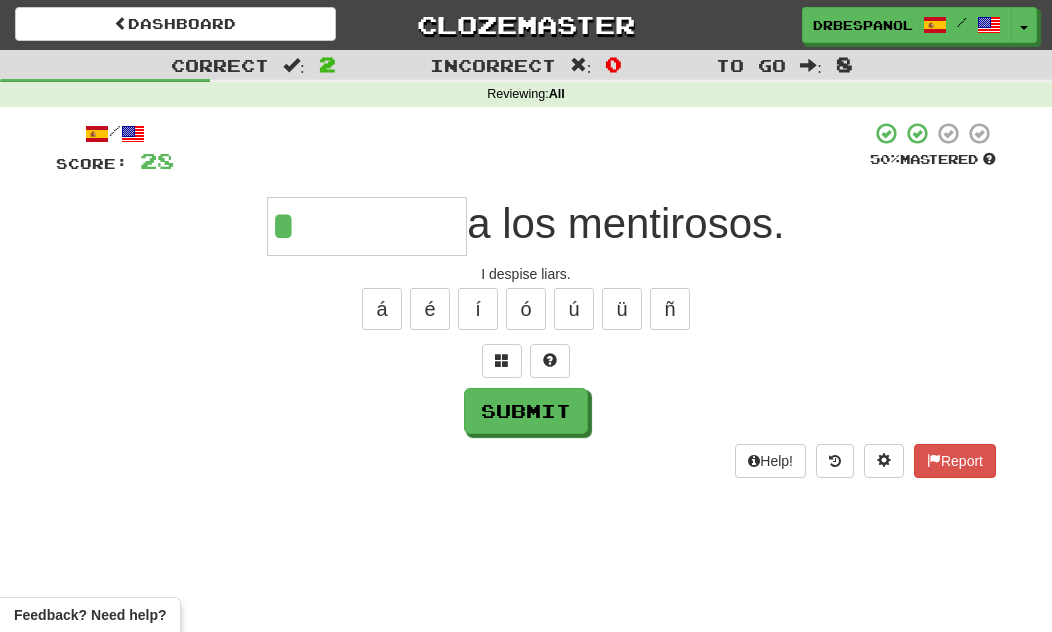 type on "*********" 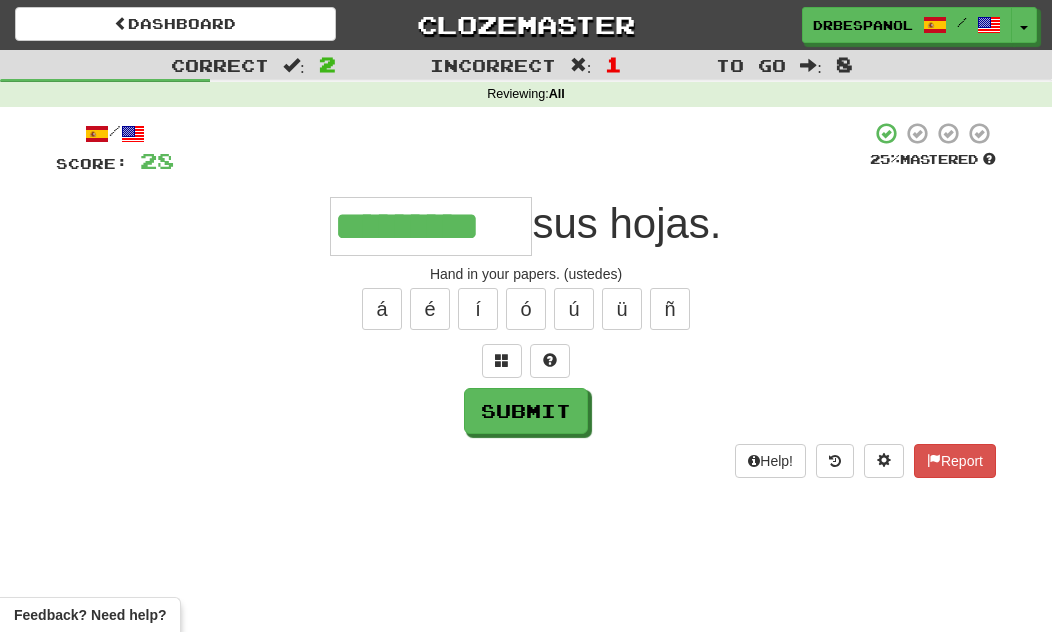 type on "*********" 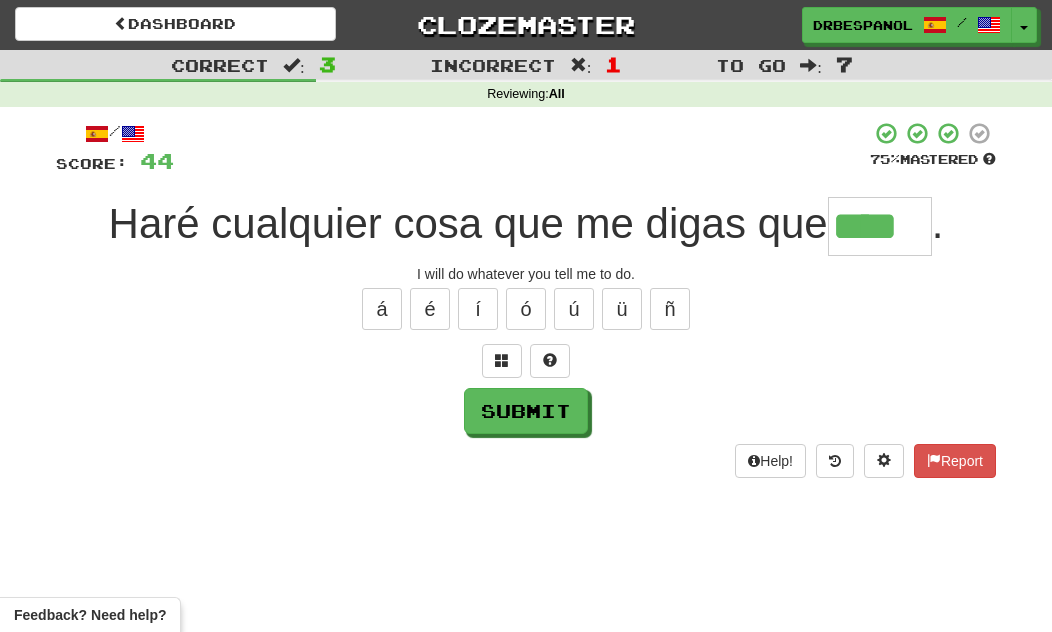 type on "****" 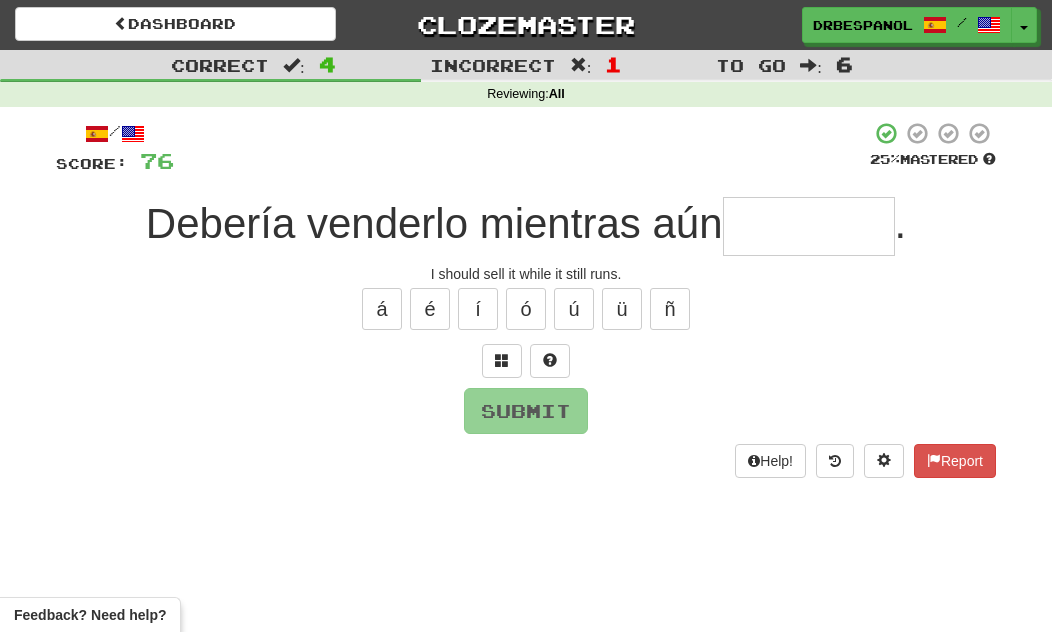 type on "*" 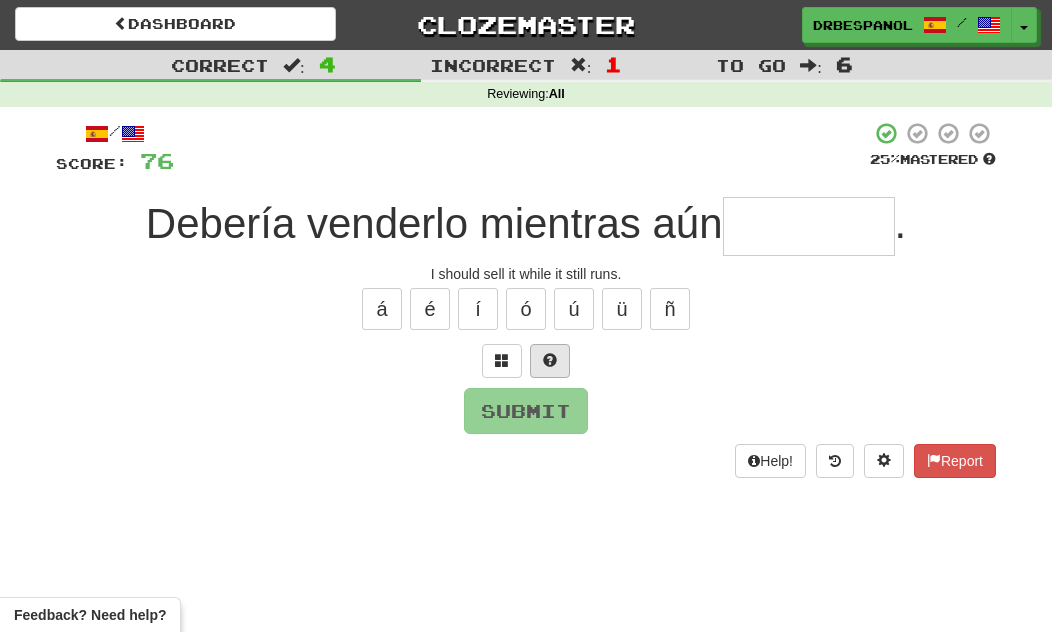 click at bounding box center (550, 360) 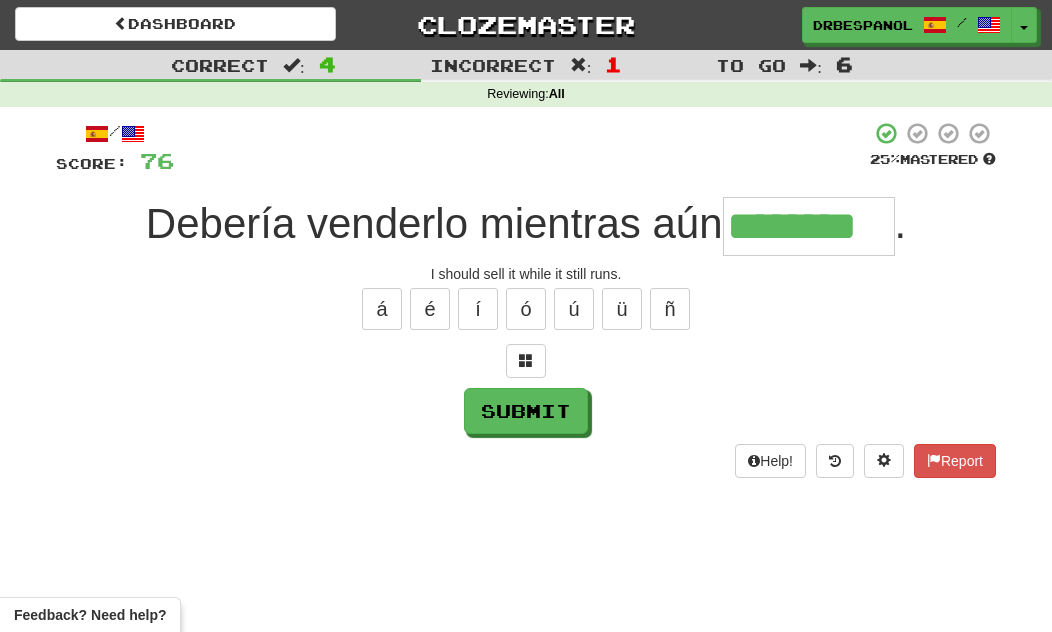 type on "********" 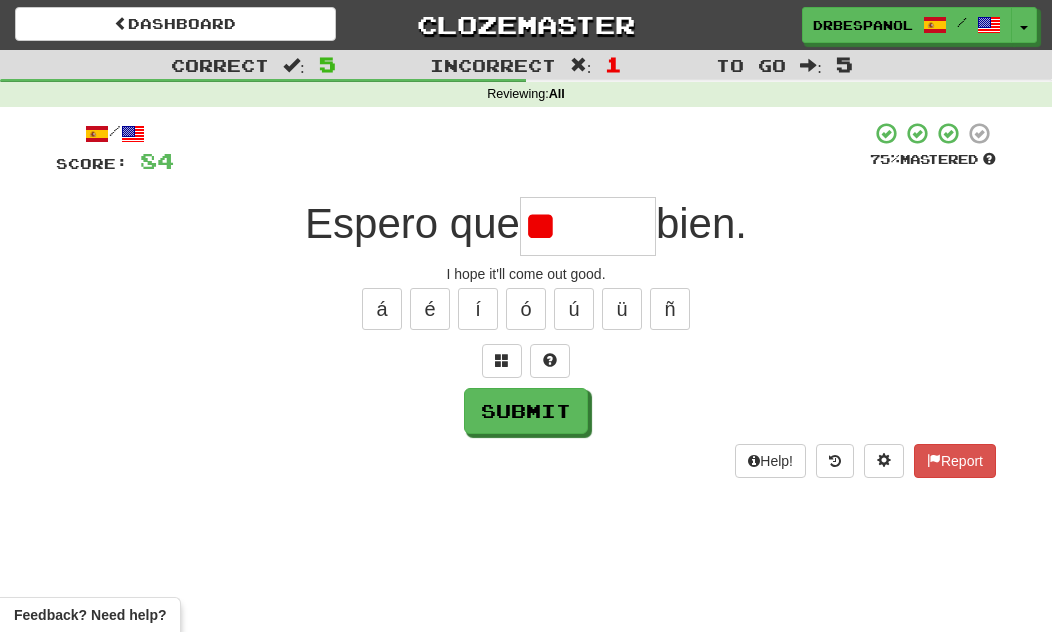 type on "*" 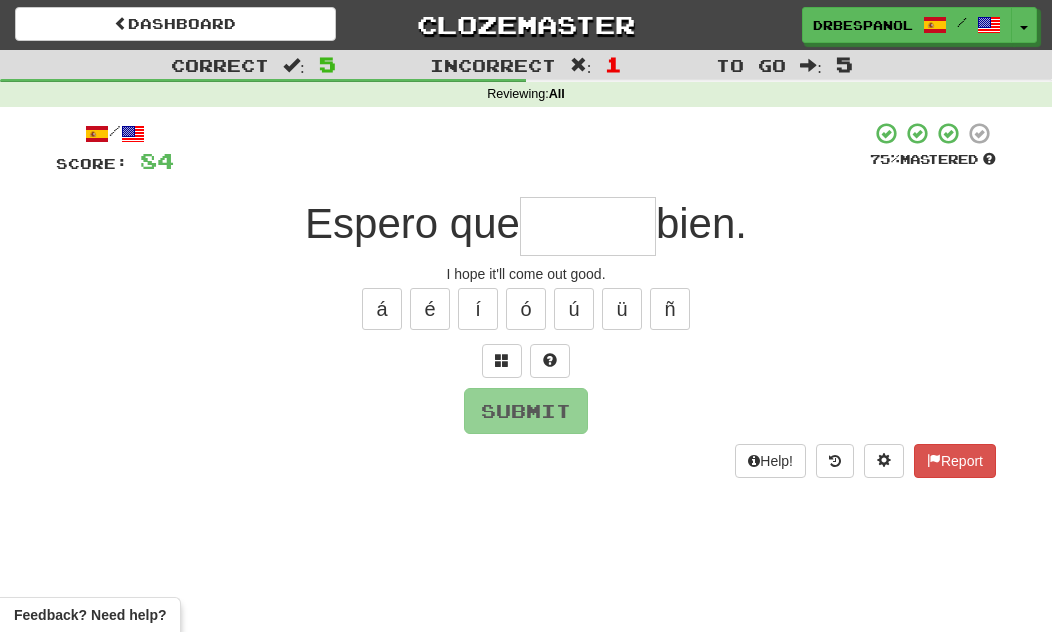 type on "*" 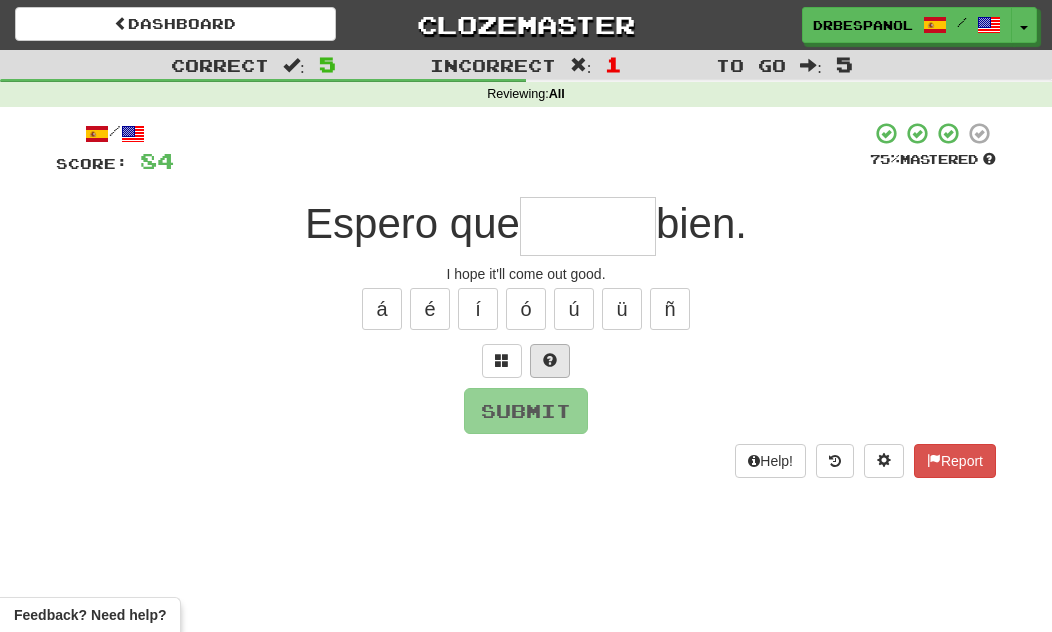 click at bounding box center [550, 361] 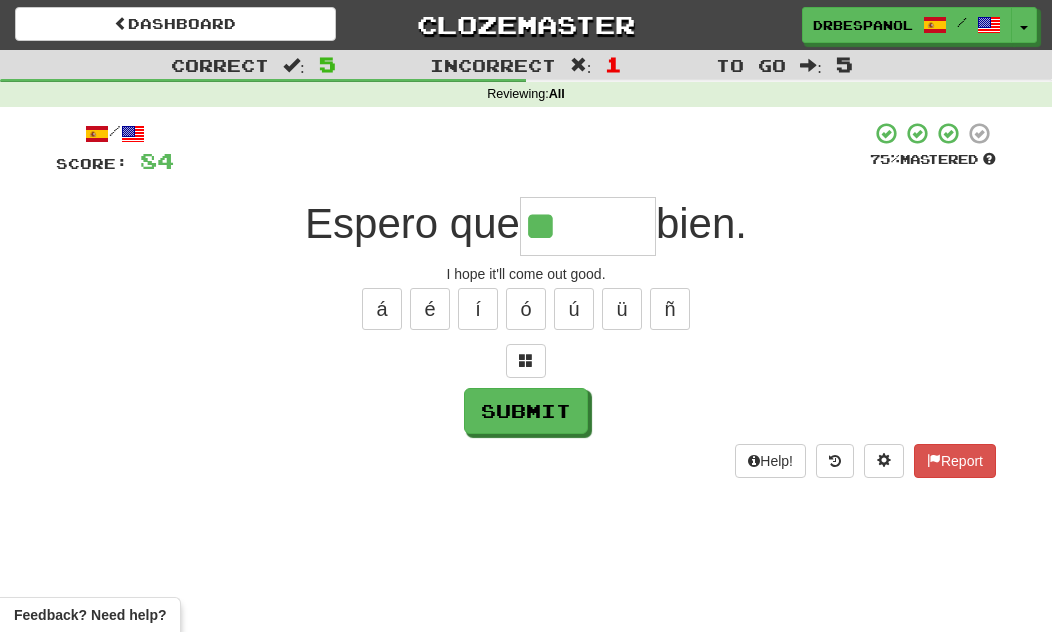 type on "*******" 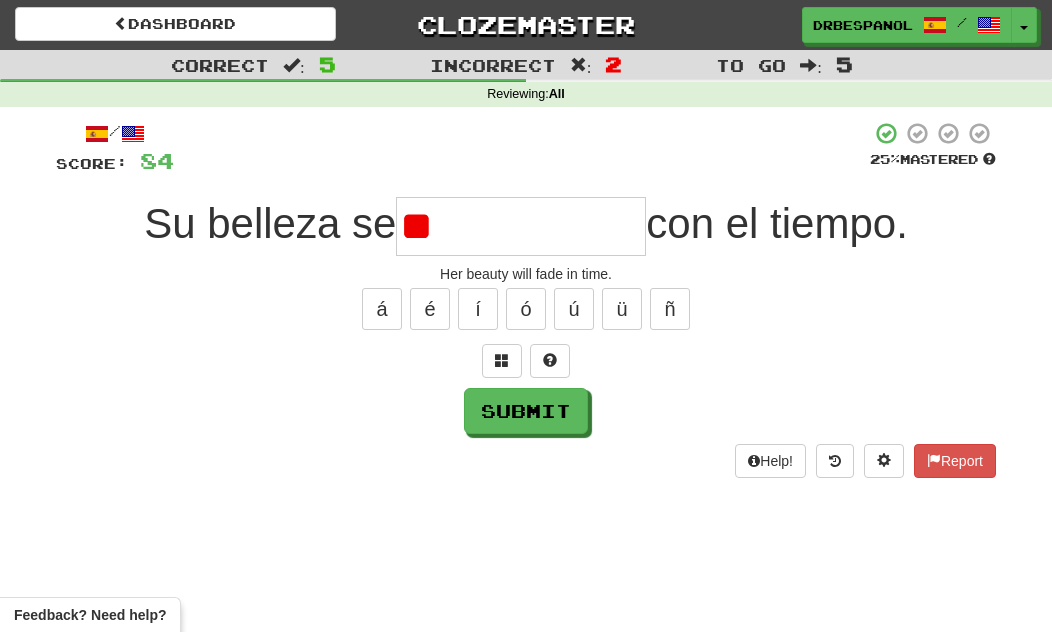 type on "*" 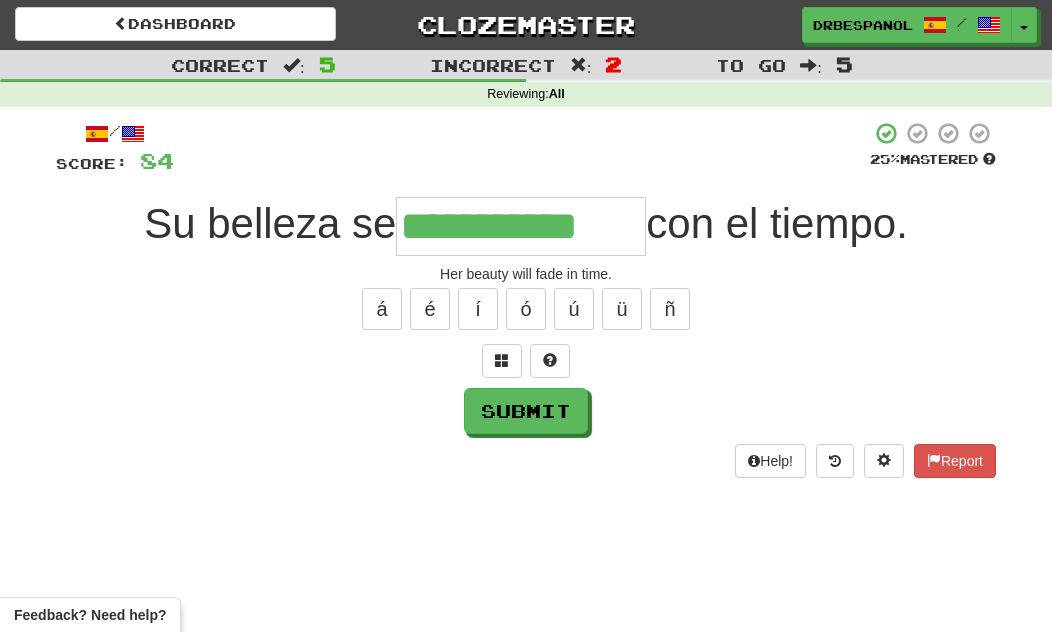 type on "**********" 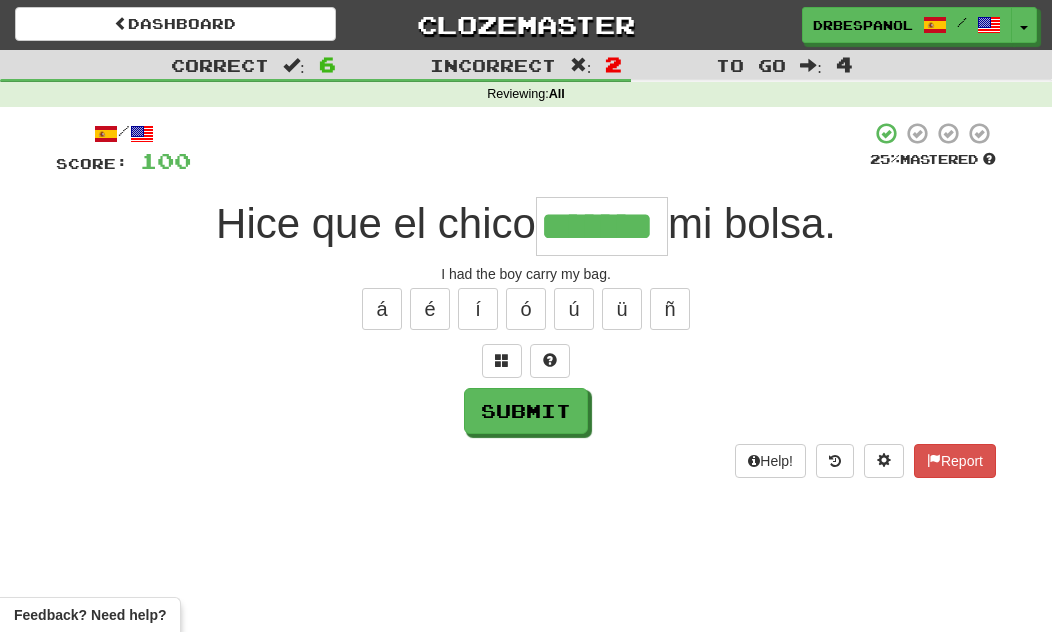 type on "*******" 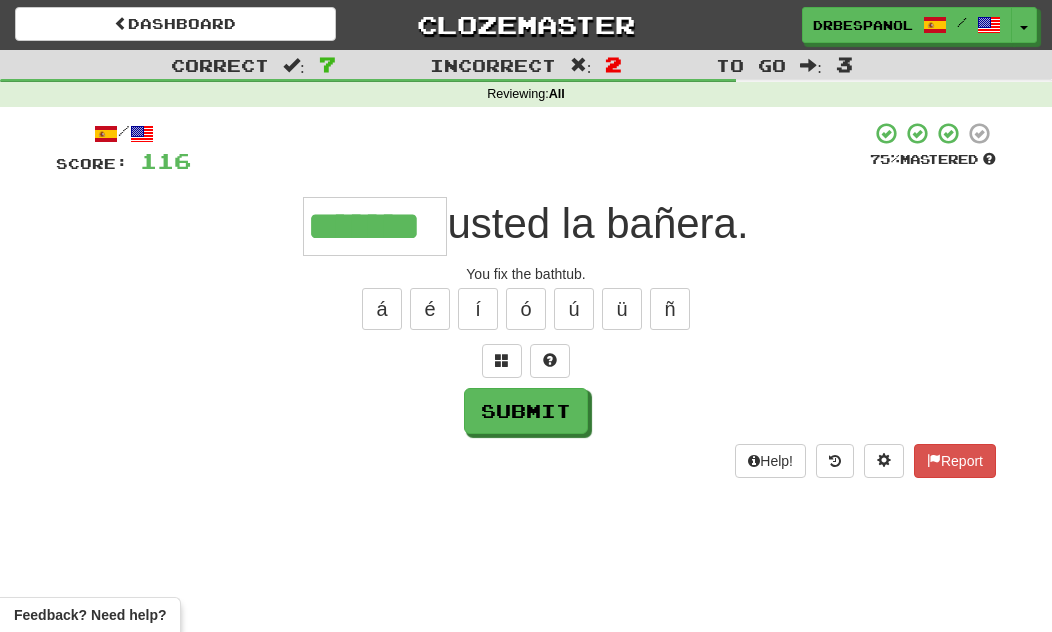 type on "*******" 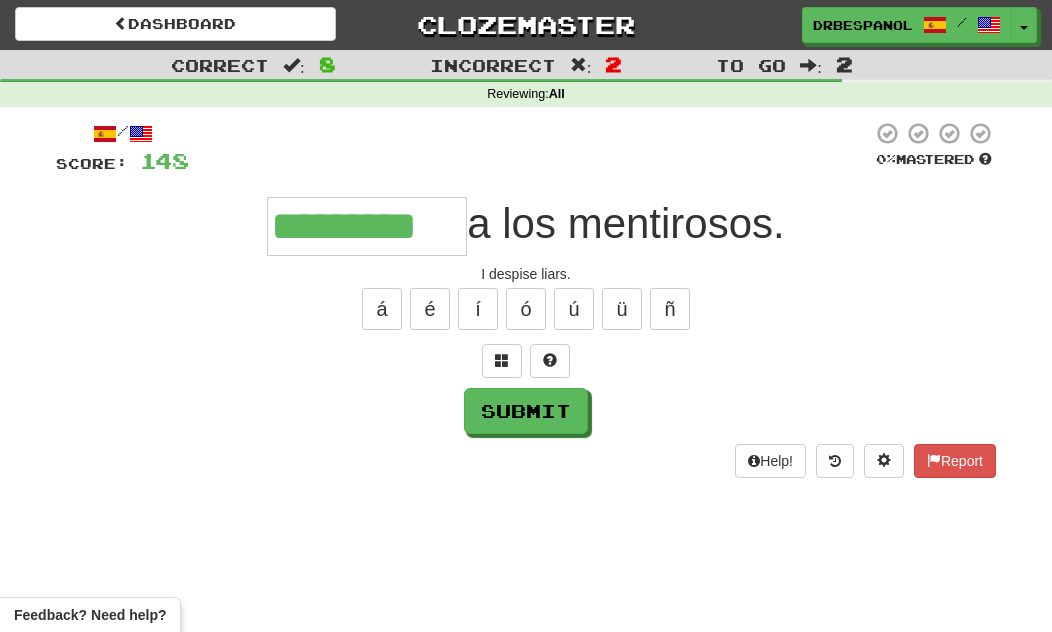 type on "*********" 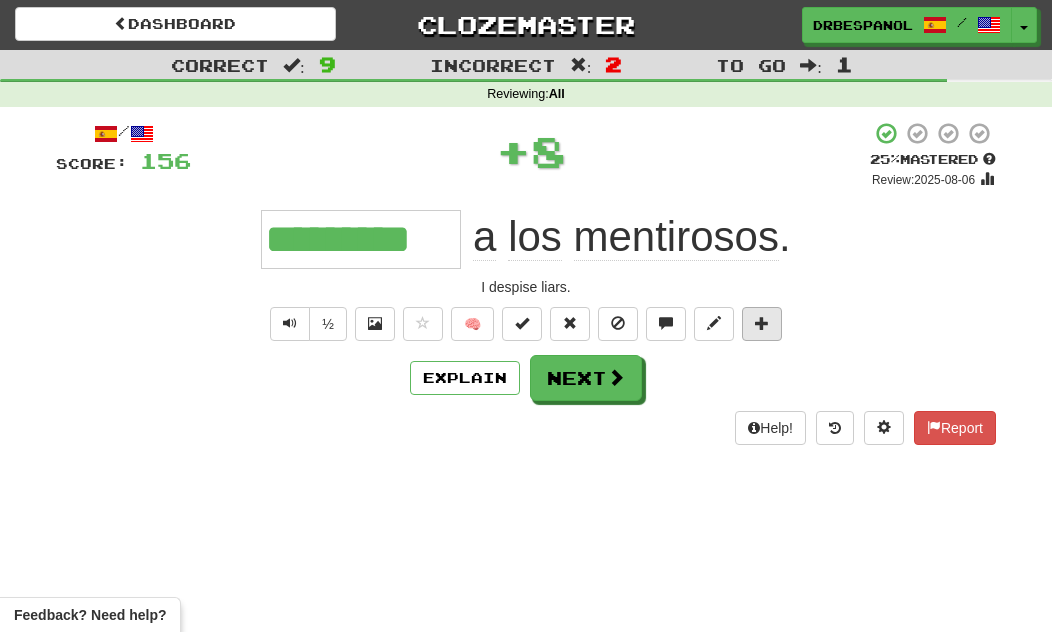 click at bounding box center [762, 324] 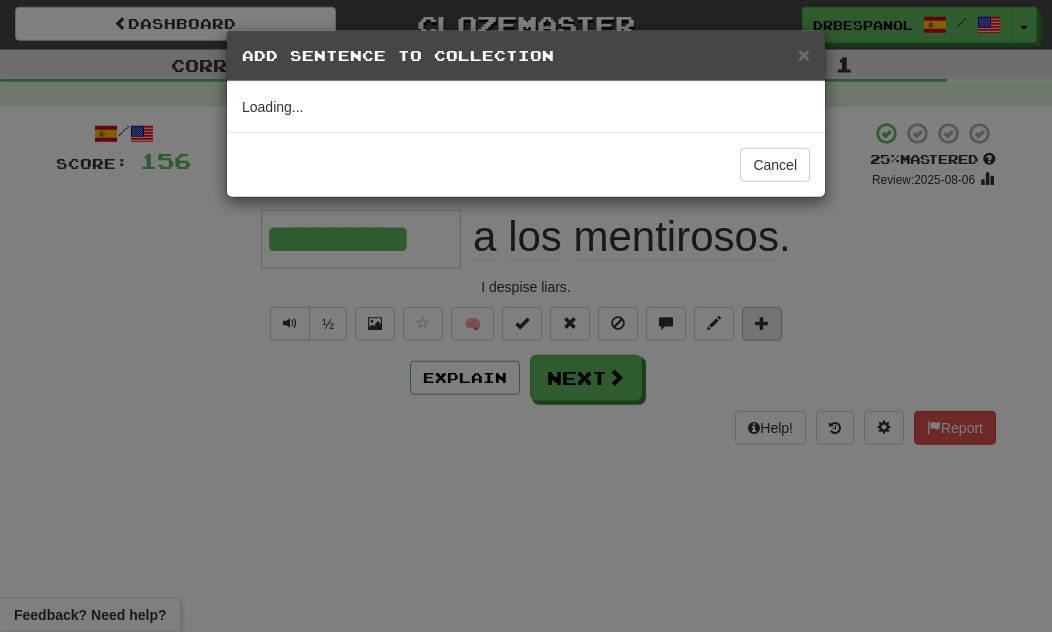 scroll, scrollTop: 1, scrollLeft: 0, axis: vertical 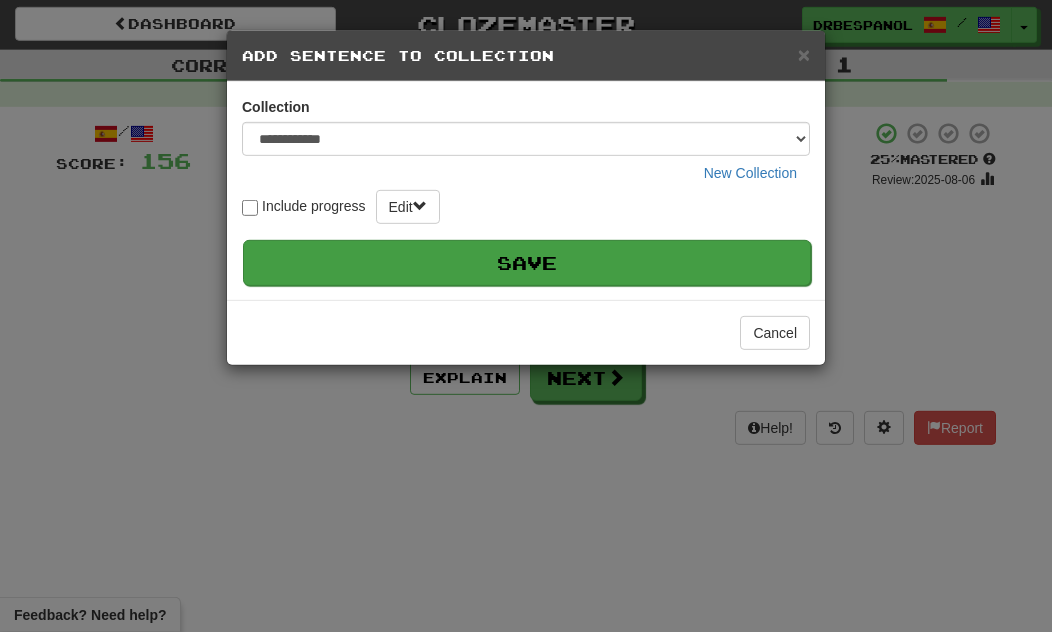click on "Save" at bounding box center [527, 263] 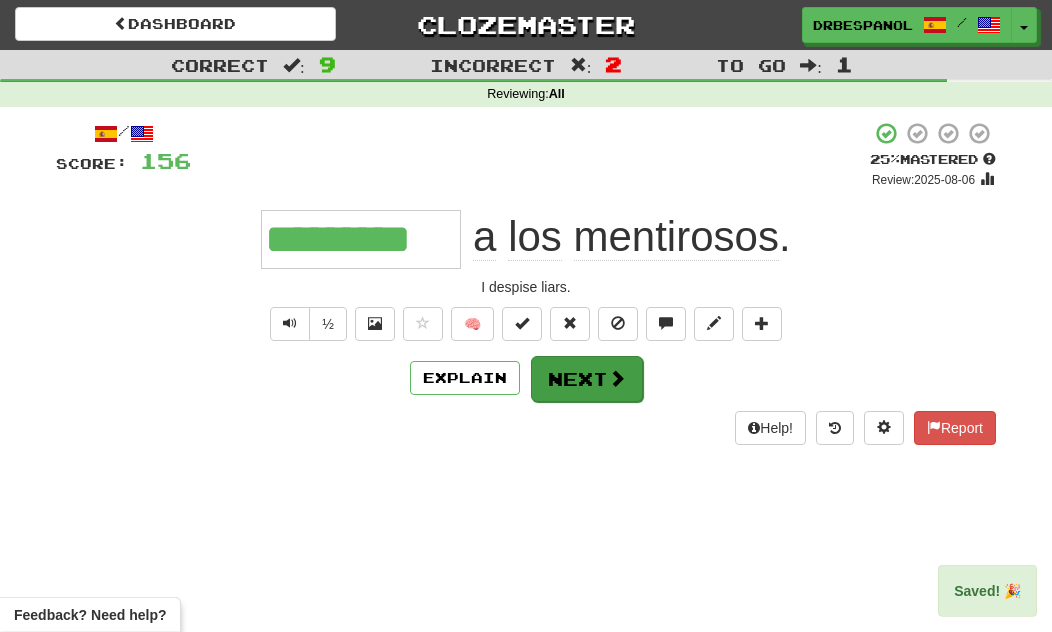 click at bounding box center (617, 378) 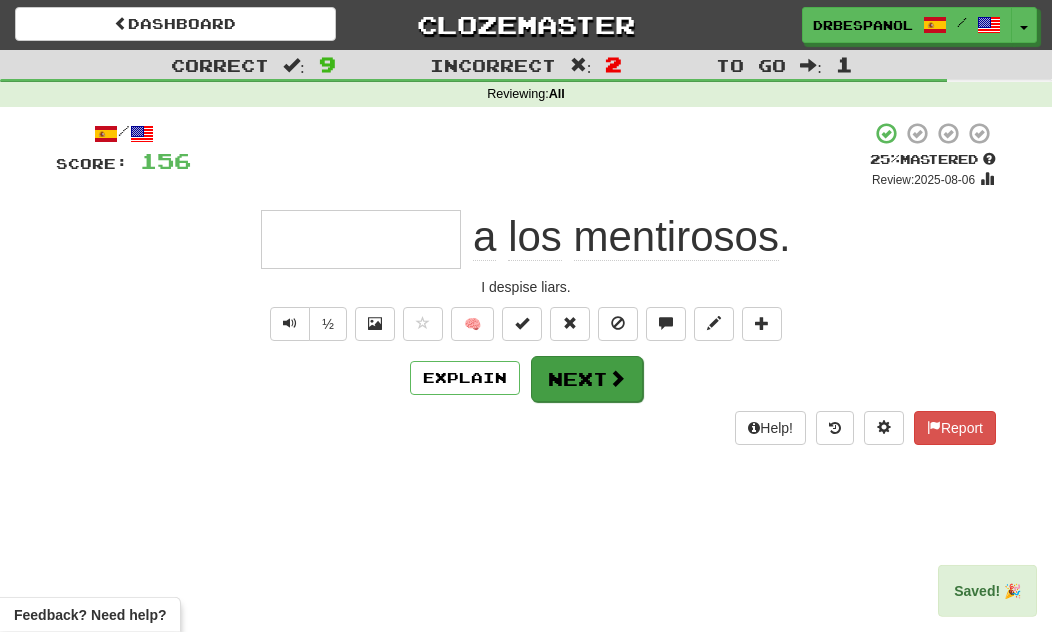 scroll, scrollTop: 1, scrollLeft: 0, axis: vertical 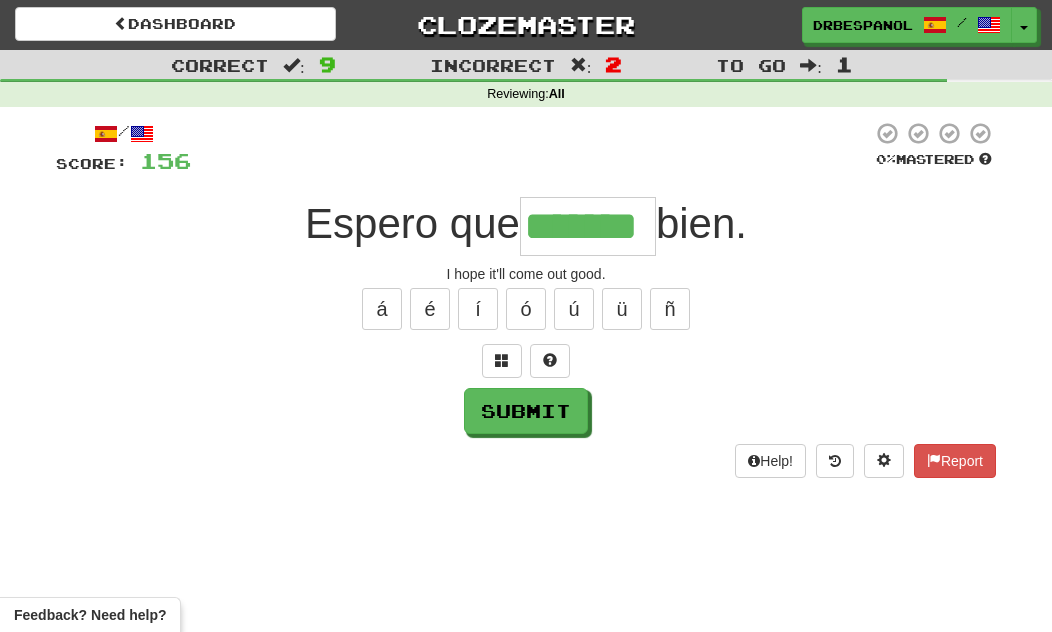 type on "*******" 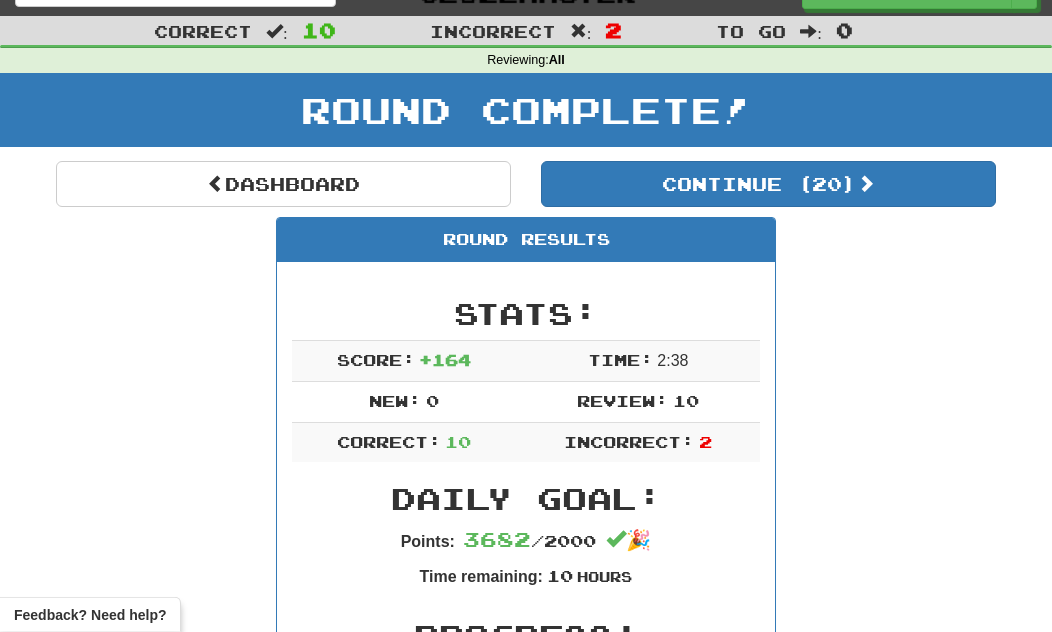 scroll, scrollTop: 0, scrollLeft: 0, axis: both 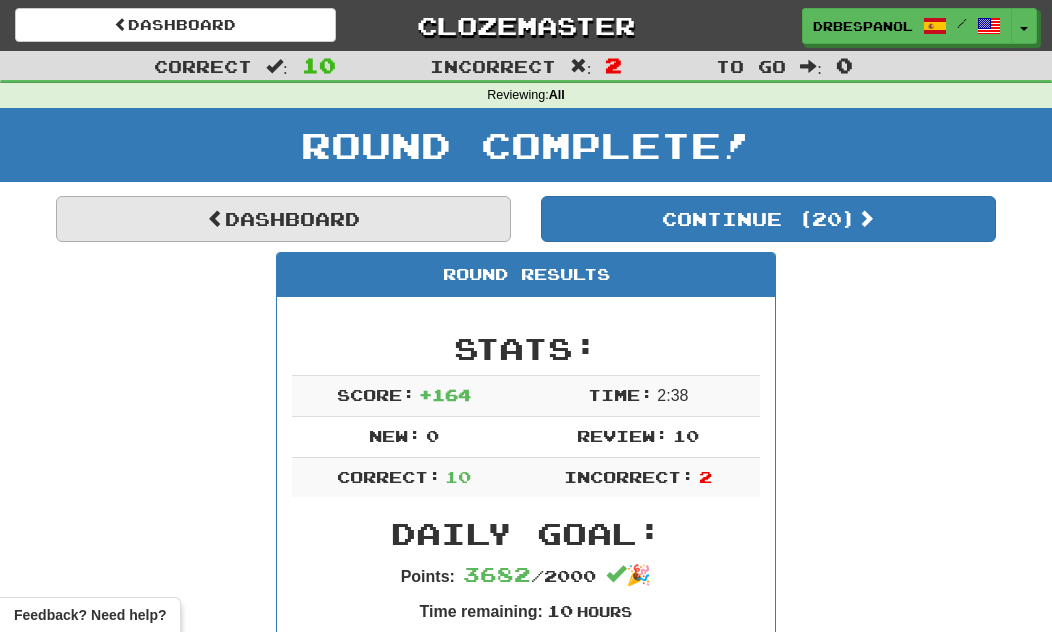 click on "Dashboard" at bounding box center (283, 219) 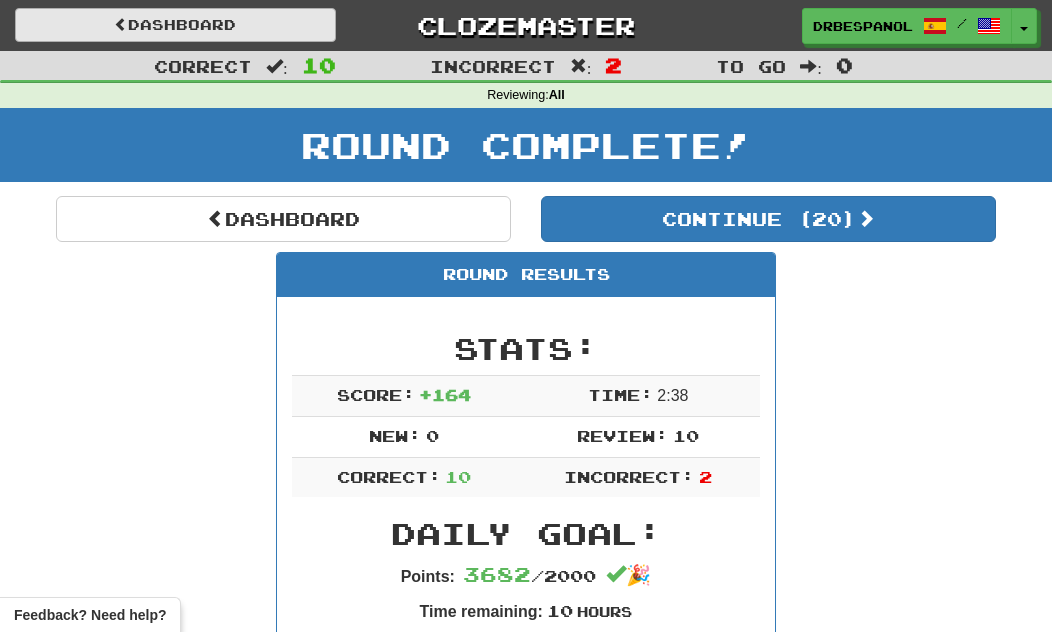 click on "Dashboard" at bounding box center [175, 25] 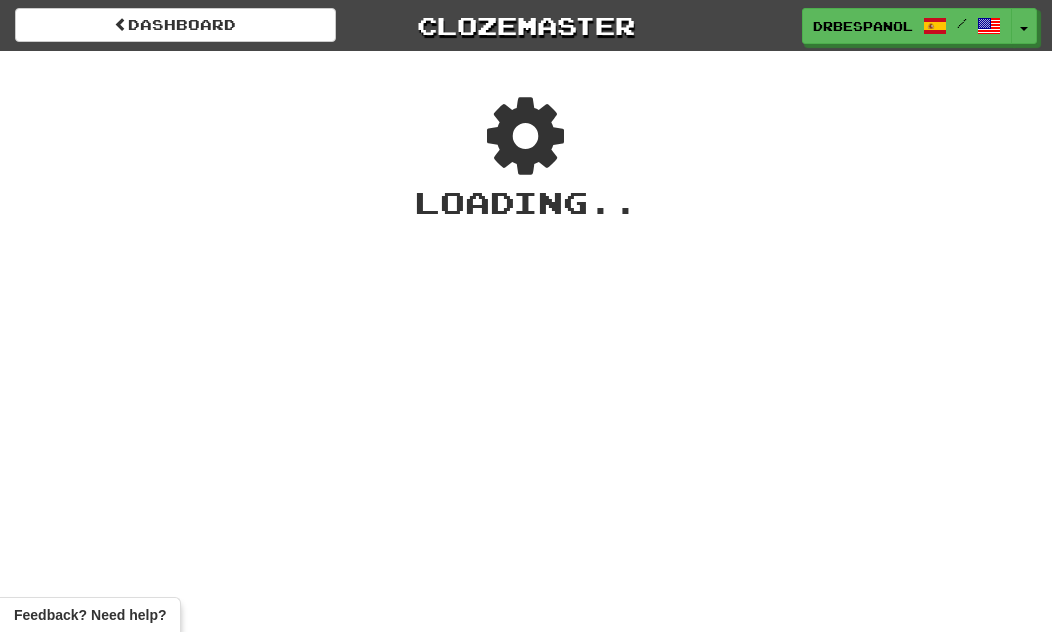 scroll, scrollTop: 0, scrollLeft: 0, axis: both 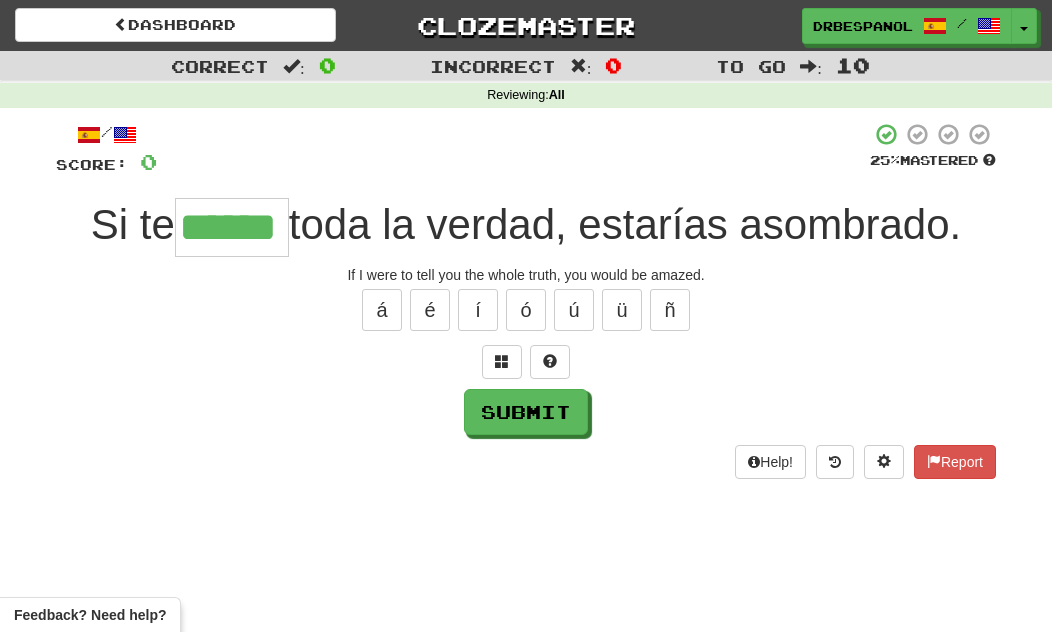 type on "******" 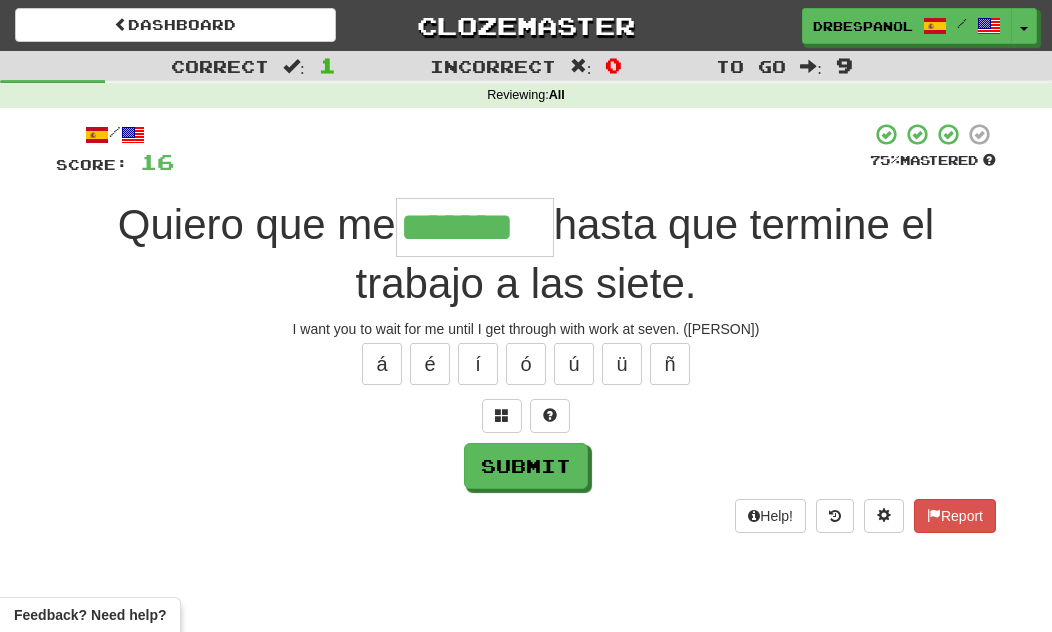 type on "*******" 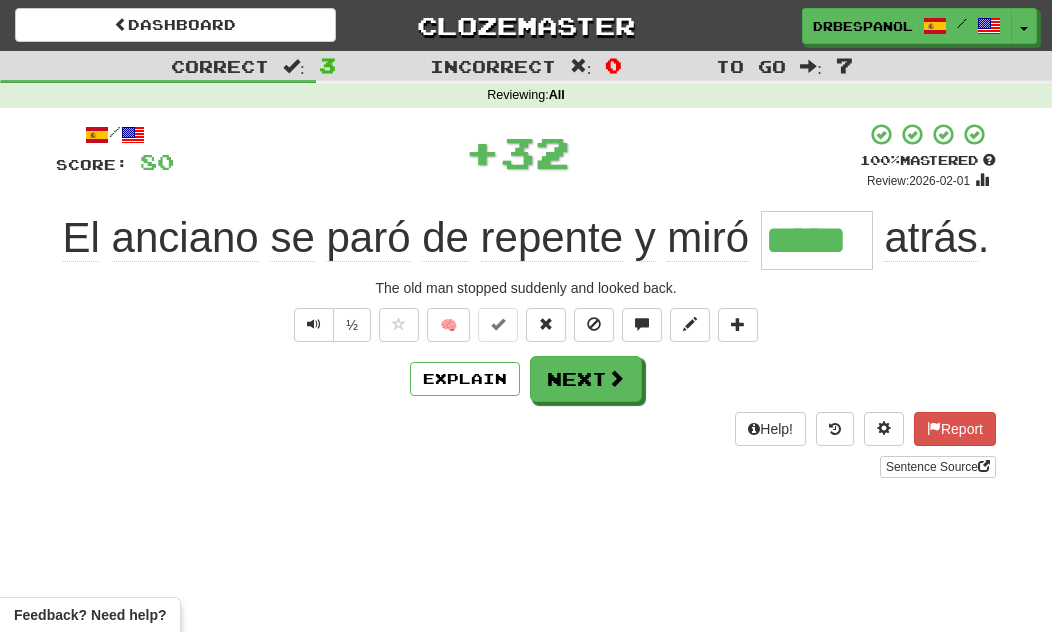 type on "*****" 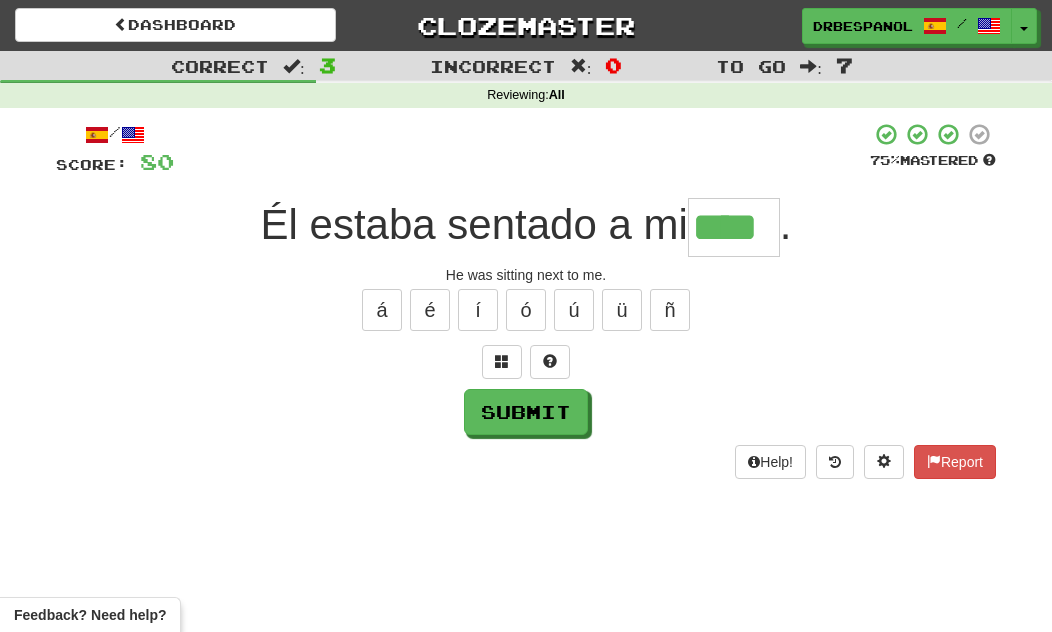 type on "****" 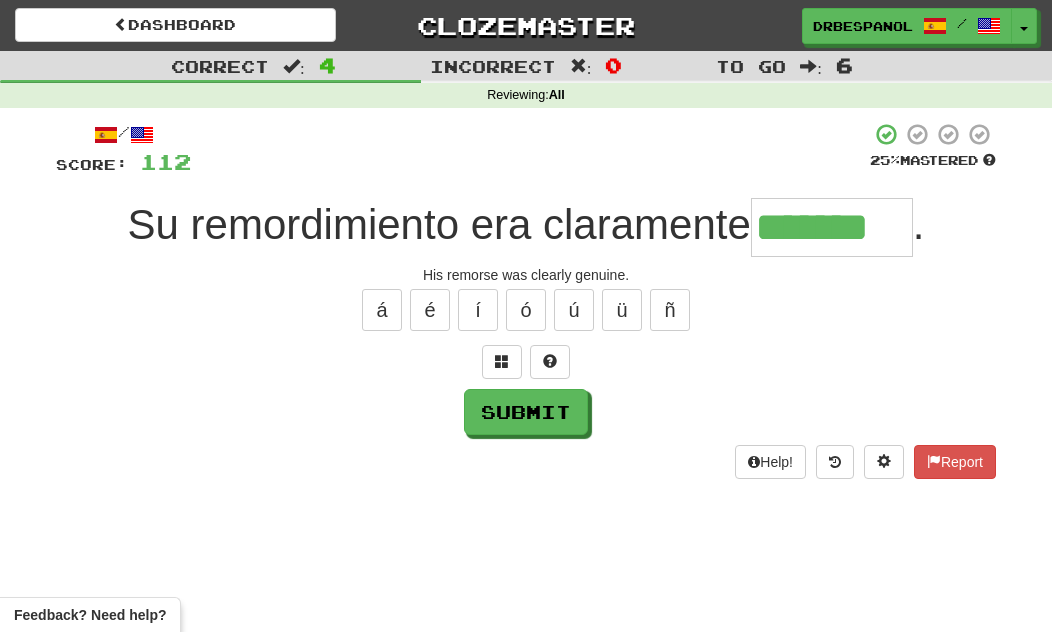 type on "*******" 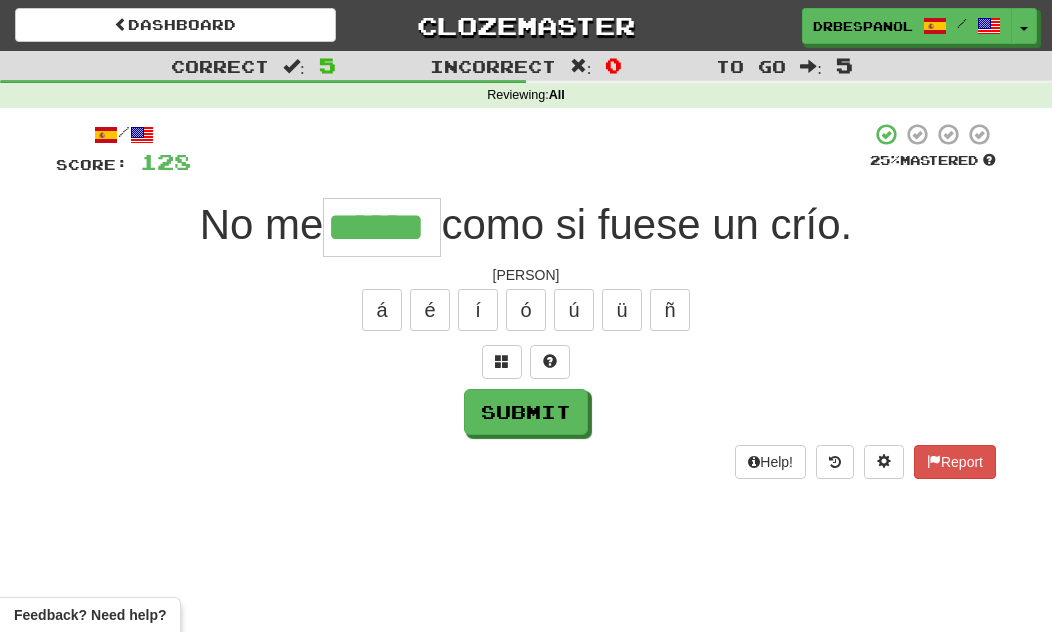 type on "******" 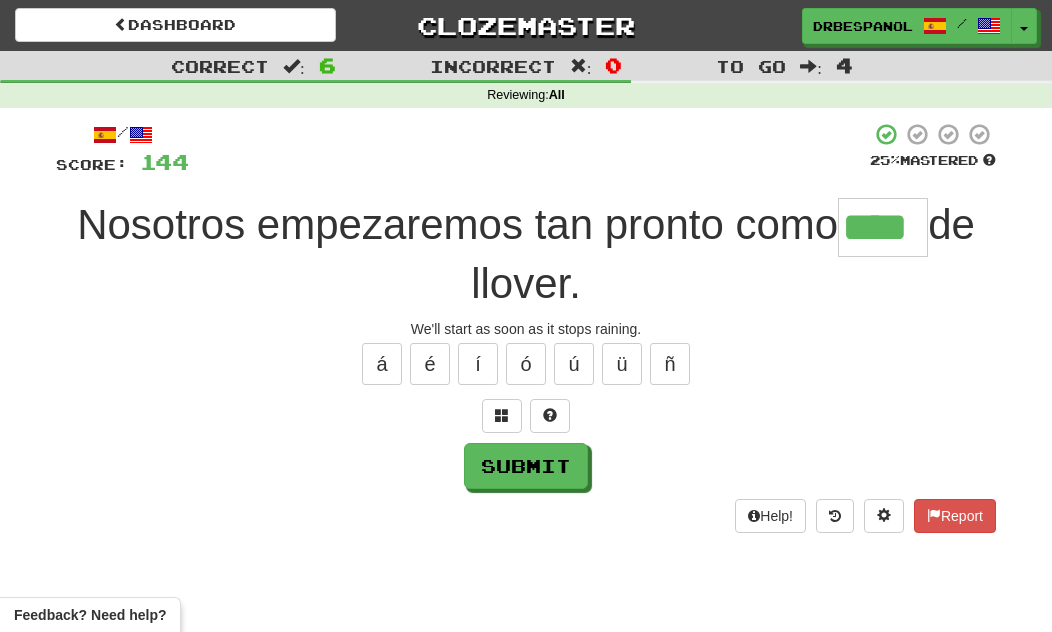 type on "****" 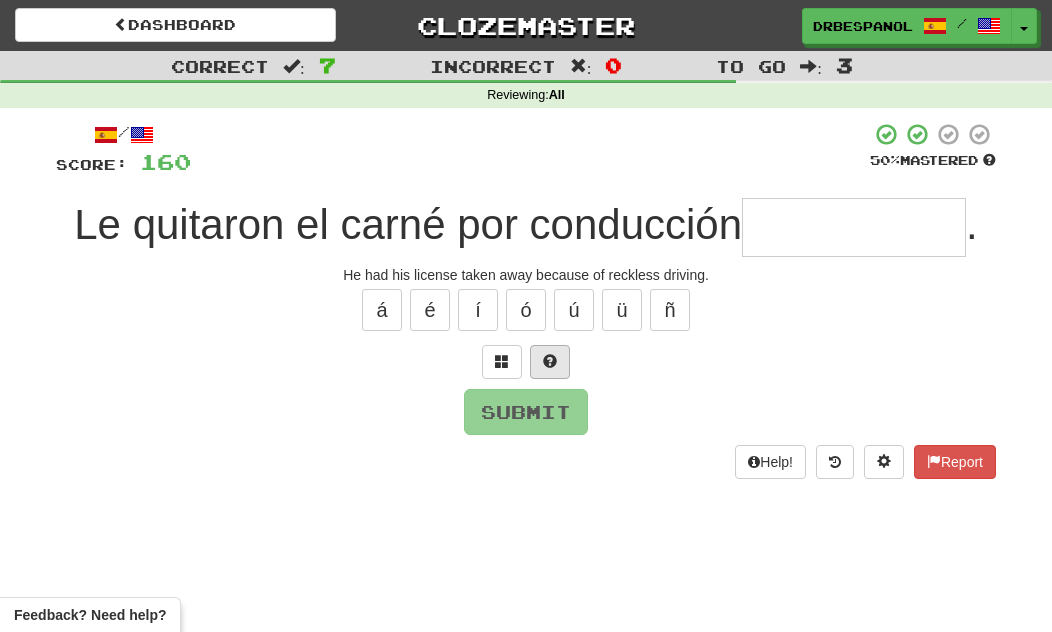 click at bounding box center [550, 362] 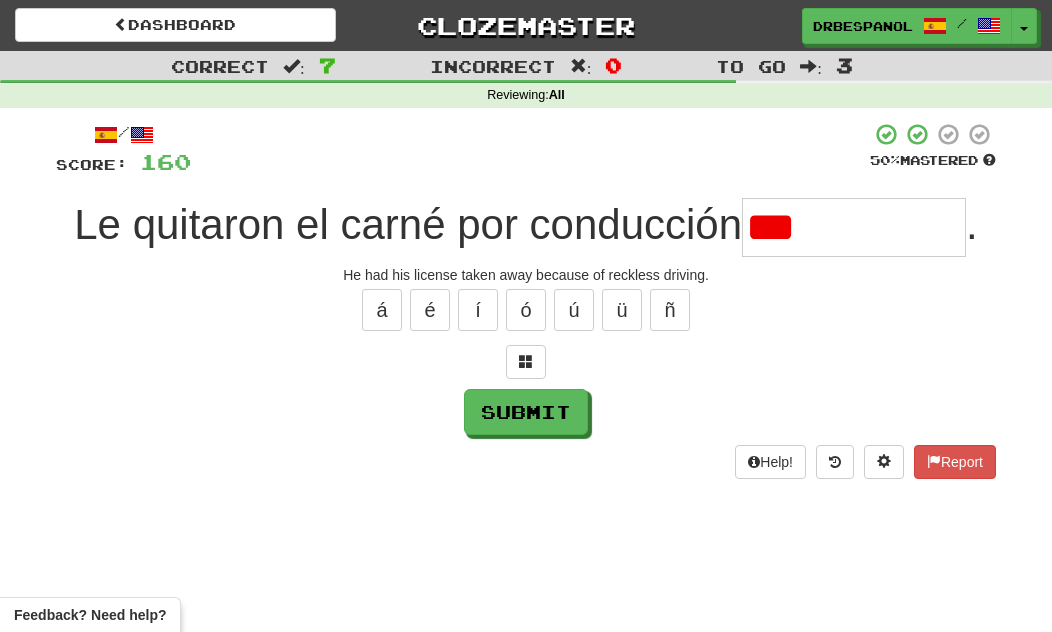type on "**********" 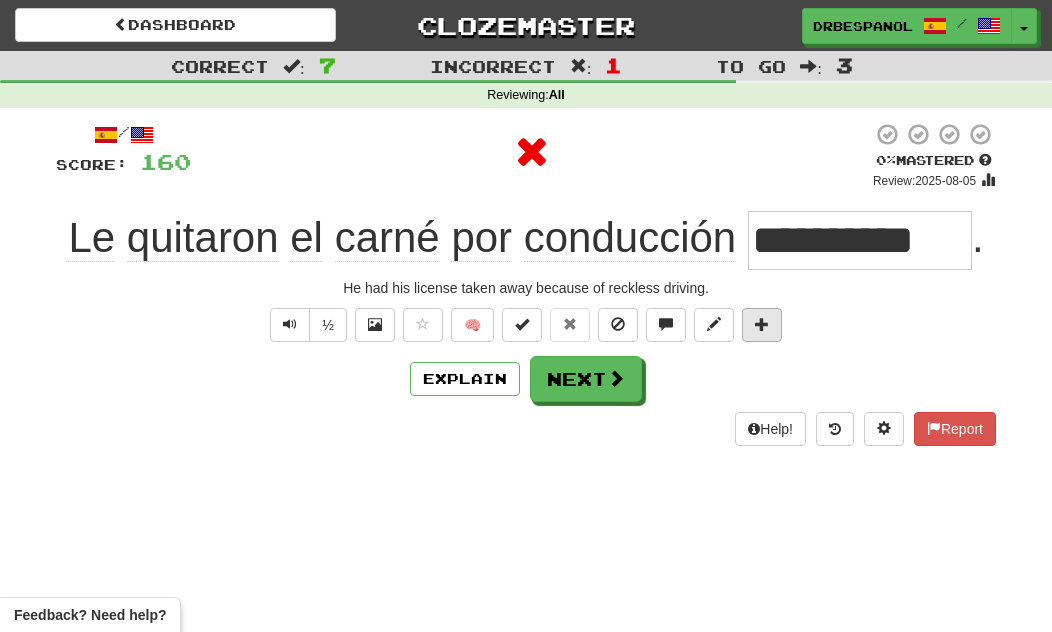 click at bounding box center [762, 324] 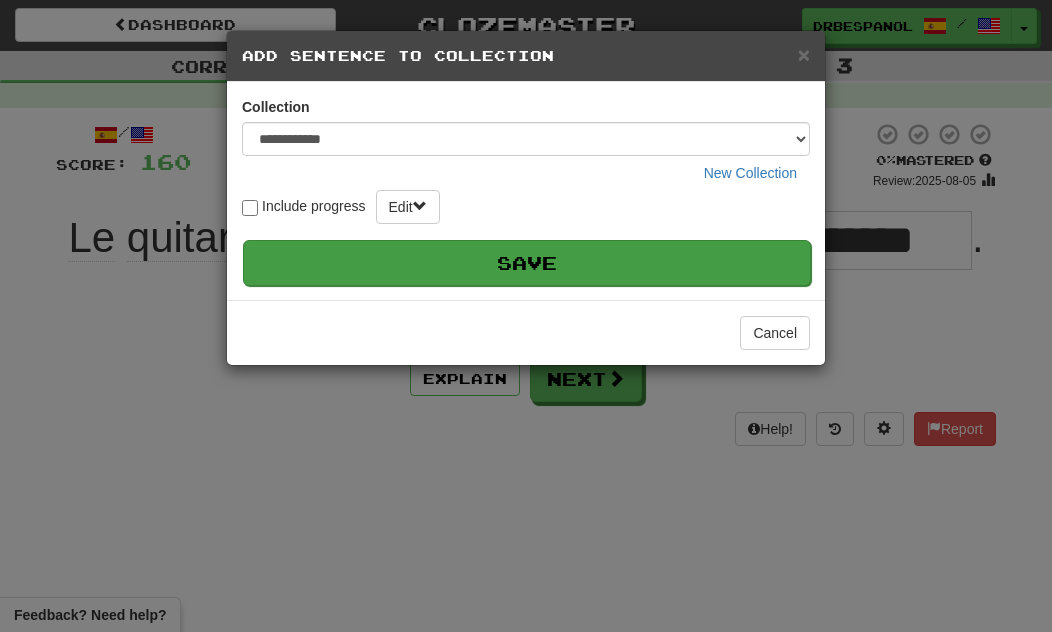 click on "Save" at bounding box center (527, 263) 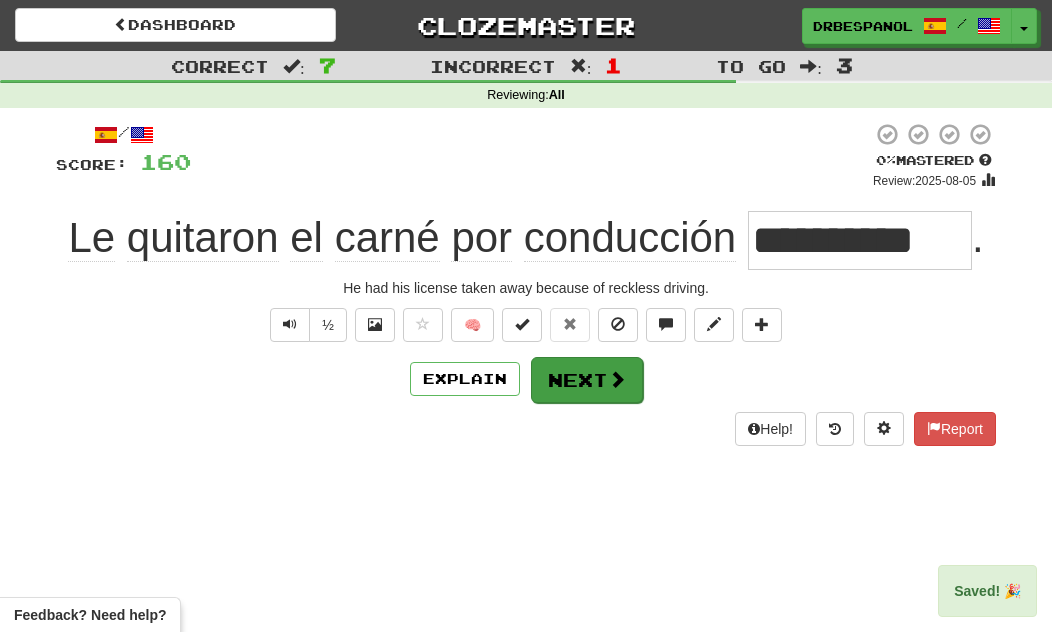 click on "Next" at bounding box center [587, 380] 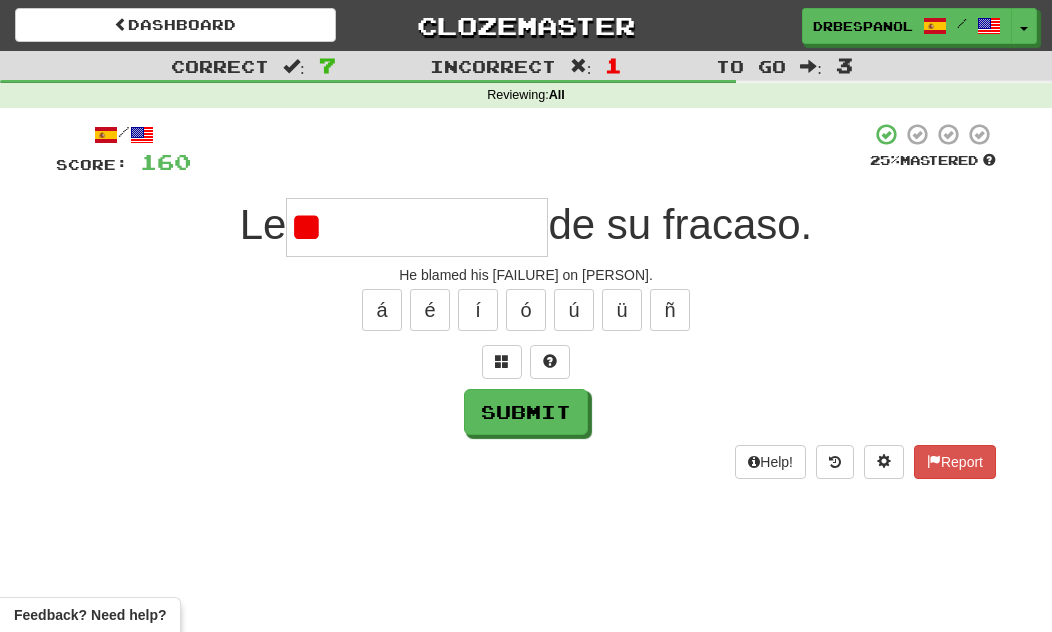 type on "*" 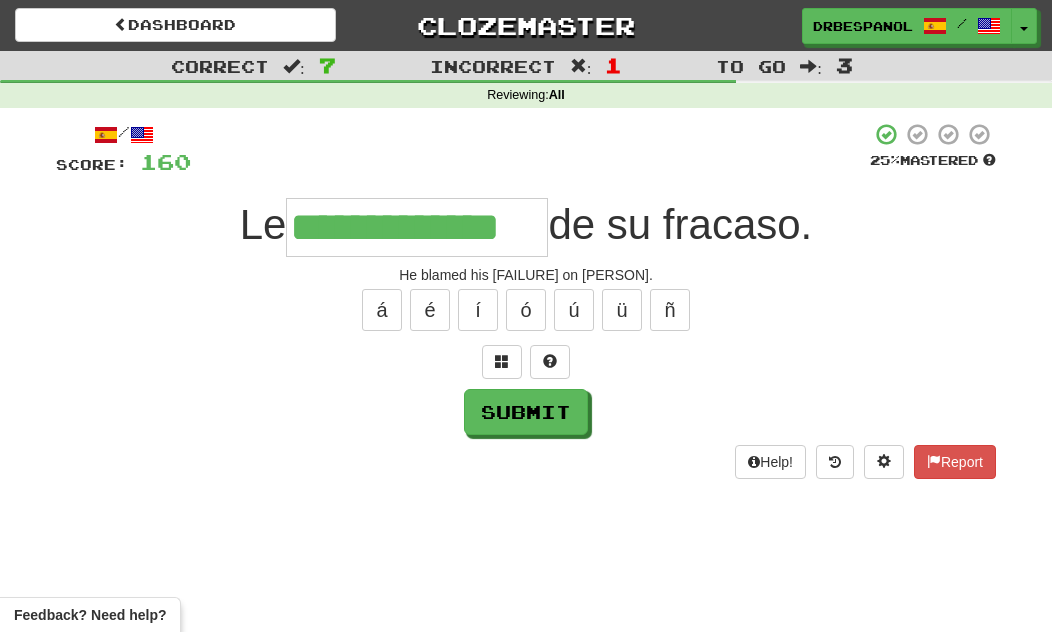 type on "**********" 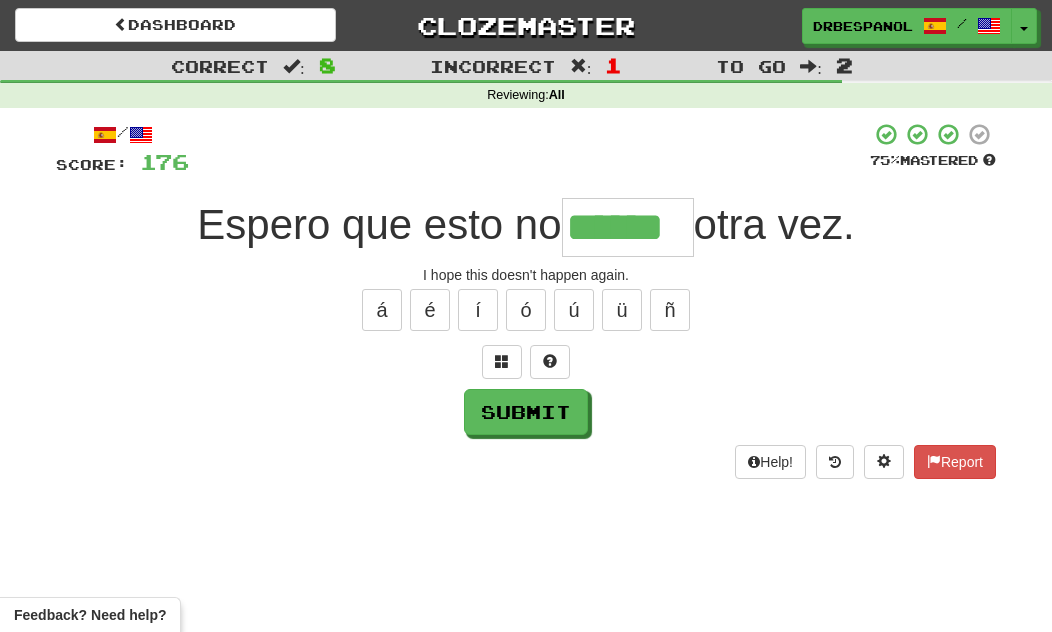type on "******" 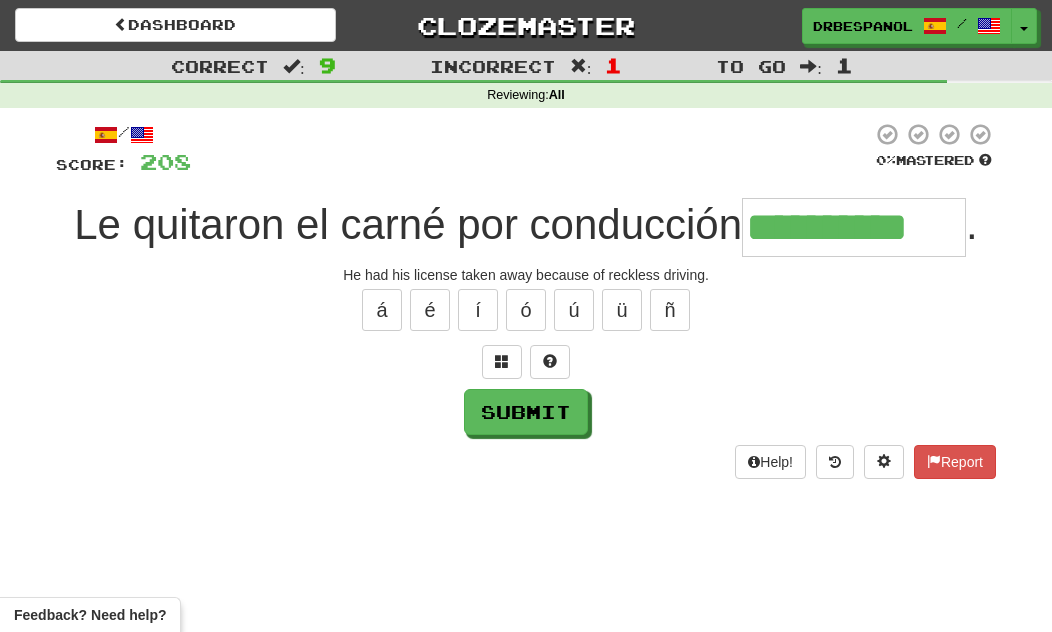 type on "**********" 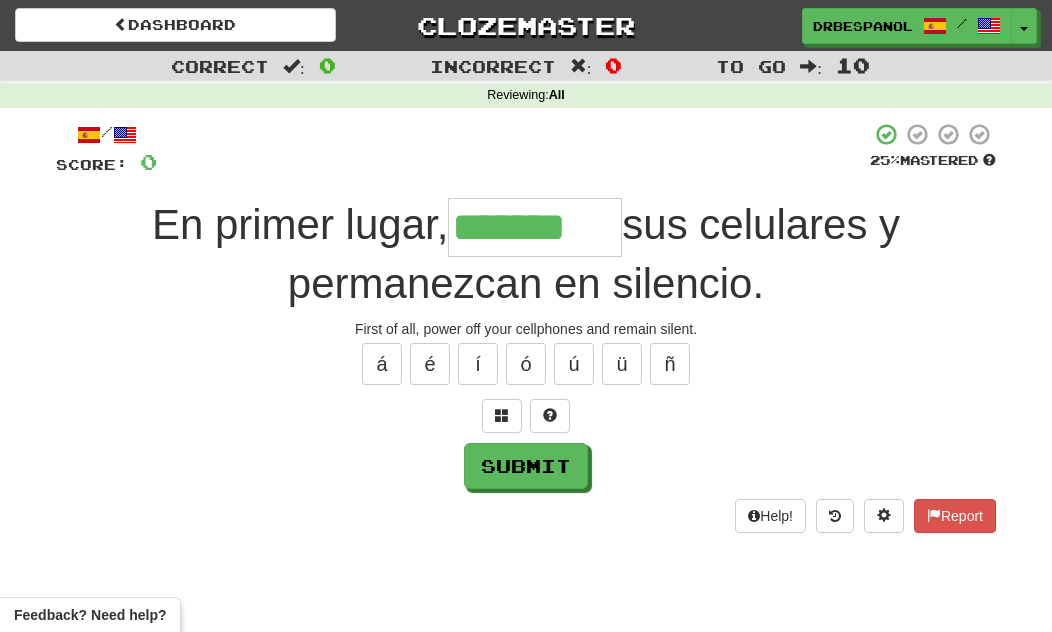 type on "*******" 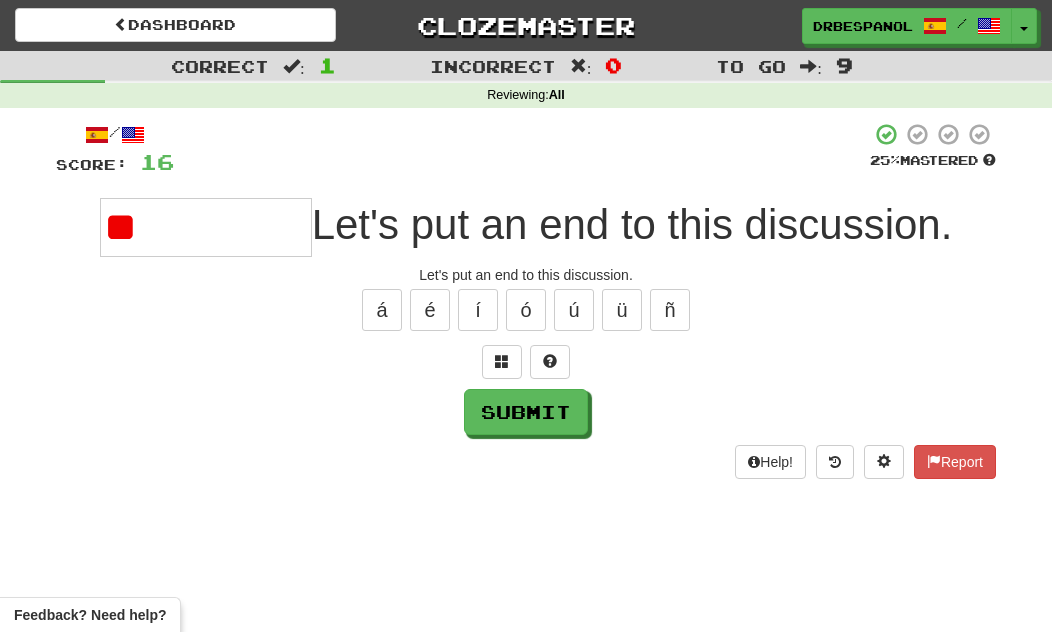 type on "*" 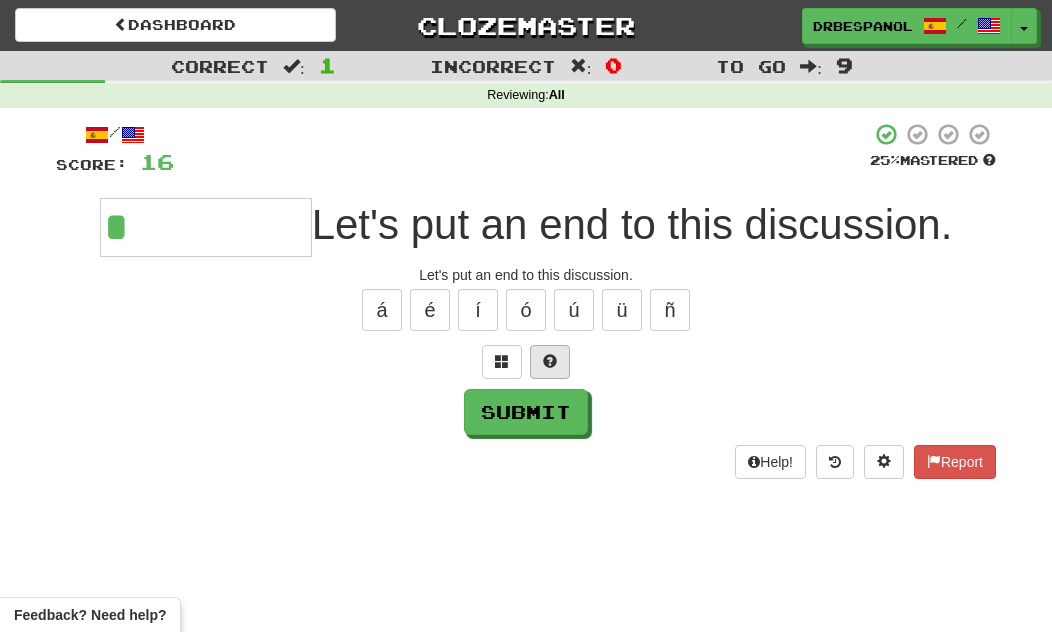 click at bounding box center (550, 362) 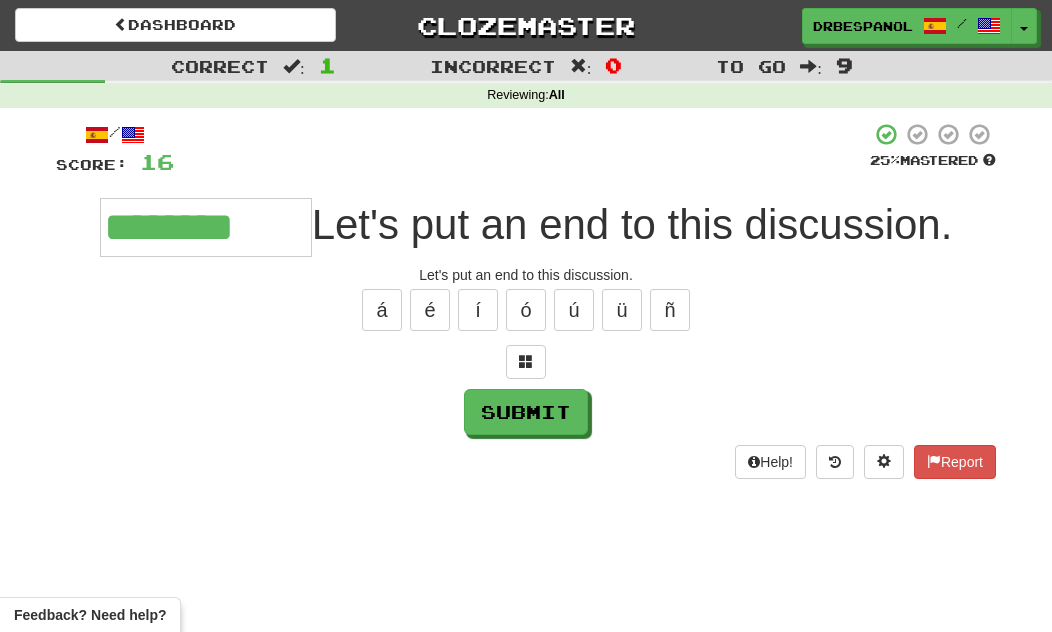 type on "********" 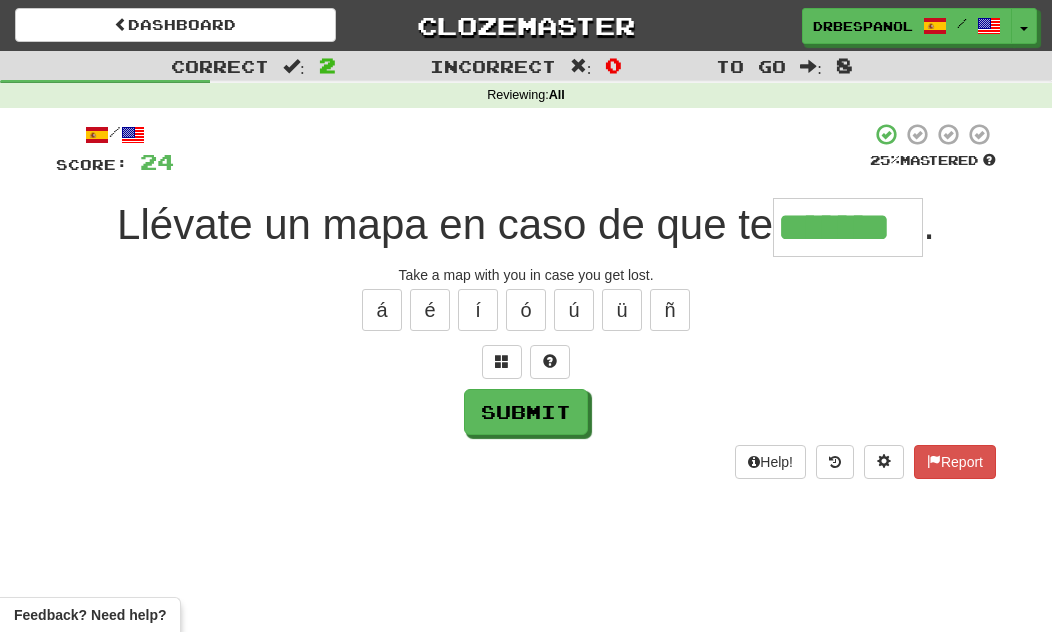 type on "*******" 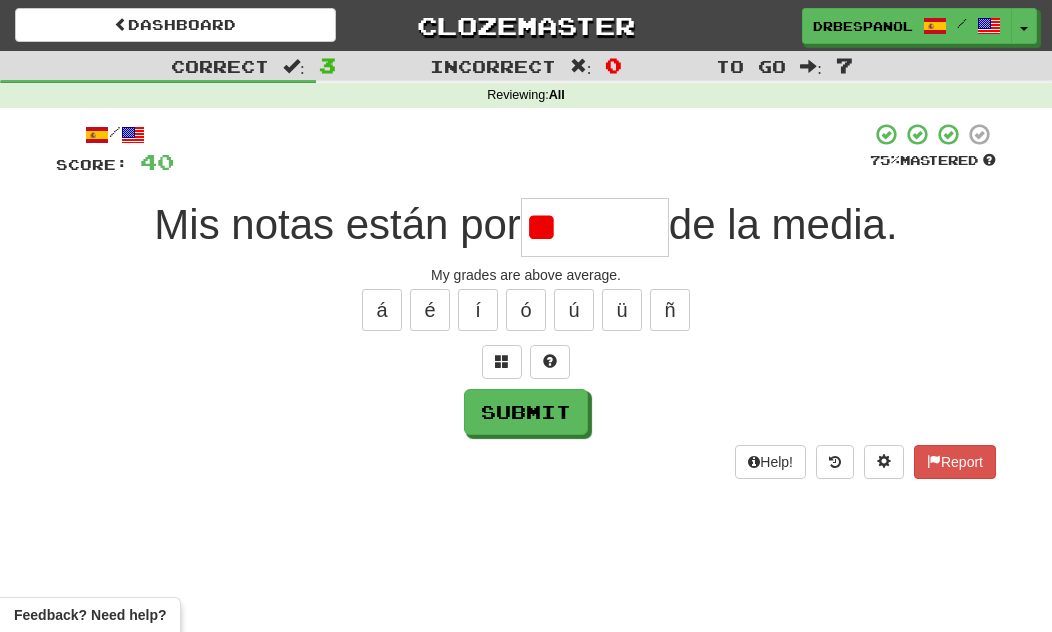 type on "*" 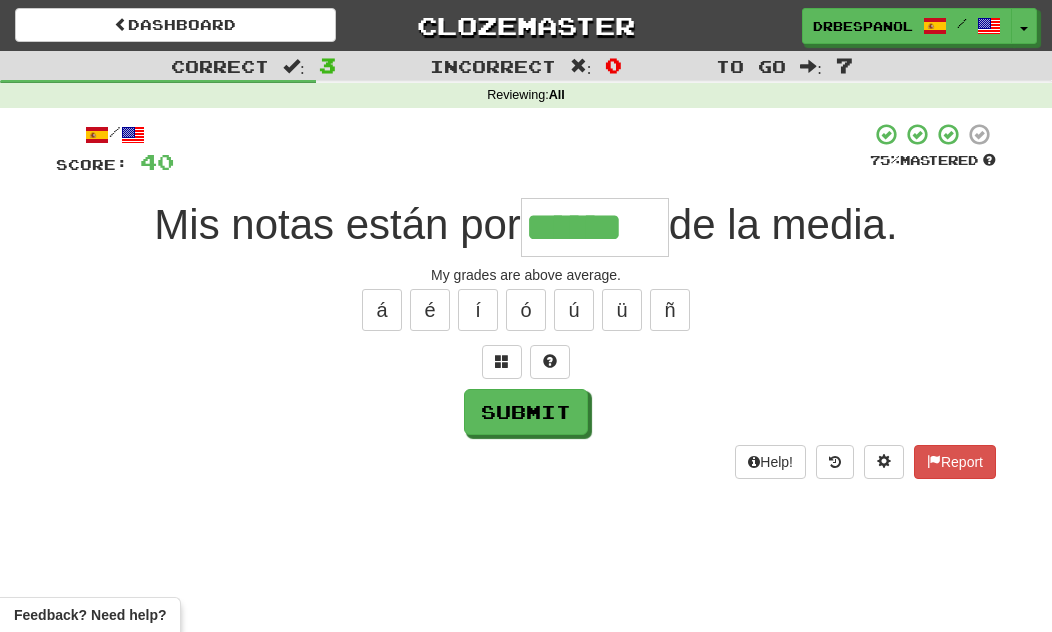 type on "******" 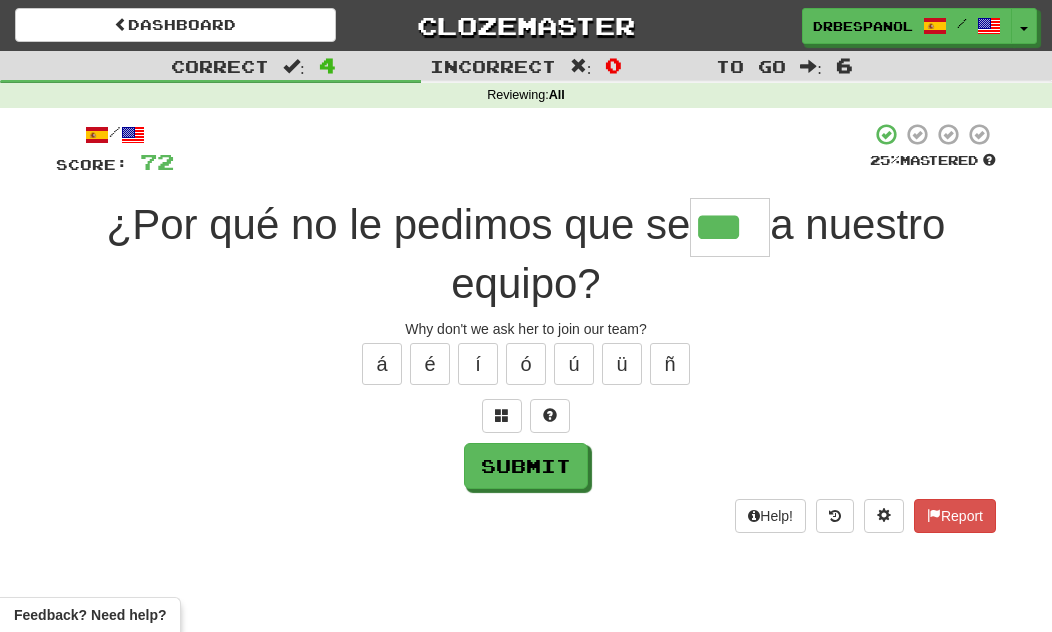 type on "***" 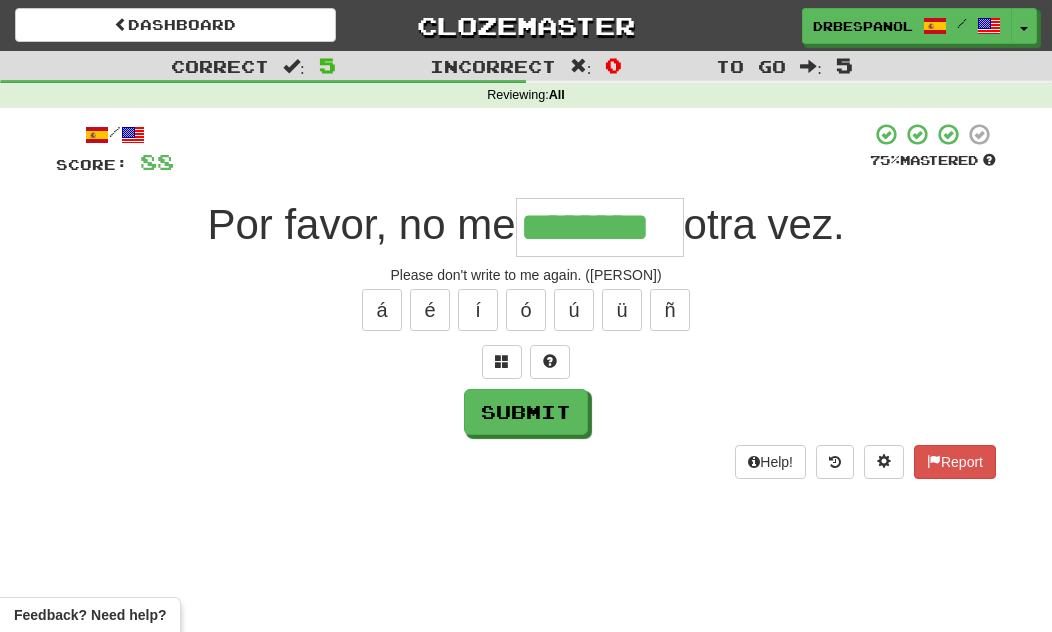type on "********" 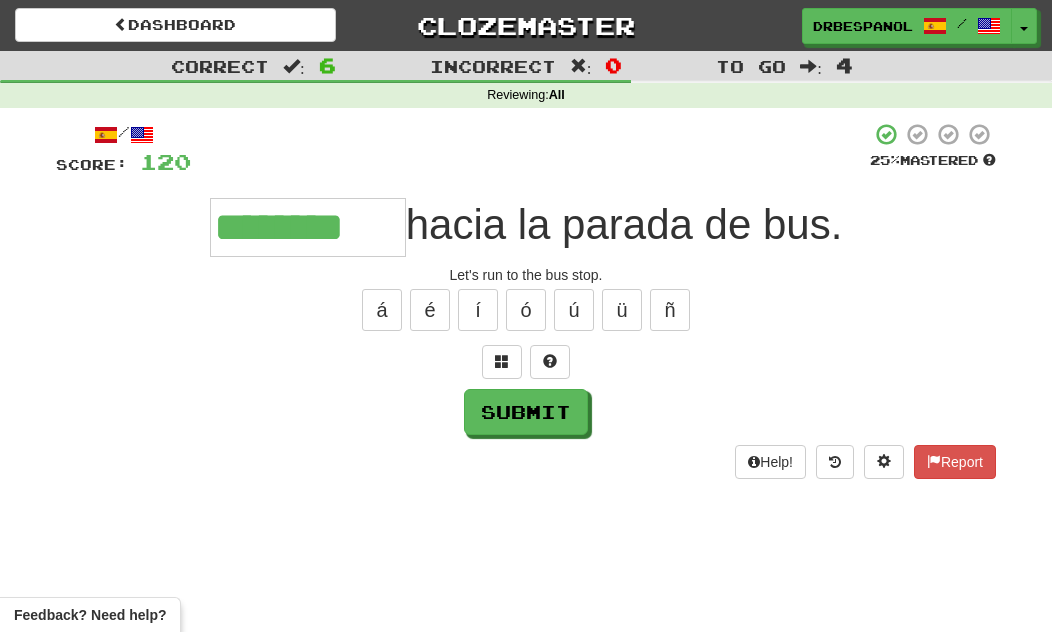 type on "********" 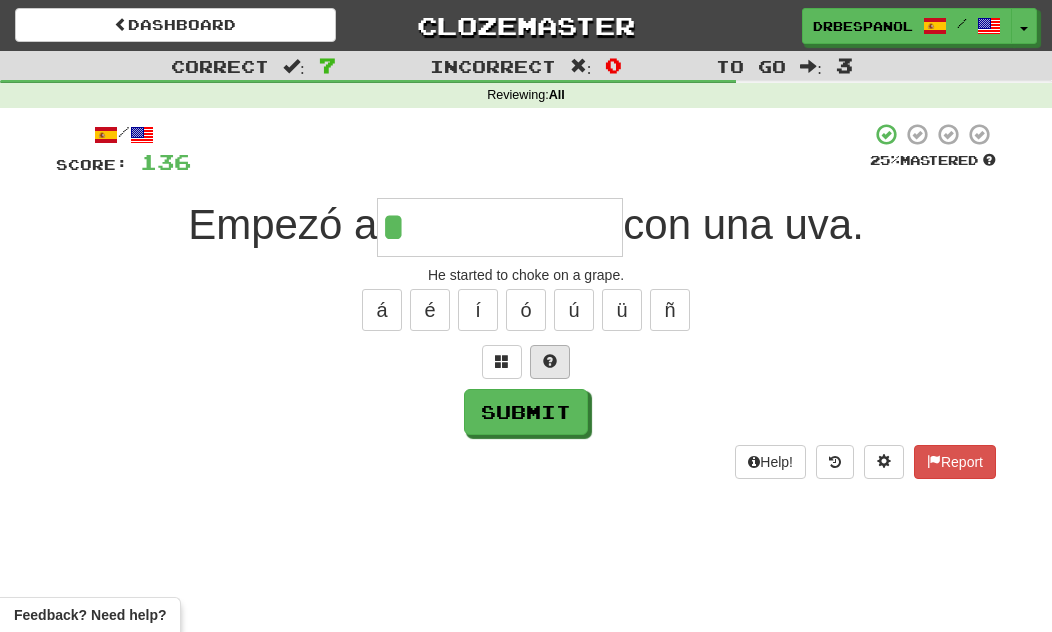 click at bounding box center (550, 362) 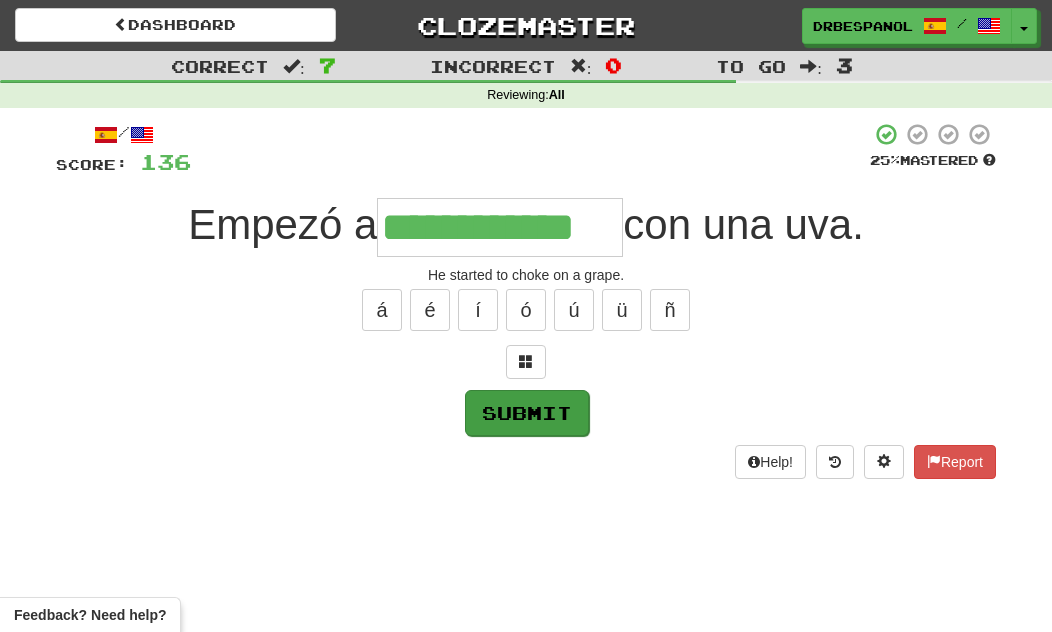 type on "**********" 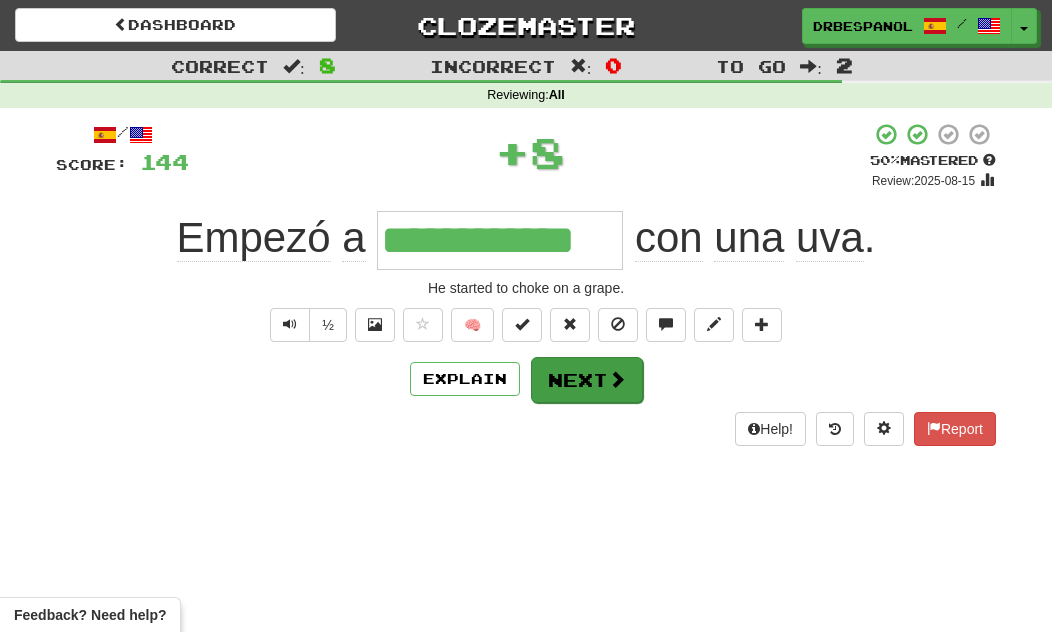 click on "Next" at bounding box center (587, 380) 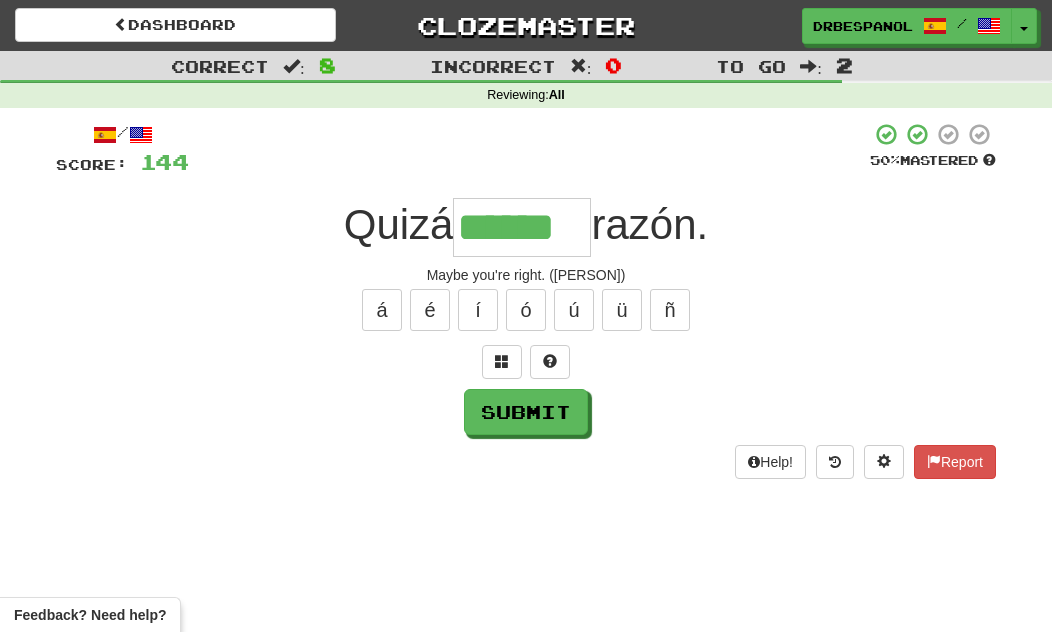 type on "******" 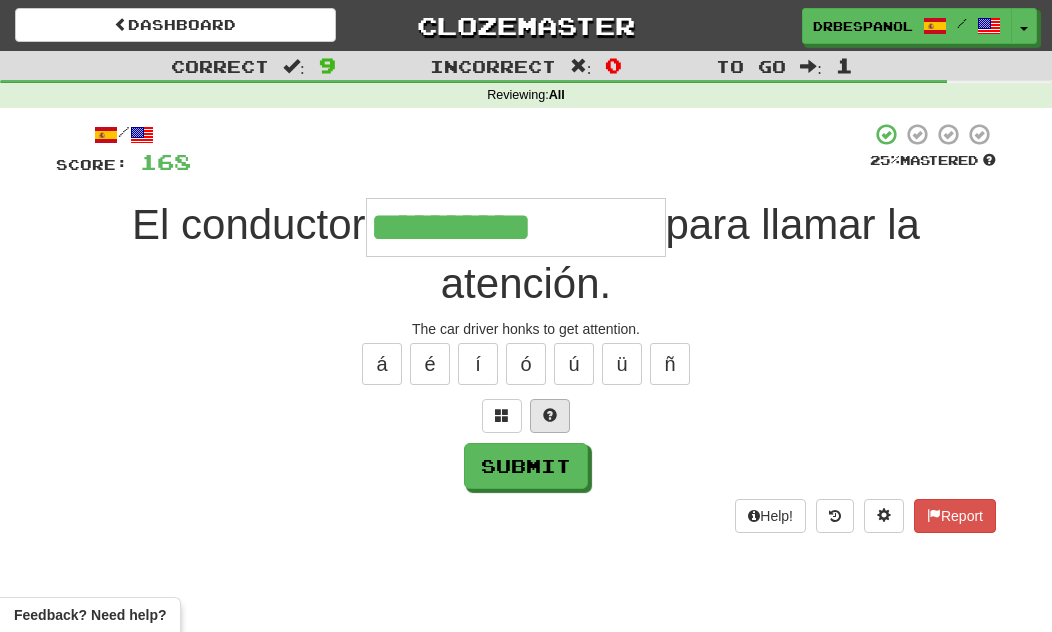 click at bounding box center (550, 415) 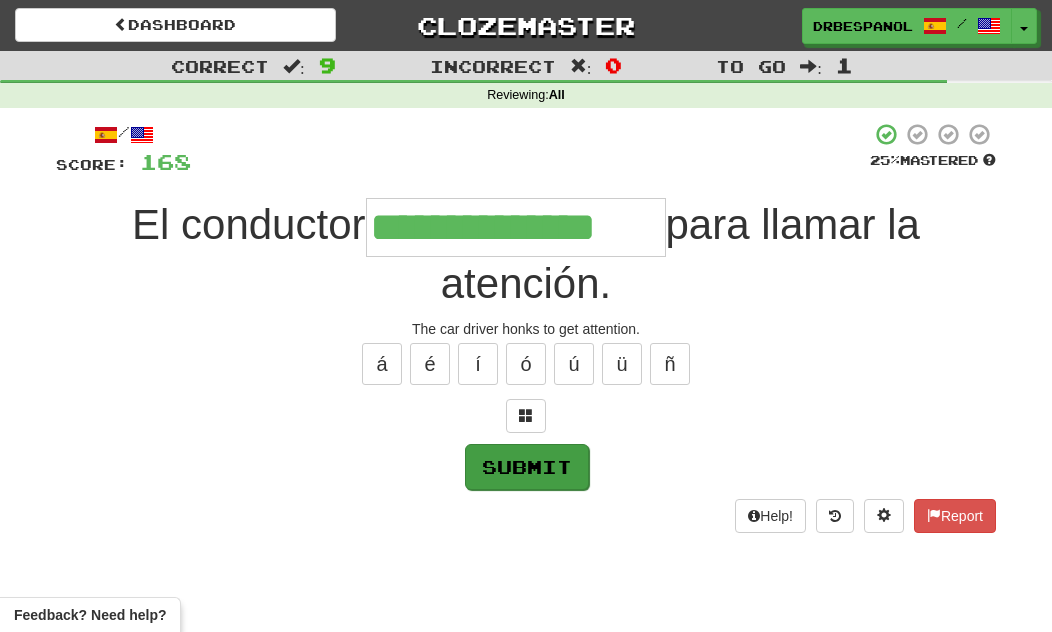 type on "**********" 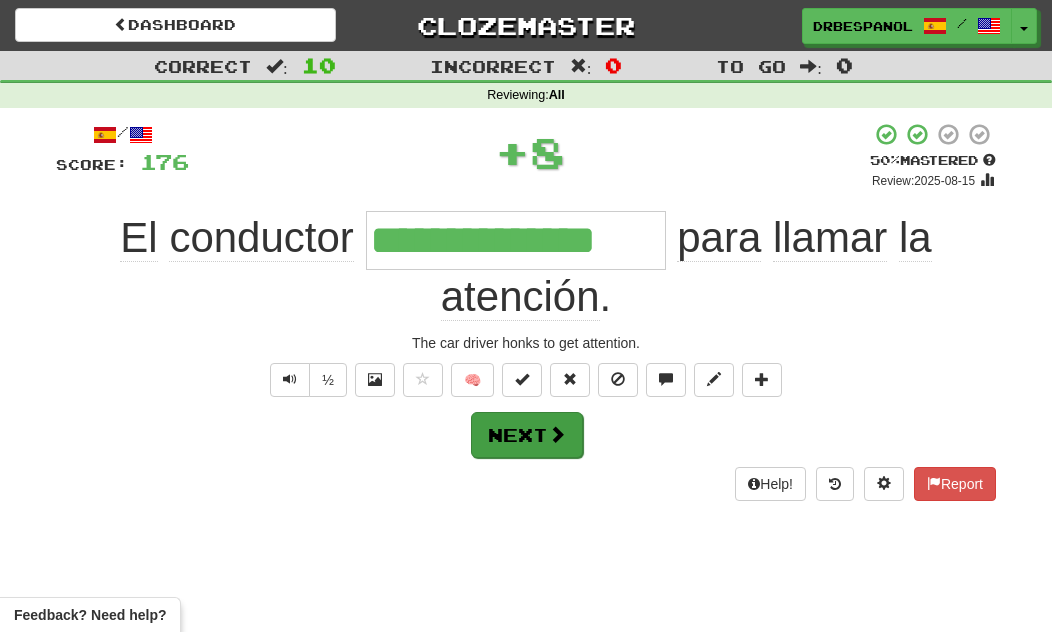 click at bounding box center [557, 434] 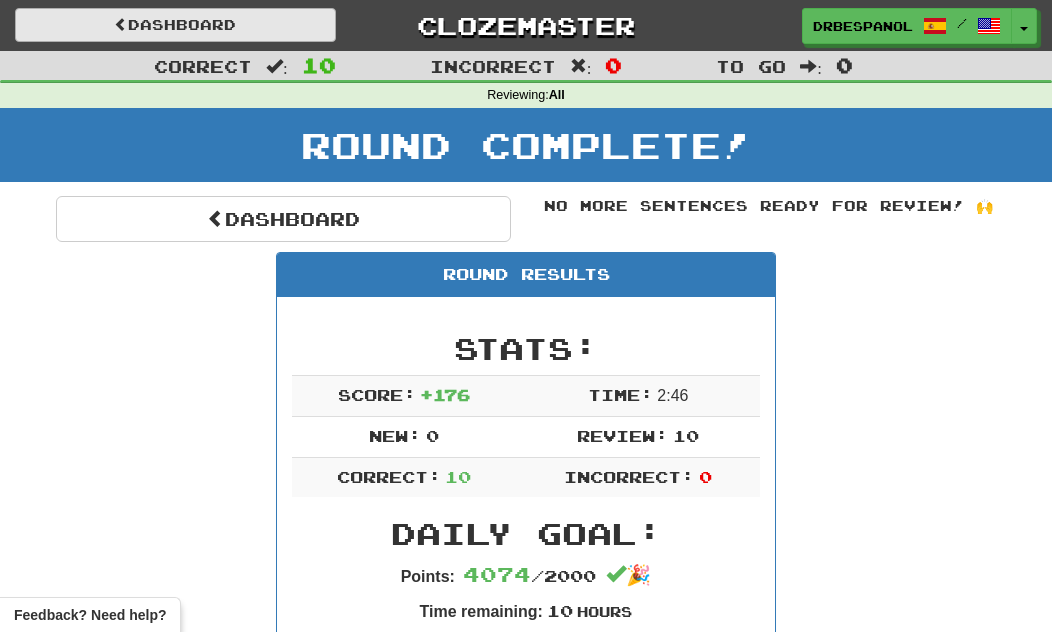 click on "Dashboard" at bounding box center (175, 25) 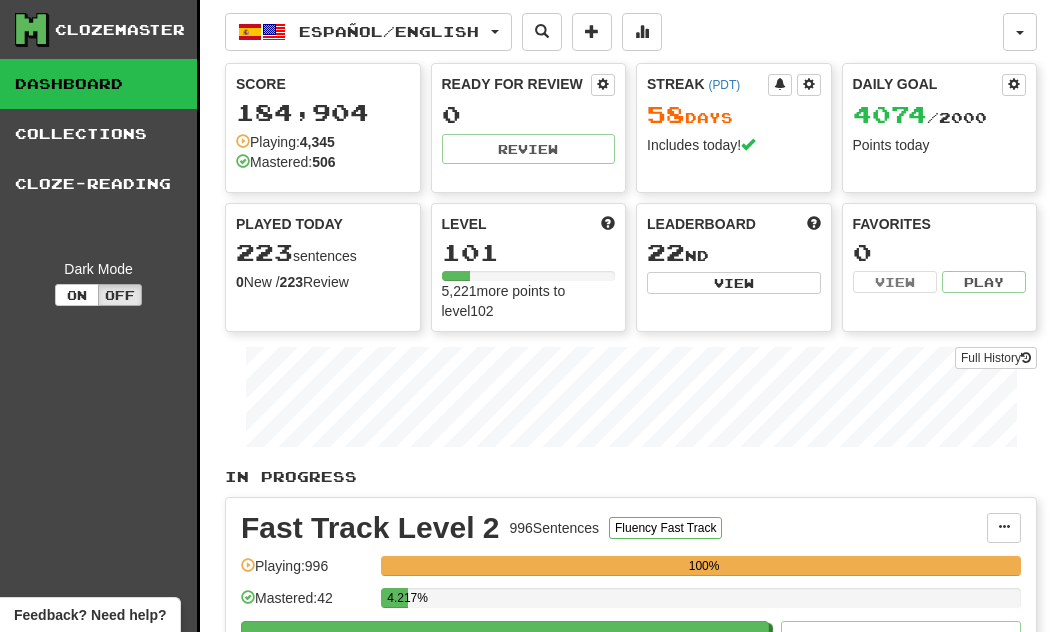 scroll, scrollTop: 0, scrollLeft: 0, axis: both 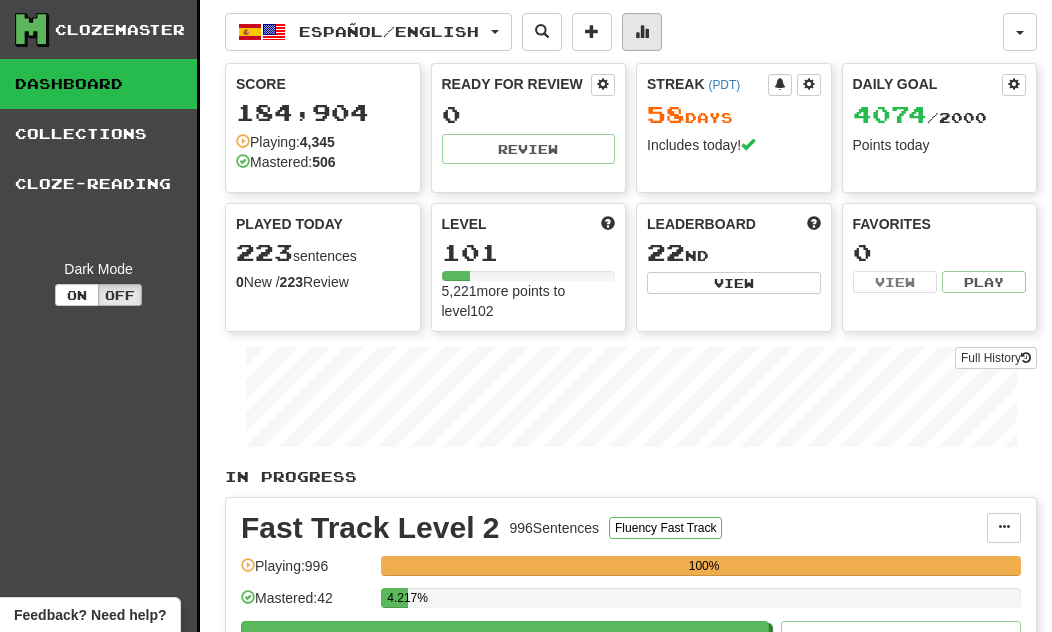 click at bounding box center (642, 32) 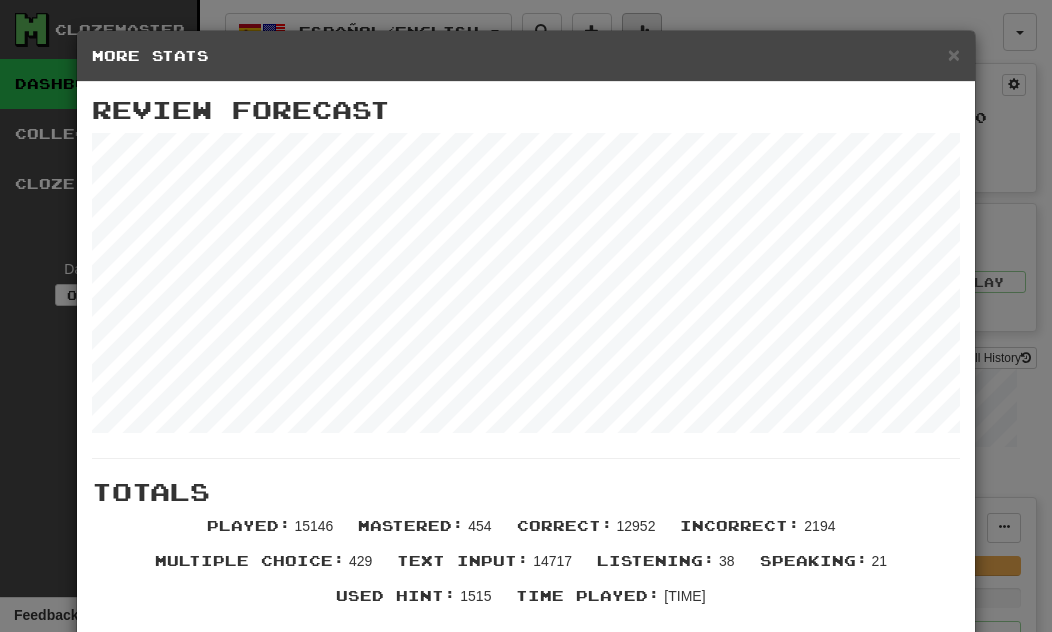 scroll, scrollTop: 0, scrollLeft: 0, axis: both 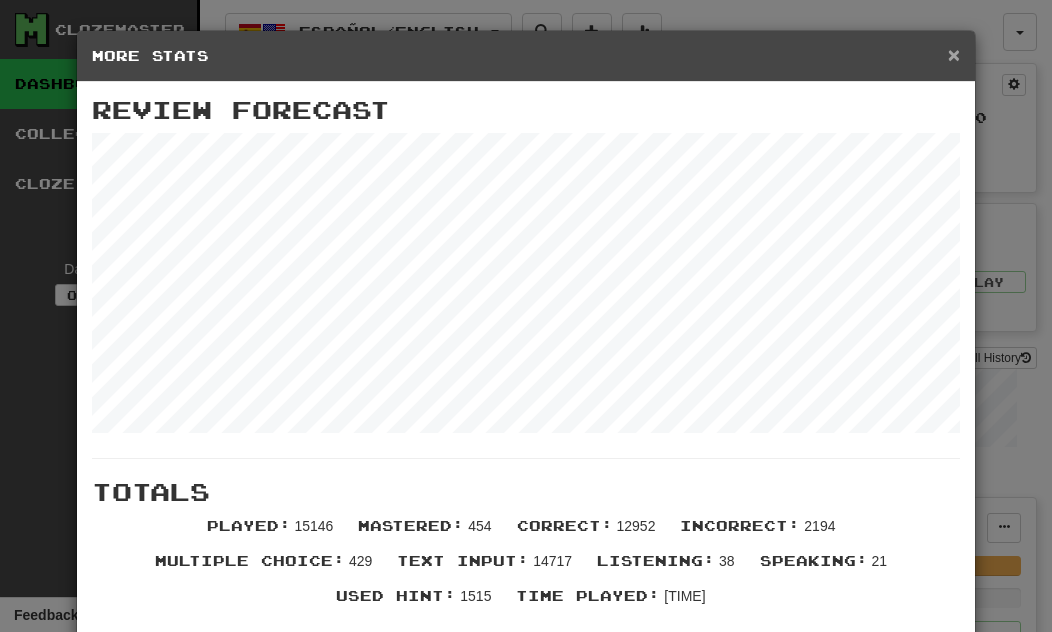 click on "×" at bounding box center (954, 54) 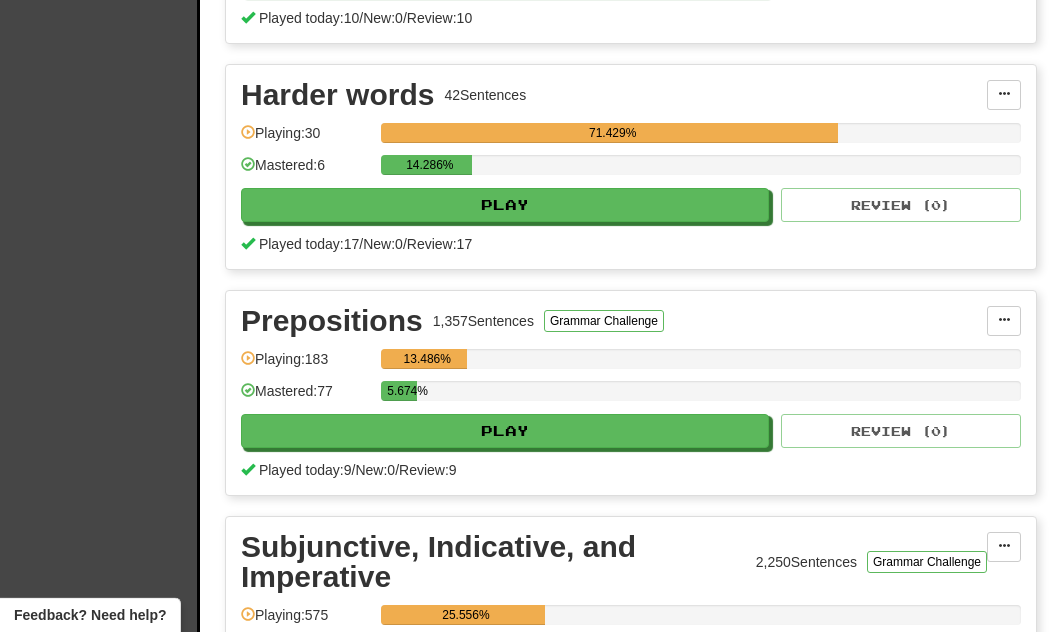 scroll, scrollTop: 1337, scrollLeft: 0, axis: vertical 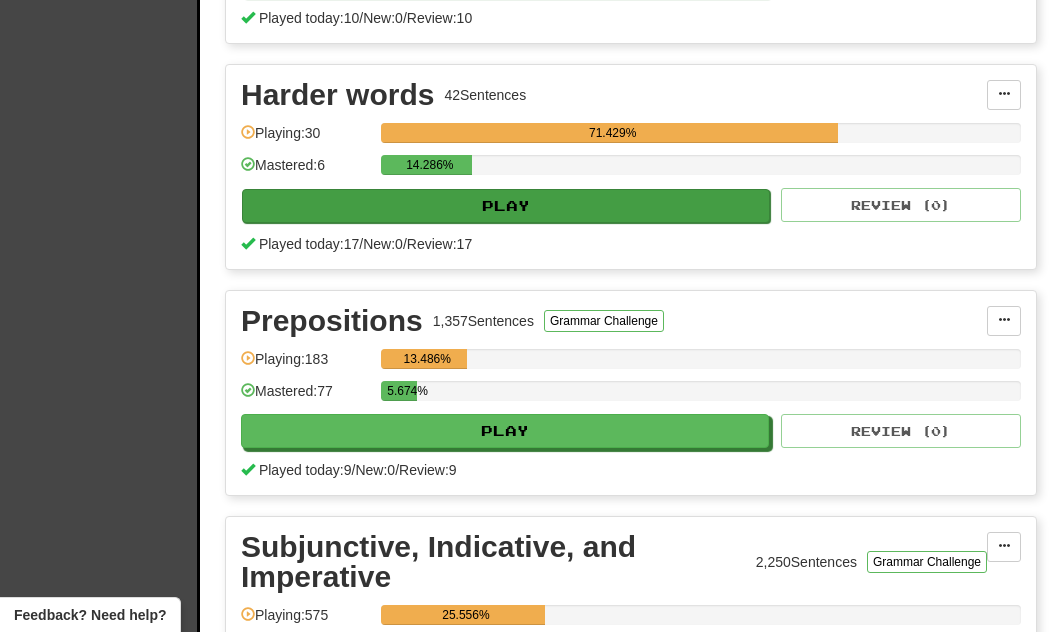 click on "Play" at bounding box center (506, 206) 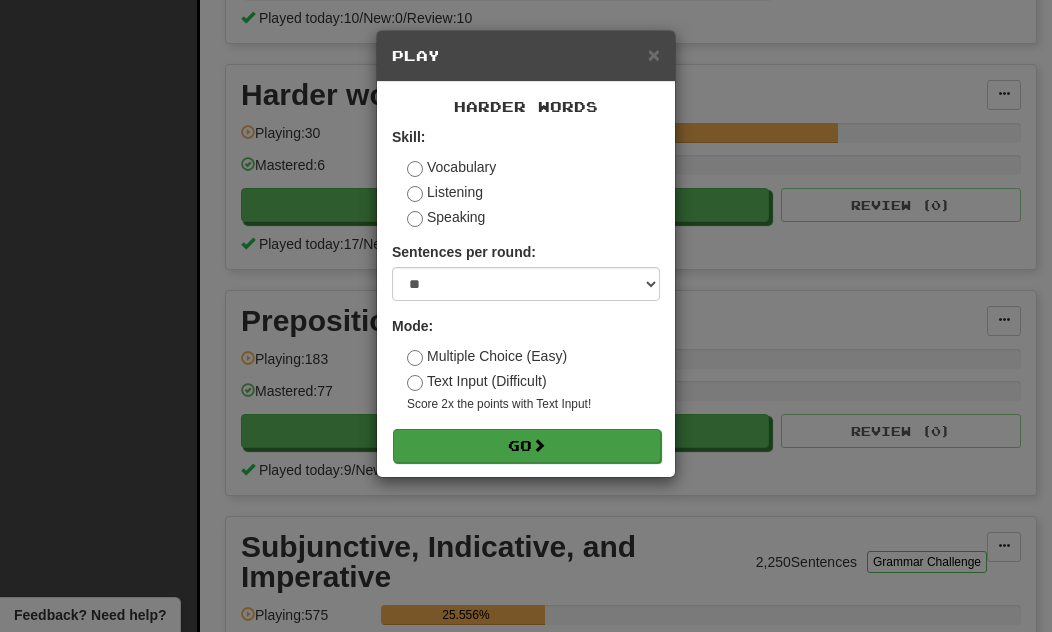 click on "Go" at bounding box center (527, 446) 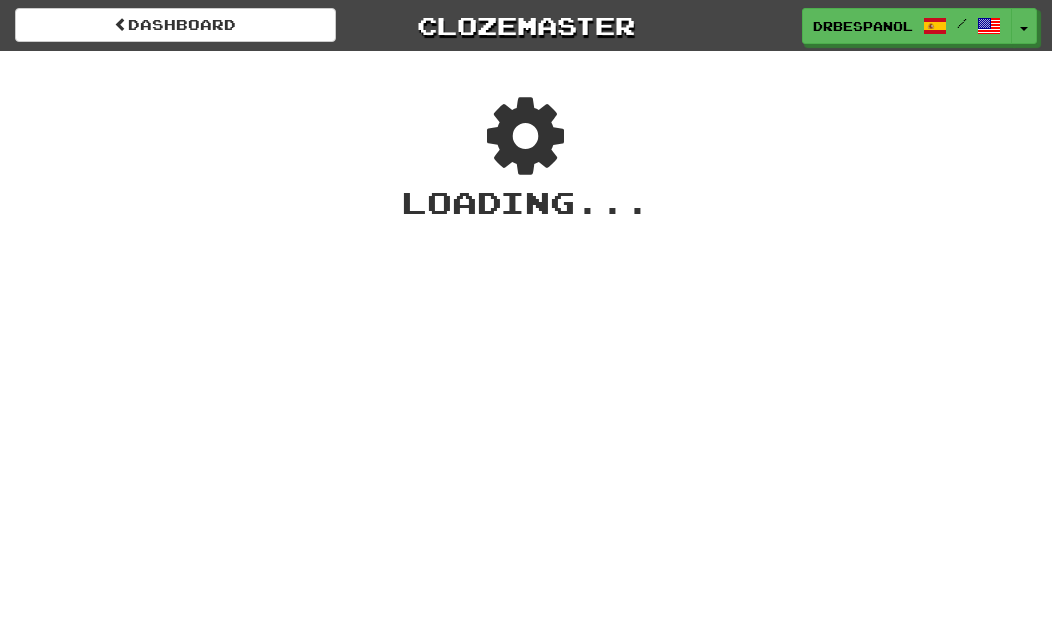 scroll, scrollTop: 0, scrollLeft: 0, axis: both 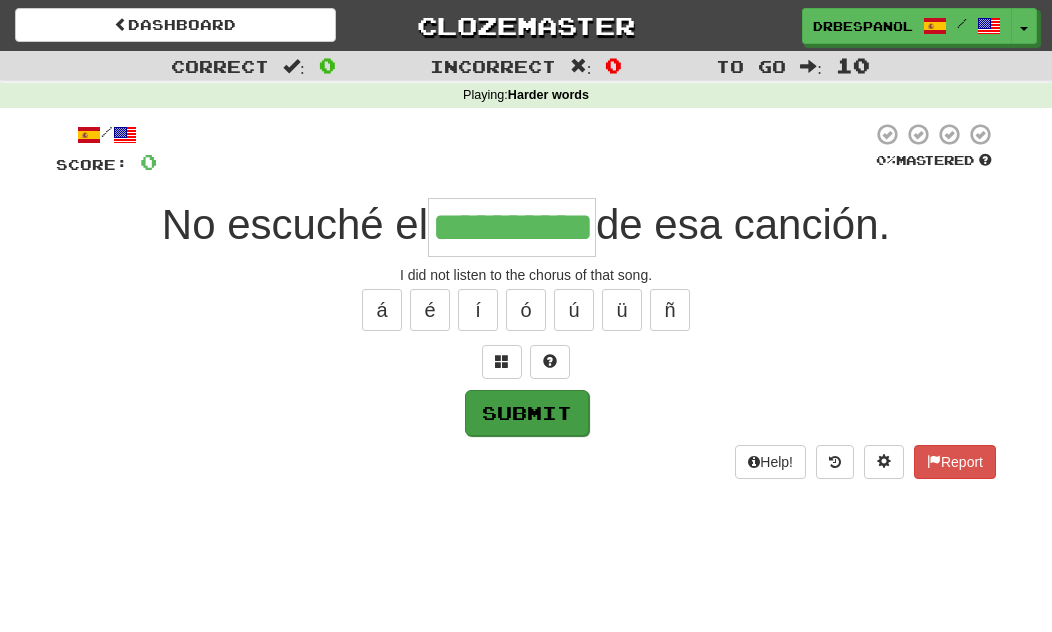 type on "**********" 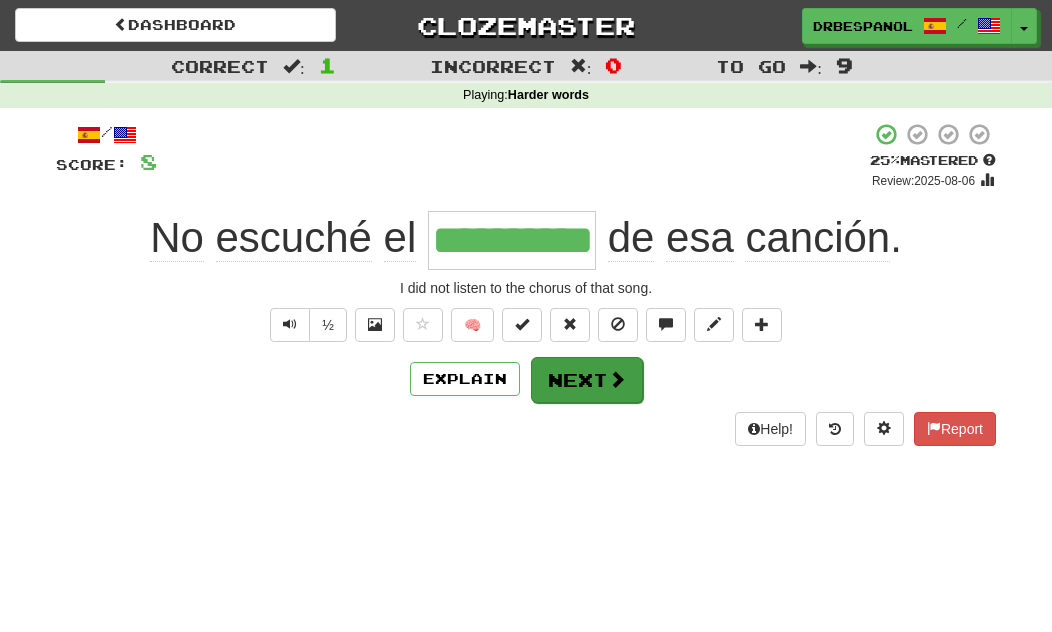 click on "Next" at bounding box center [587, 380] 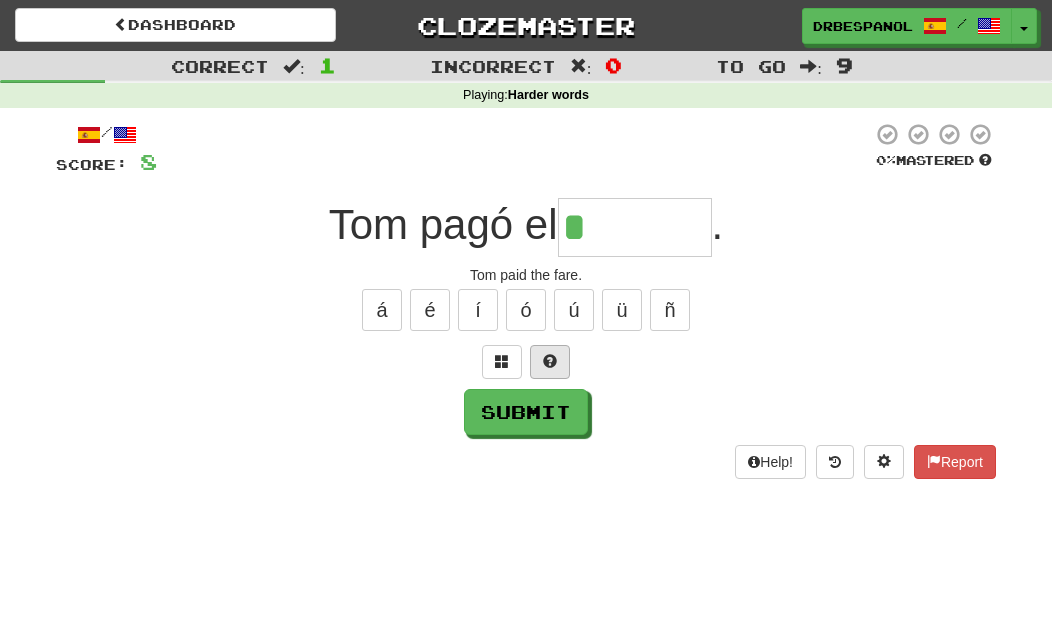 click at bounding box center [550, 361] 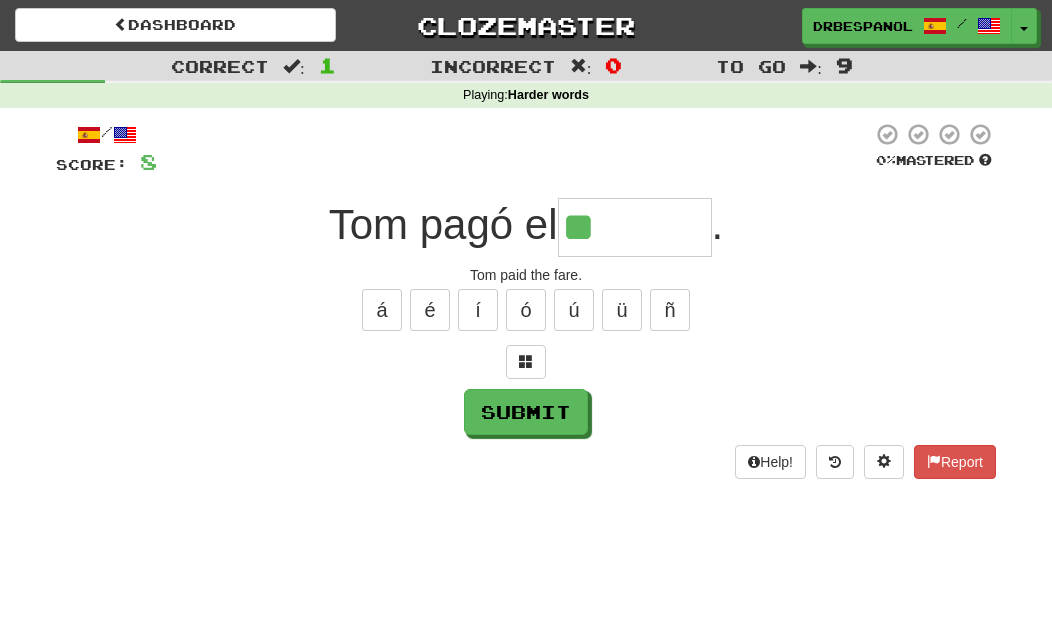 type on "*******" 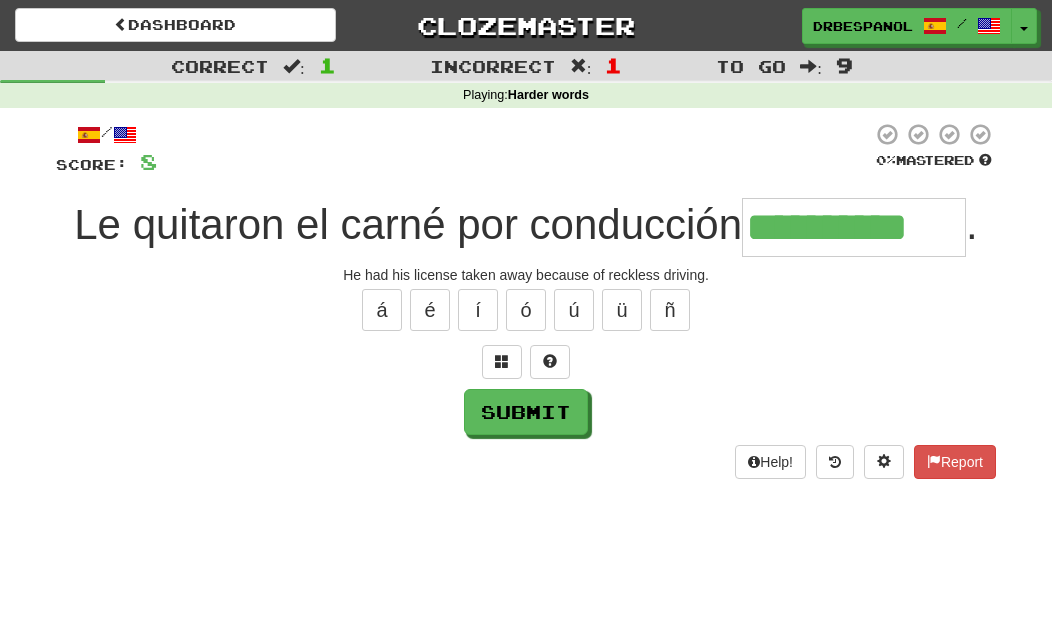 type on "**********" 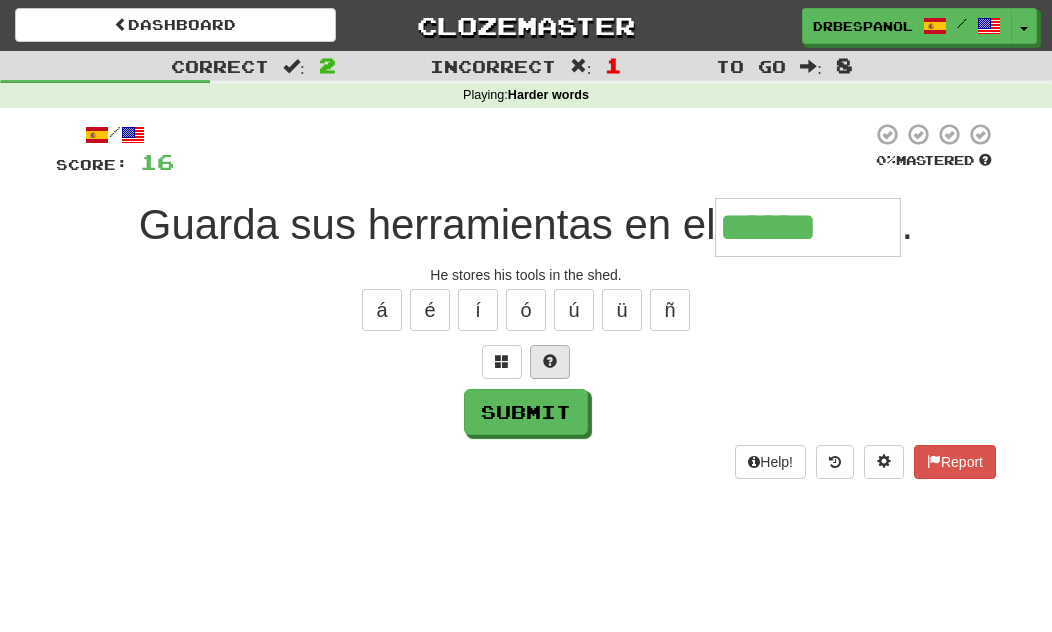 click at bounding box center (550, 362) 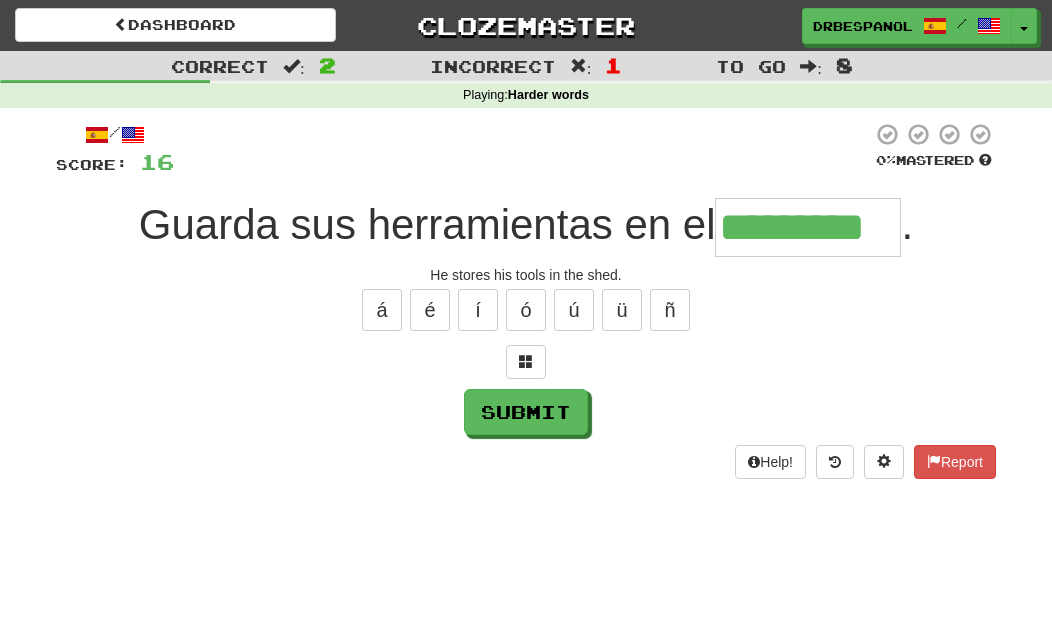 type on "*********" 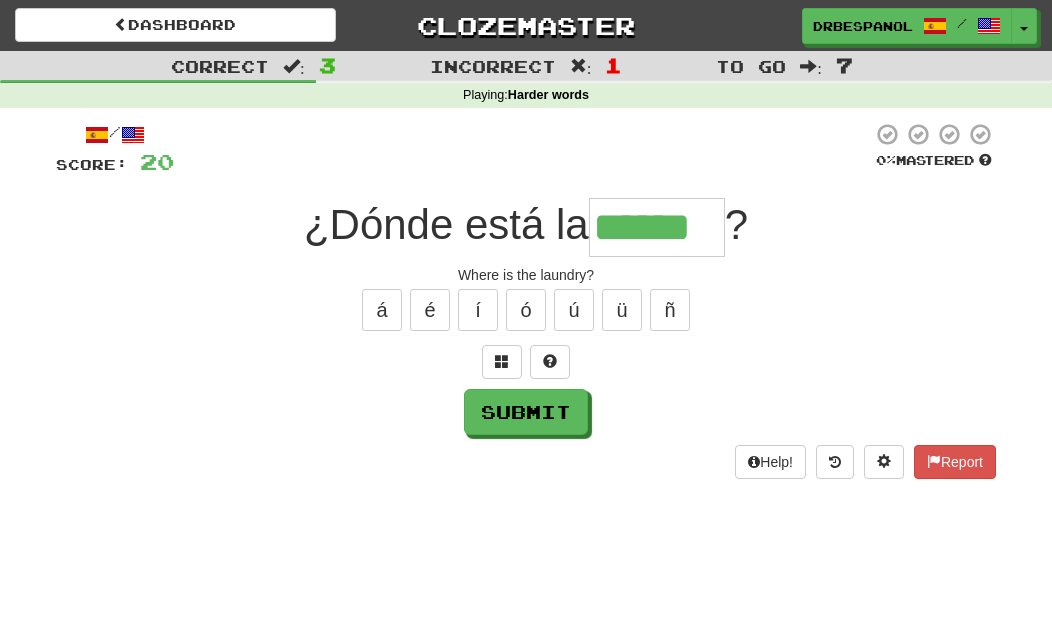 type on "******" 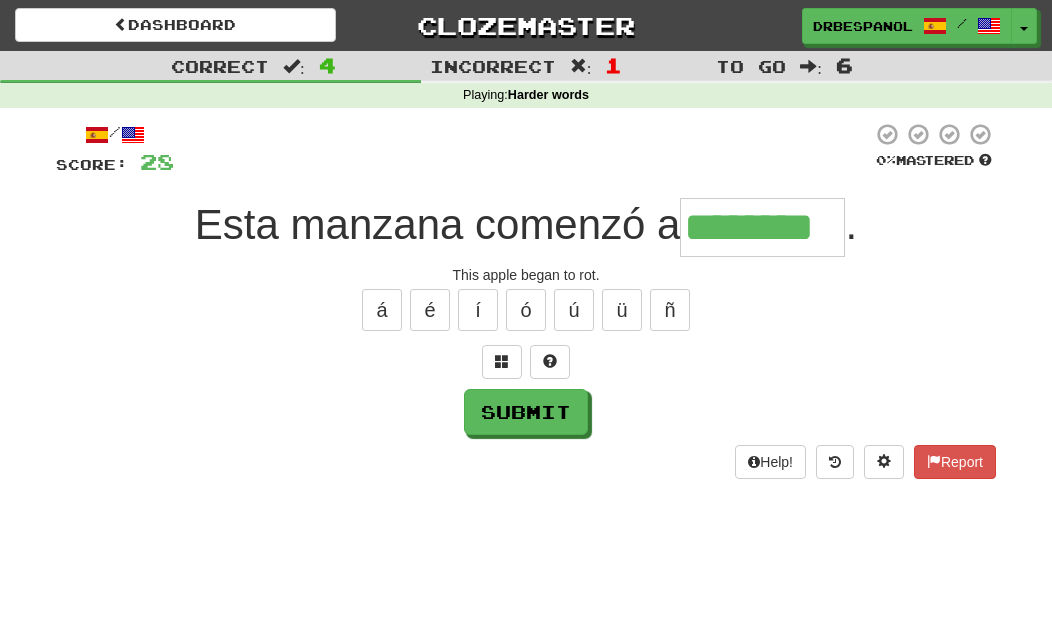 type on "********" 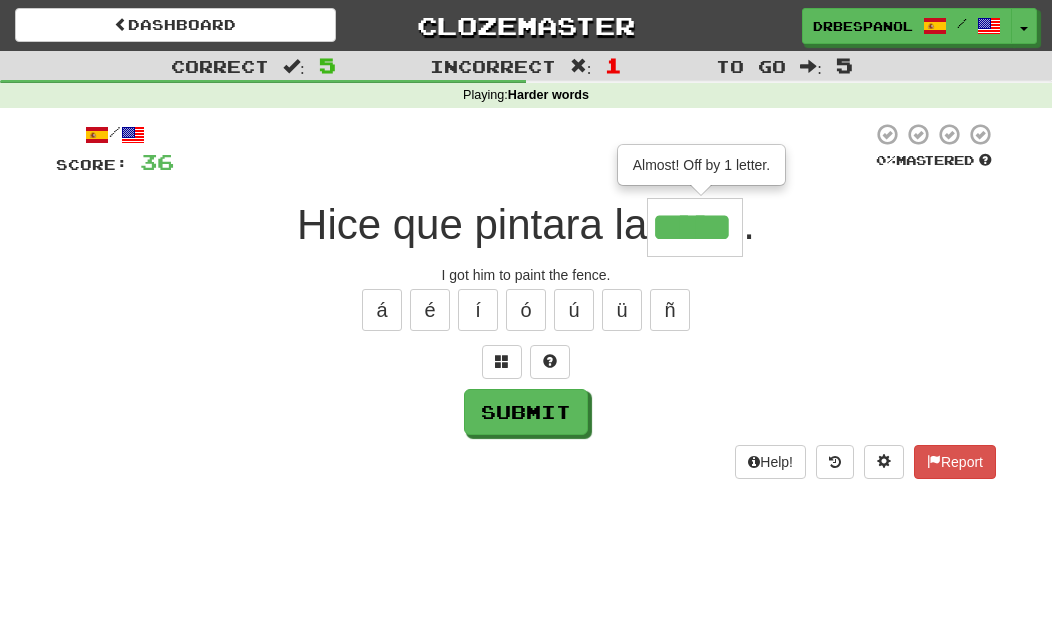 type on "*****" 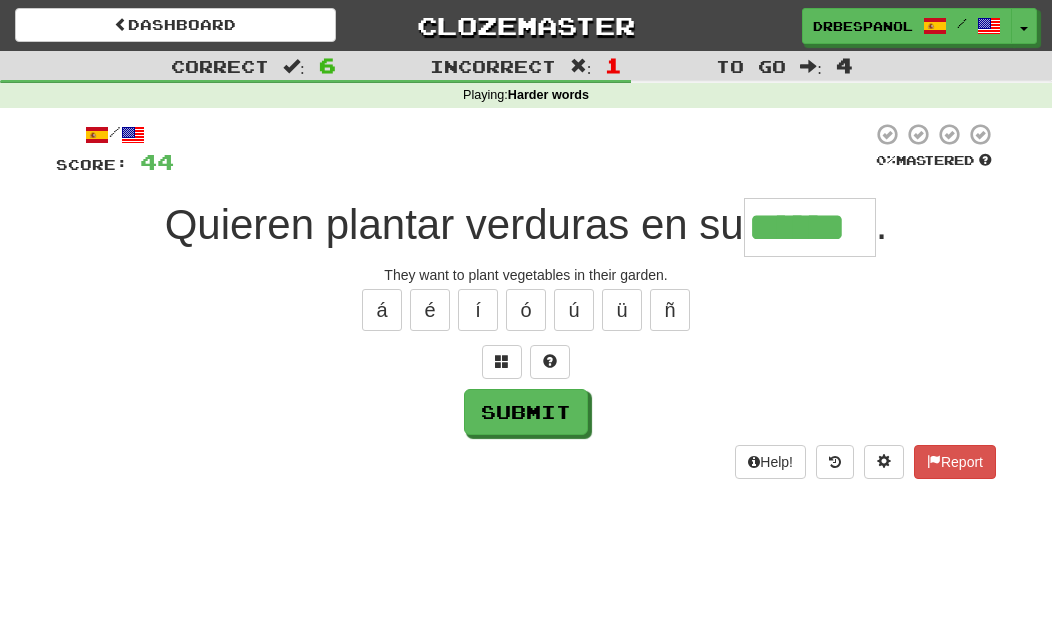 type on "******" 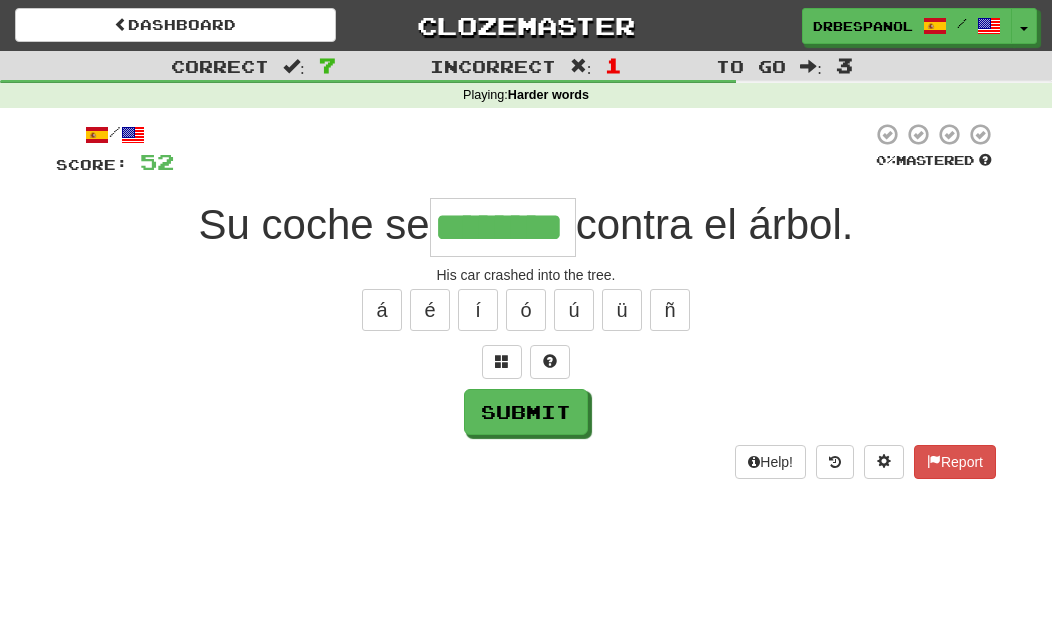 type on "********" 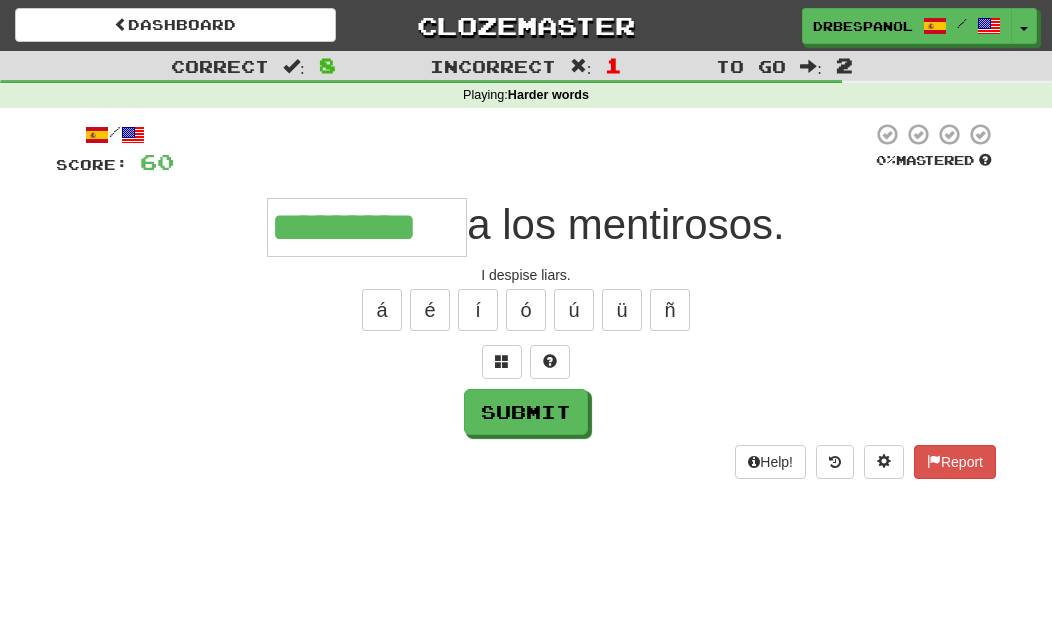 type on "*********" 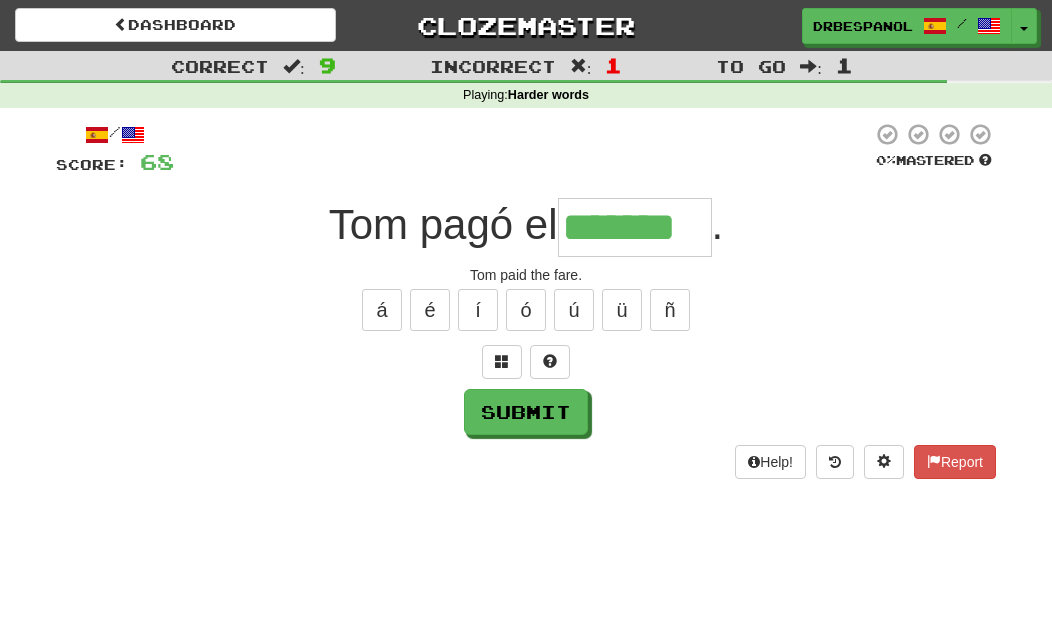 type on "*******" 